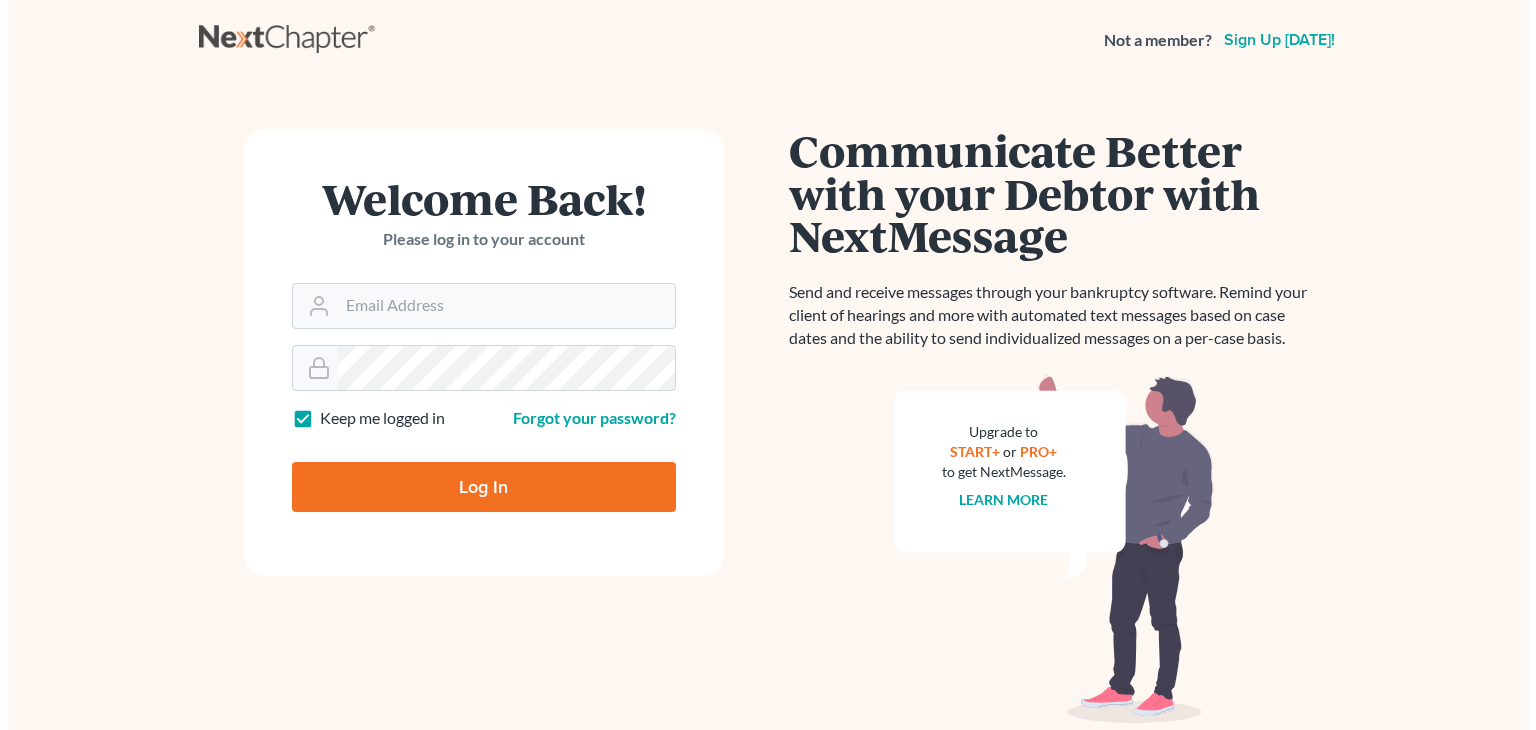 scroll, scrollTop: 0, scrollLeft: 0, axis: both 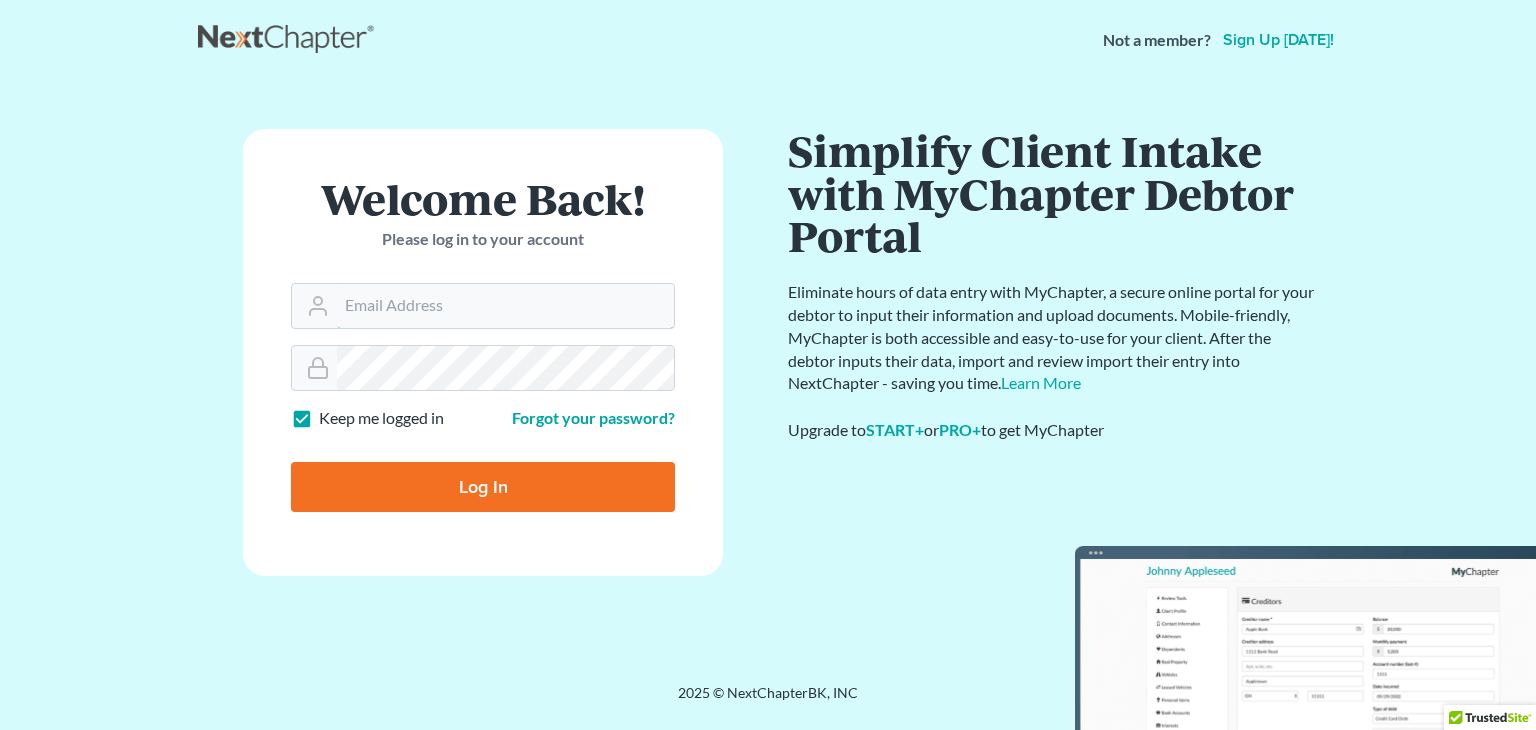 type on "[PERSON_NAME][EMAIL_ADDRESS][DOMAIN_NAME]" 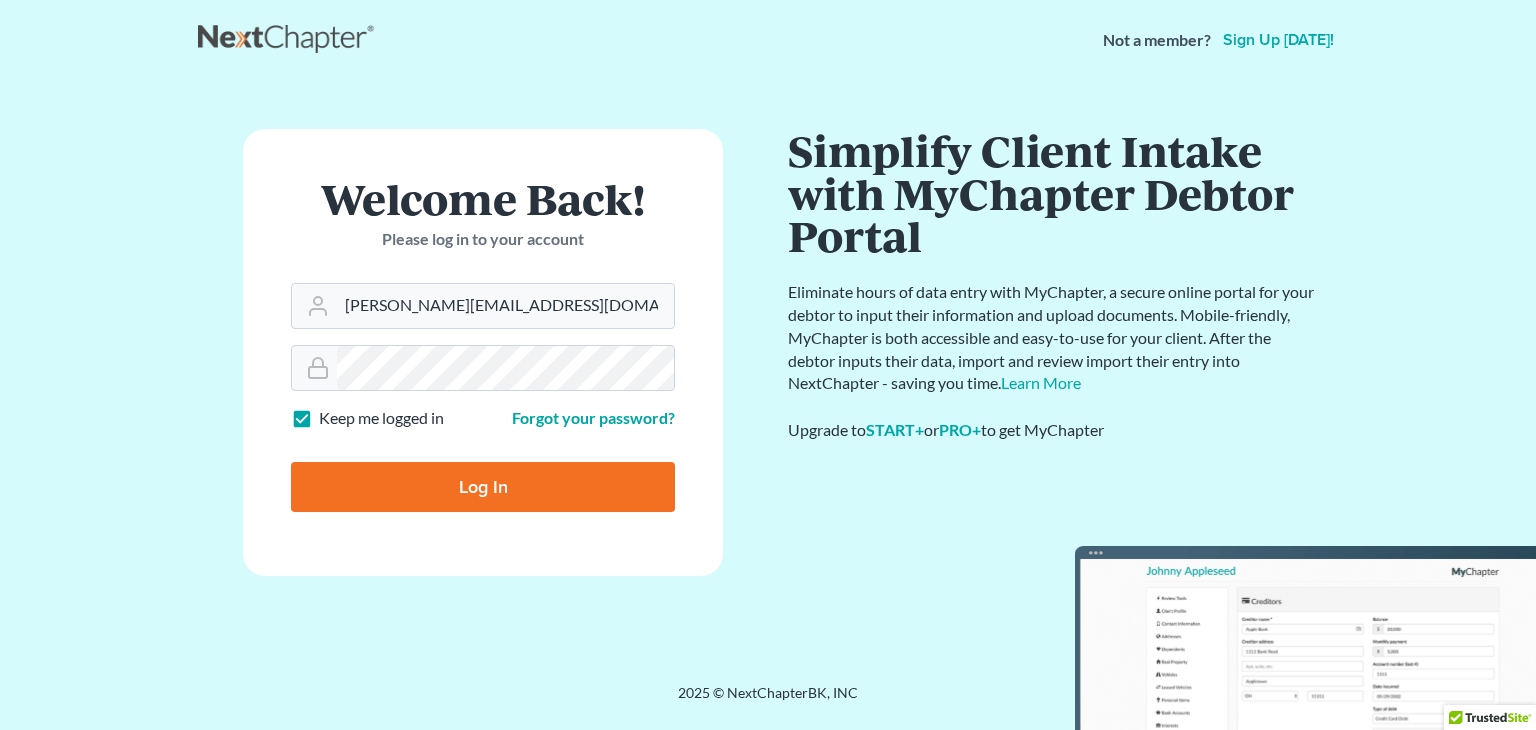 click on "Log In" at bounding box center [483, 487] 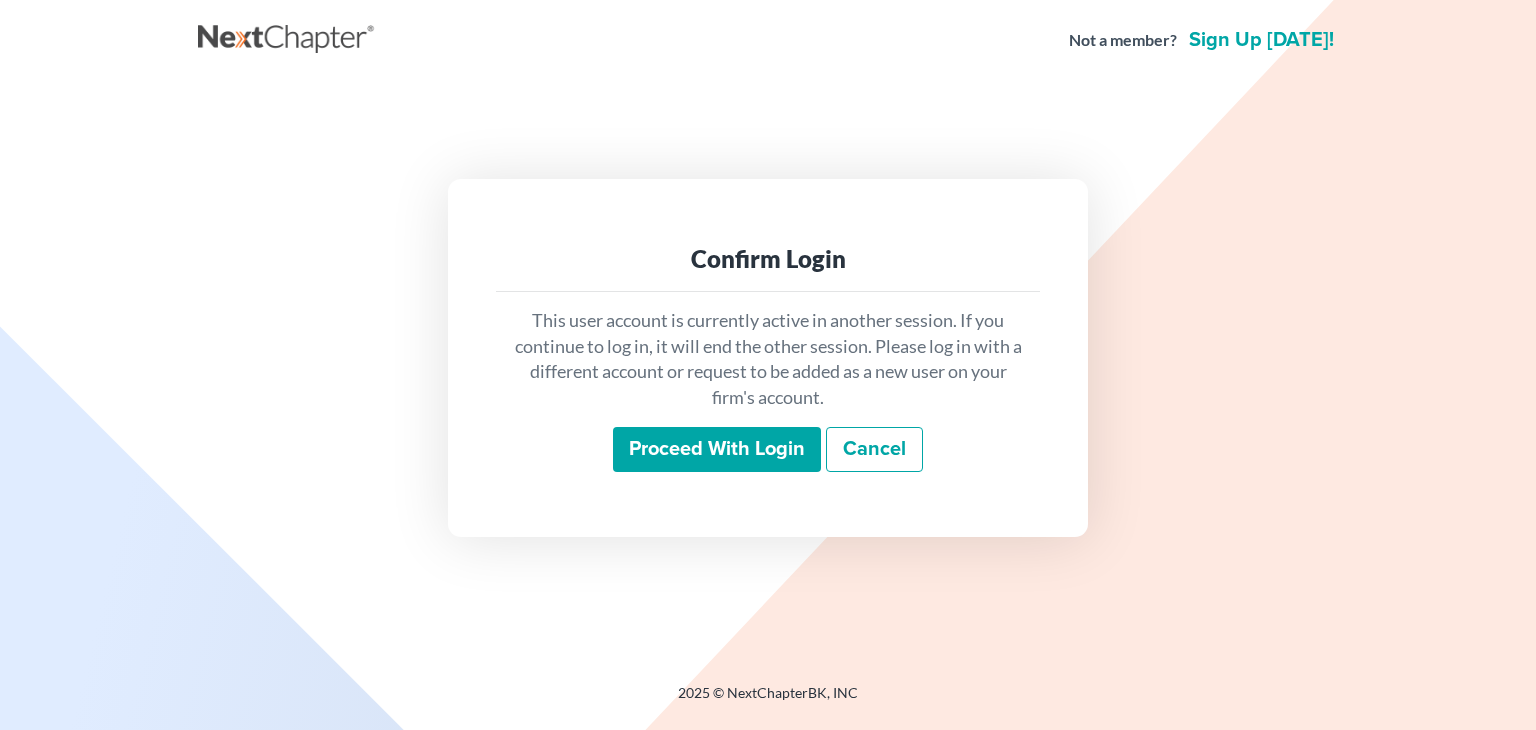 scroll, scrollTop: 0, scrollLeft: 0, axis: both 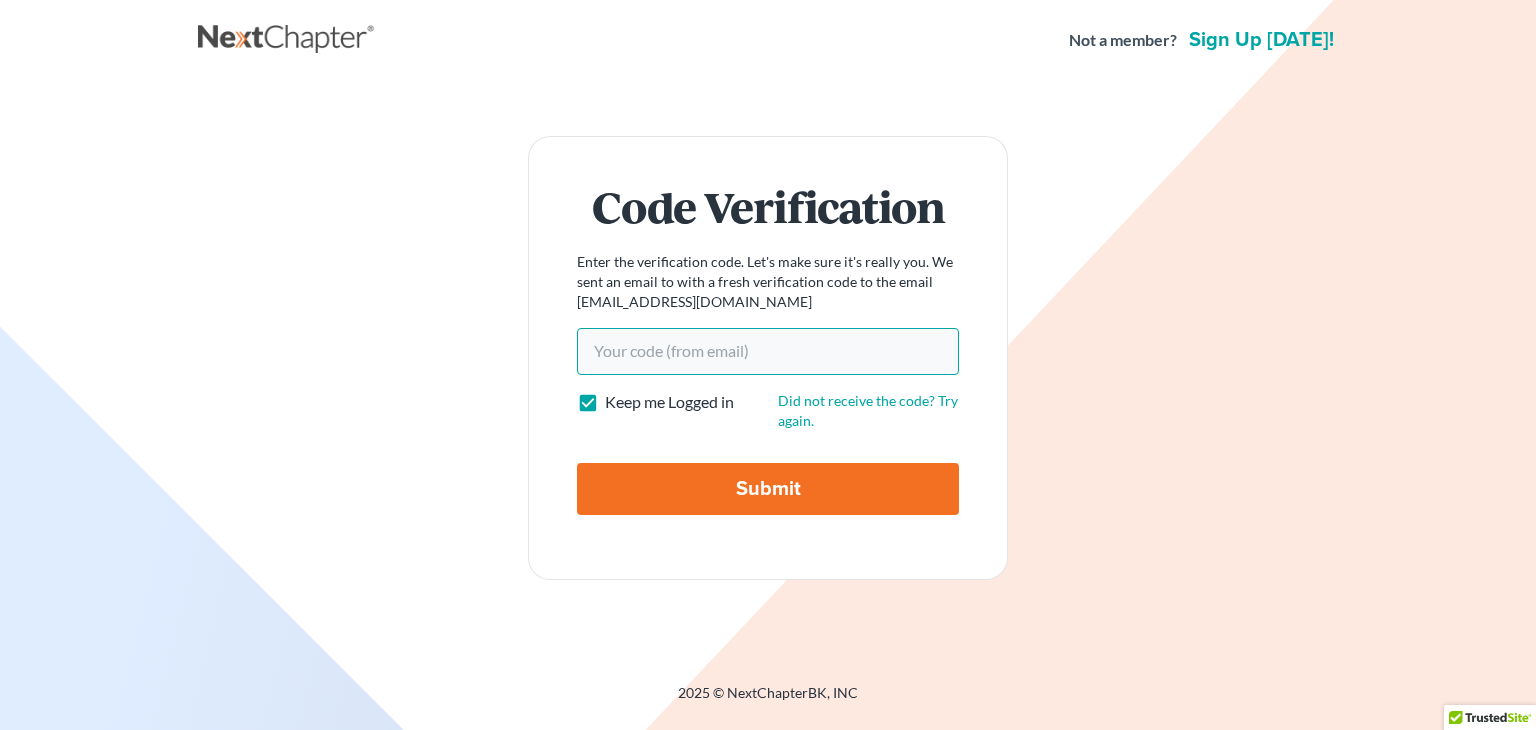 click on "Your code(from email)" at bounding box center (768, 351) 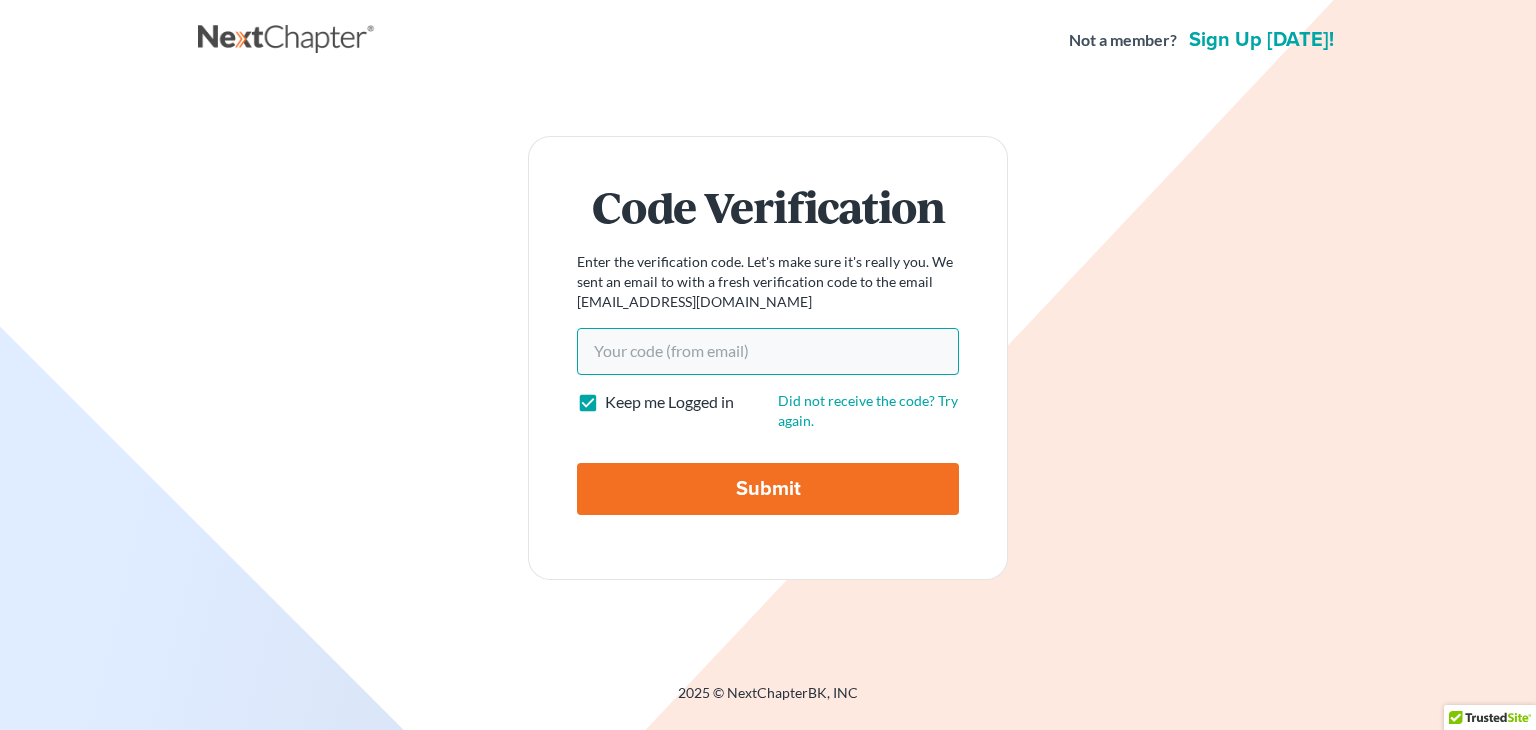 paste on "1749f1" 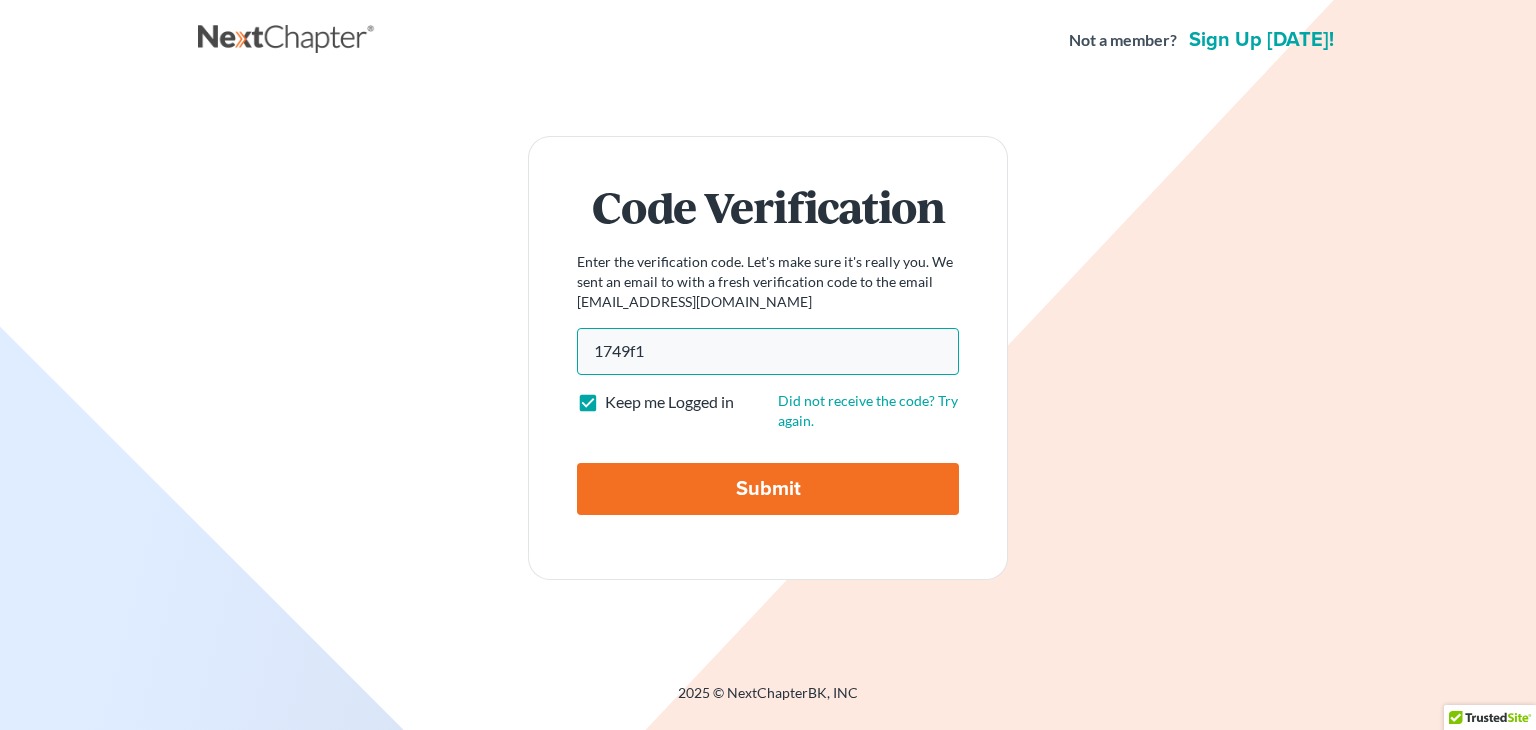 type on "1749f1" 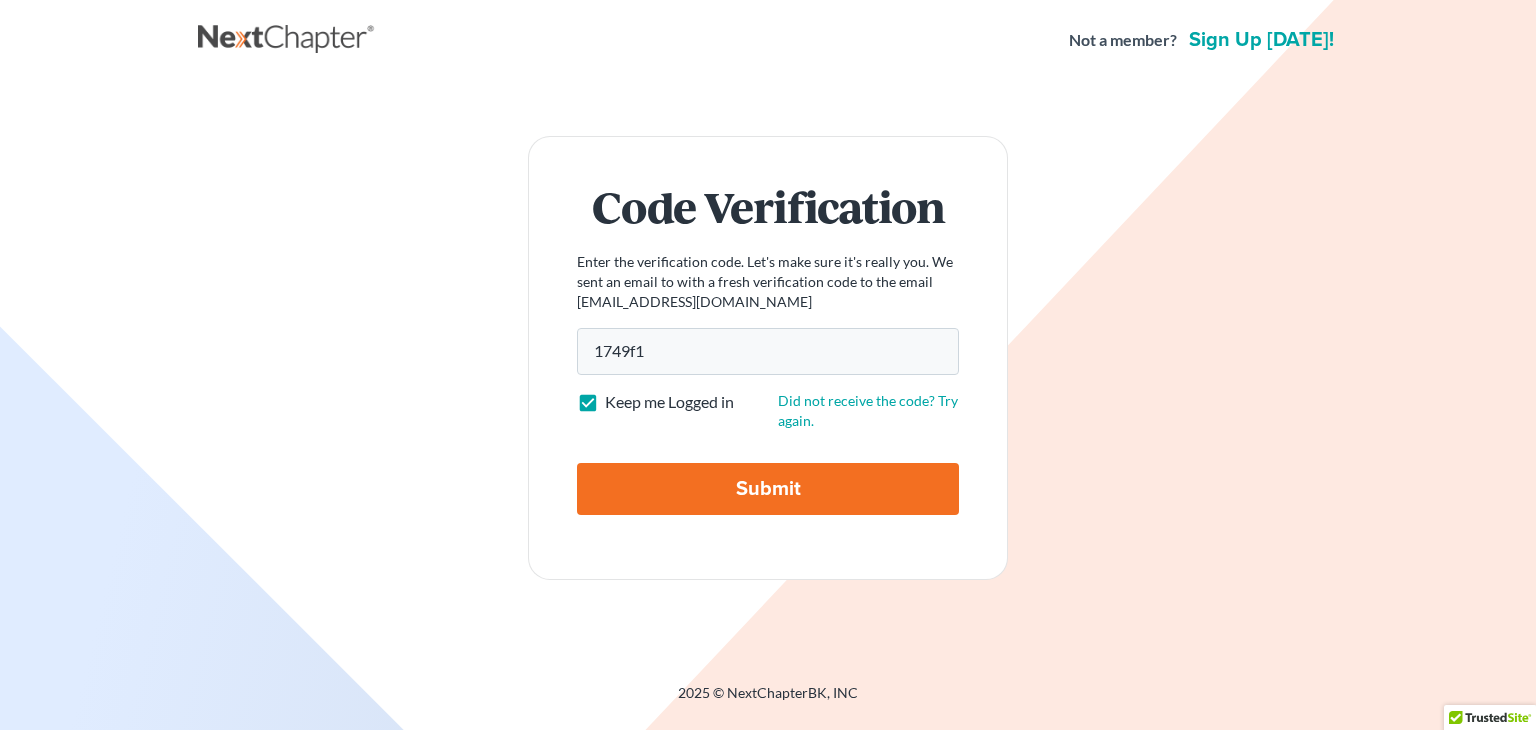 click on "Submit" at bounding box center (768, 489) 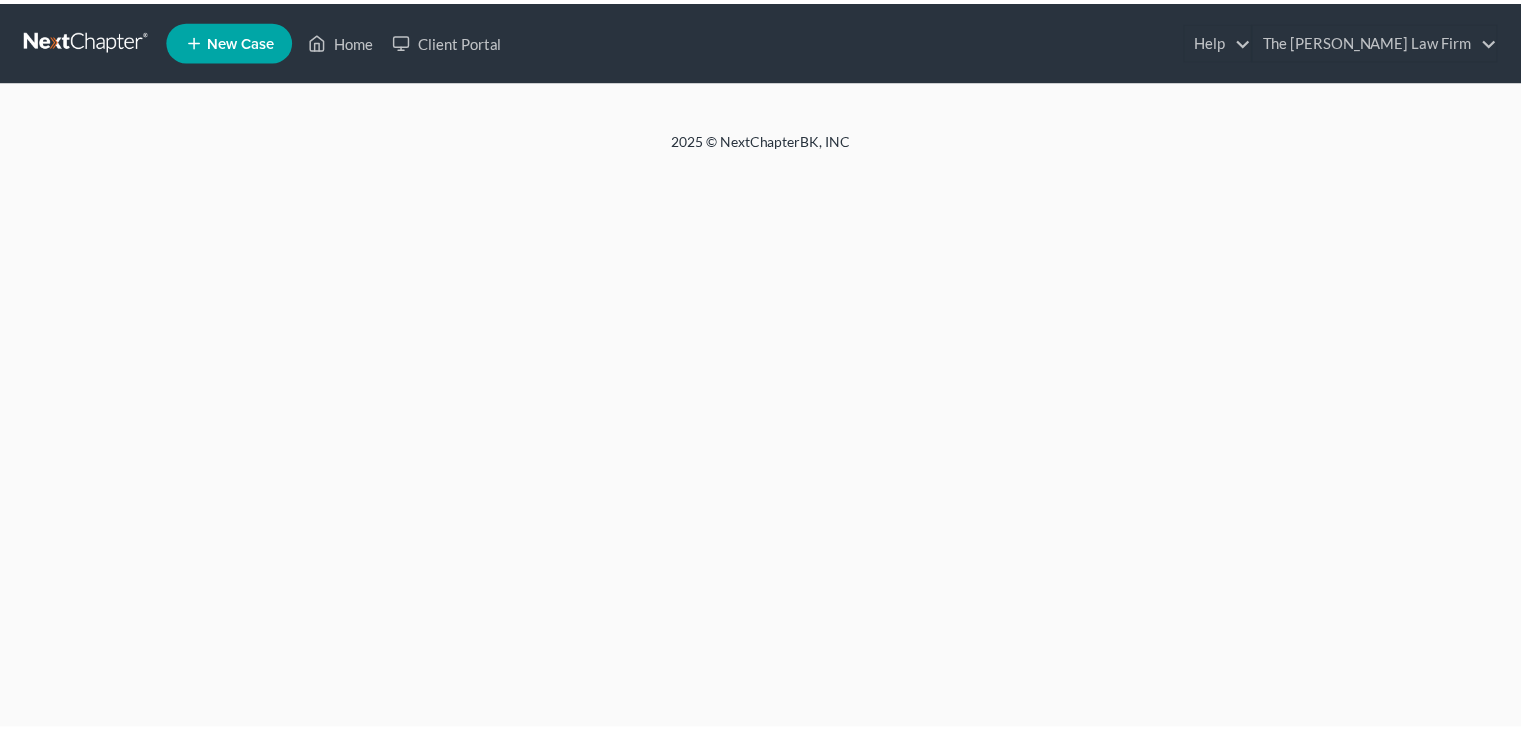 scroll, scrollTop: 0, scrollLeft: 0, axis: both 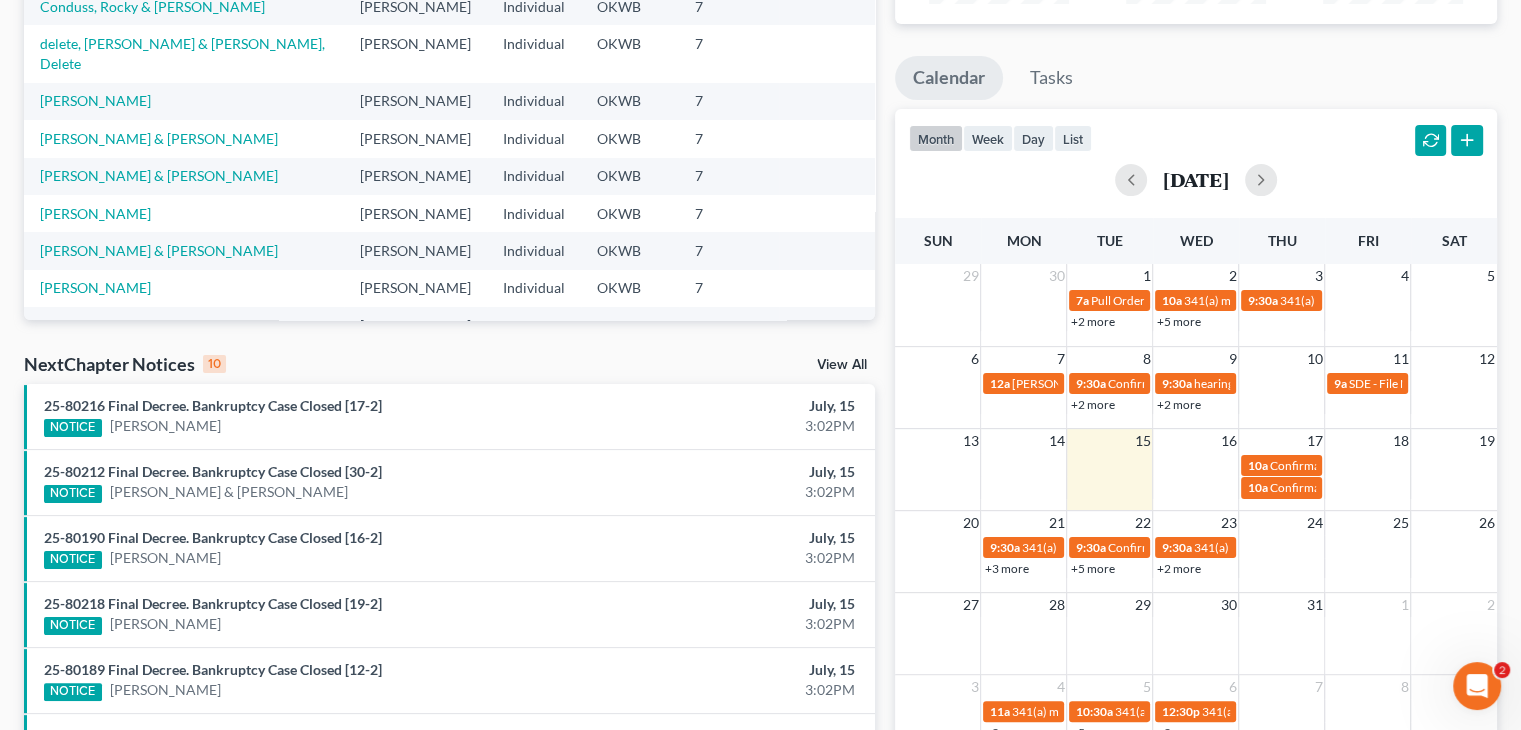 click on "Calendar
Tasks" at bounding box center (1196, 82) 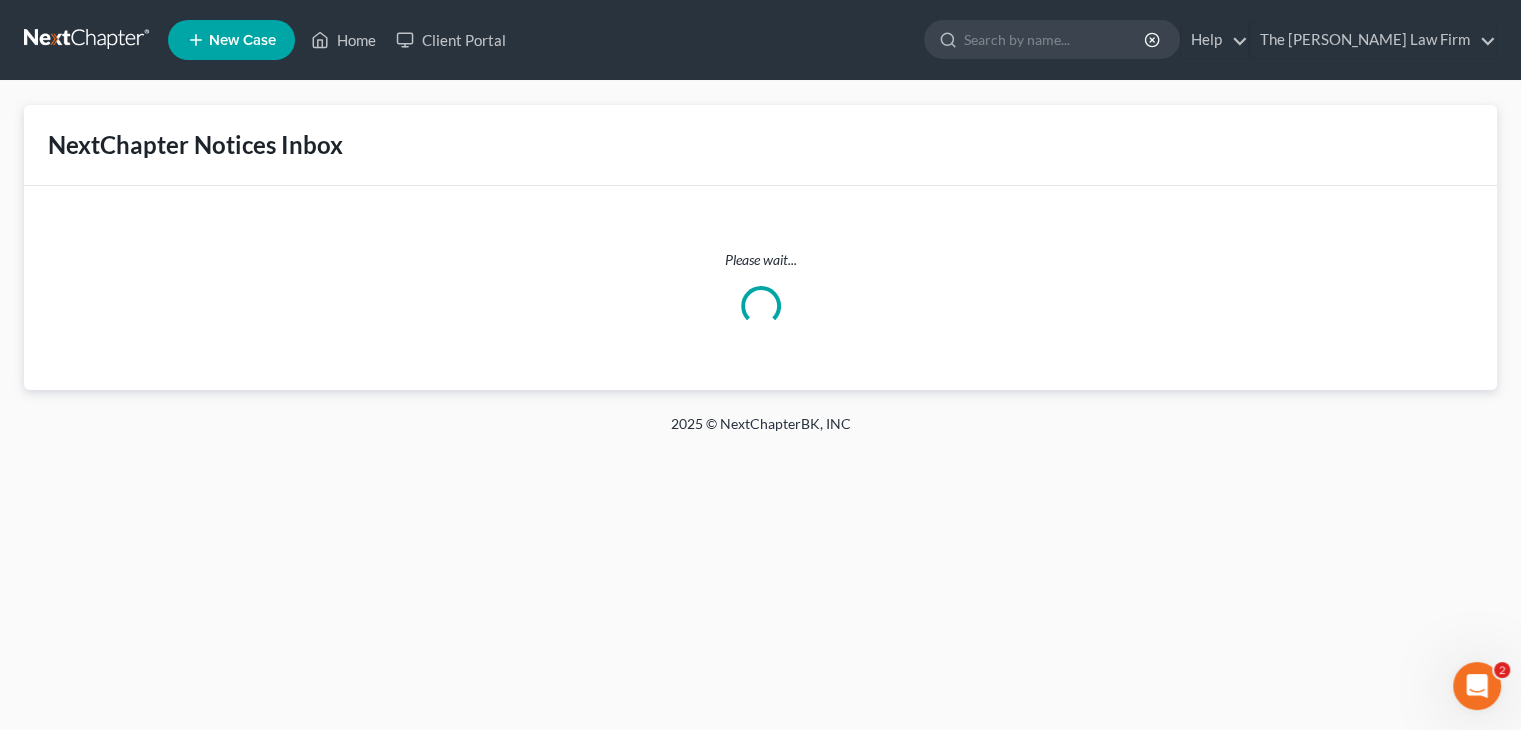 scroll, scrollTop: 0, scrollLeft: 0, axis: both 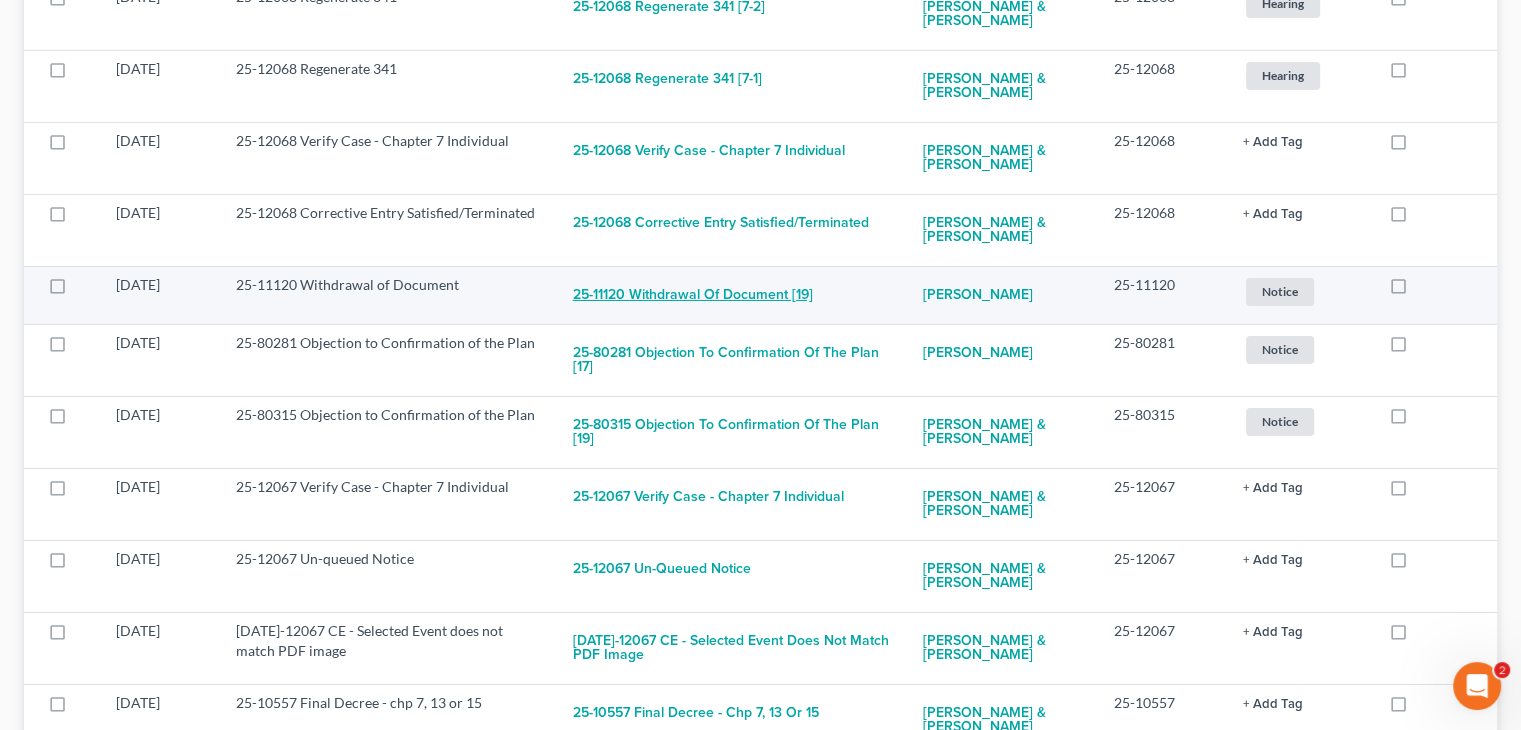 click on "25-11120 Withdrawal of Document [19]" at bounding box center [693, 295] 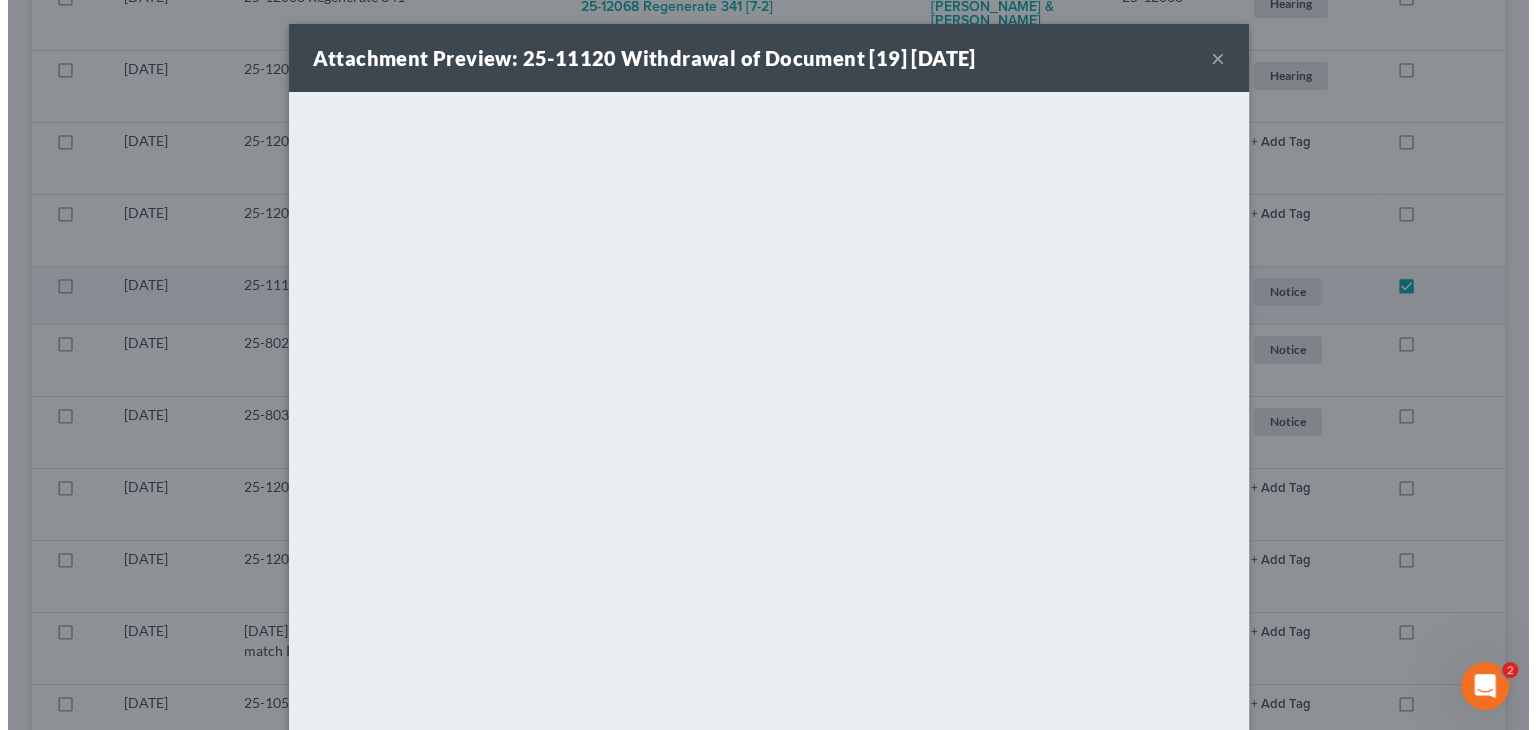 scroll, scrollTop: 6831, scrollLeft: 0, axis: vertical 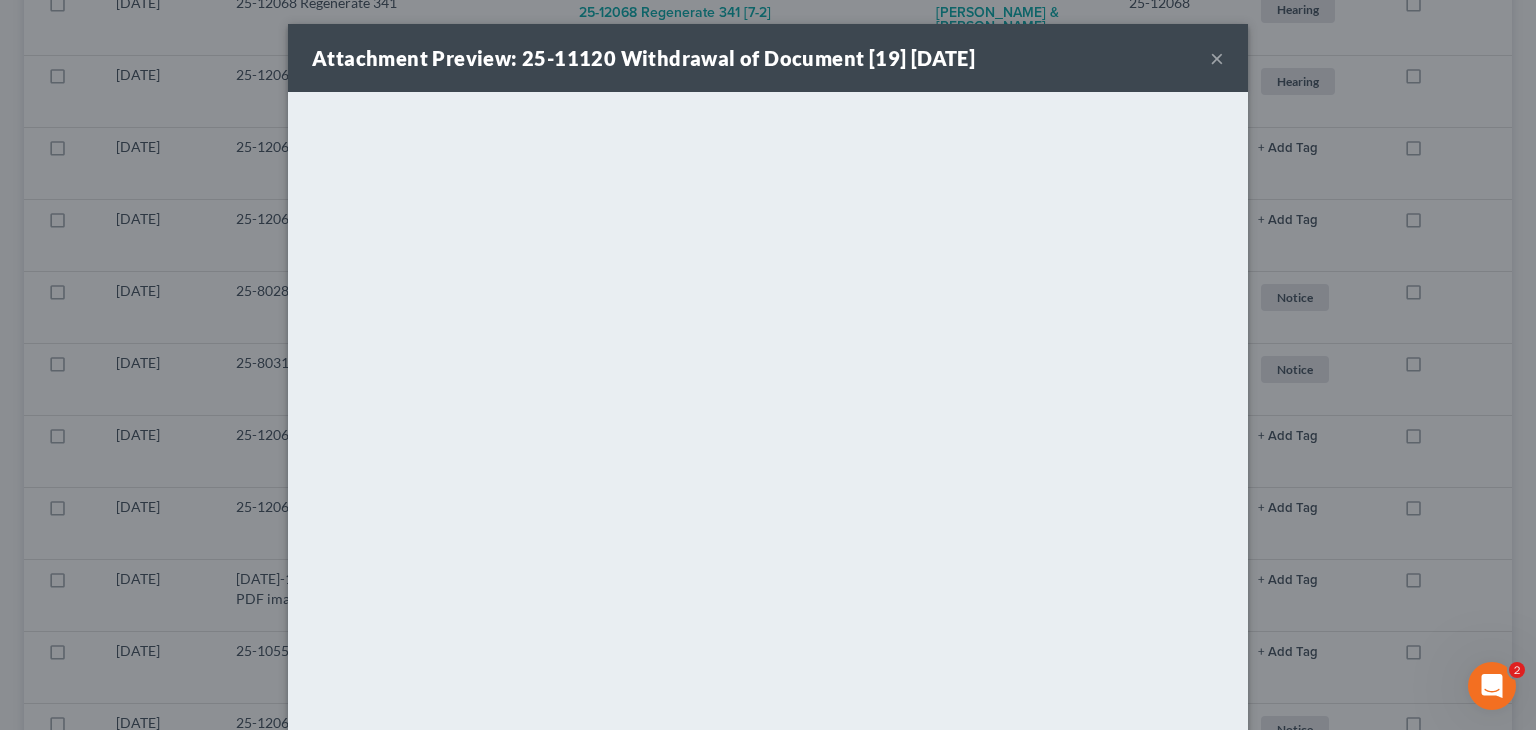 click on "×" at bounding box center [1217, 58] 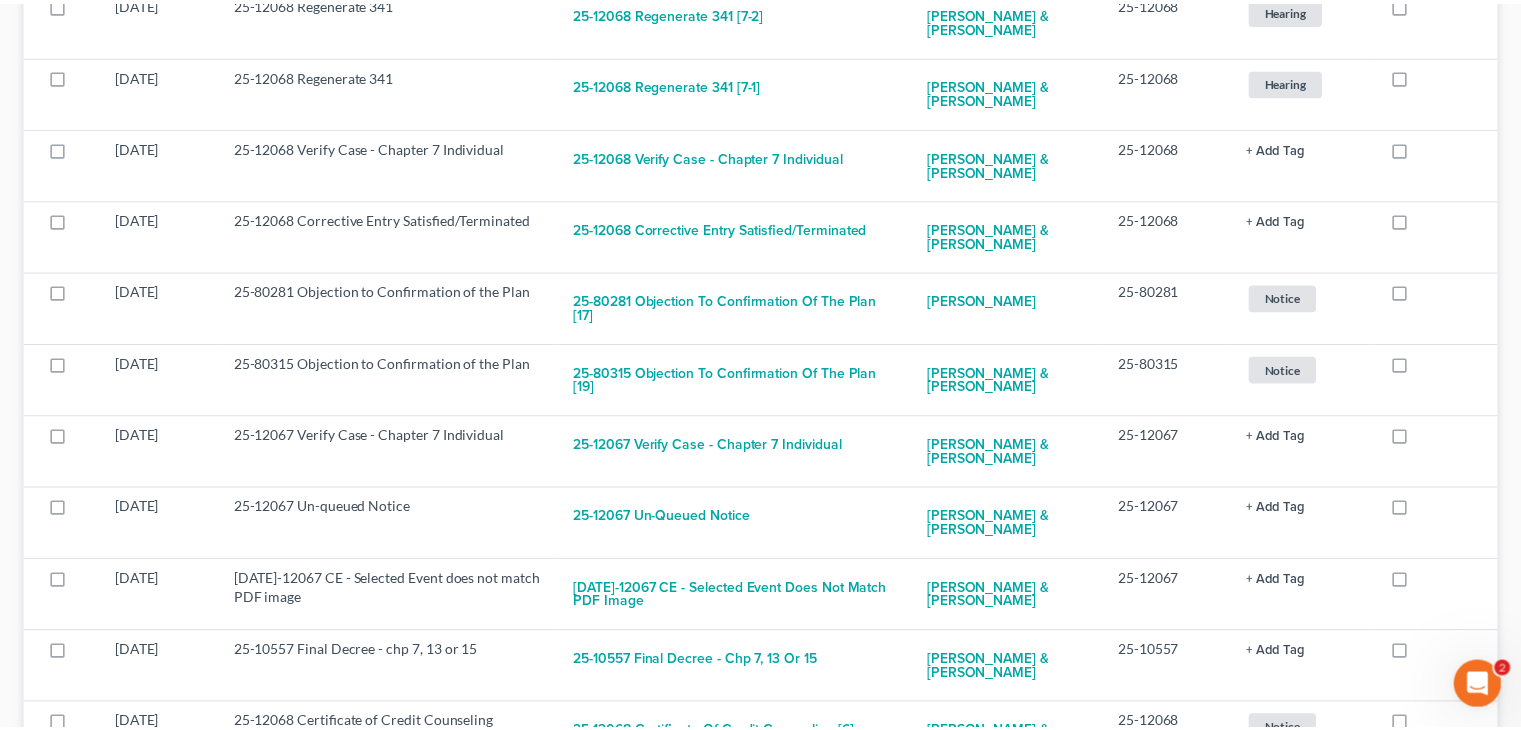 scroll, scrollTop: 6844, scrollLeft: 0, axis: vertical 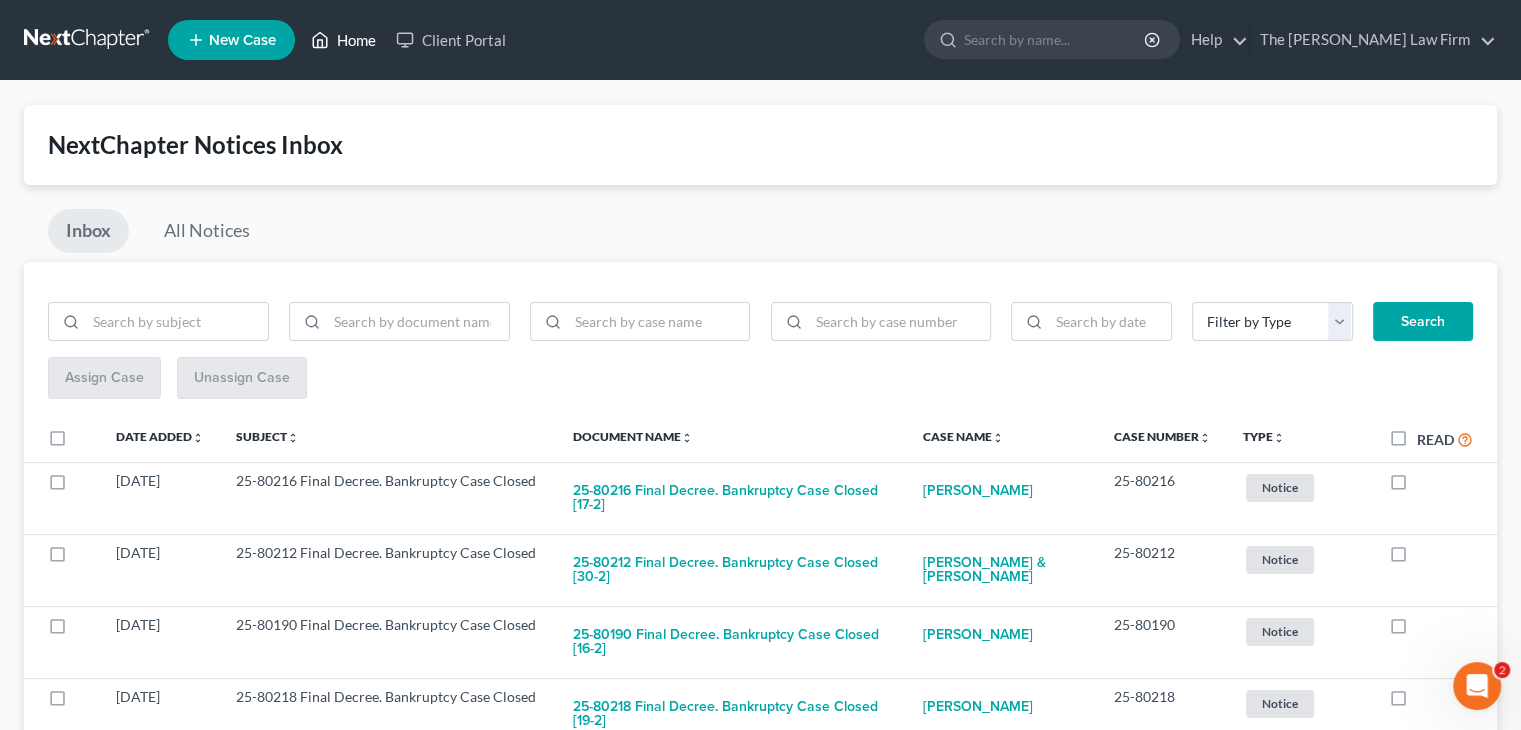 click on "Home" at bounding box center [343, 40] 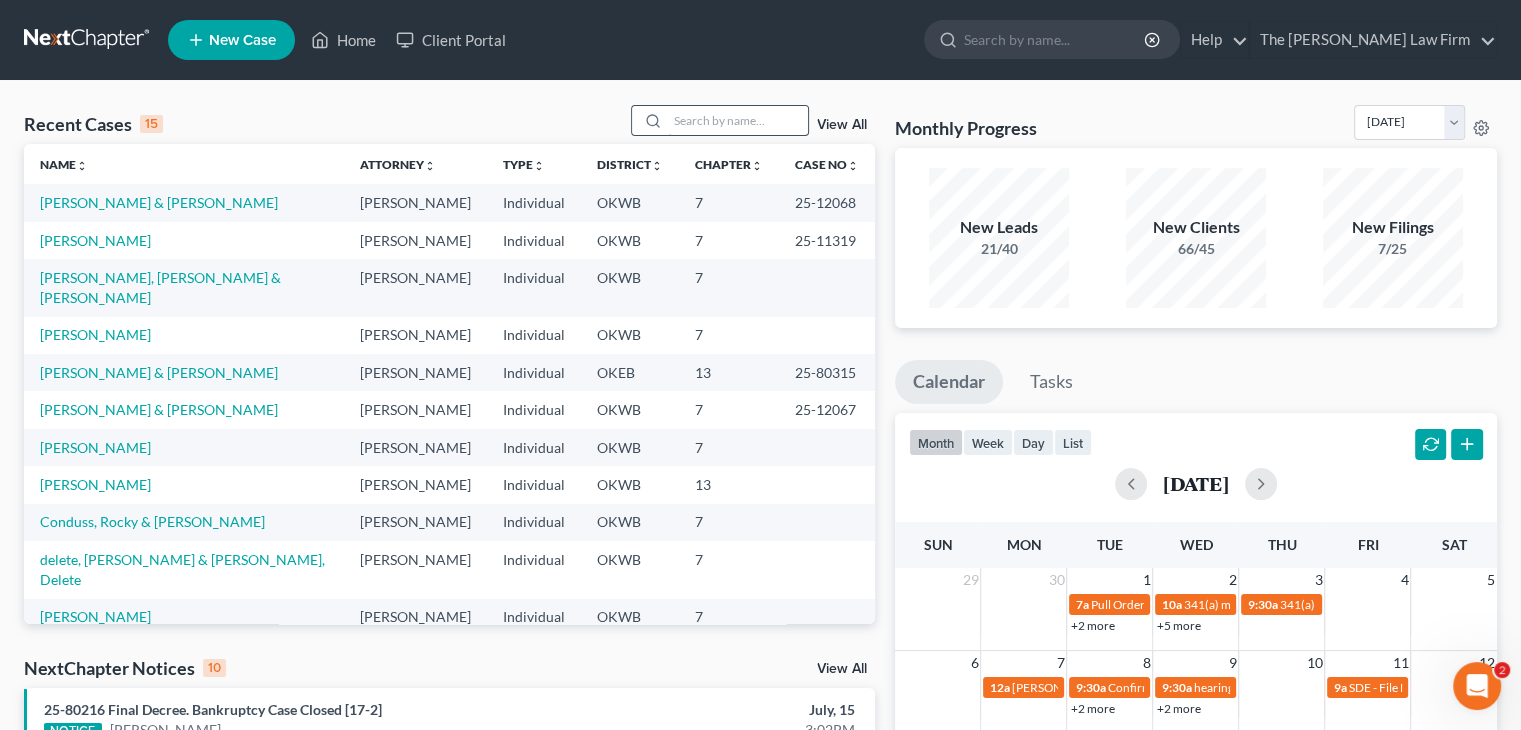 click at bounding box center (738, 120) 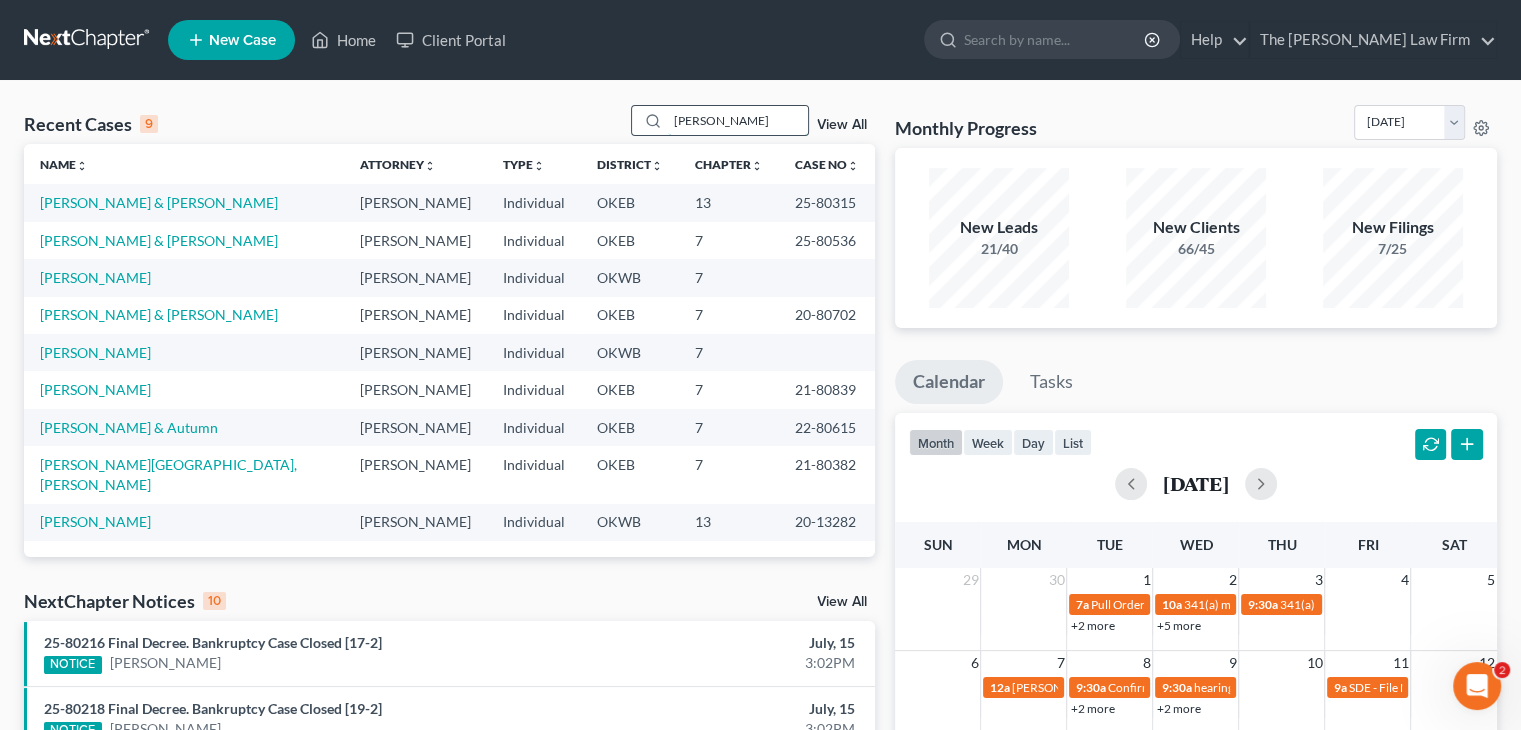 type on "[PERSON_NAME]" 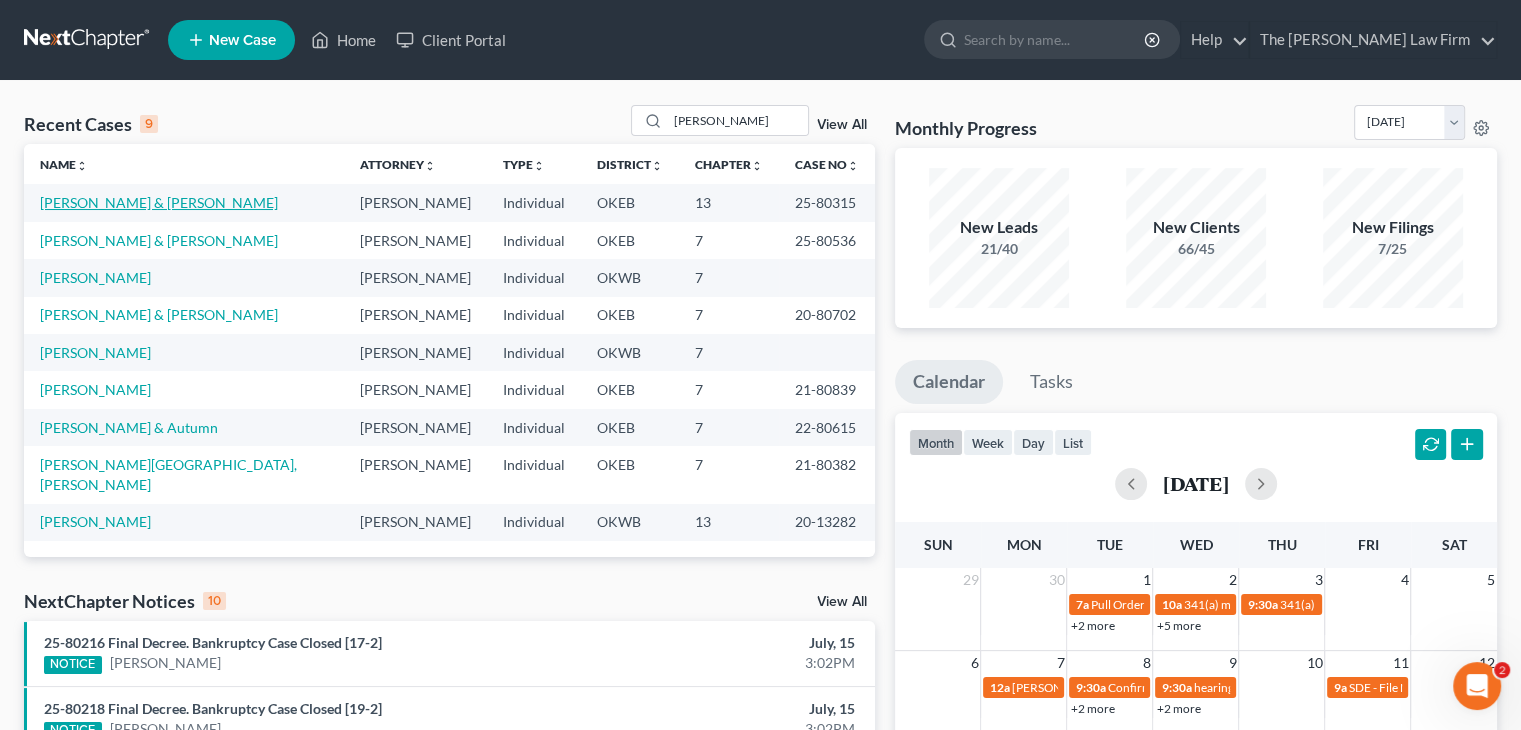 click on "[PERSON_NAME] & [PERSON_NAME]" at bounding box center (159, 202) 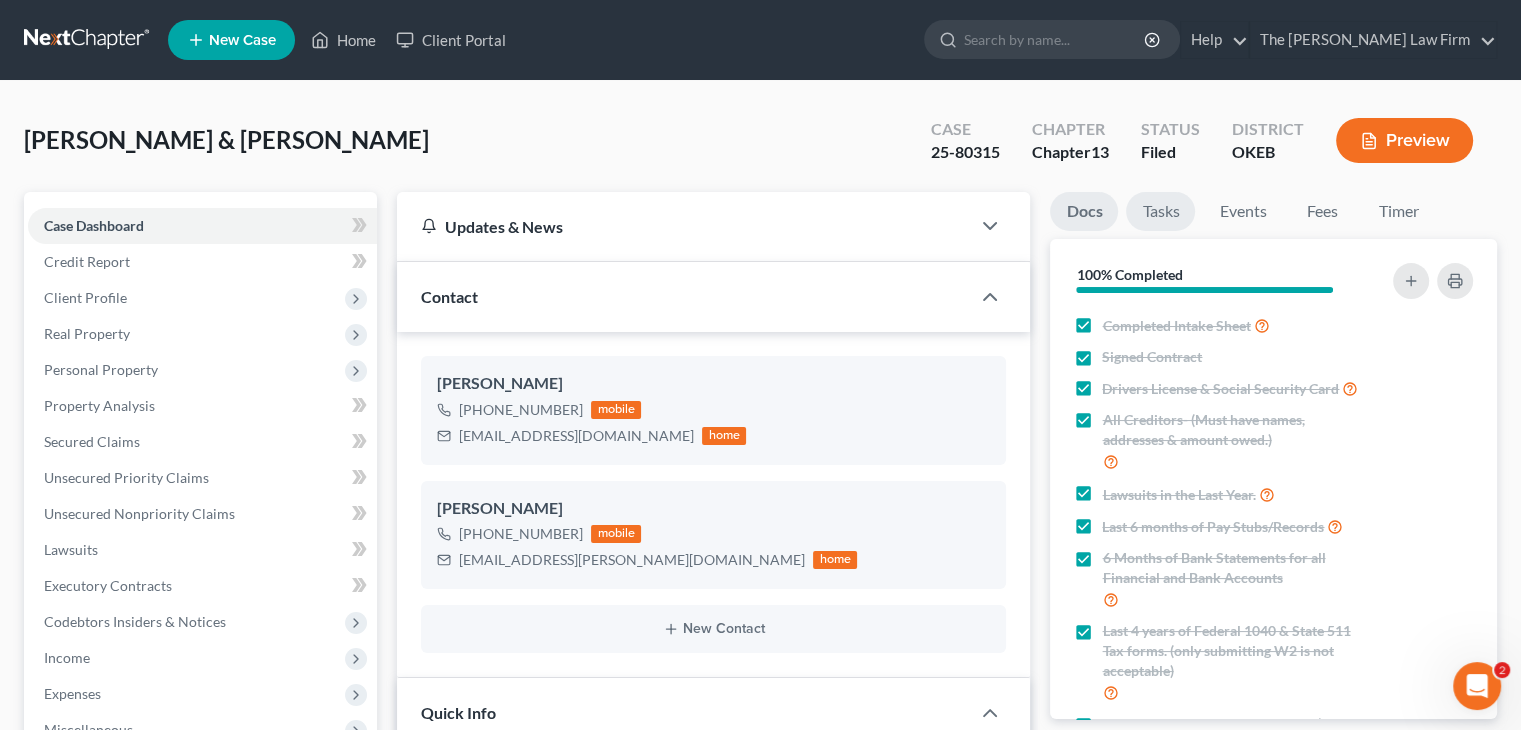 scroll, scrollTop: 882, scrollLeft: 0, axis: vertical 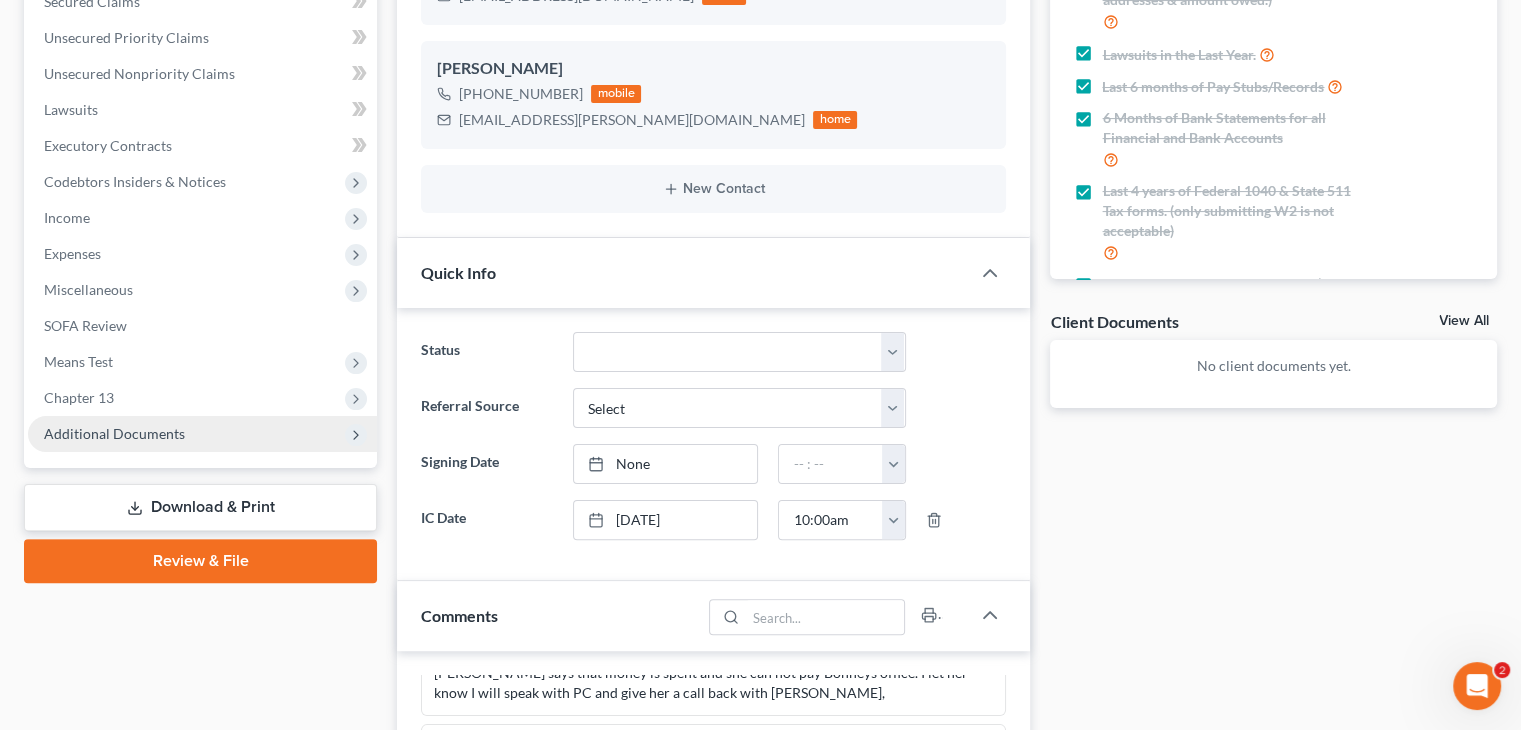 click on "Additional Documents" at bounding box center [114, 433] 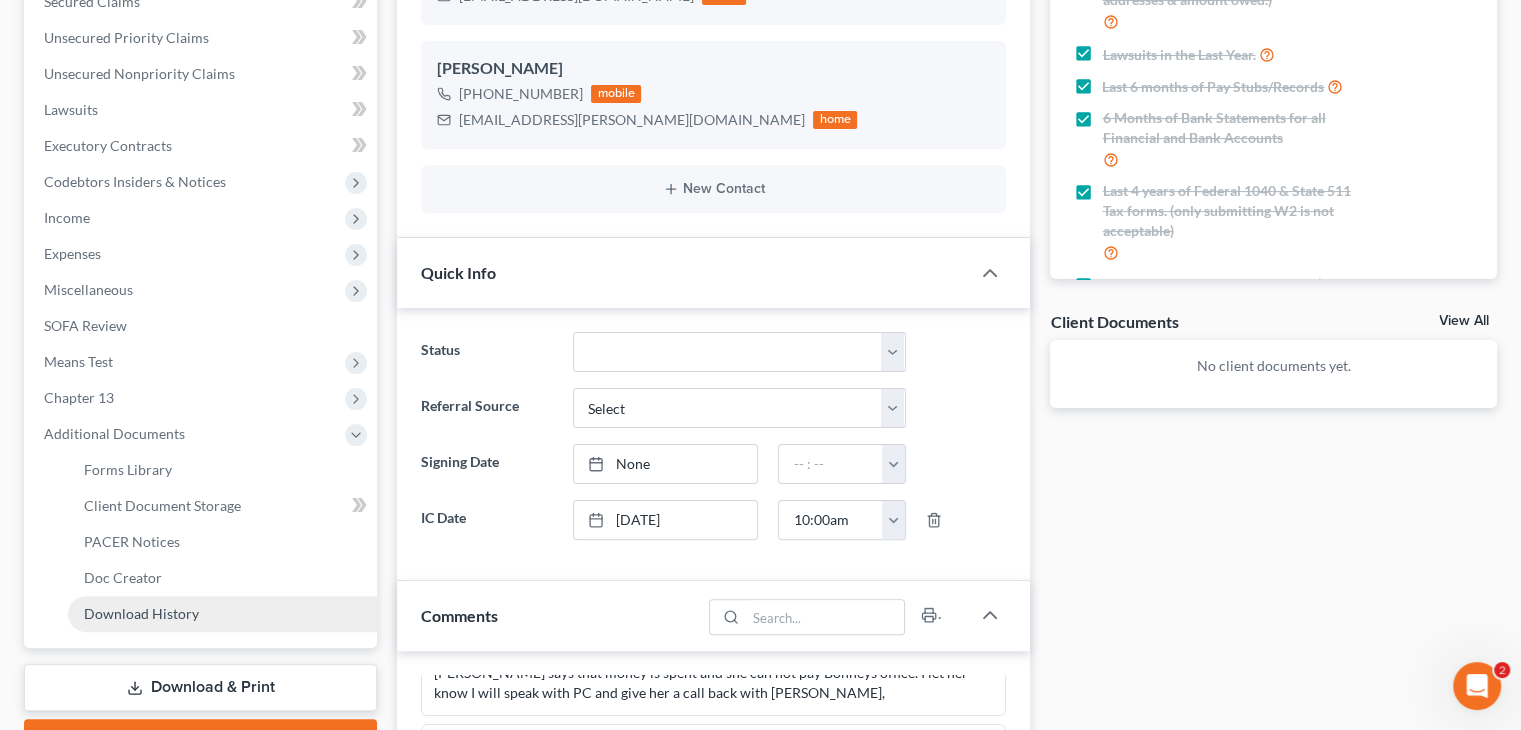 click on "Download History" at bounding box center (141, 613) 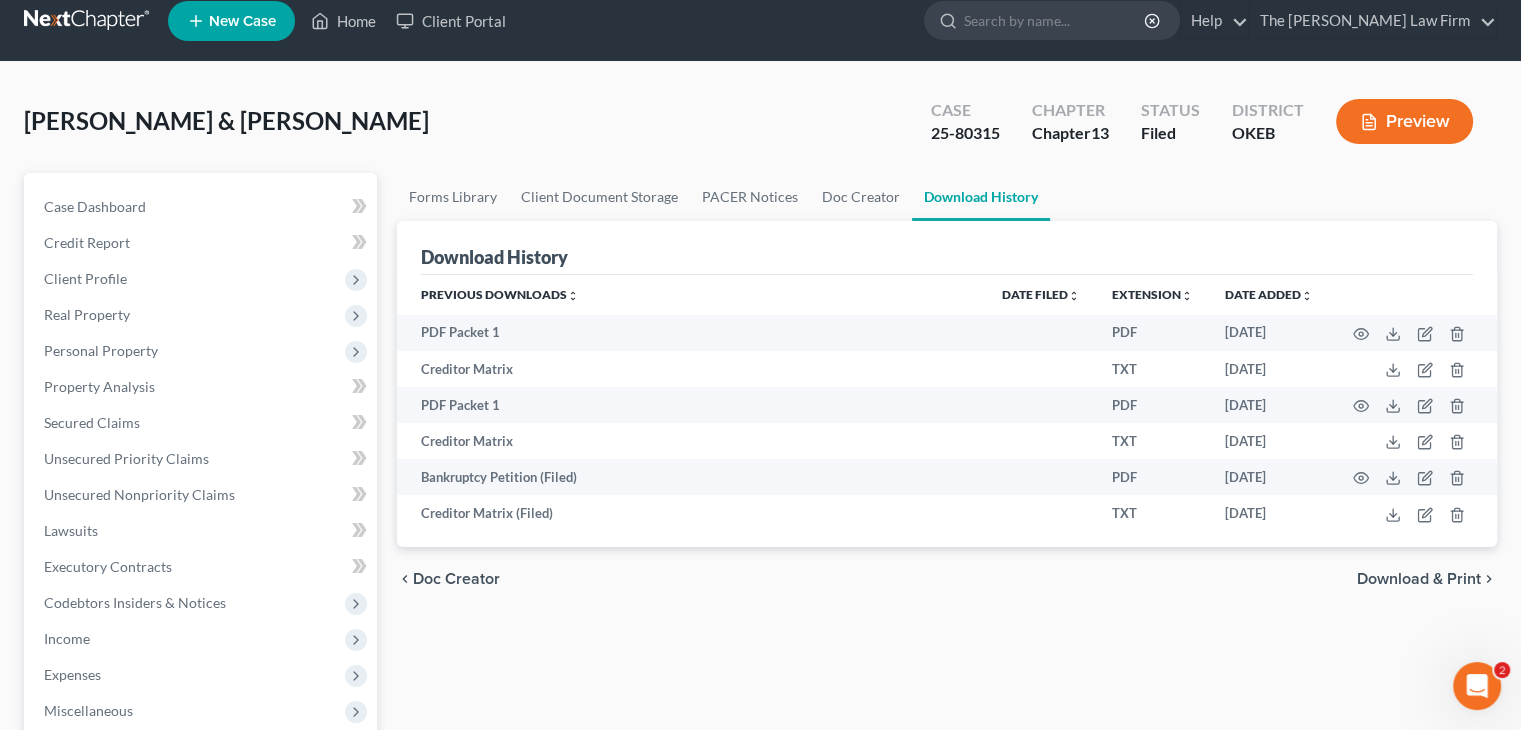 scroll, scrollTop: 0, scrollLeft: 0, axis: both 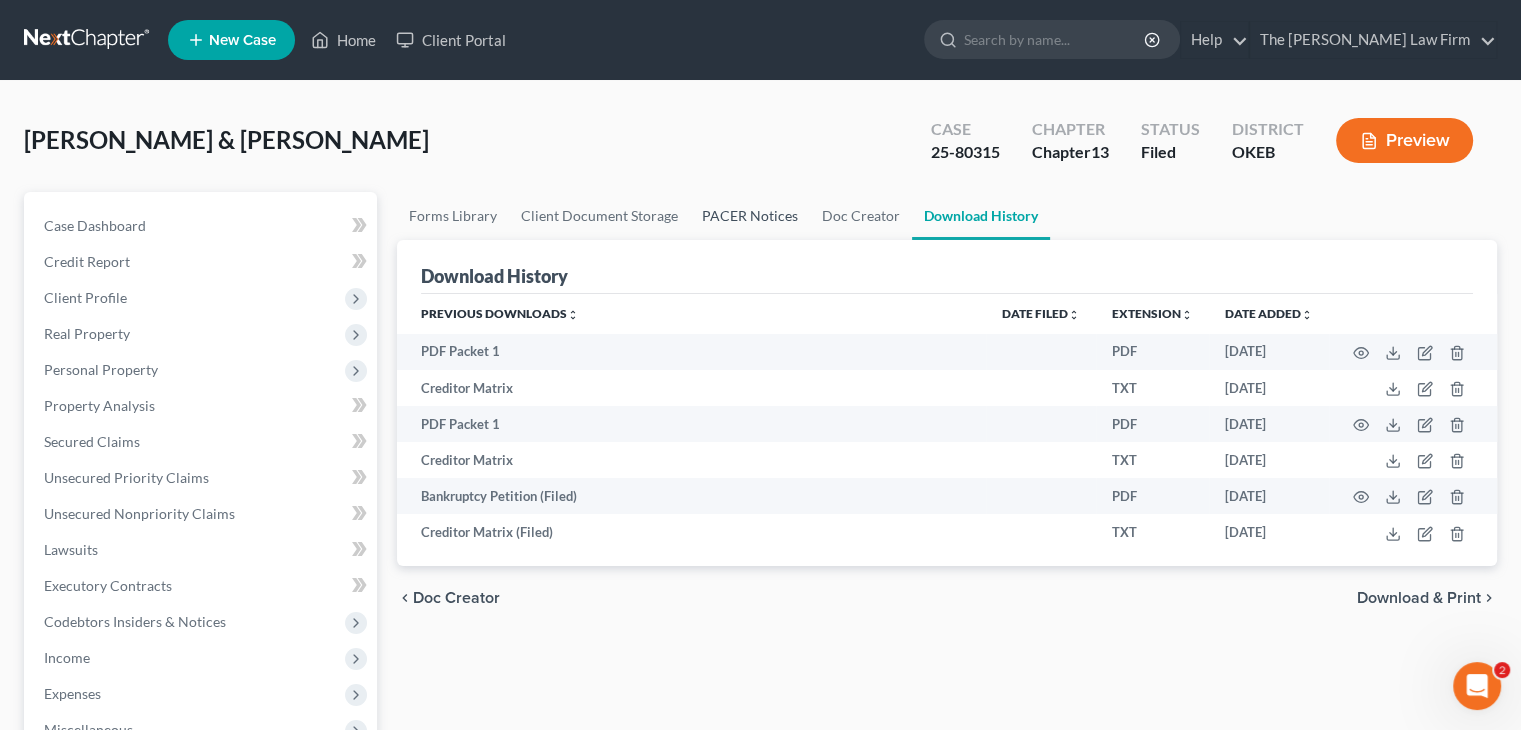 click on "PACER Notices" at bounding box center [750, 216] 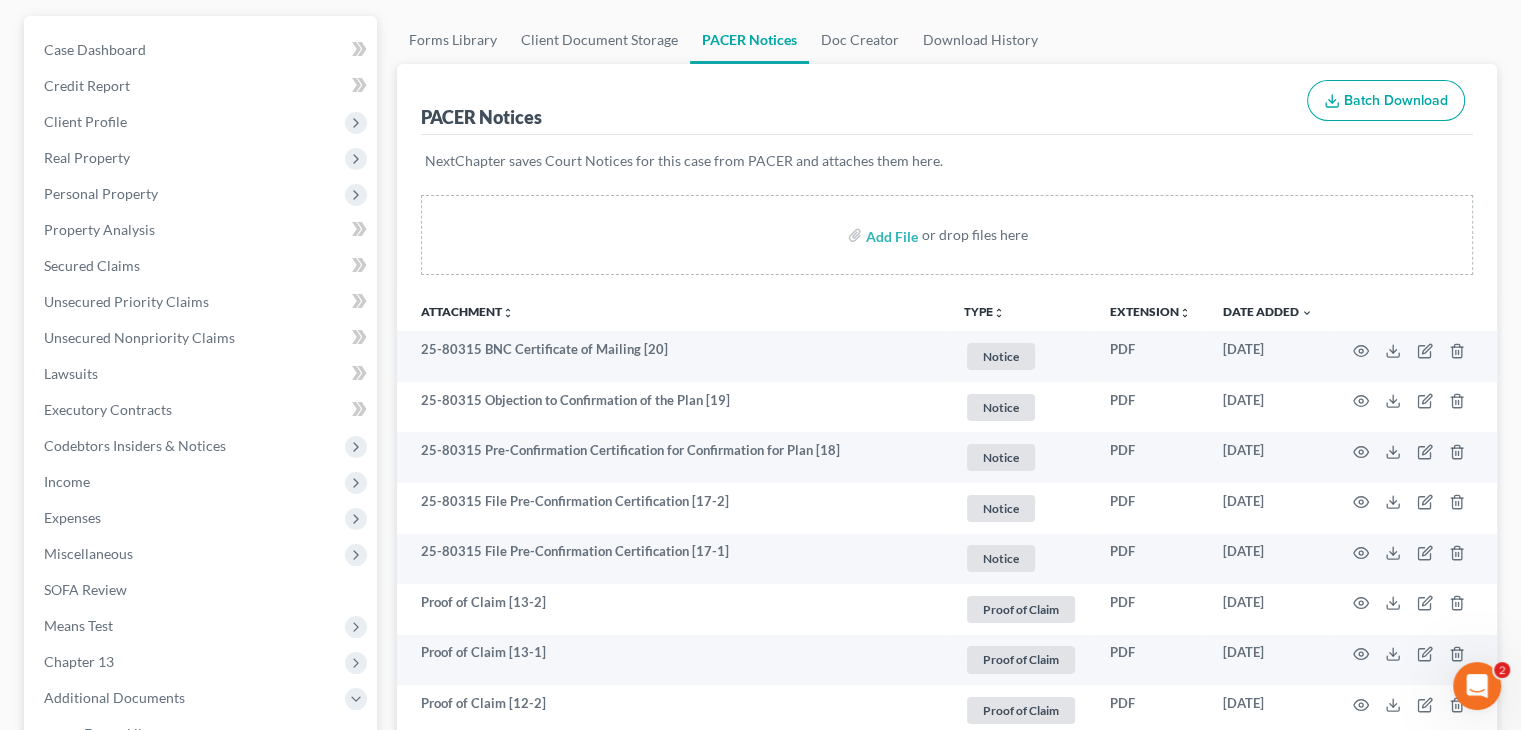 scroll, scrollTop: 204, scrollLeft: 0, axis: vertical 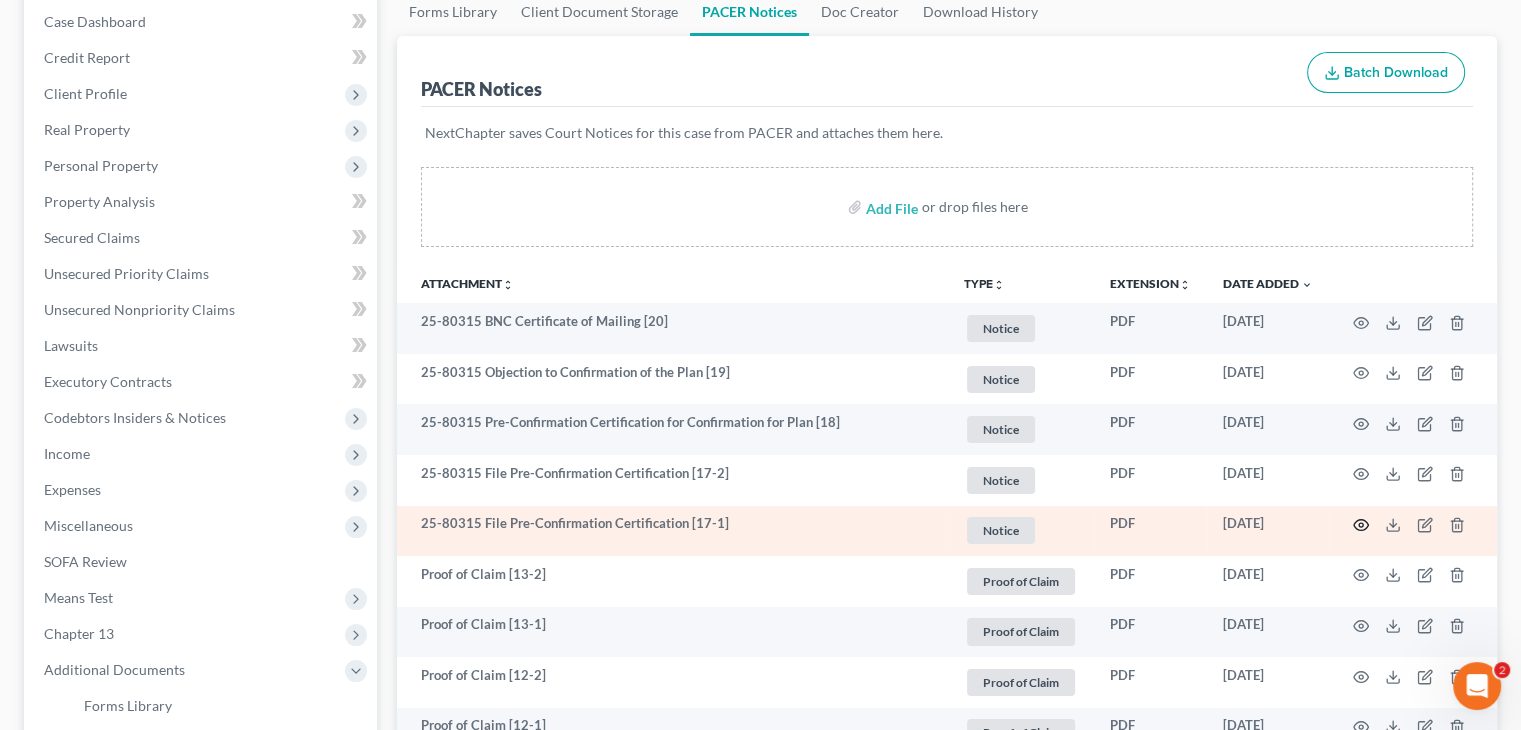 click 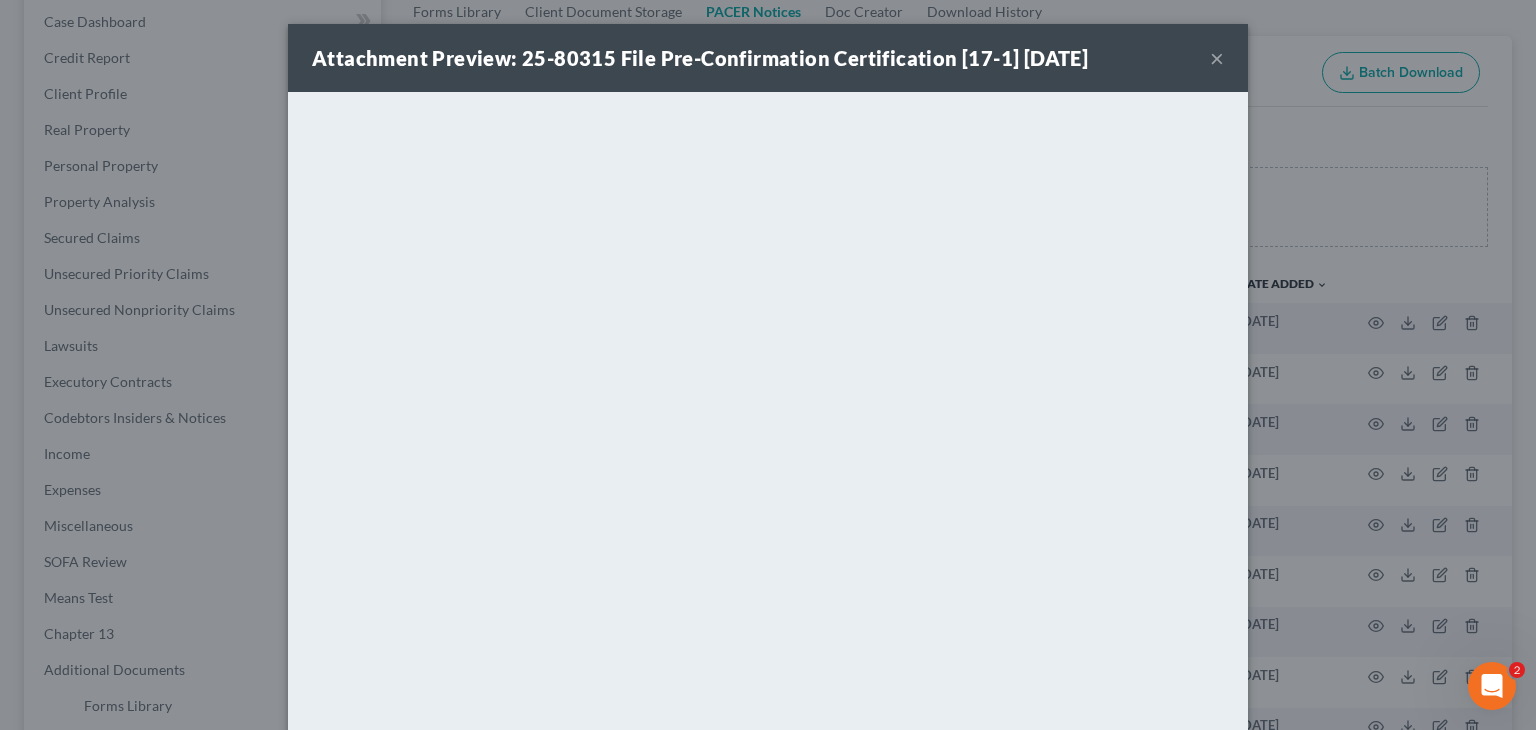click on "×" at bounding box center (1217, 58) 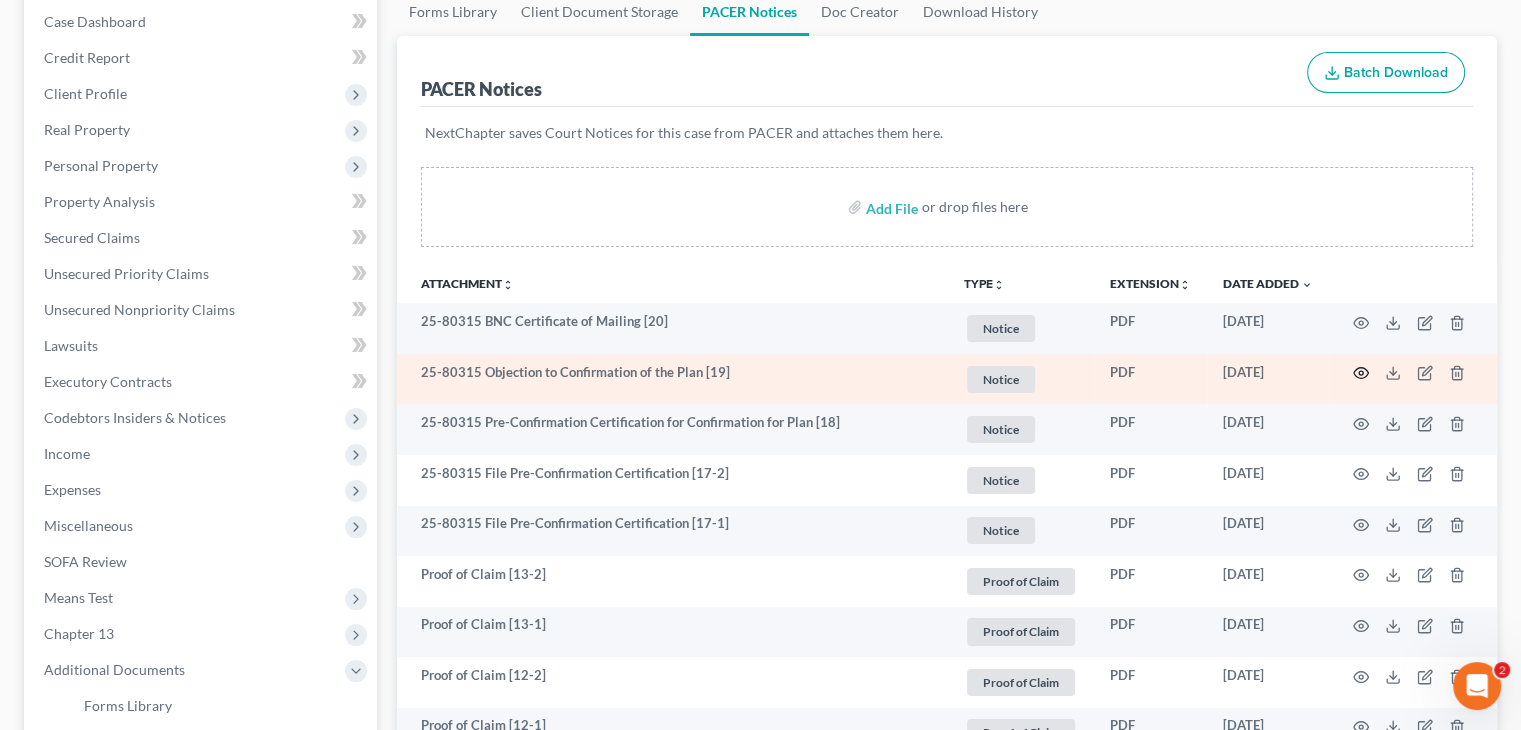 click 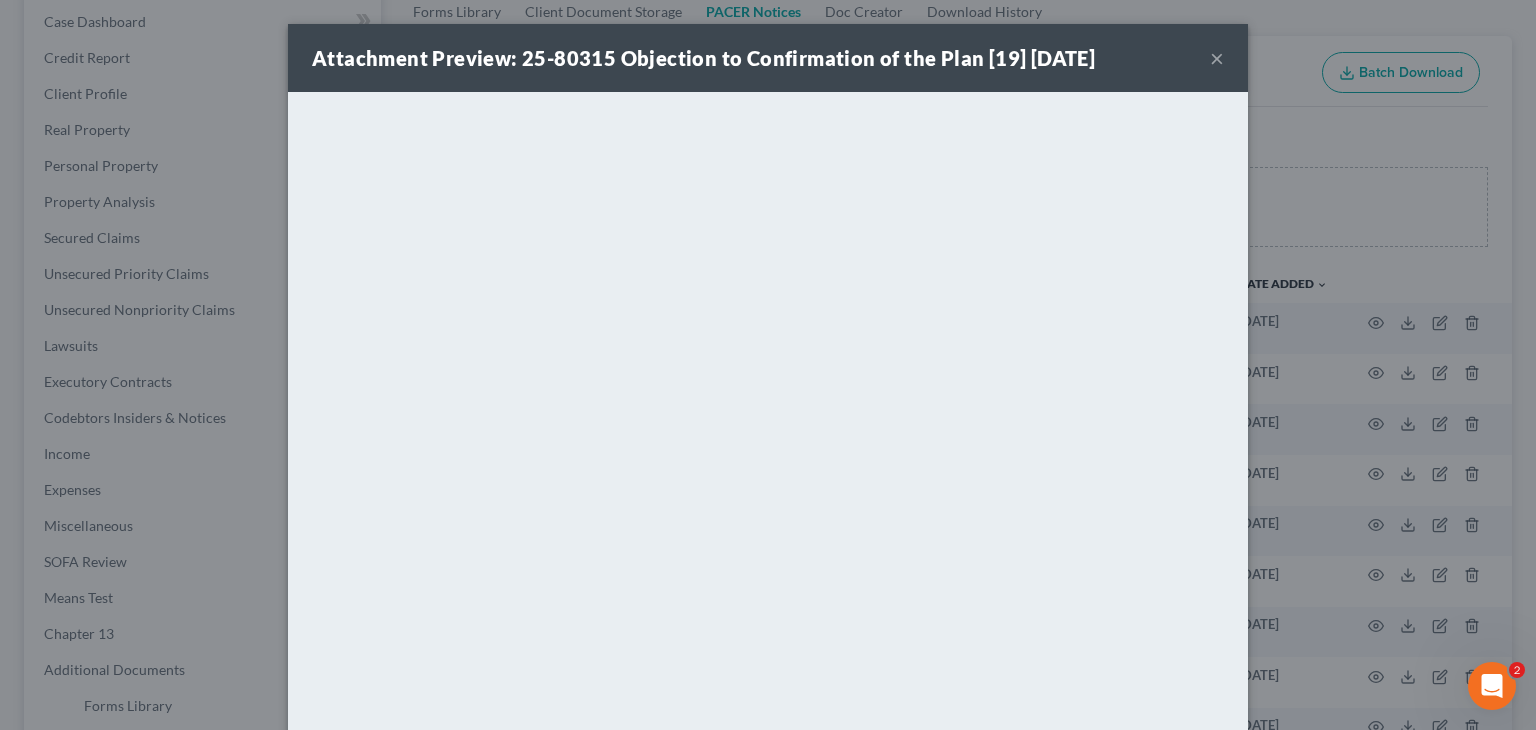 click on "×" at bounding box center (1217, 58) 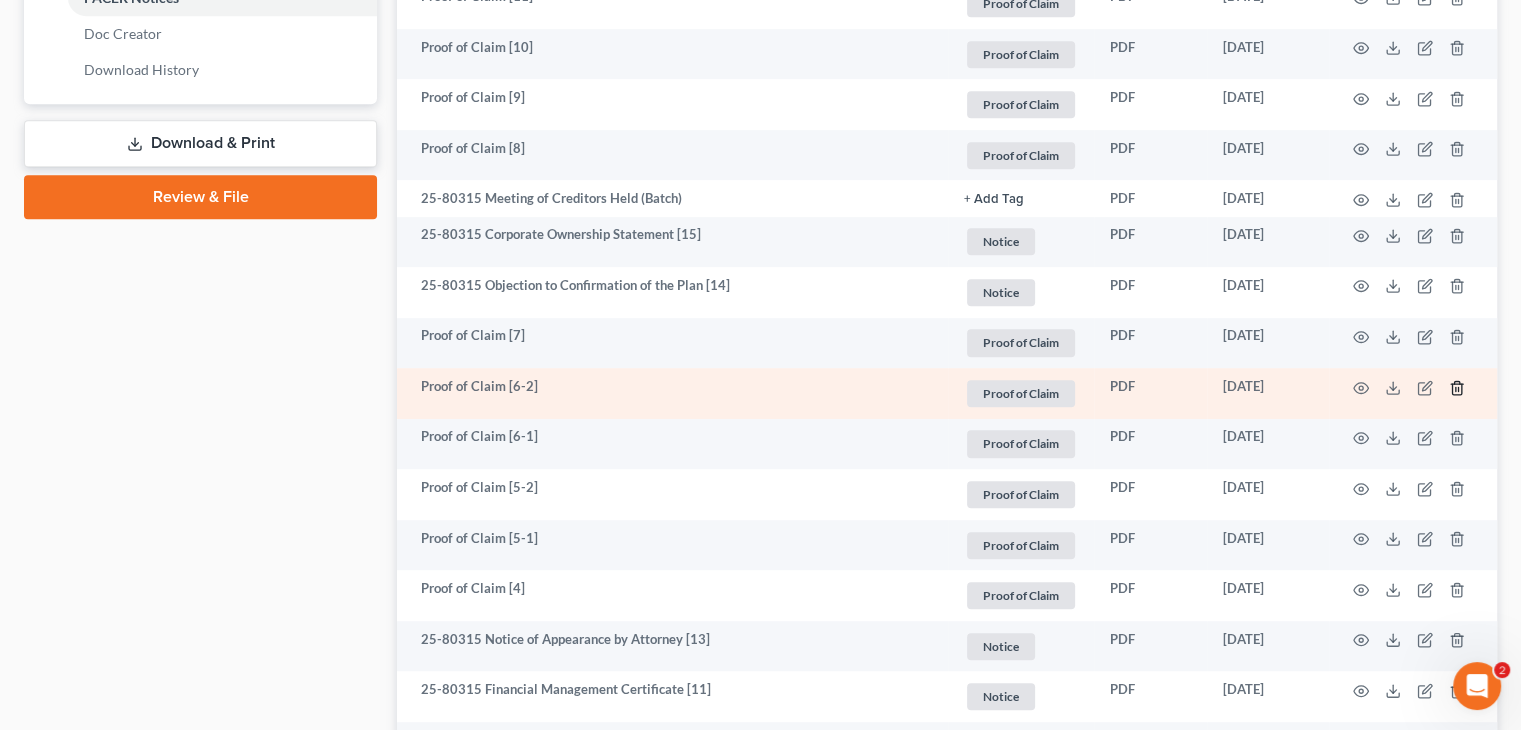 scroll, scrollTop: 1009, scrollLeft: 0, axis: vertical 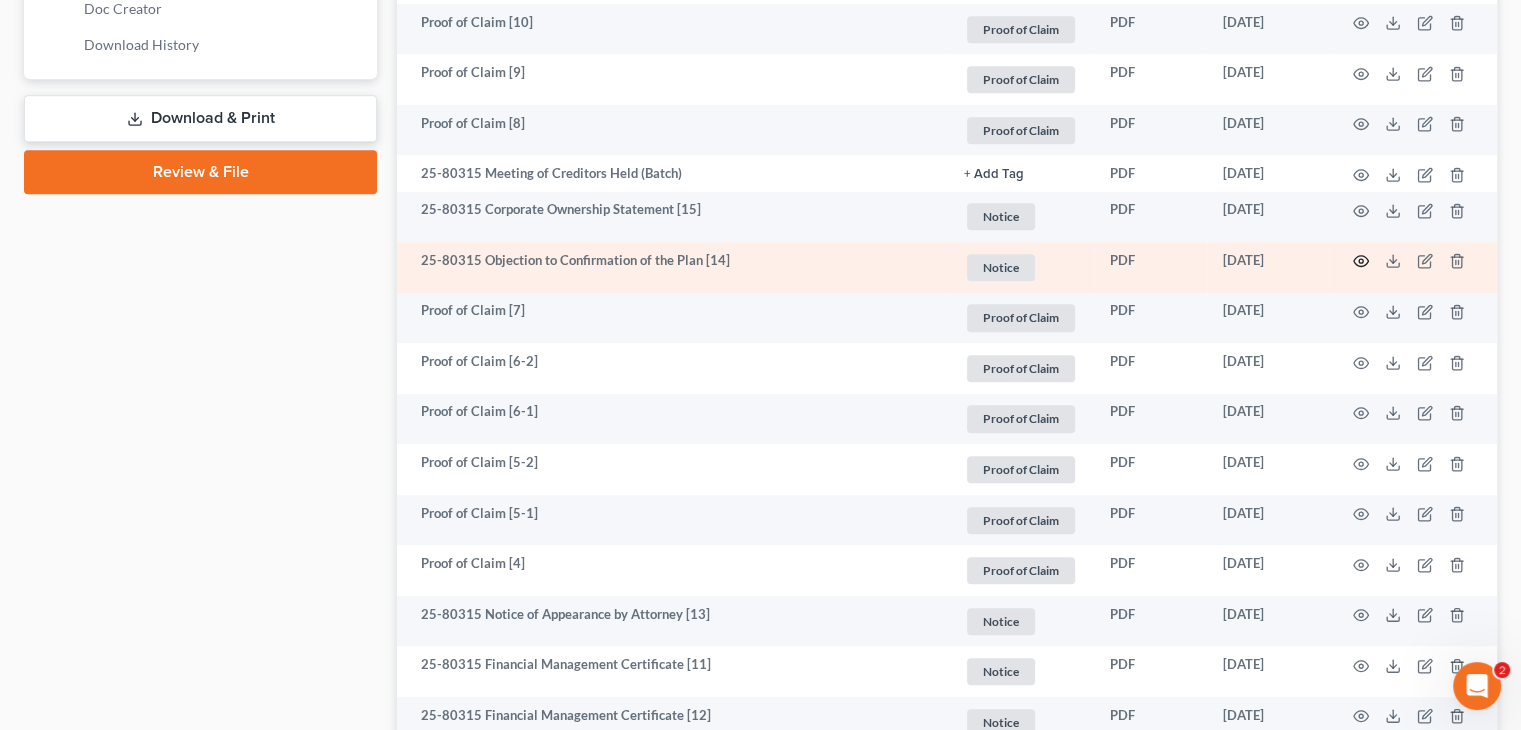 click 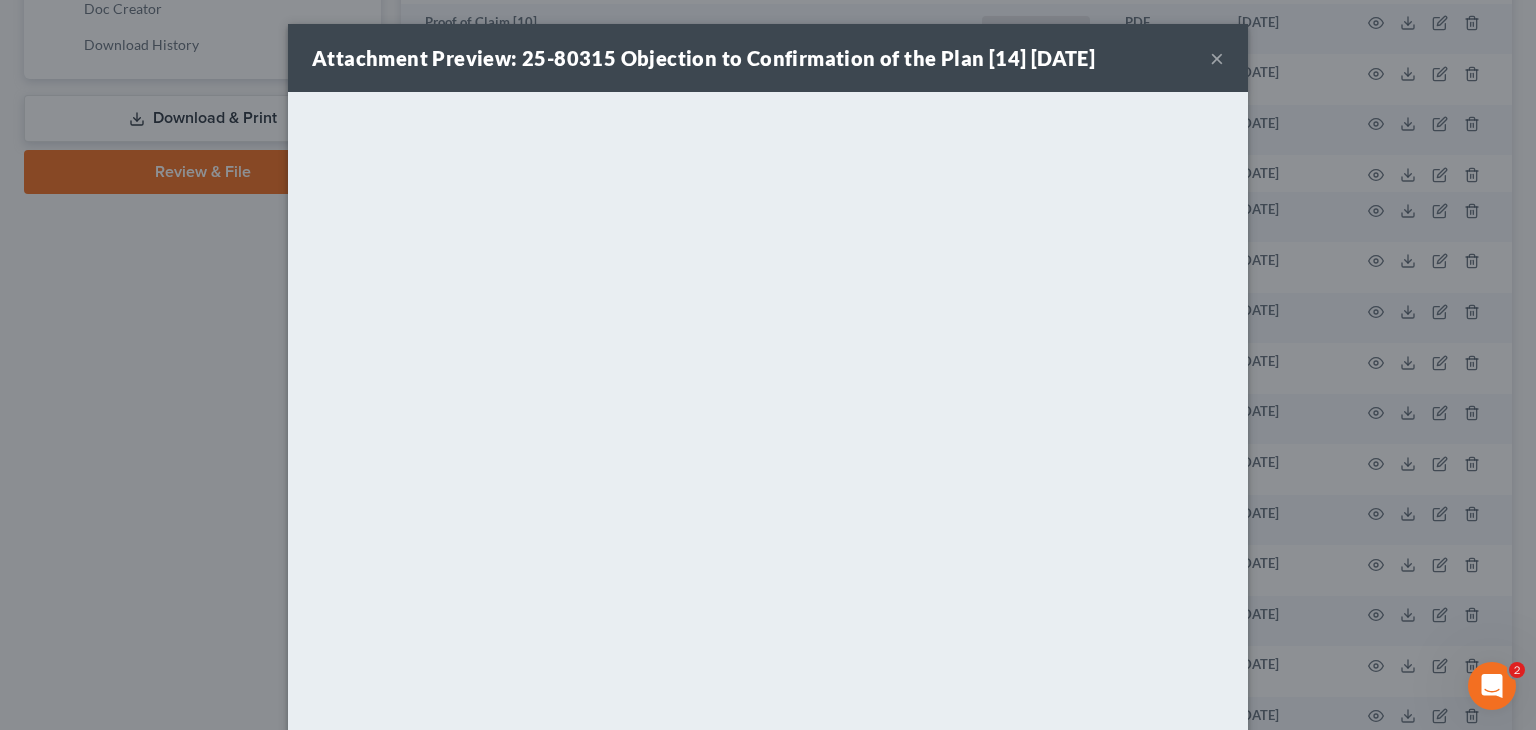 click on "×" at bounding box center [1217, 58] 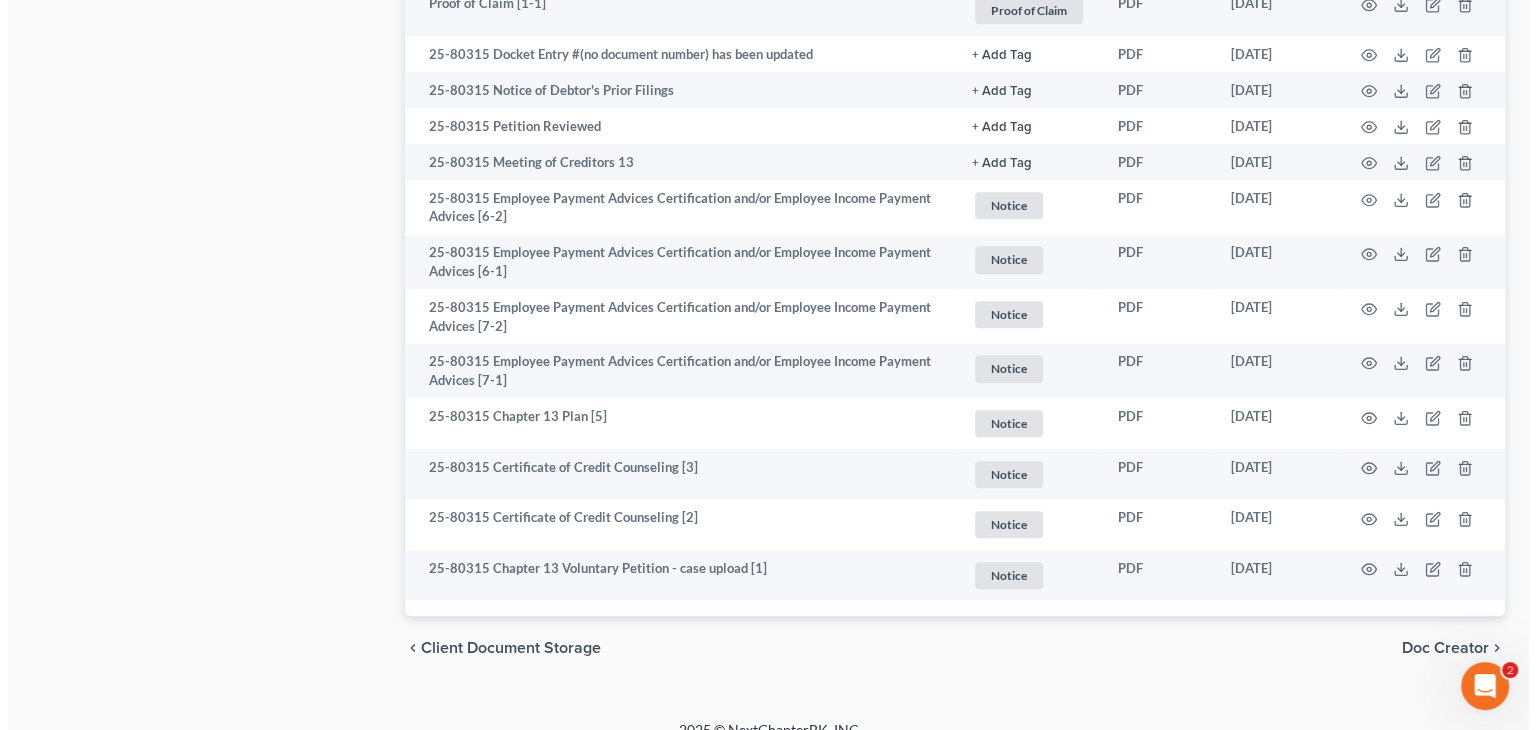 scroll, scrollTop: 2017, scrollLeft: 0, axis: vertical 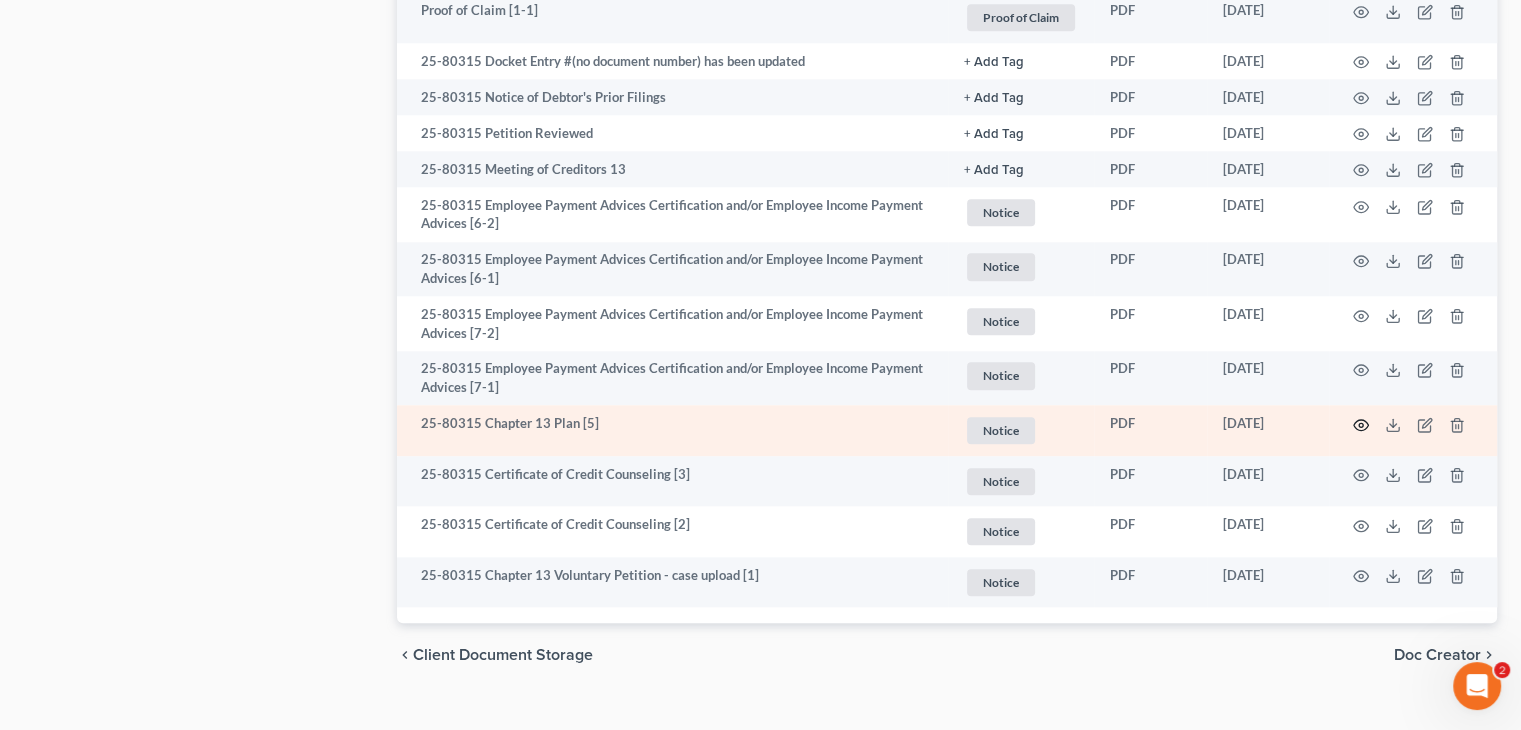 click 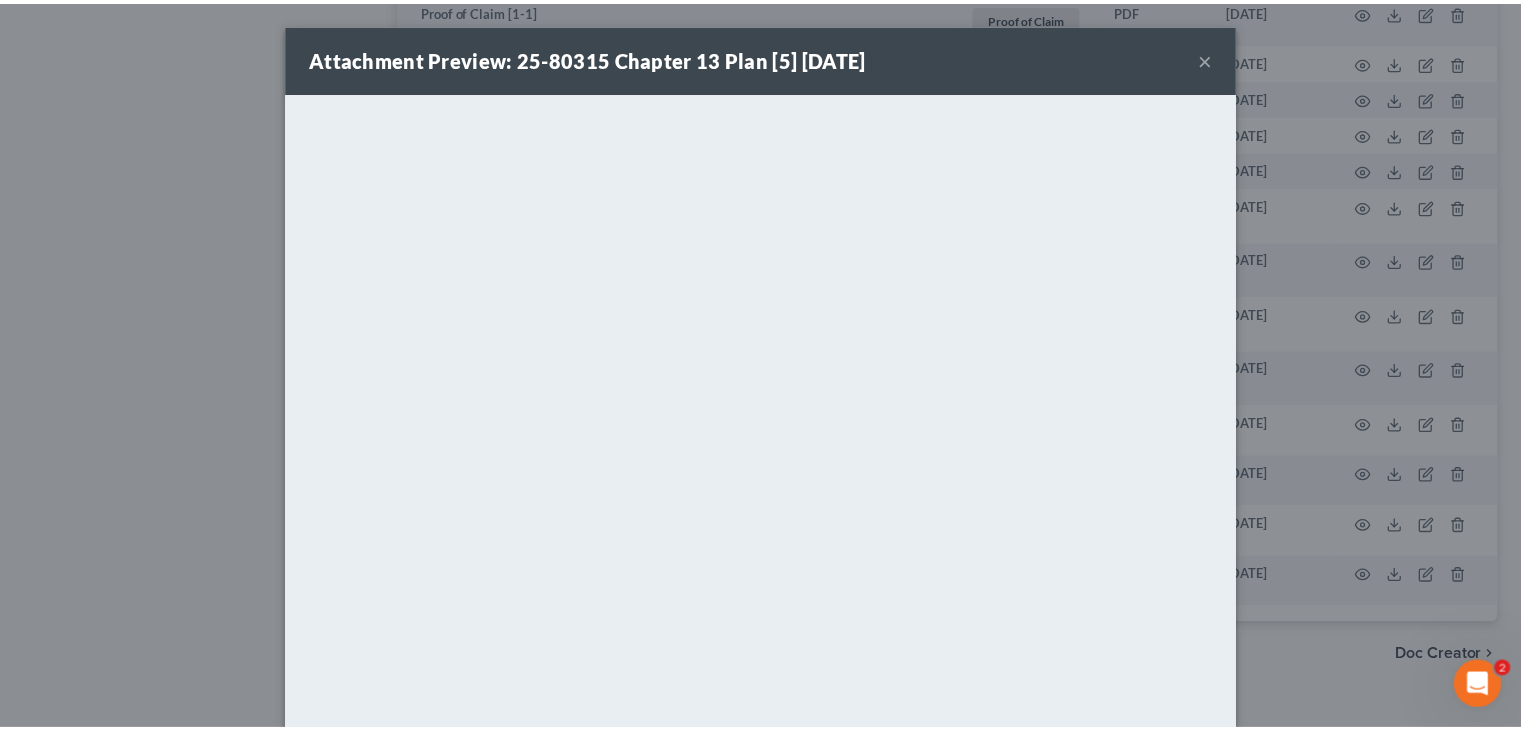 scroll, scrollTop: 12, scrollLeft: 0, axis: vertical 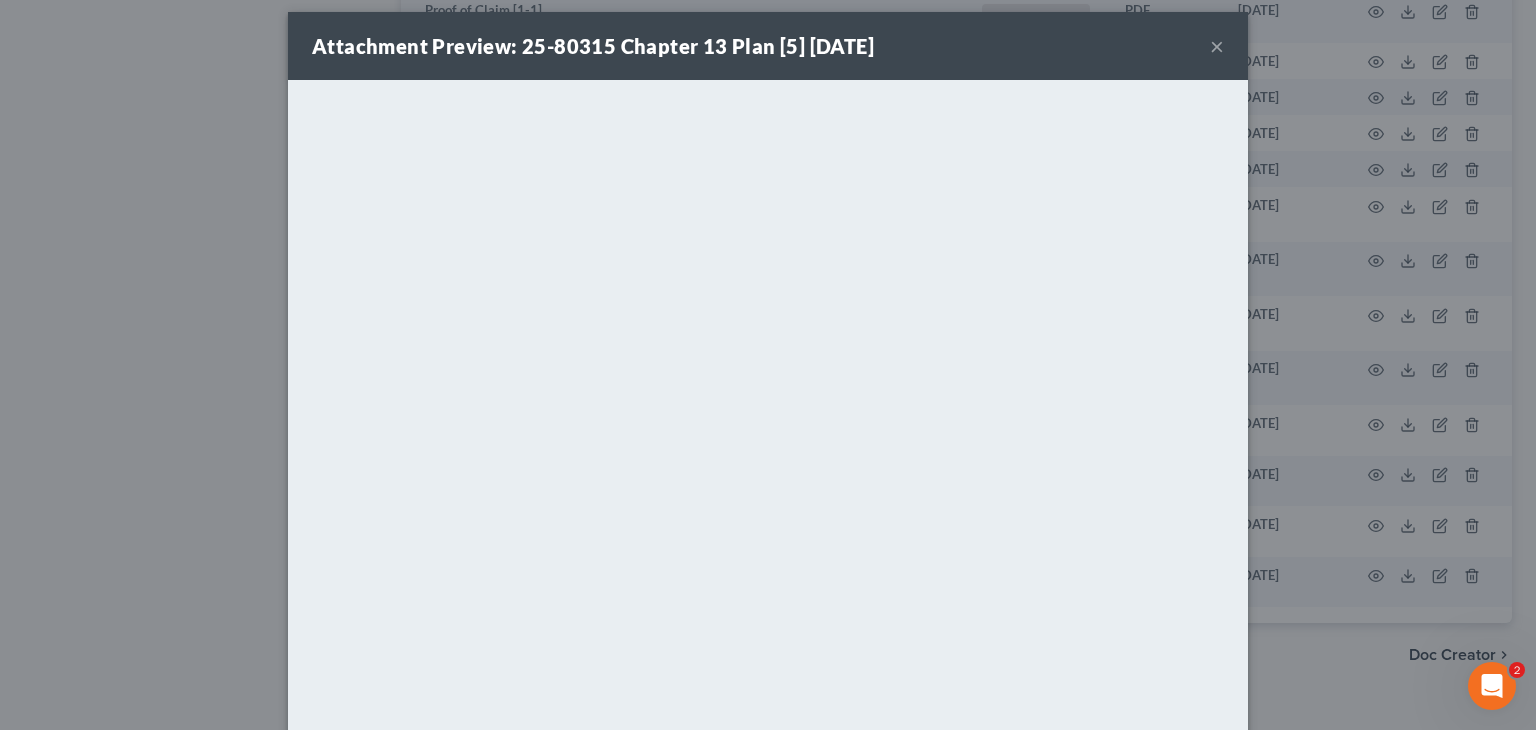 click on "×" at bounding box center [1217, 46] 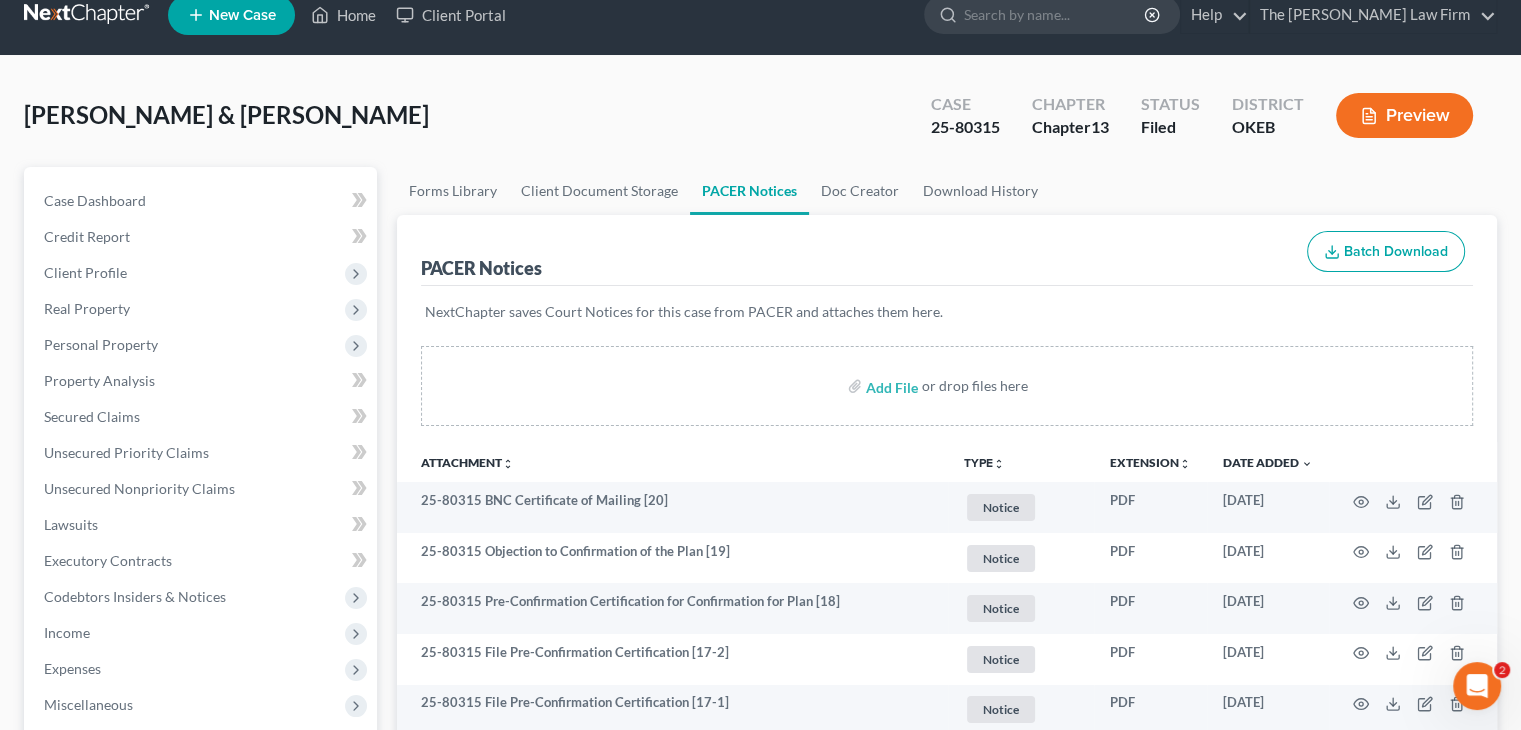 scroll, scrollTop: 0, scrollLeft: 0, axis: both 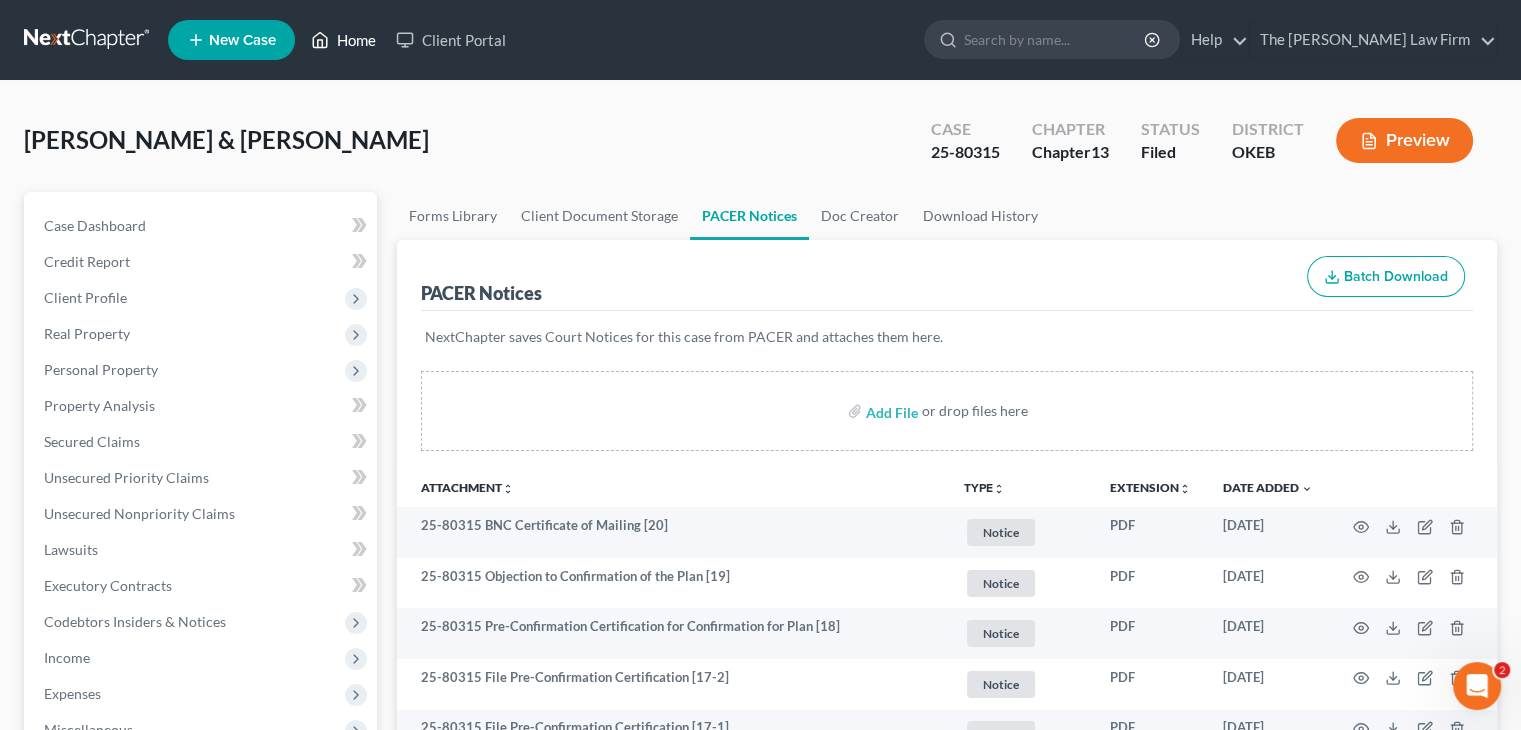 click on "Home" at bounding box center [343, 40] 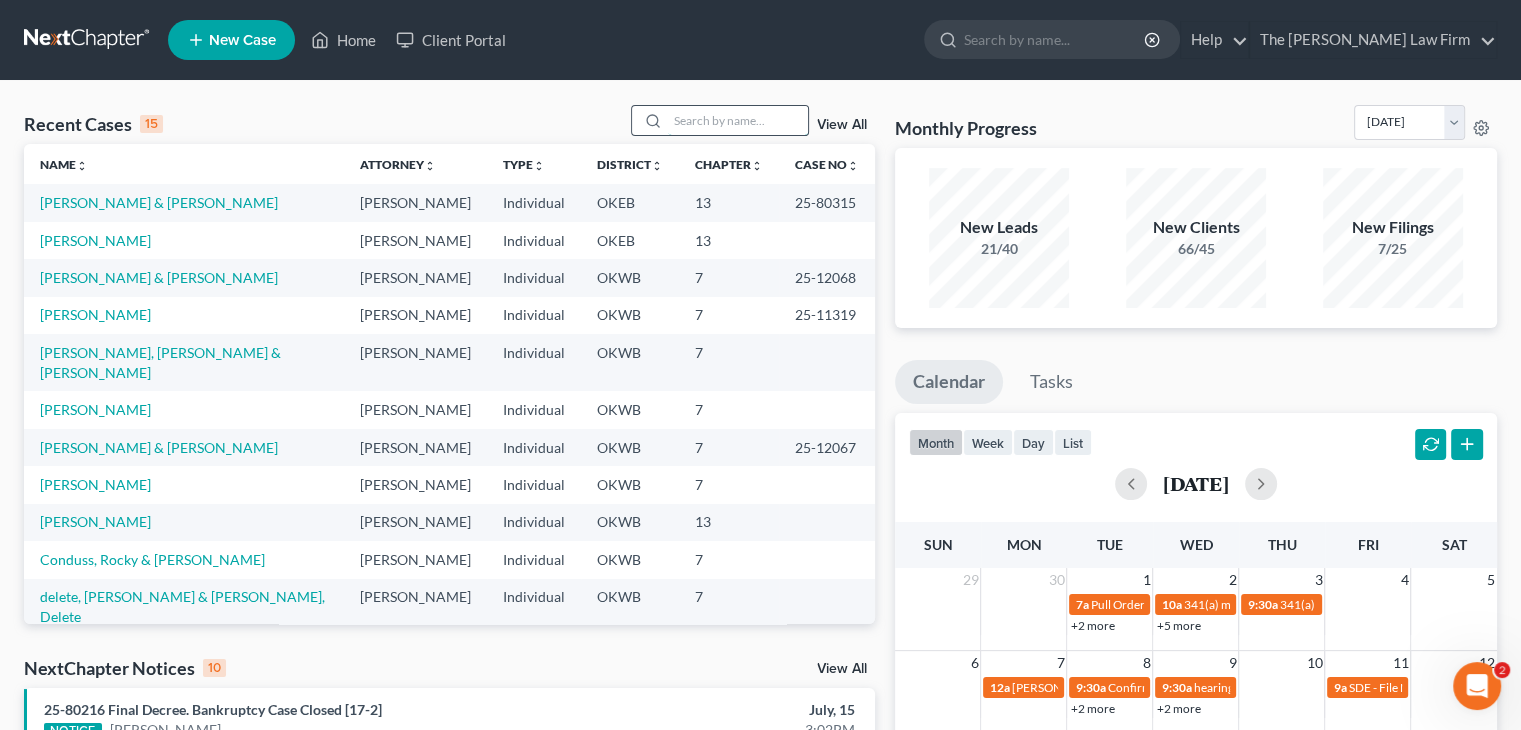 click at bounding box center [738, 120] 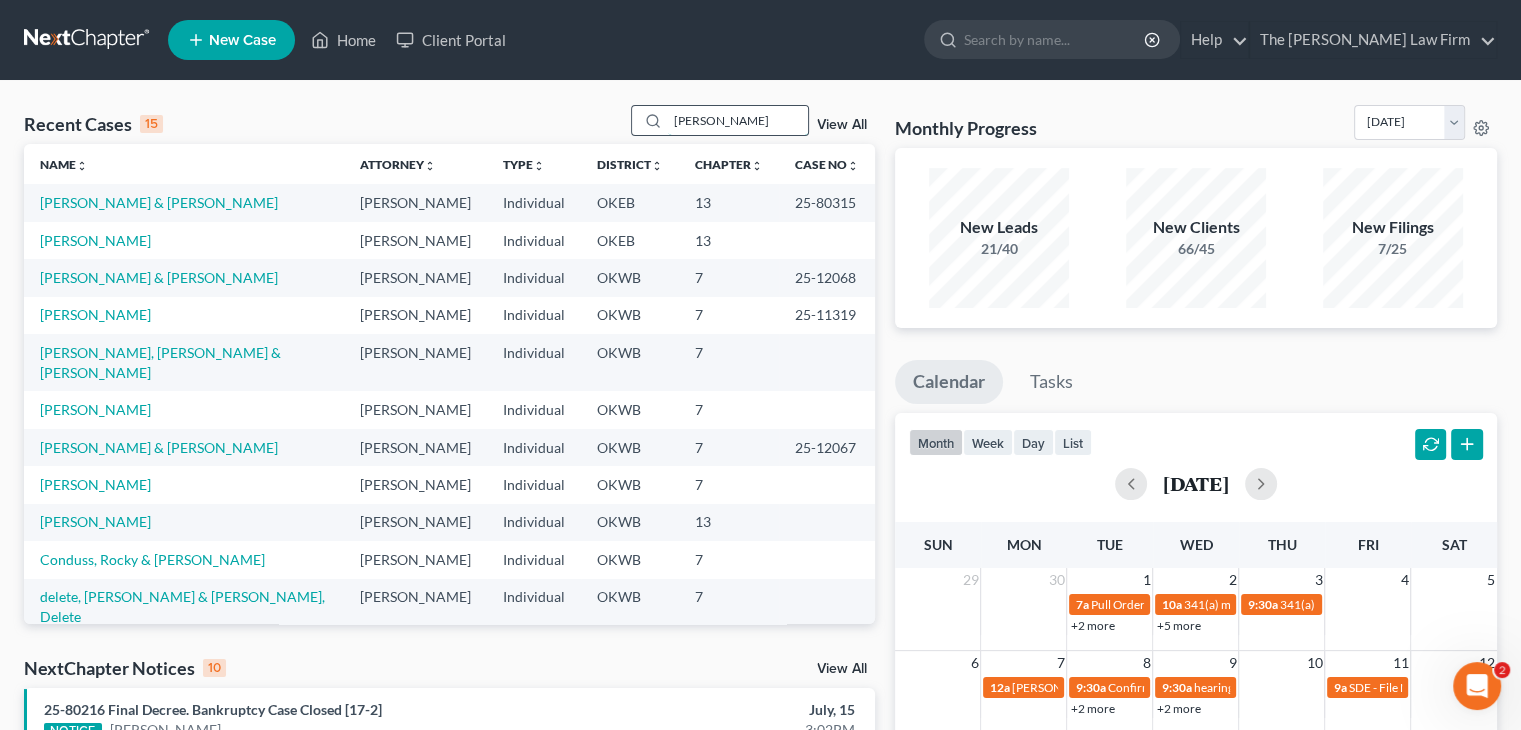 type on "[PERSON_NAME]" 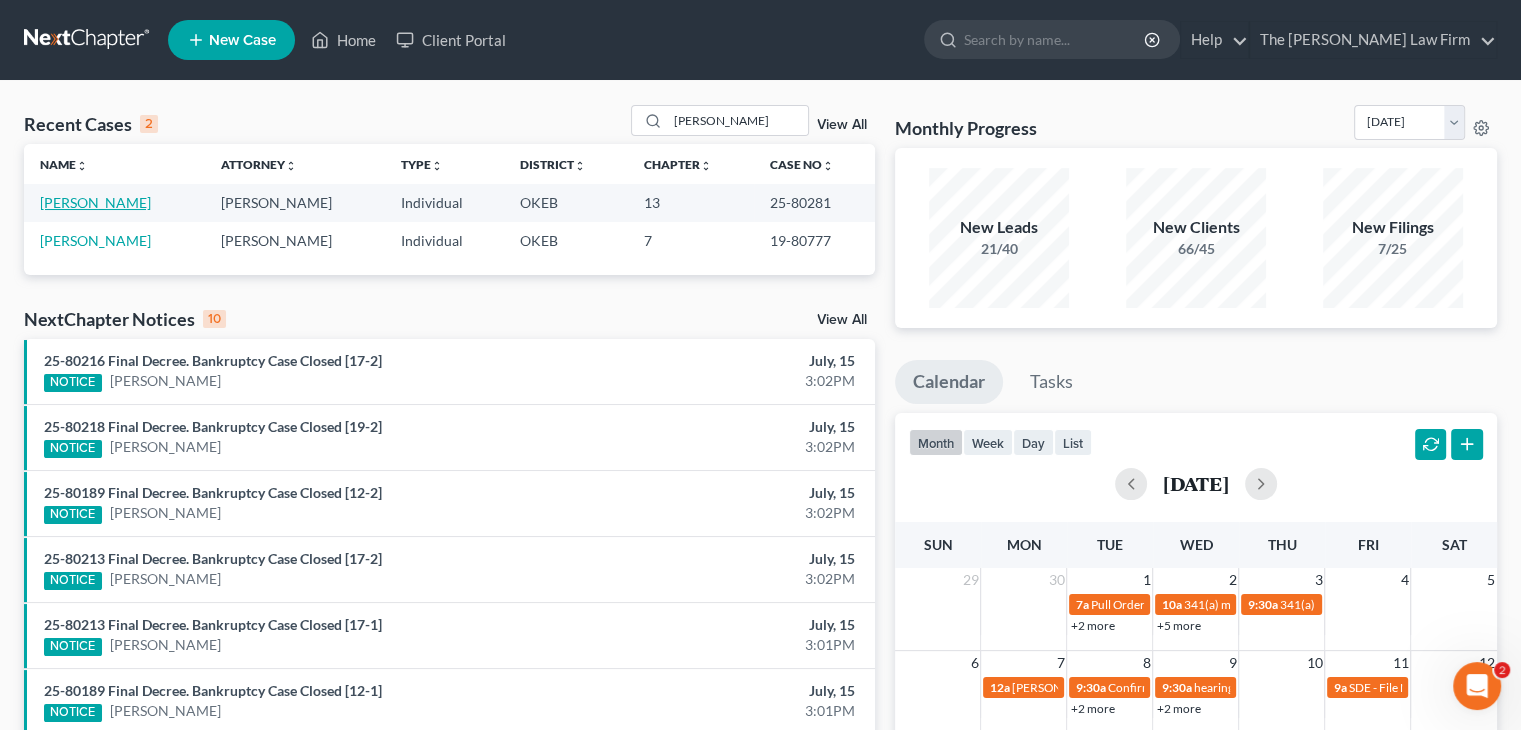 click on "[PERSON_NAME]" at bounding box center [95, 202] 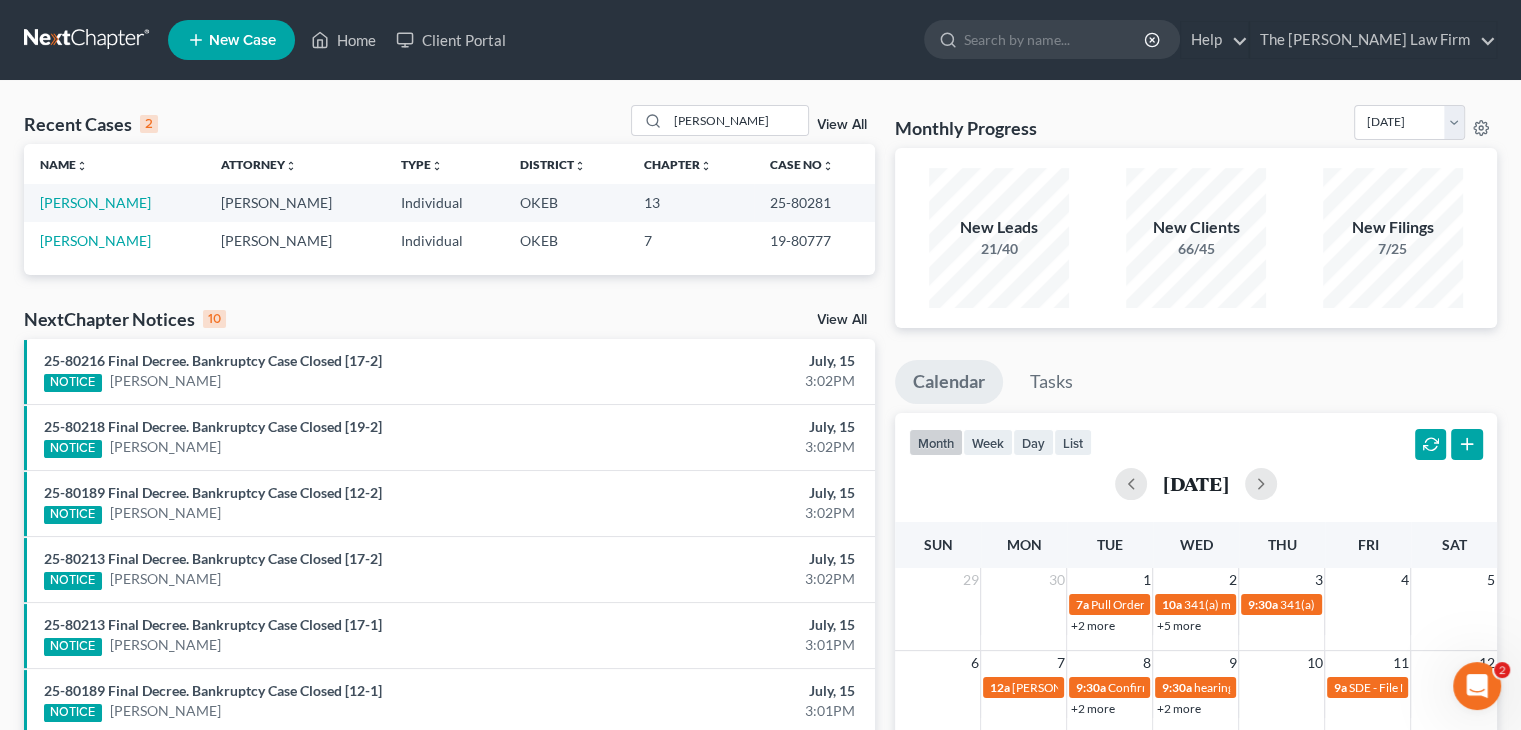 select on "2" 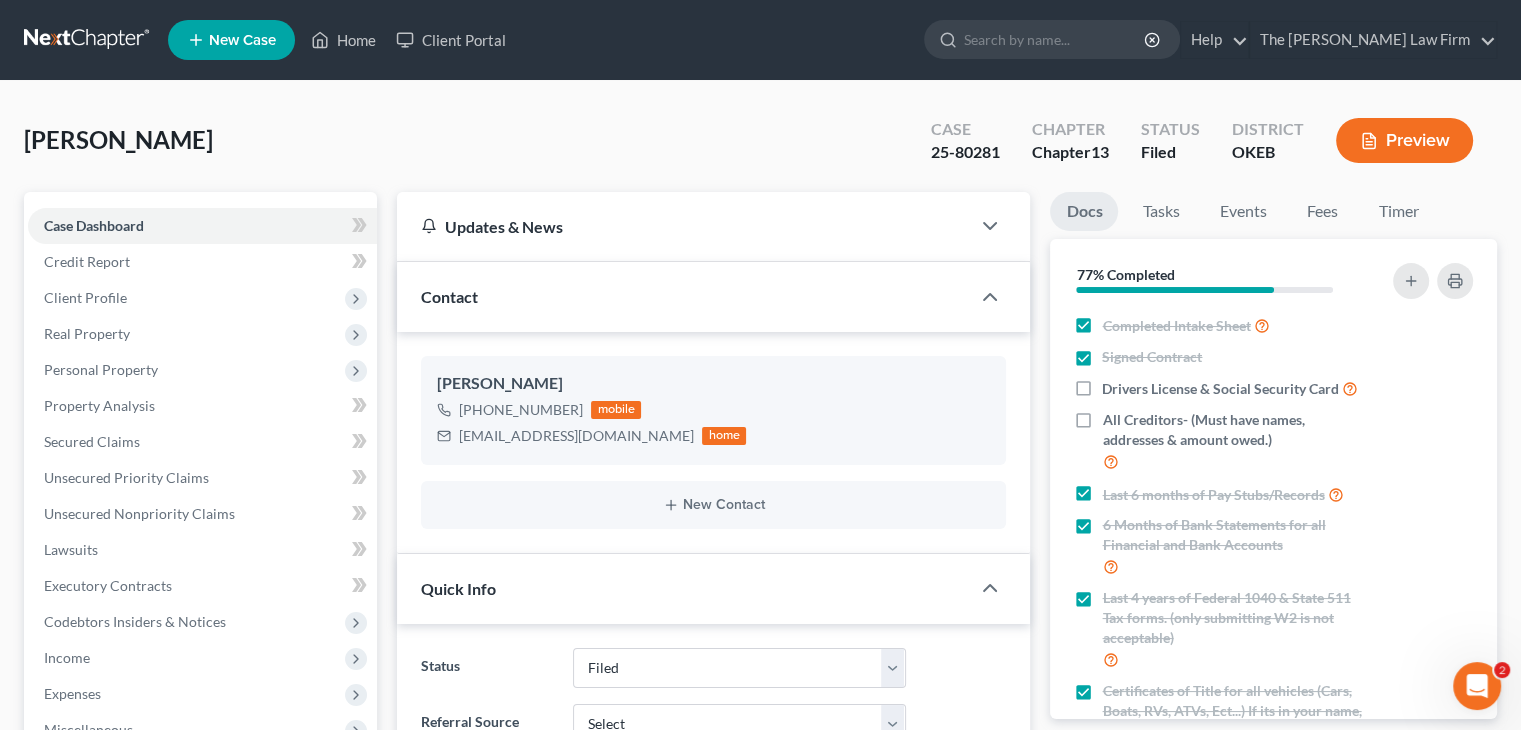 scroll, scrollTop: 1298, scrollLeft: 0, axis: vertical 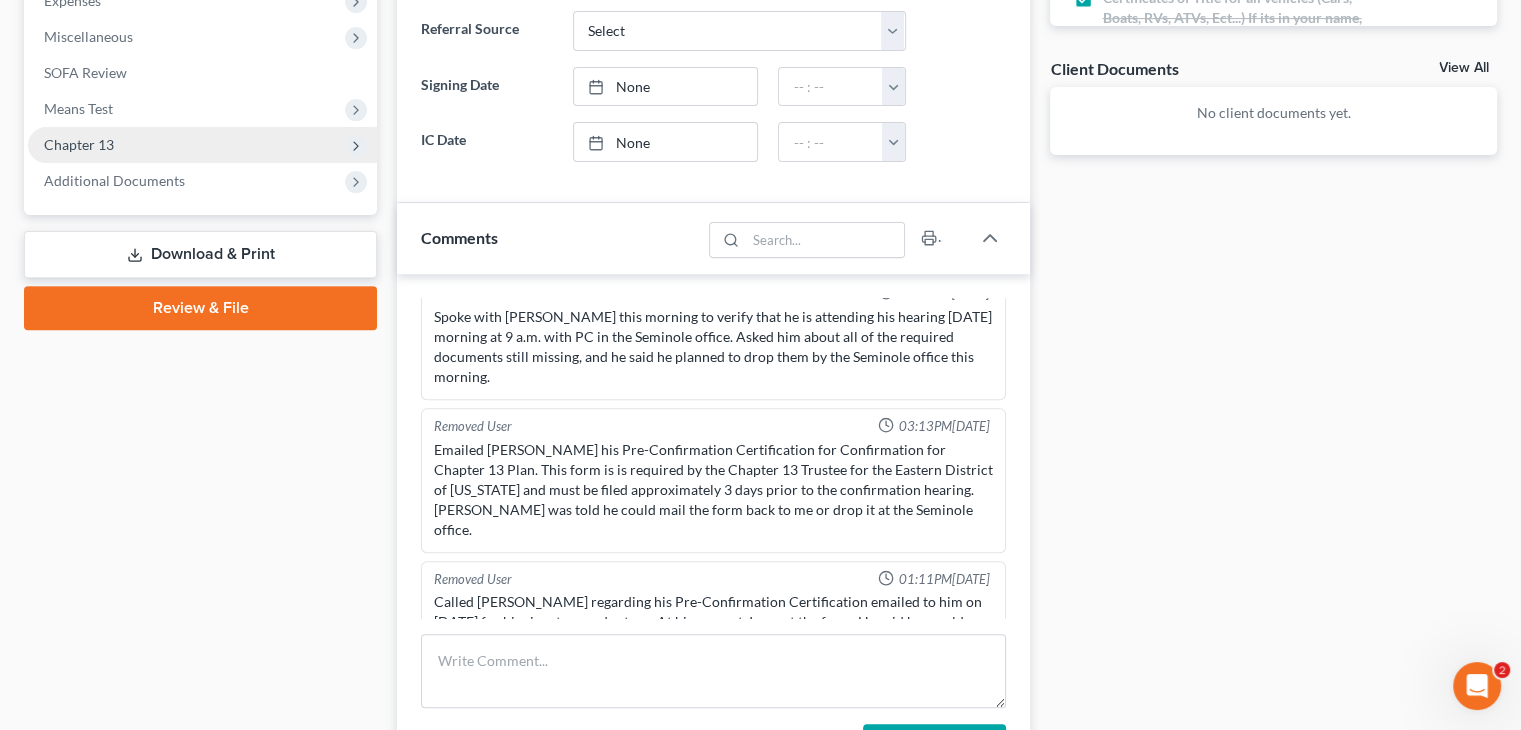 click on "Chapter 13" at bounding box center (79, 144) 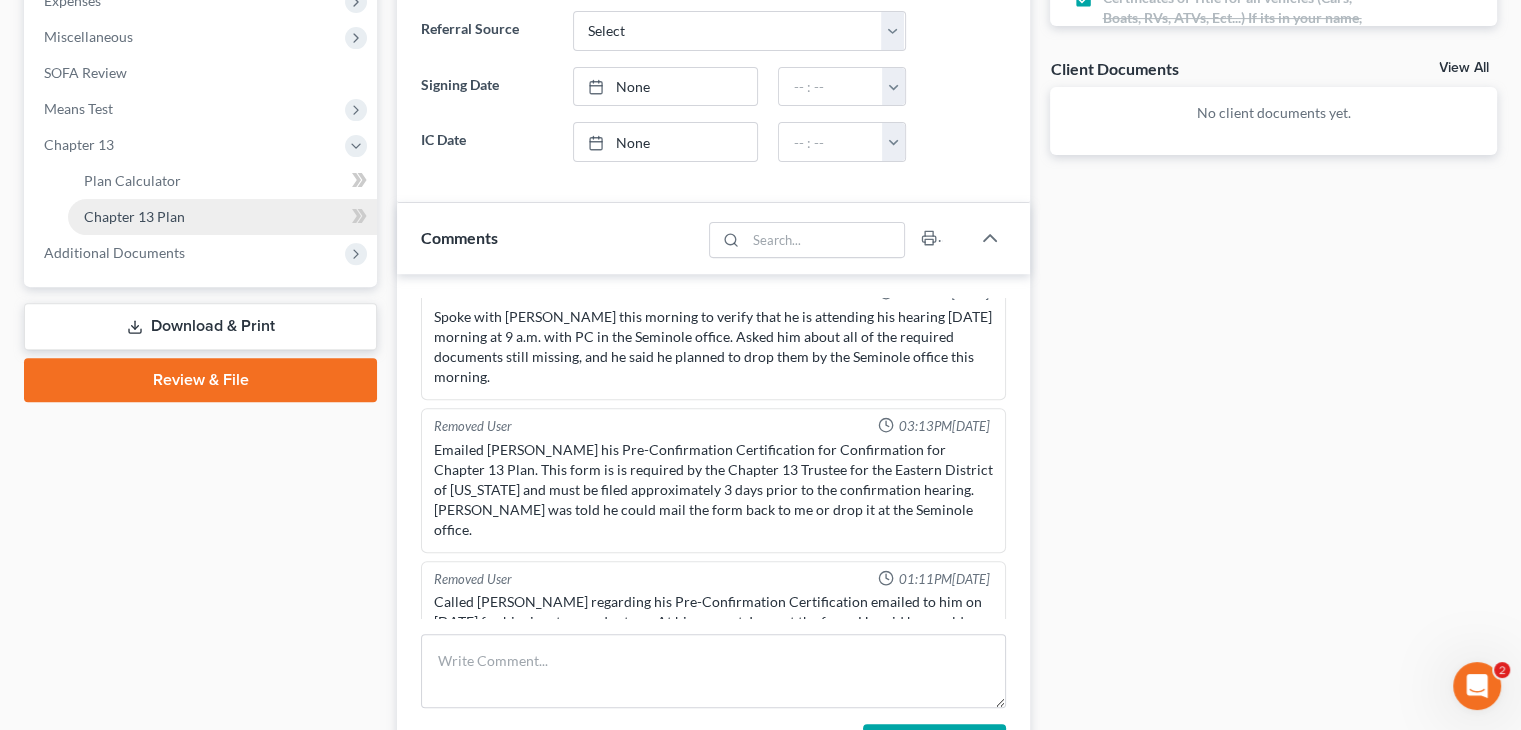click on "Chapter 13 Plan" at bounding box center (222, 217) 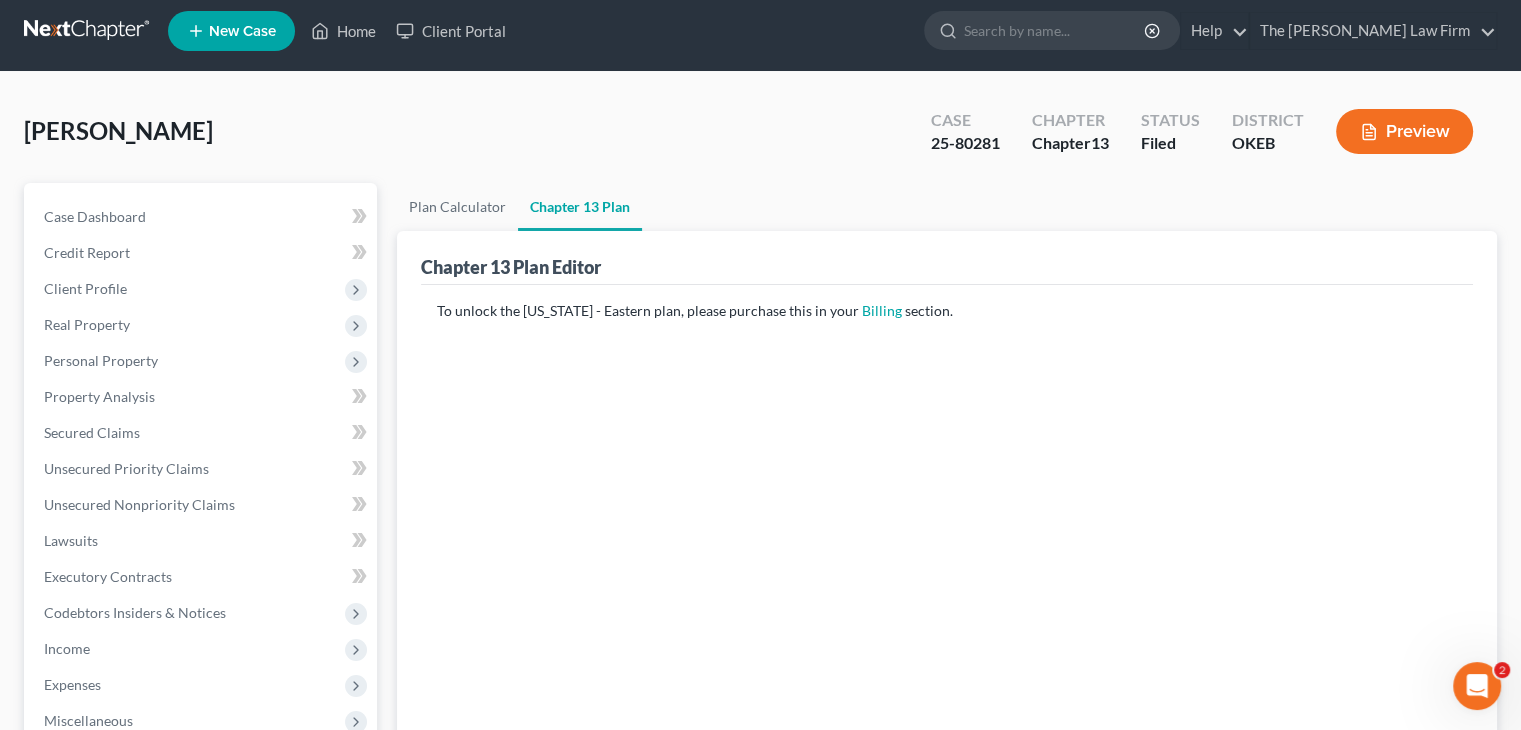 scroll, scrollTop: 0, scrollLeft: 0, axis: both 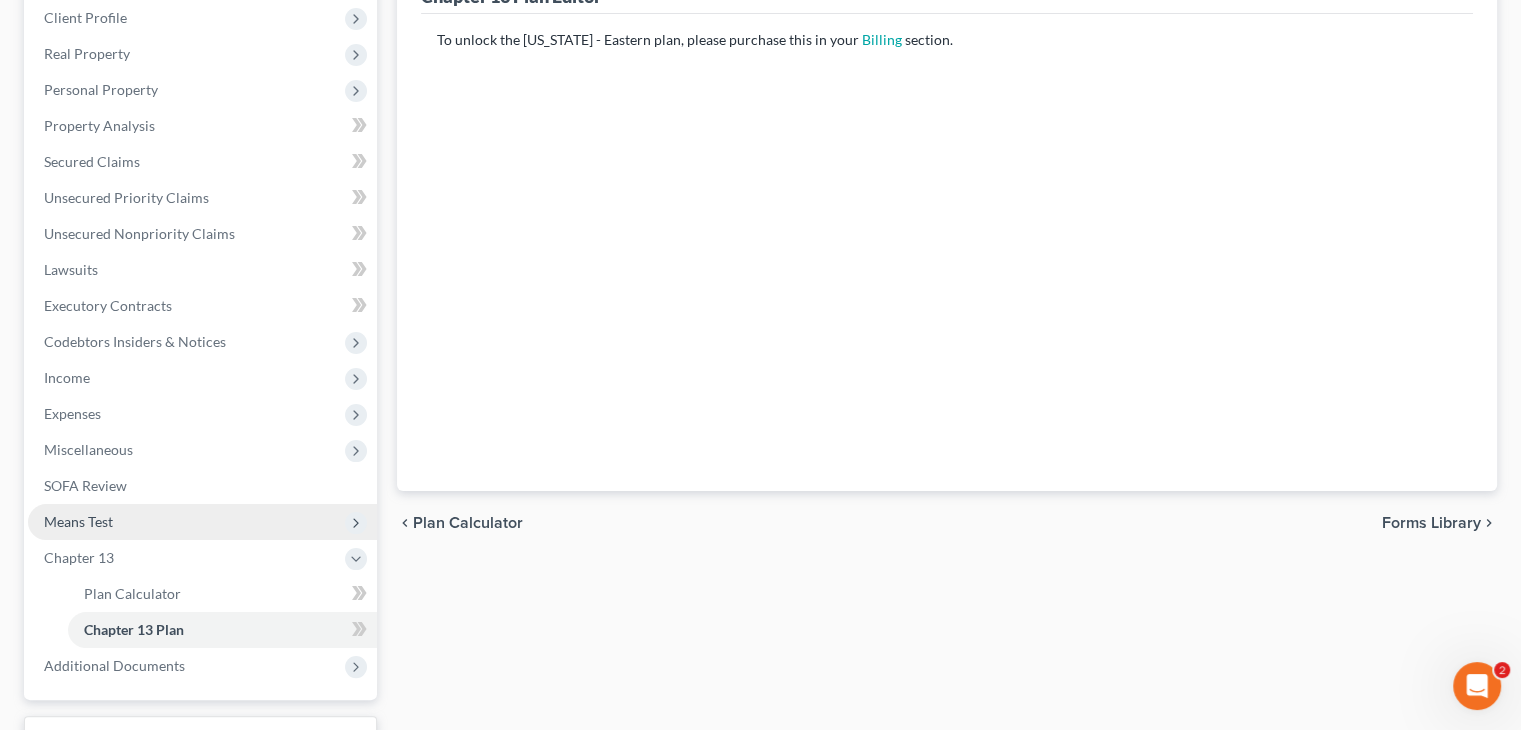click on "Means Test" at bounding box center [78, 521] 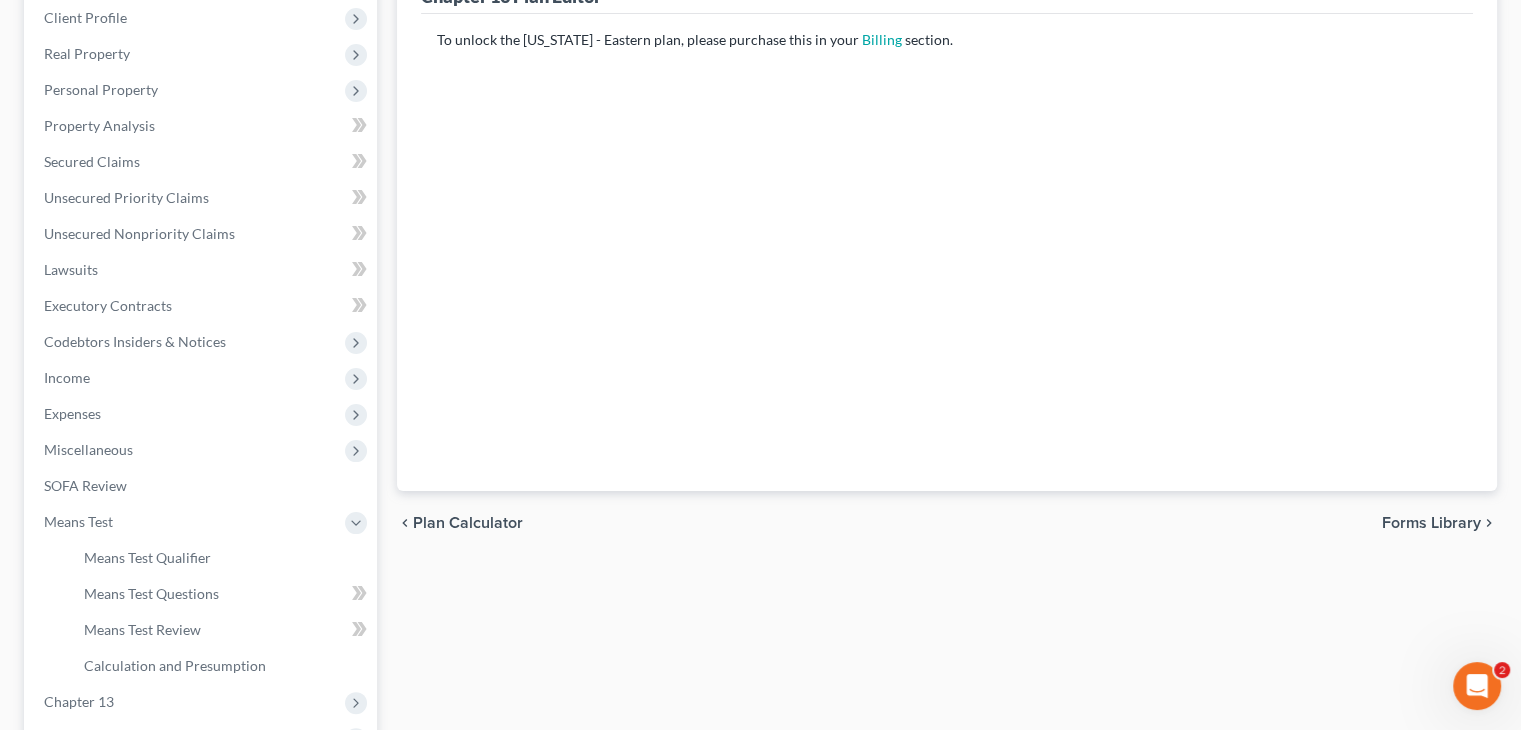 scroll, scrollTop: 512, scrollLeft: 0, axis: vertical 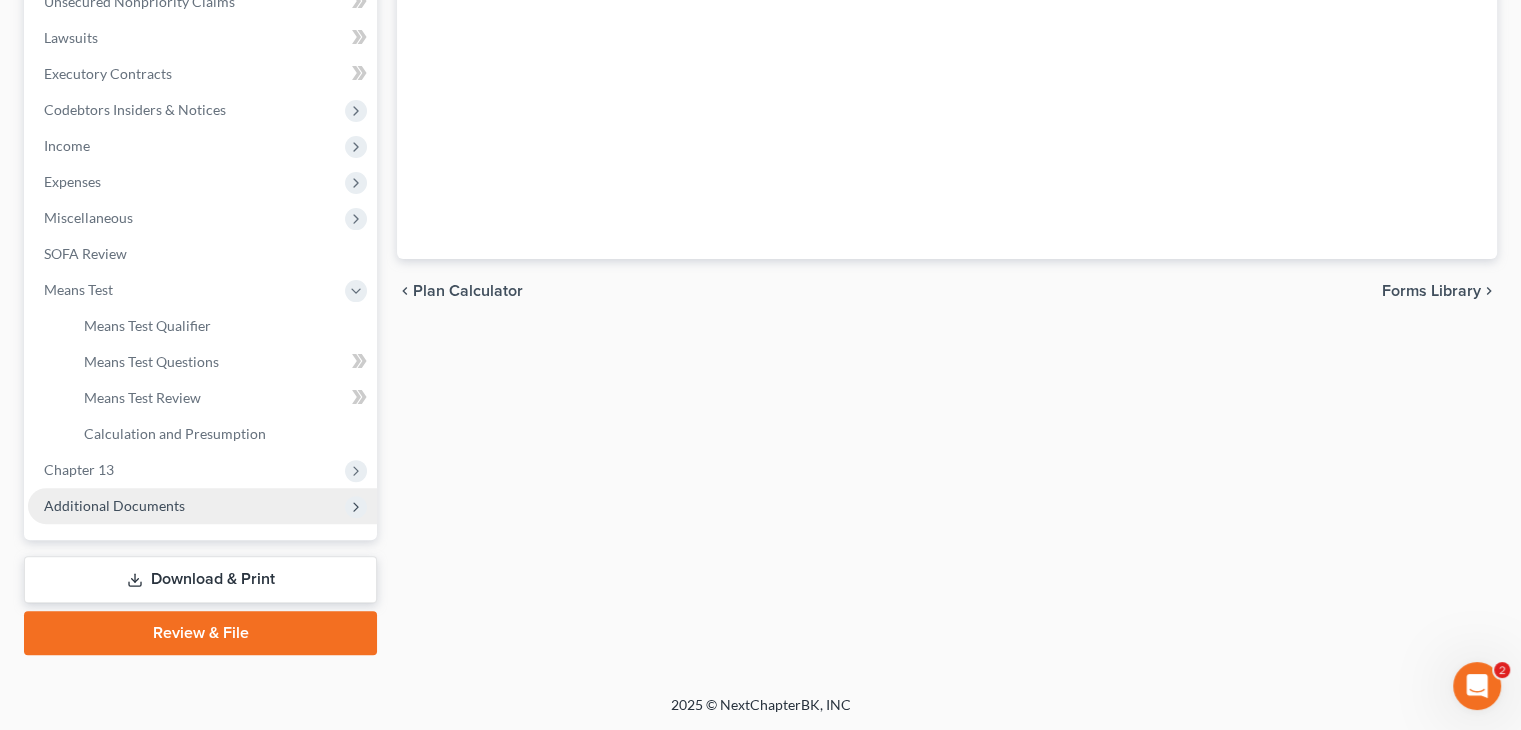 click on "Additional Documents" at bounding box center (114, 505) 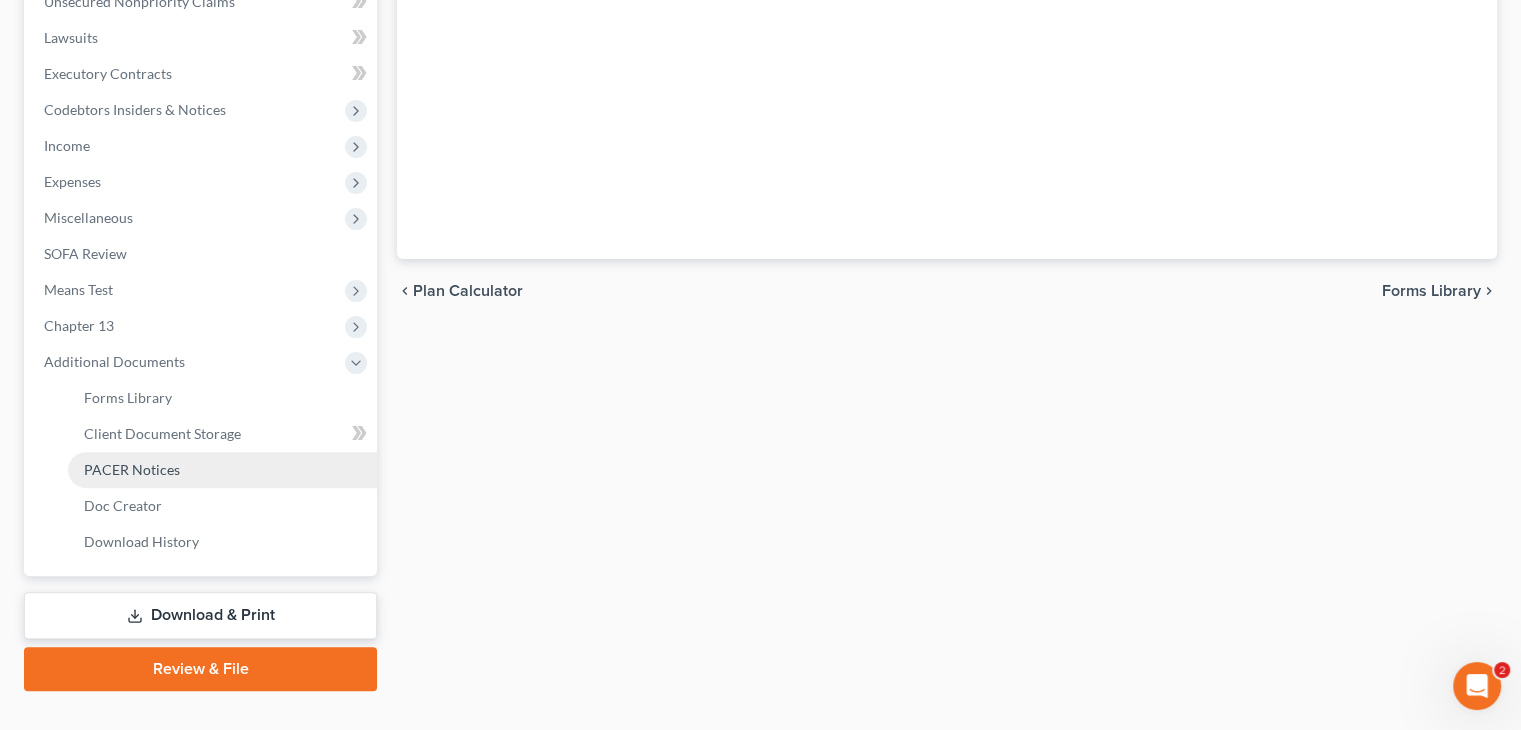 click on "PACER Notices" at bounding box center (132, 469) 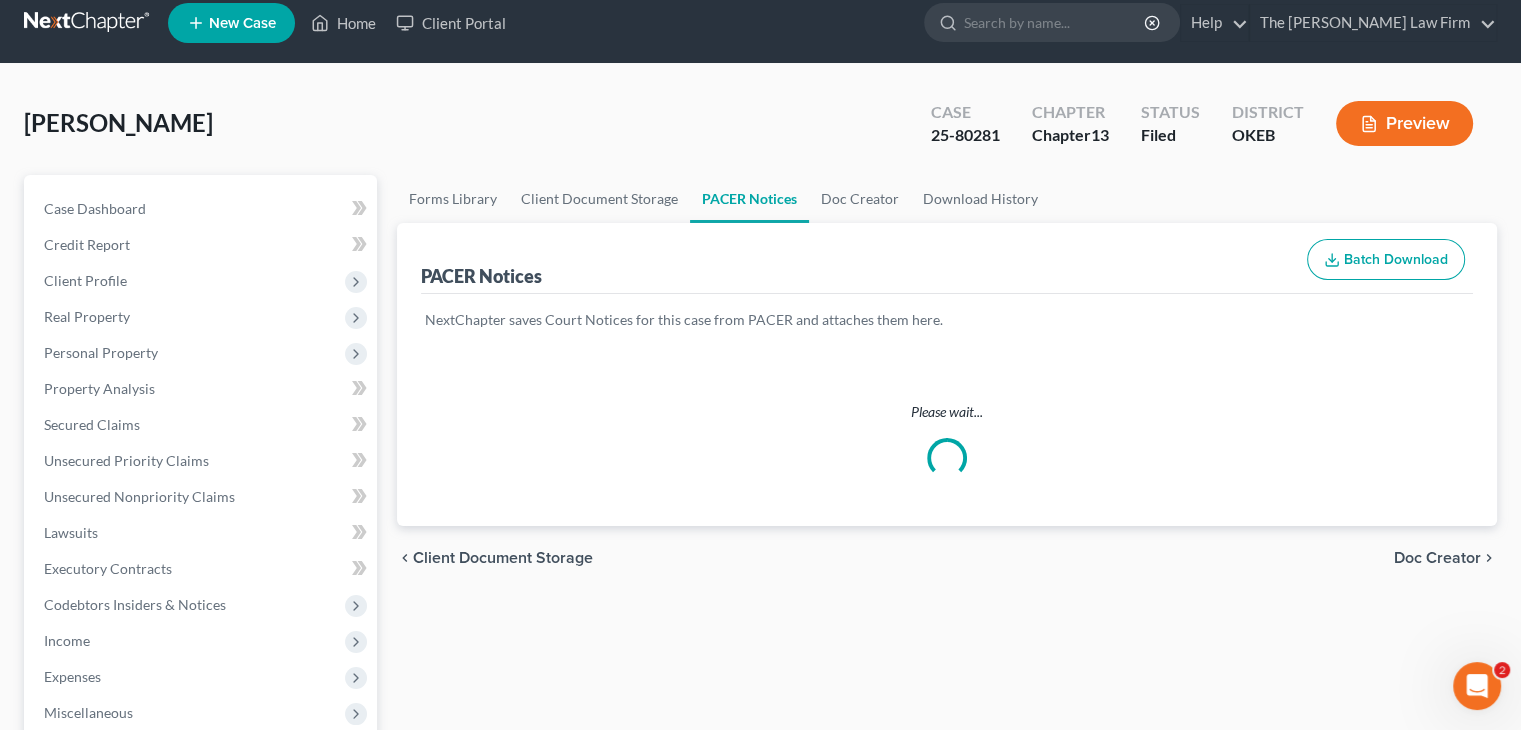 scroll, scrollTop: 0, scrollLeft: 0, axis: both 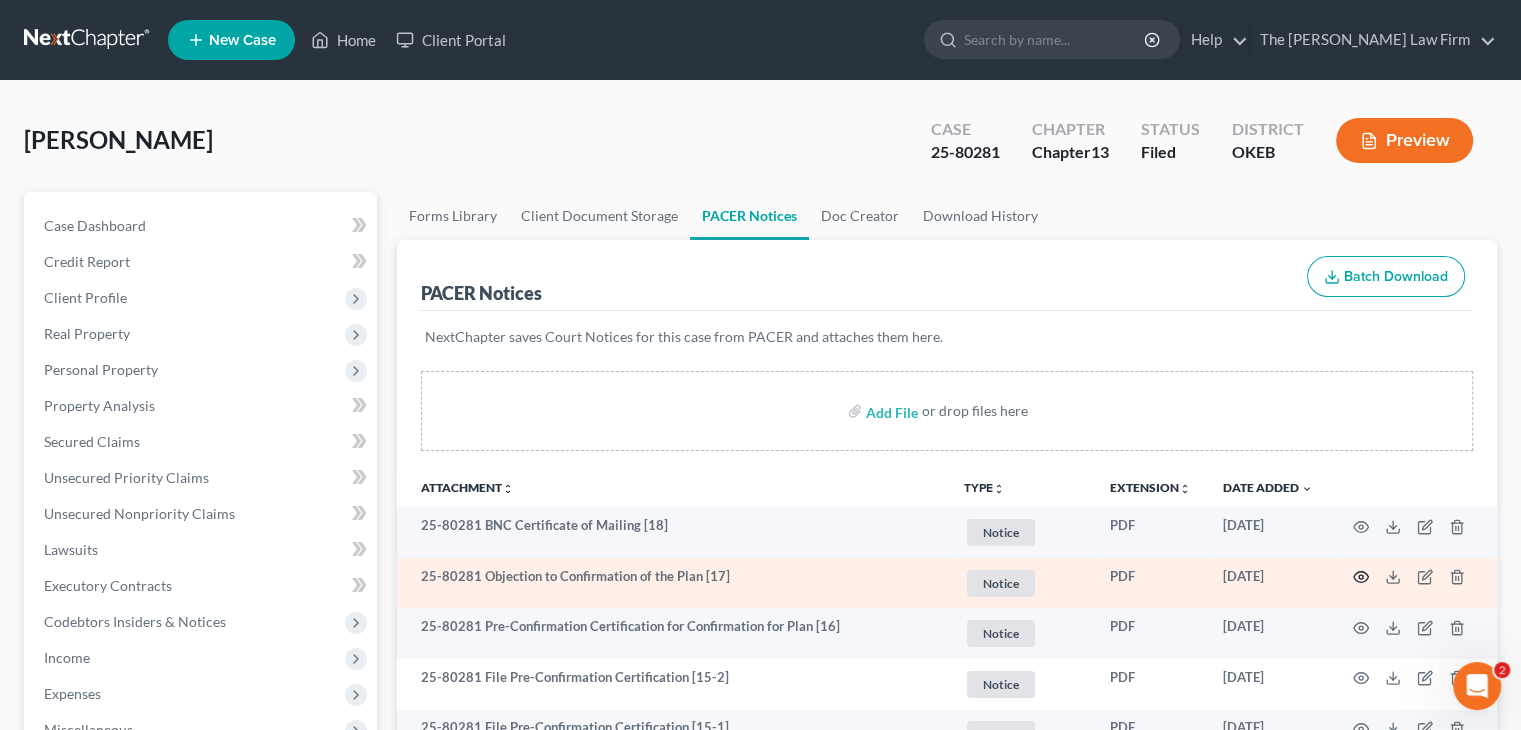 click 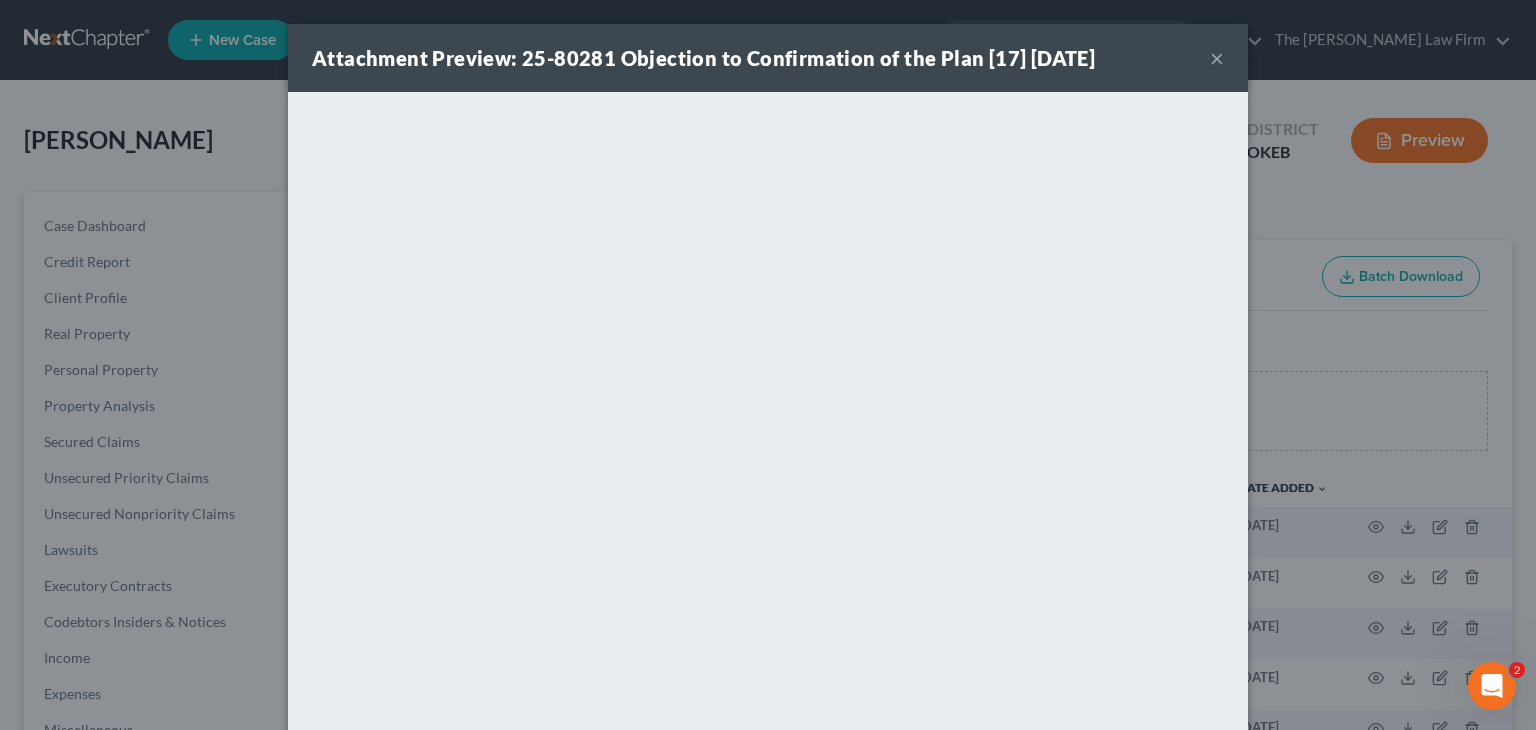 click on "×" at bounding box center (1217, 58) 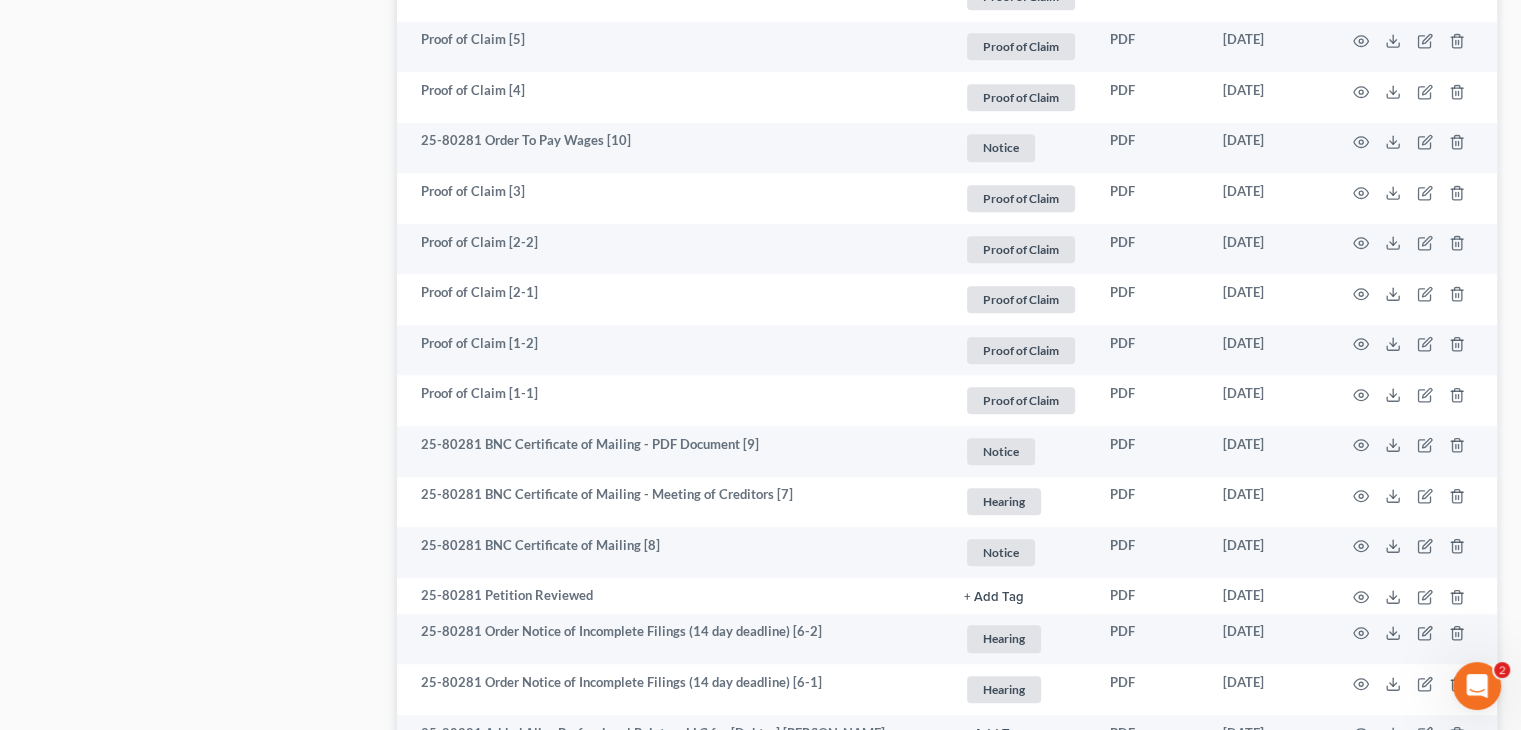 scroll, scrollTop: 1308, scrollLeft: 0, axis: vertical 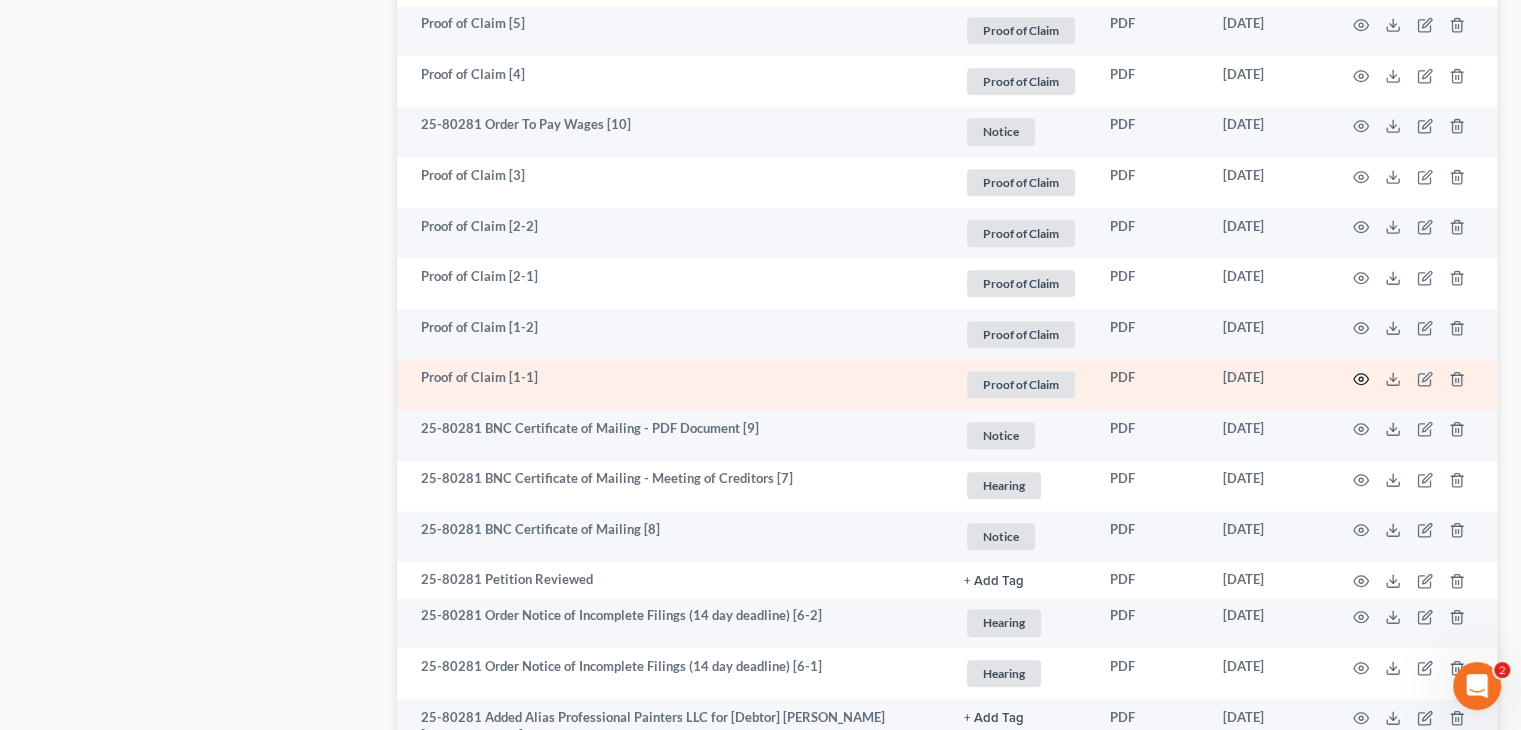 click 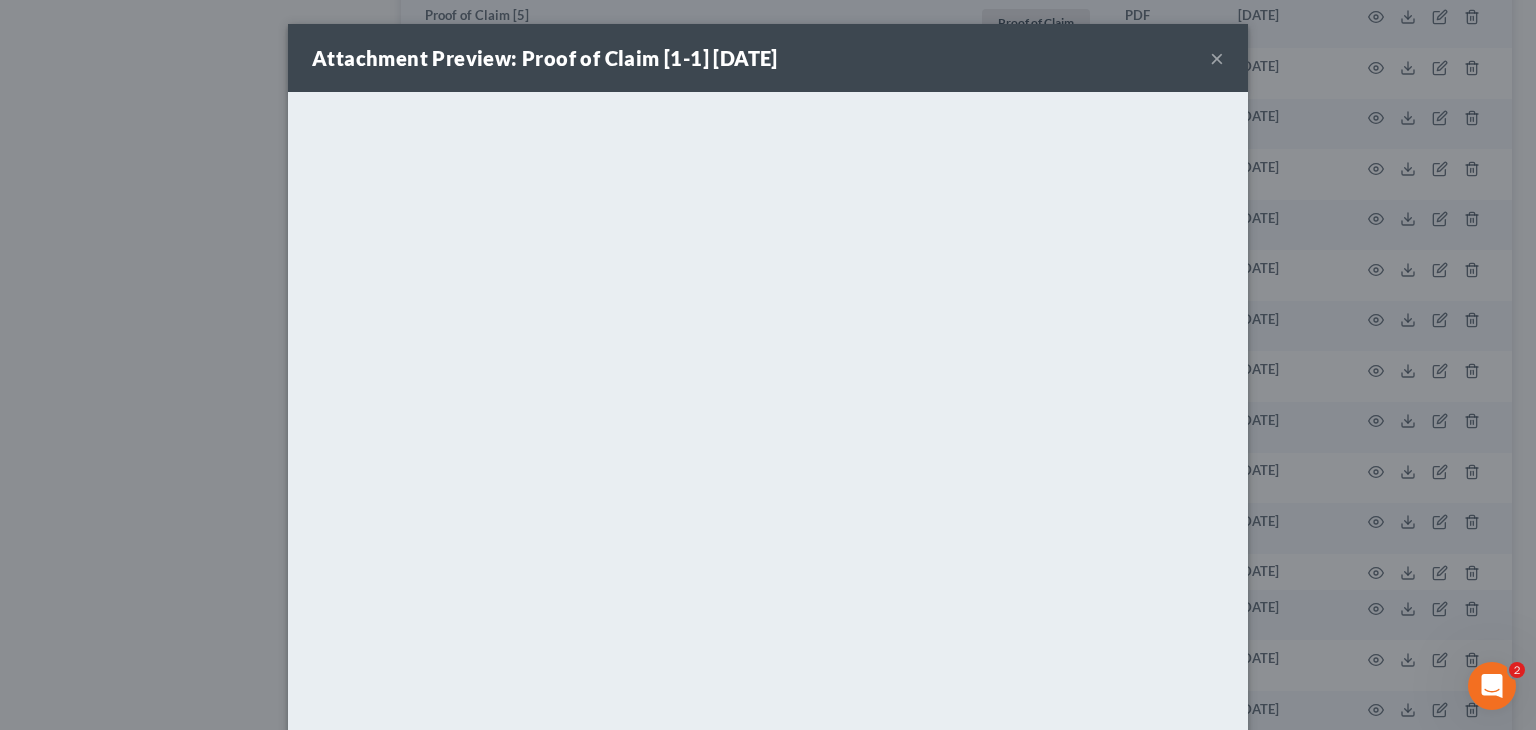 click on "×" at bounding box center (1217, 58) 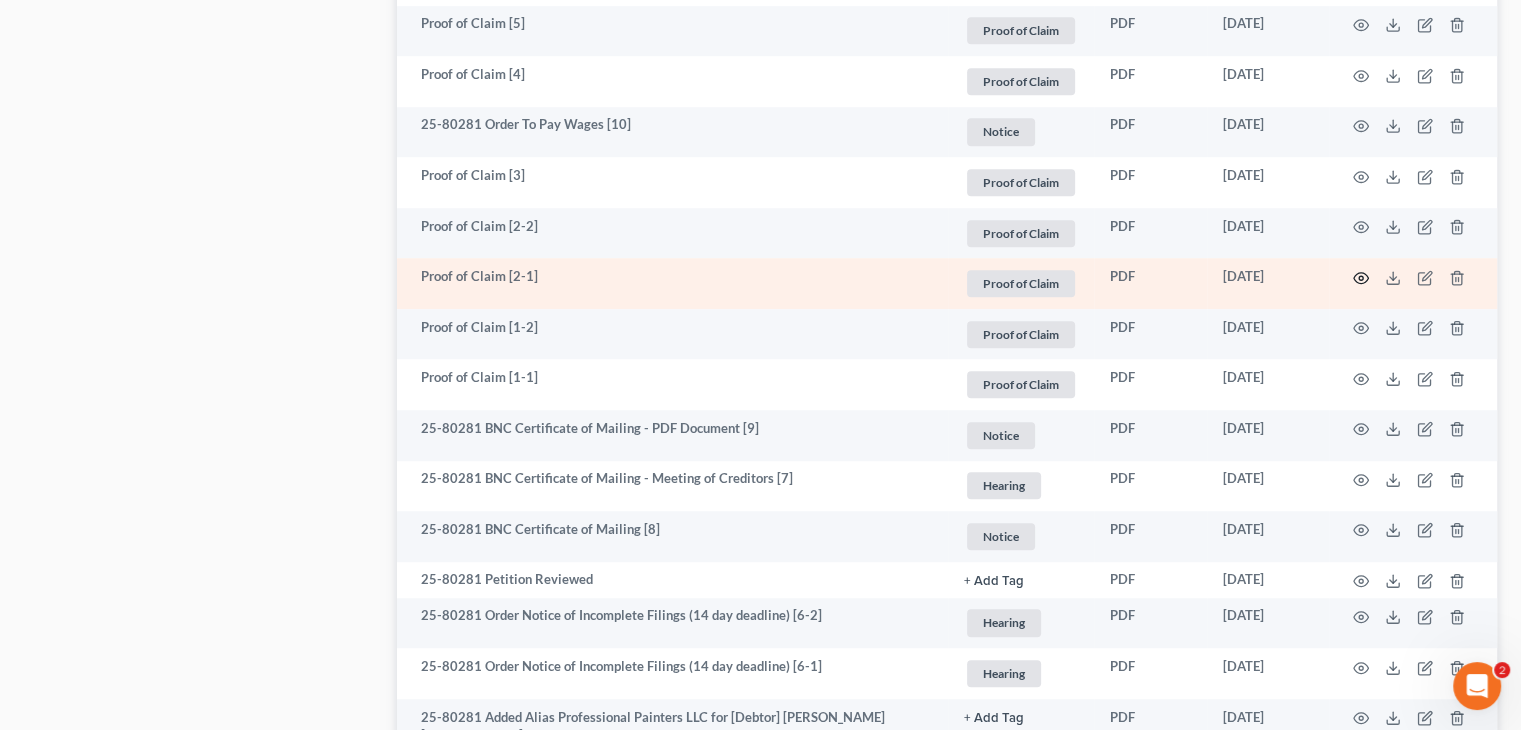 click 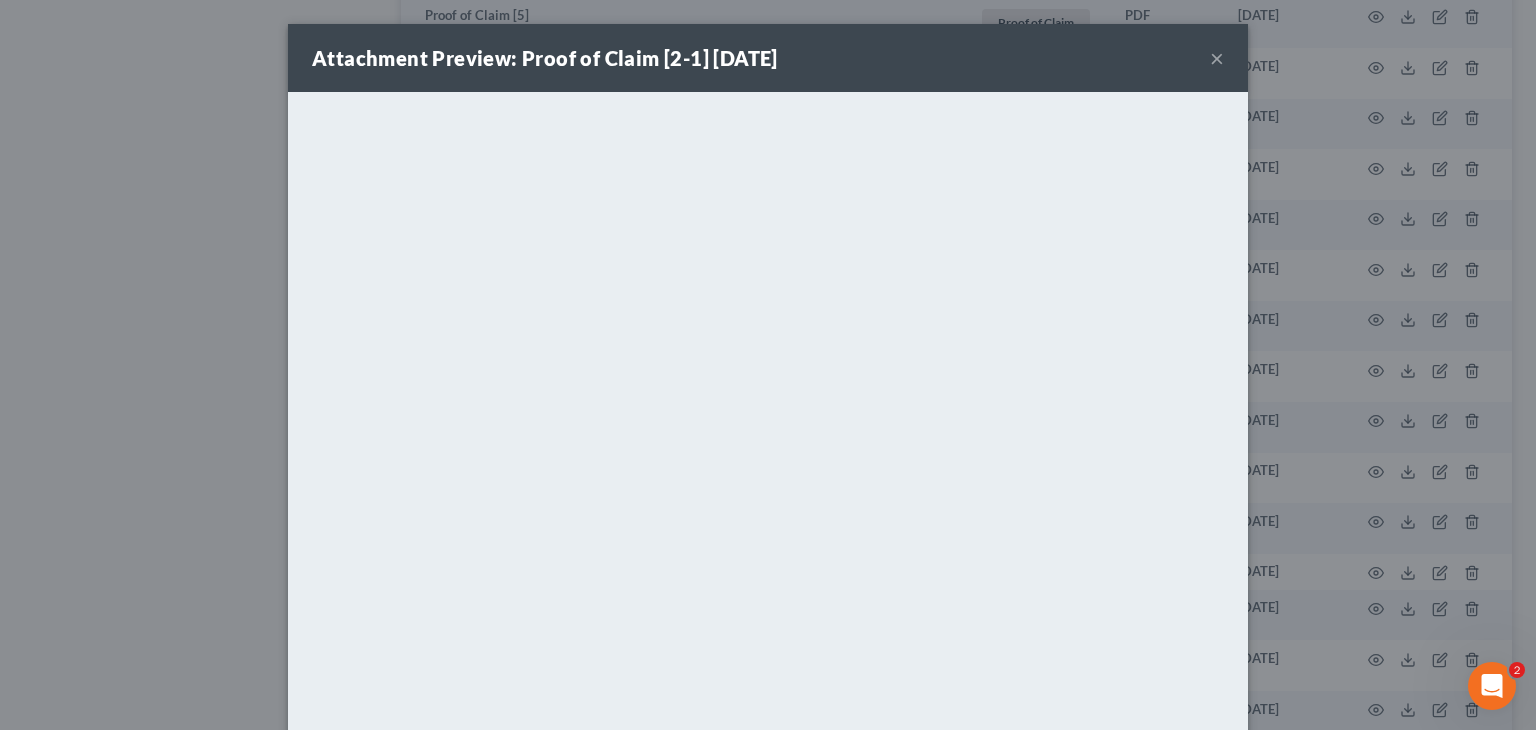 click on "×" at bounding box center [1217, 58] 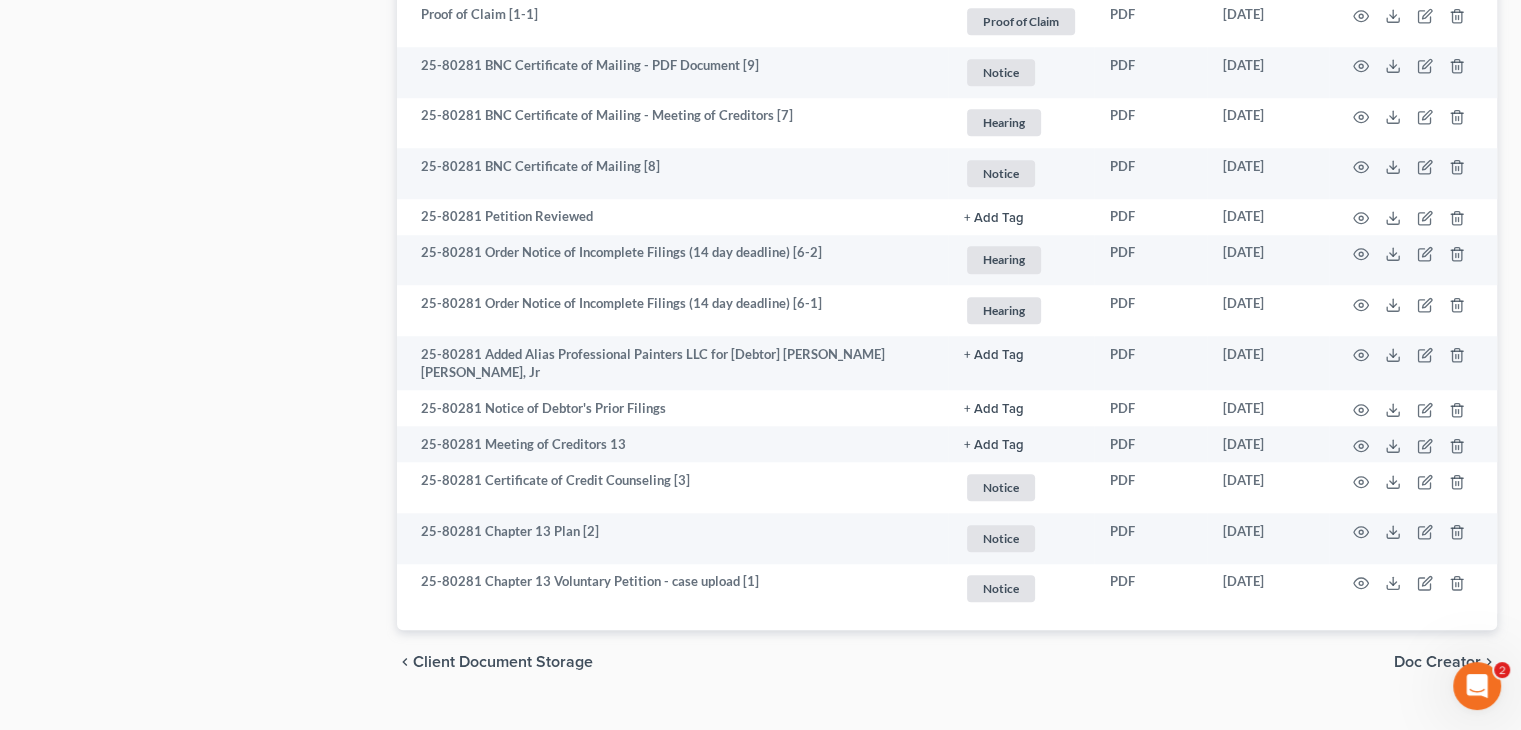 scroll, scrollTop: 1686, scrollLeft: 0, axis: vertical 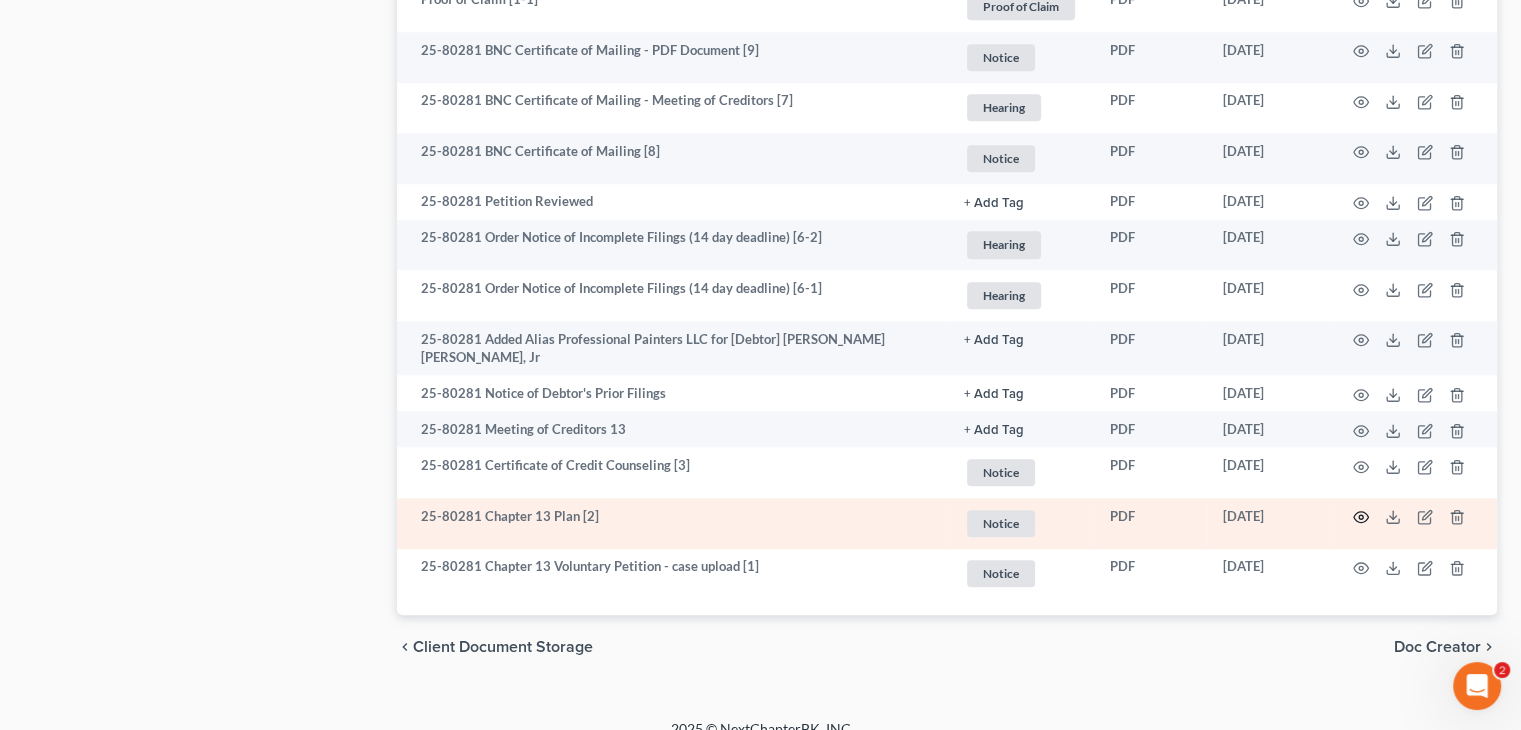 click 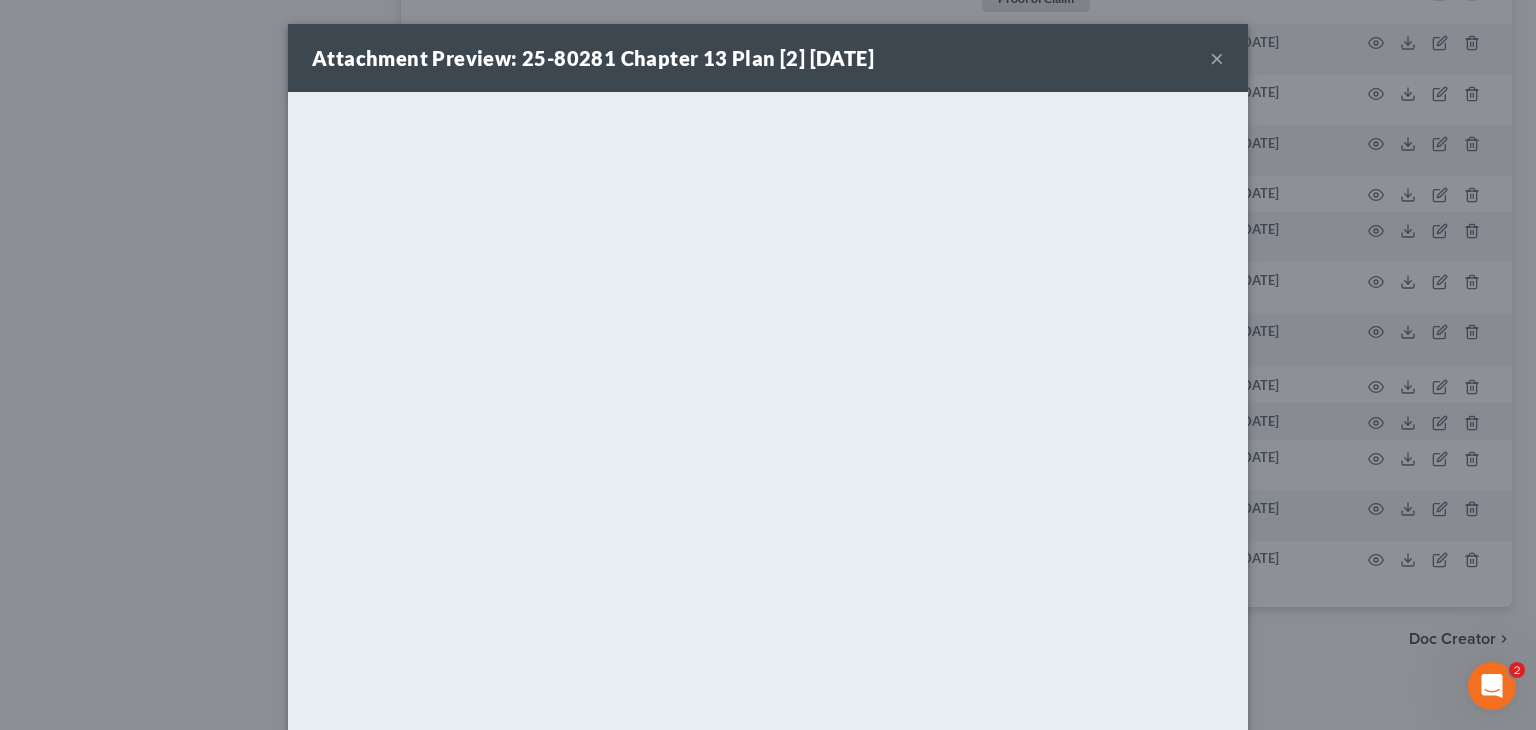 click on "×" at bounding box center [1217, 58] 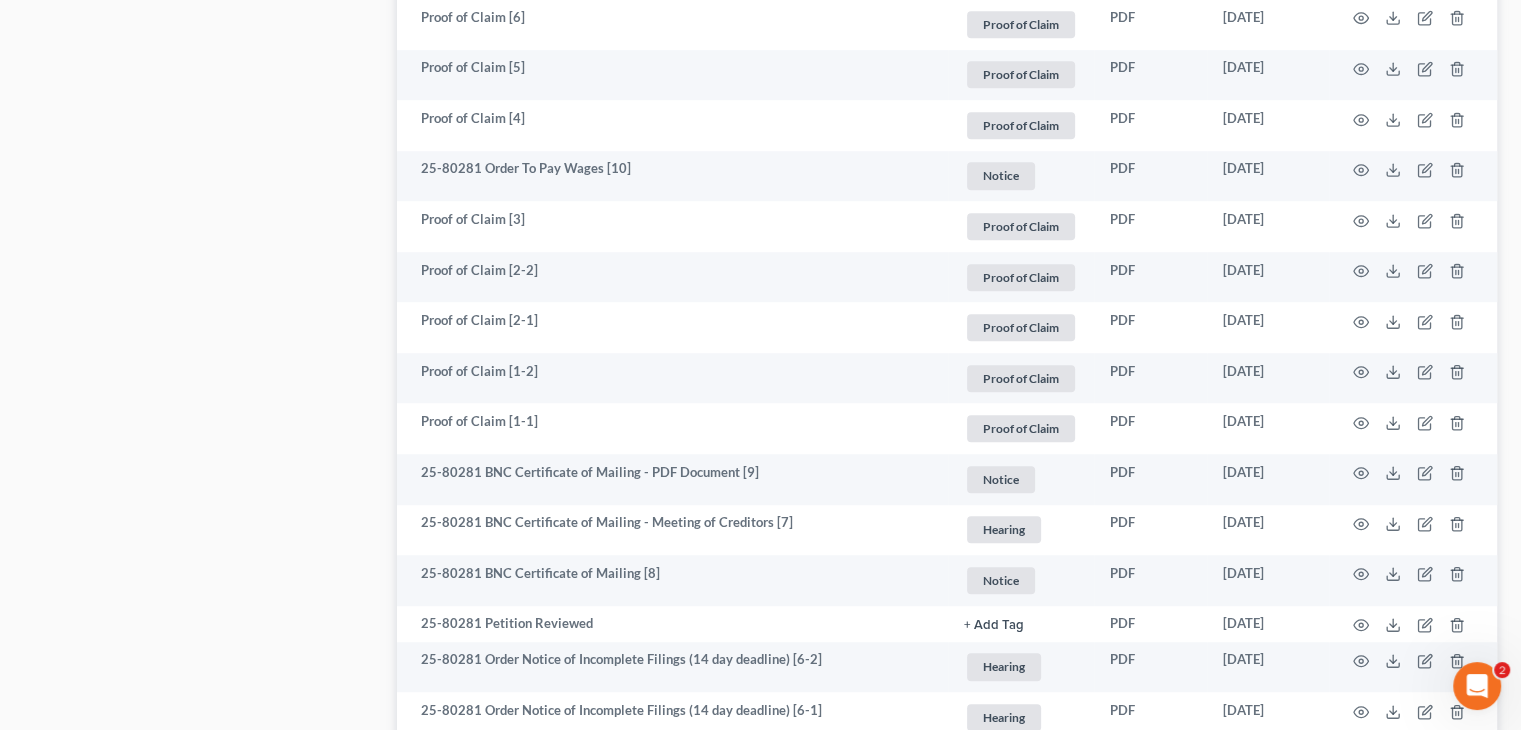 scroll, scrollTop: 1256, scrollLeft: 0, axis: vertical 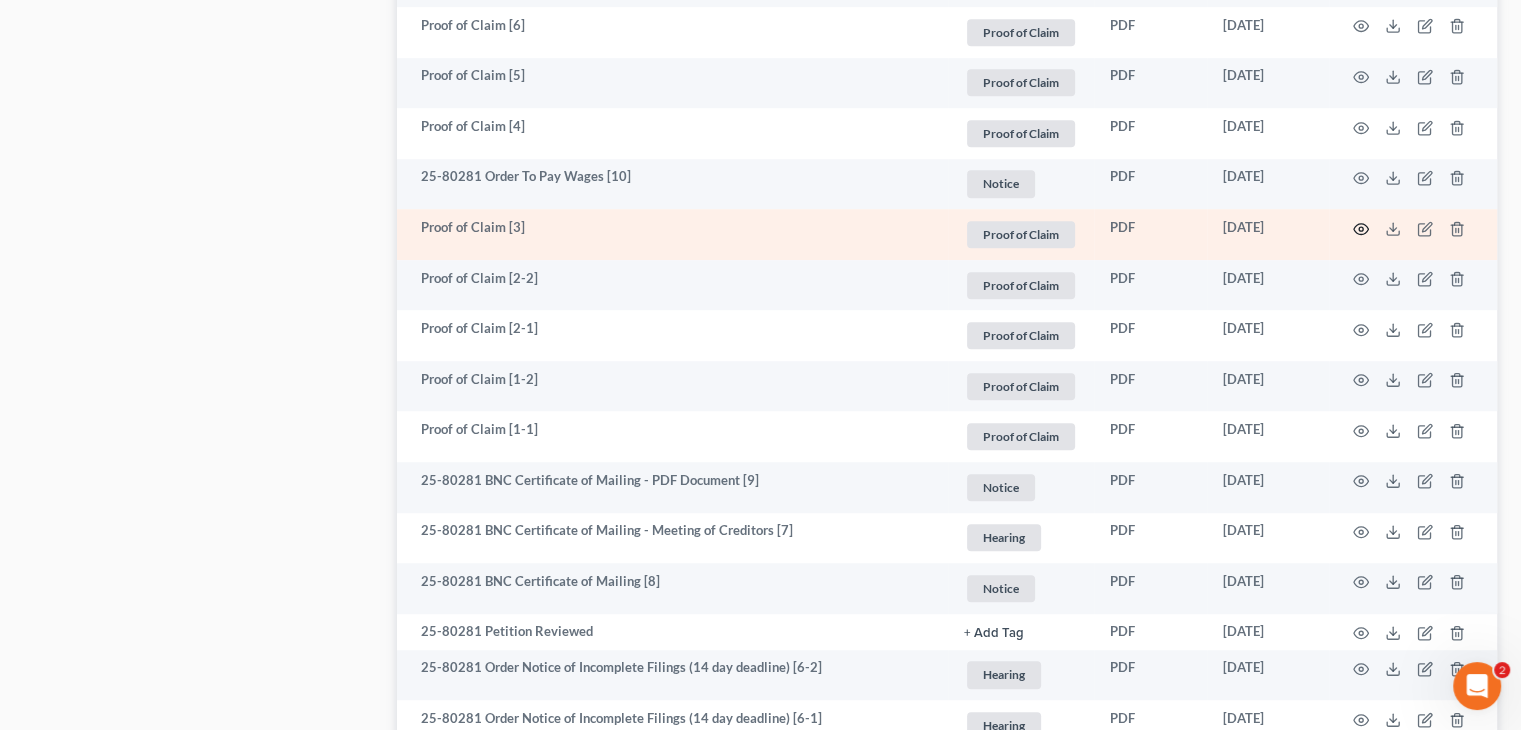 click 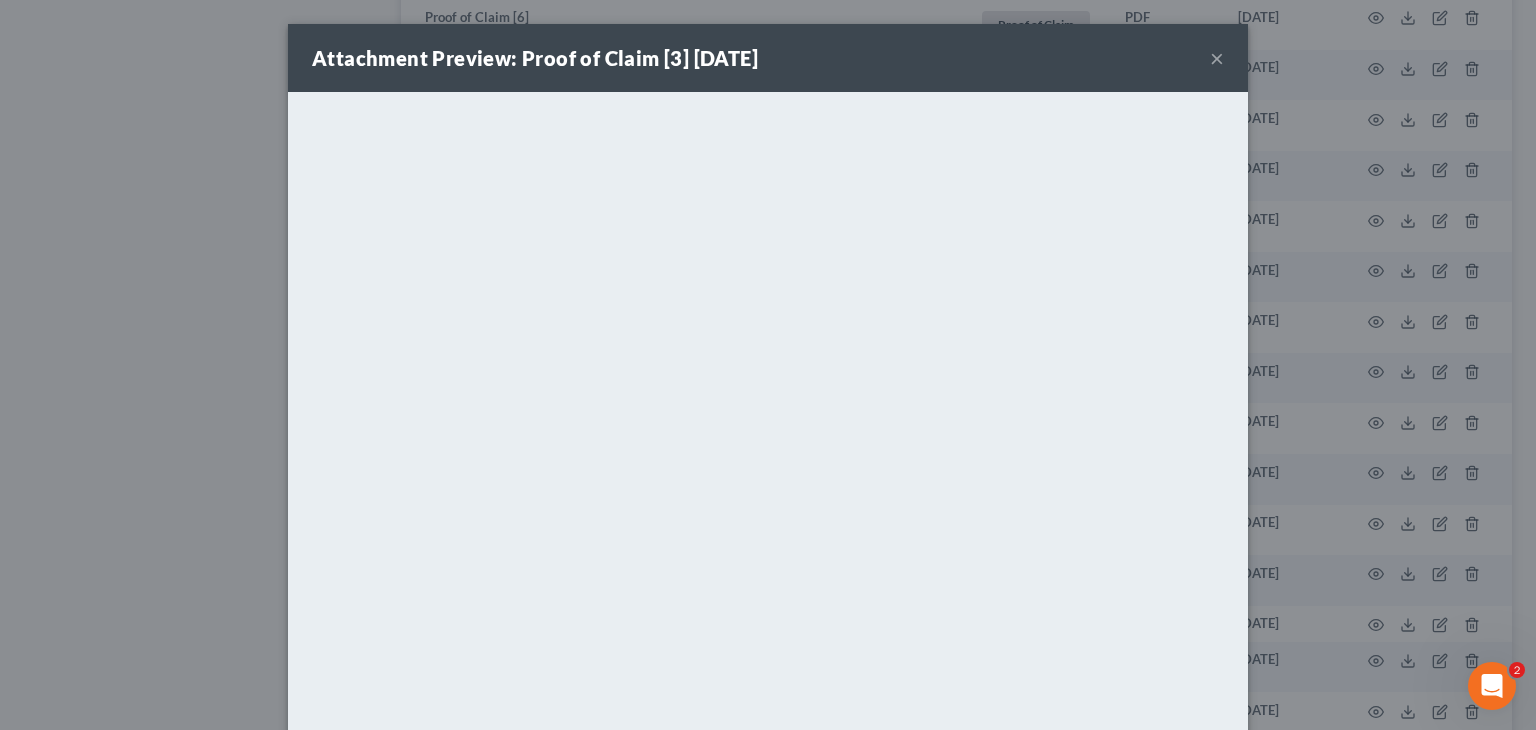 click on "×" at bounding box center (1217, 58) 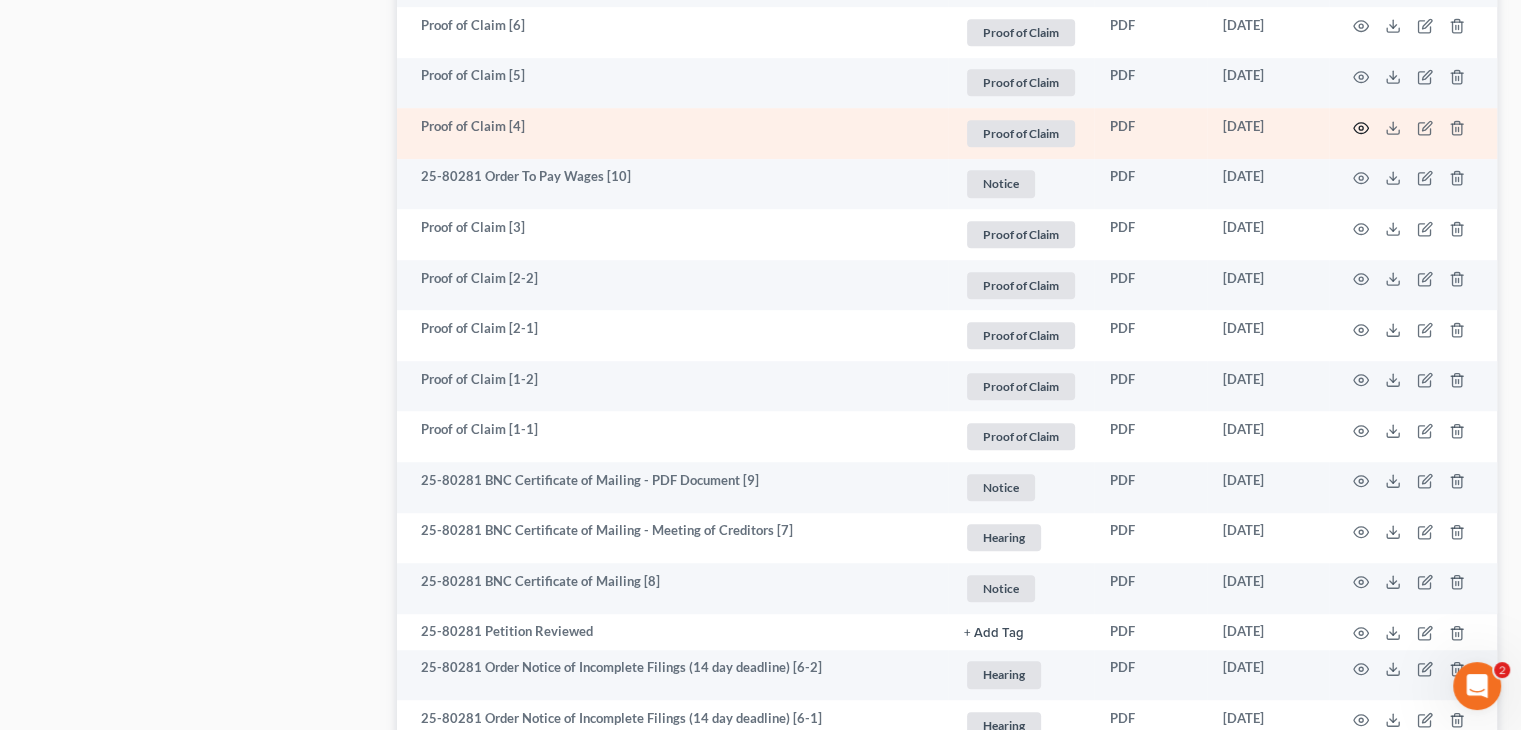 click 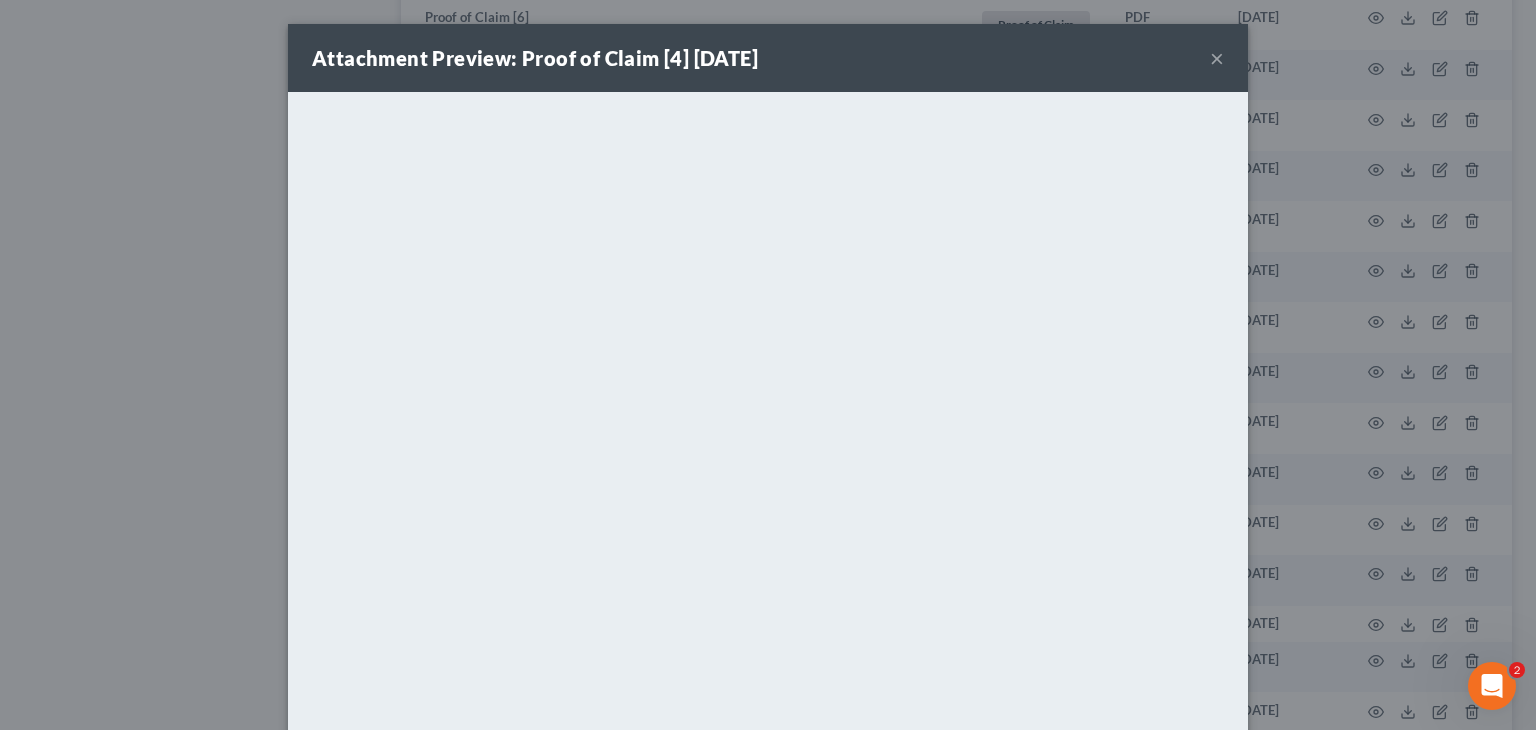 click on "×" at bounding box center (1217, 58) 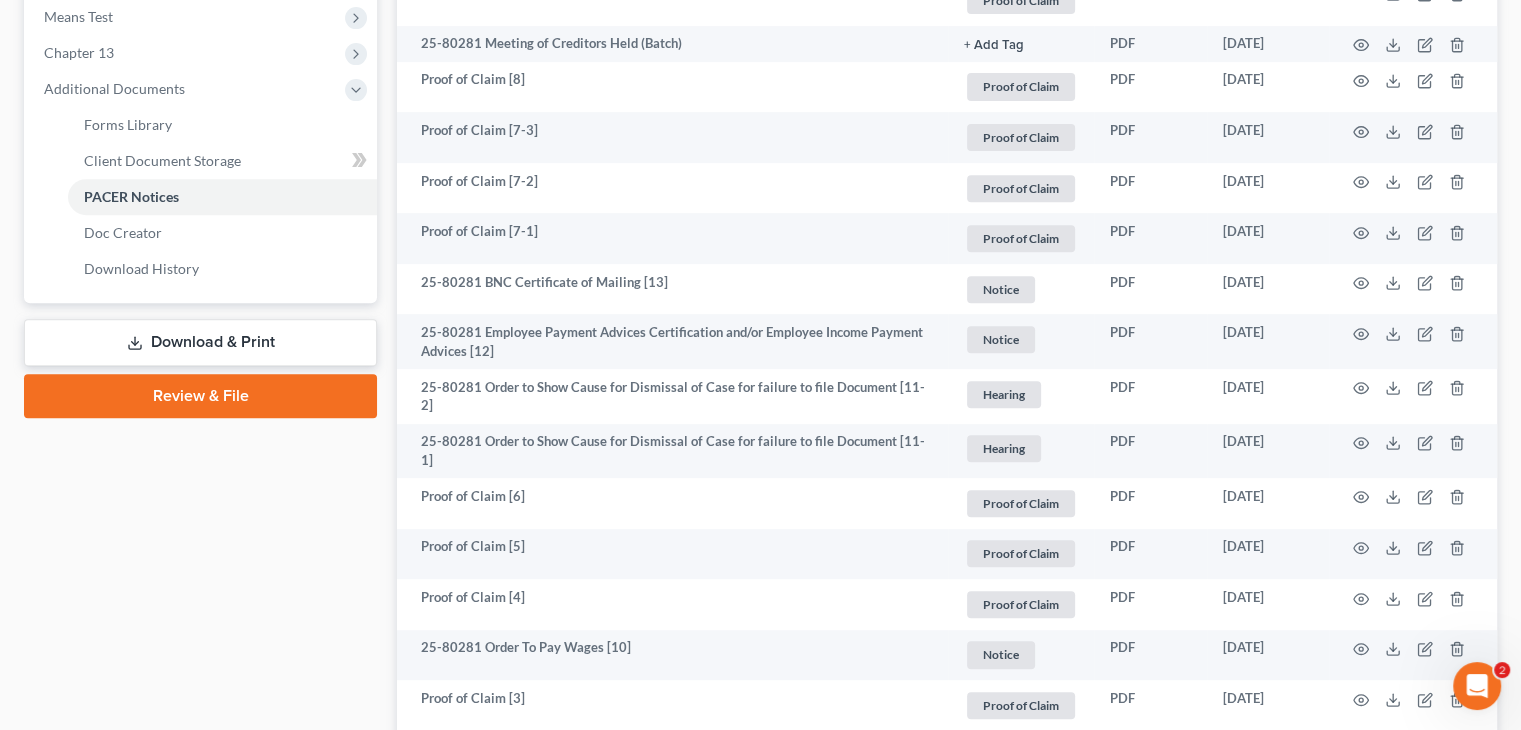 scroll, scrollTop: 780, scrollLeft: 0, axis: vertical 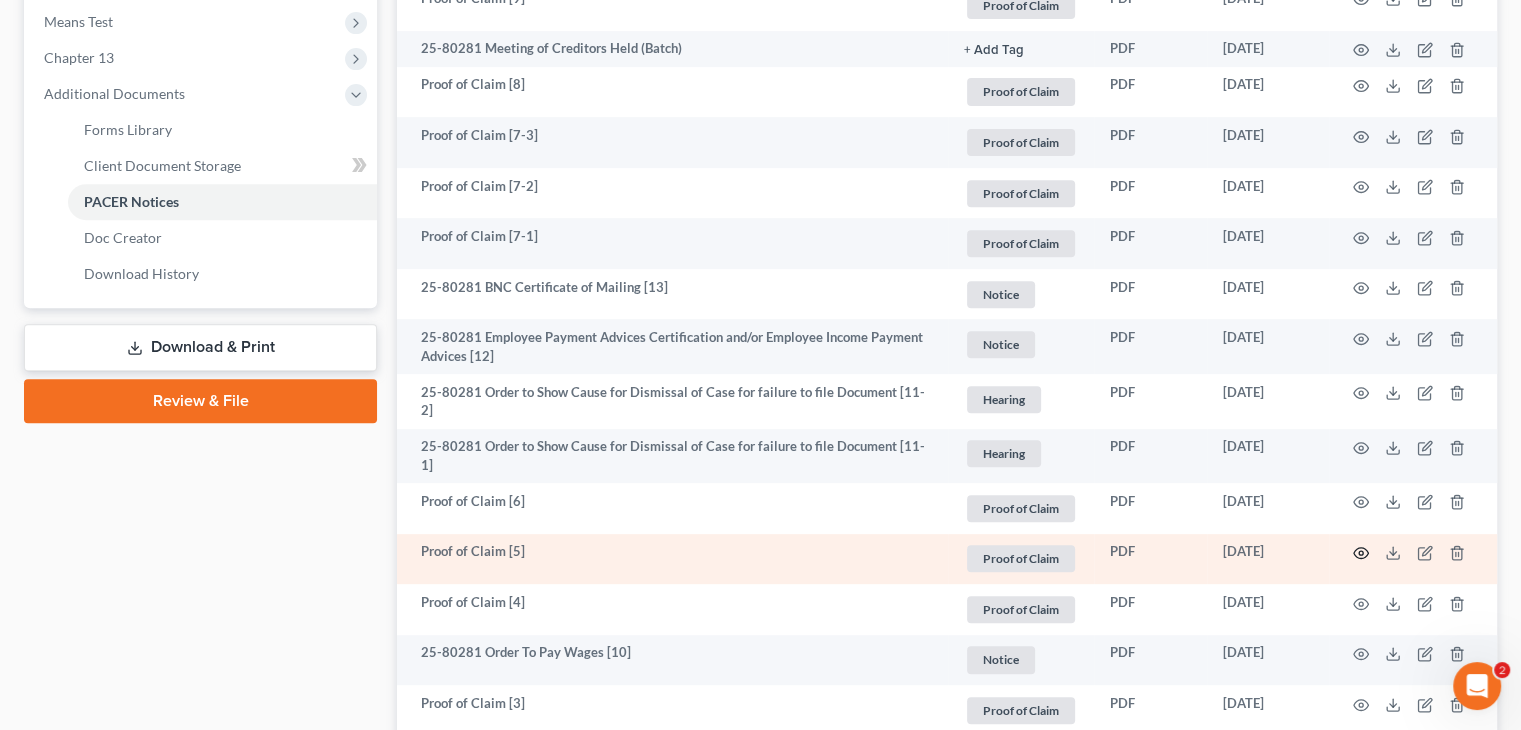 click 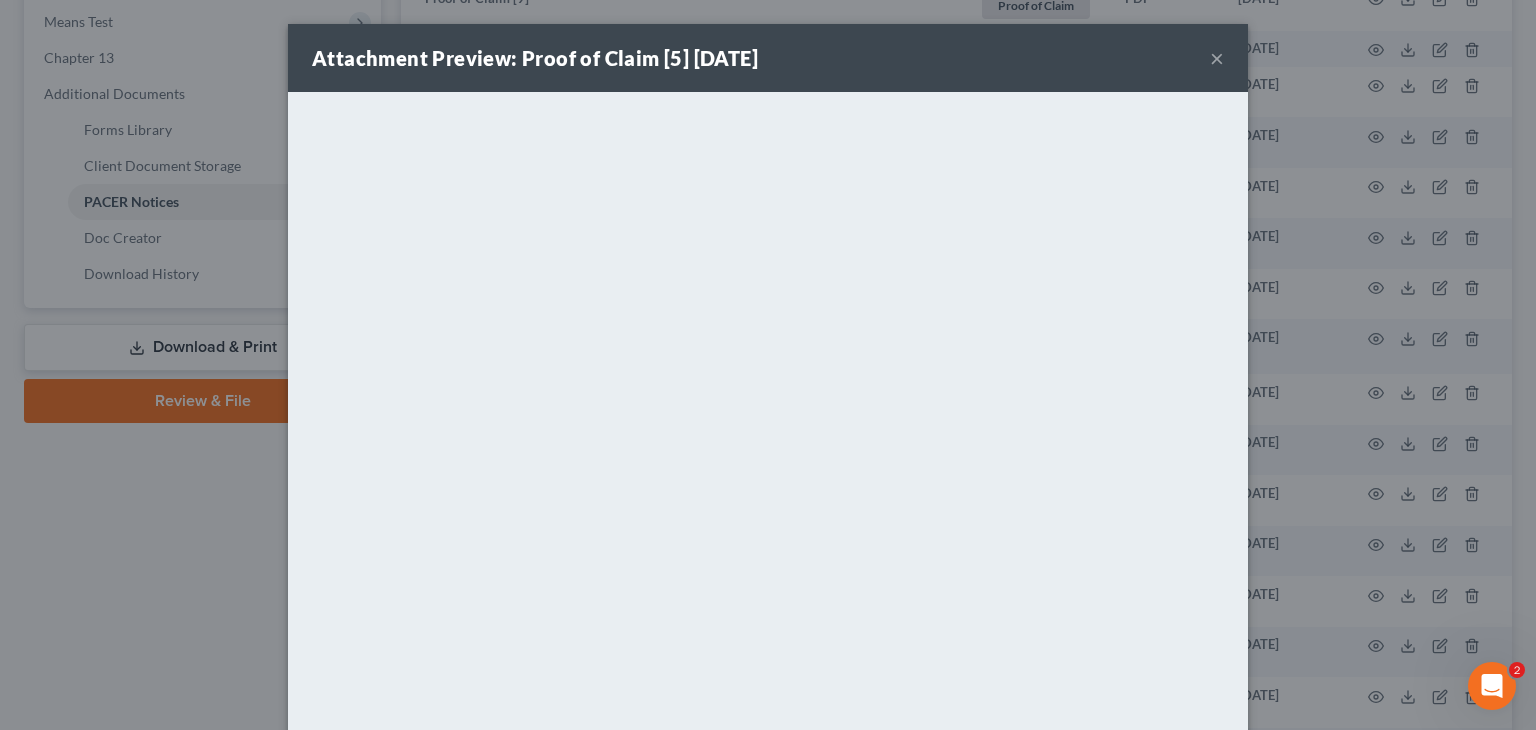 click on "×" at bounding box center [1217, 58] 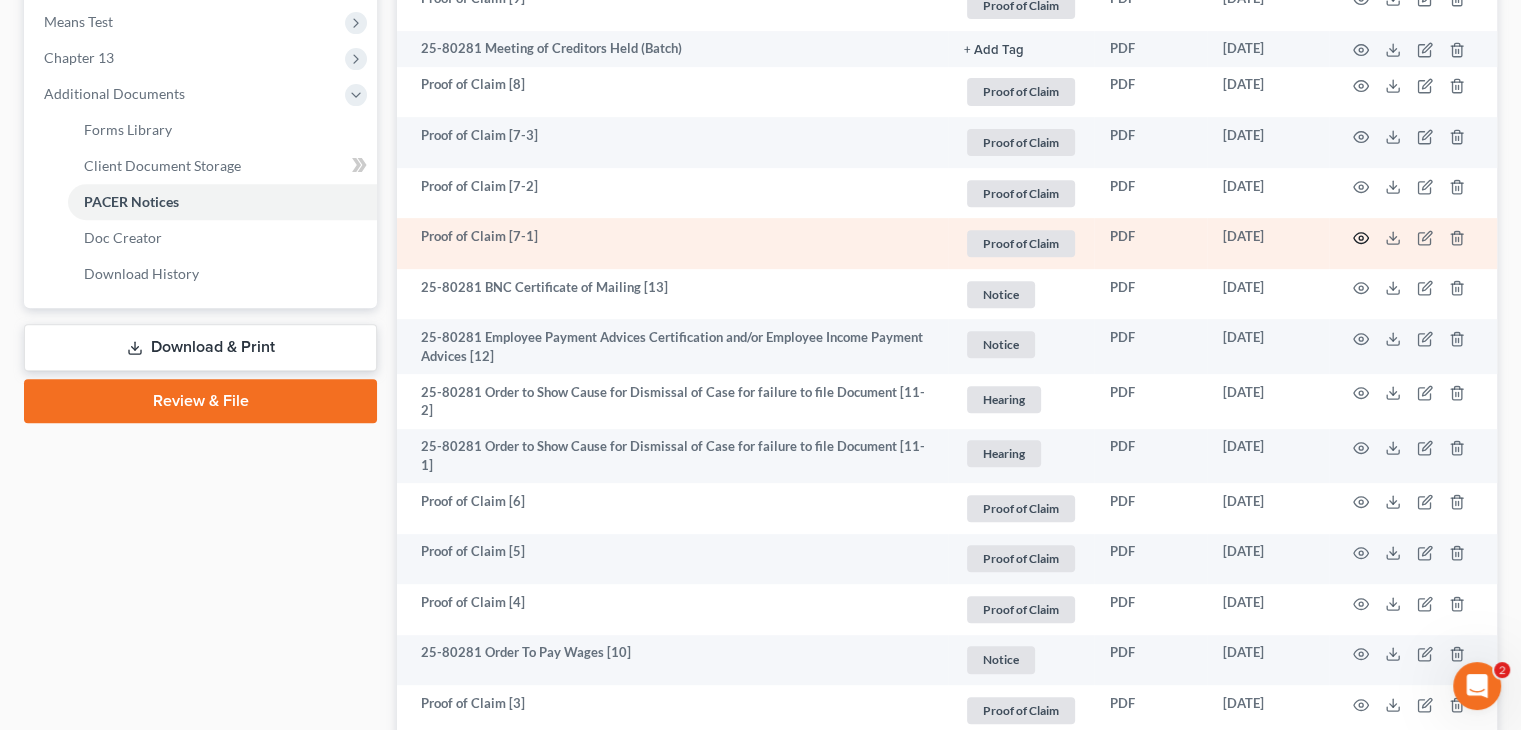 click 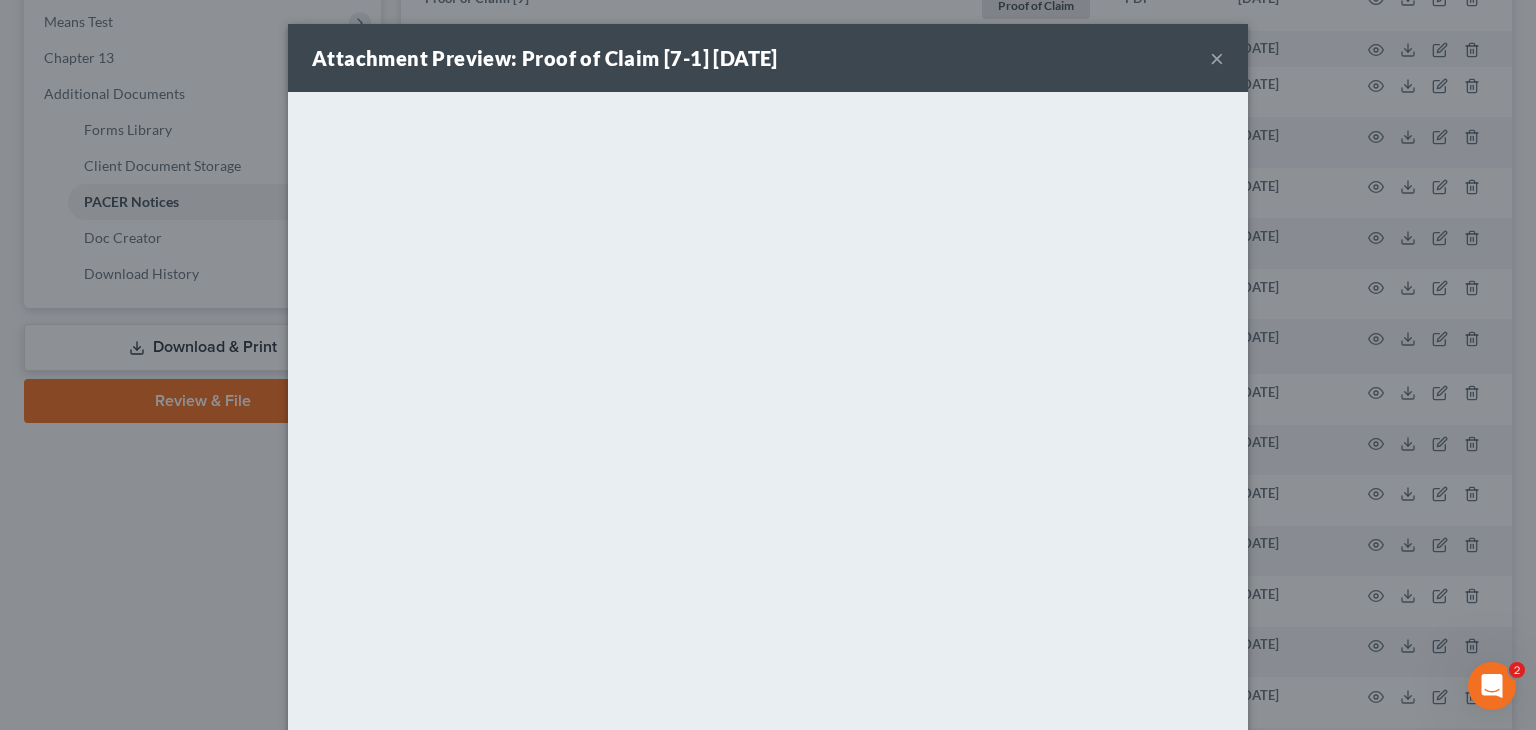 click on "×" at bounding box center (1217, 58) 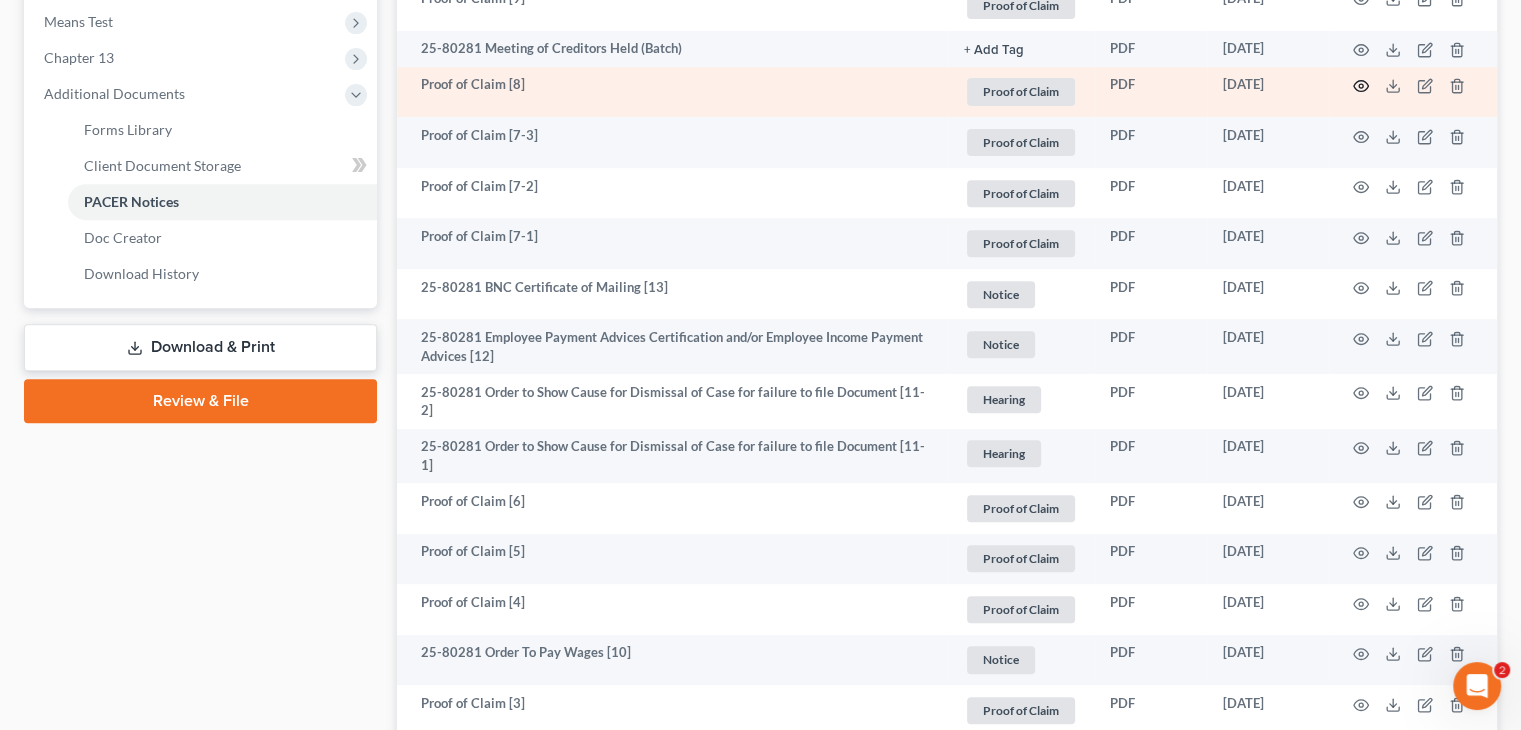 click 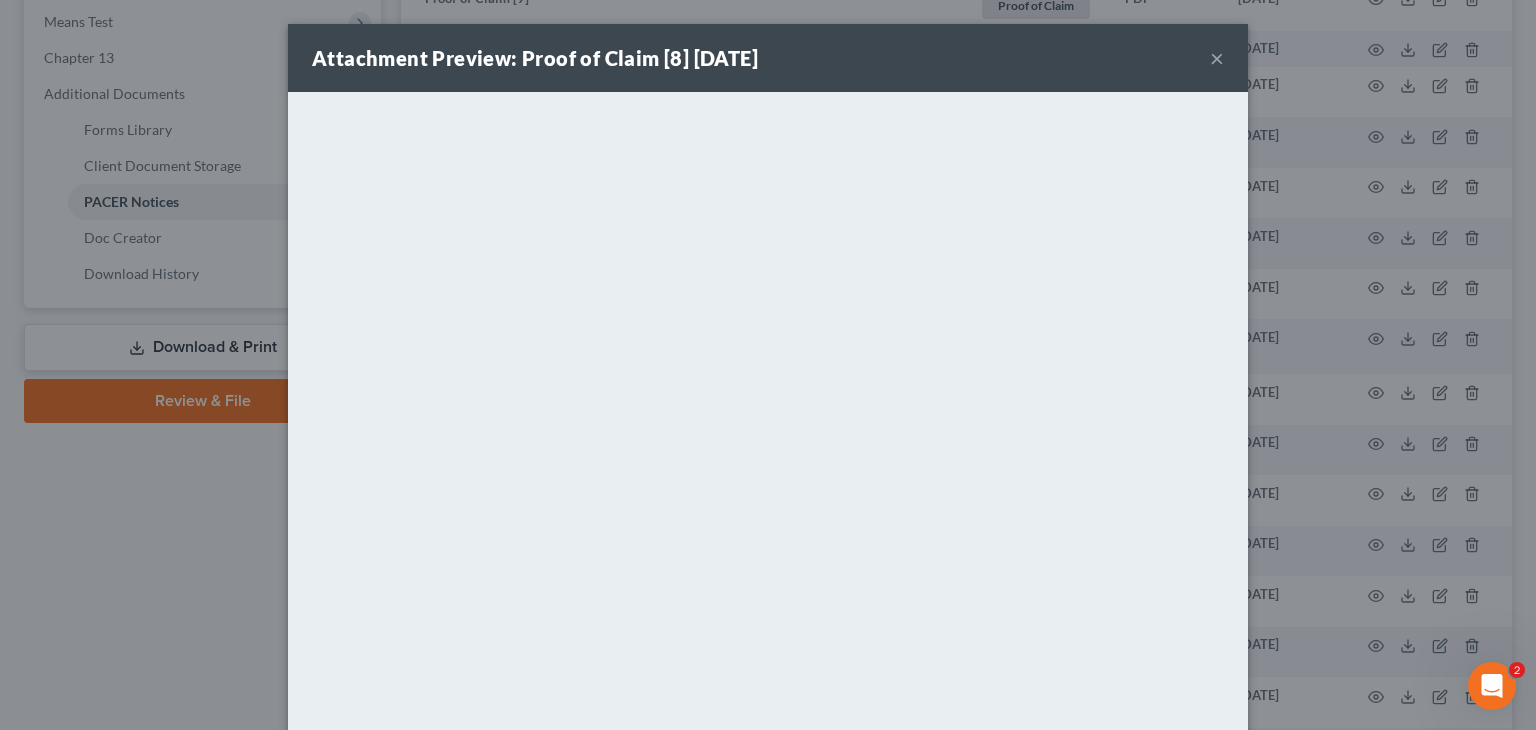 click on "×" at bounding box center [1217, 58] 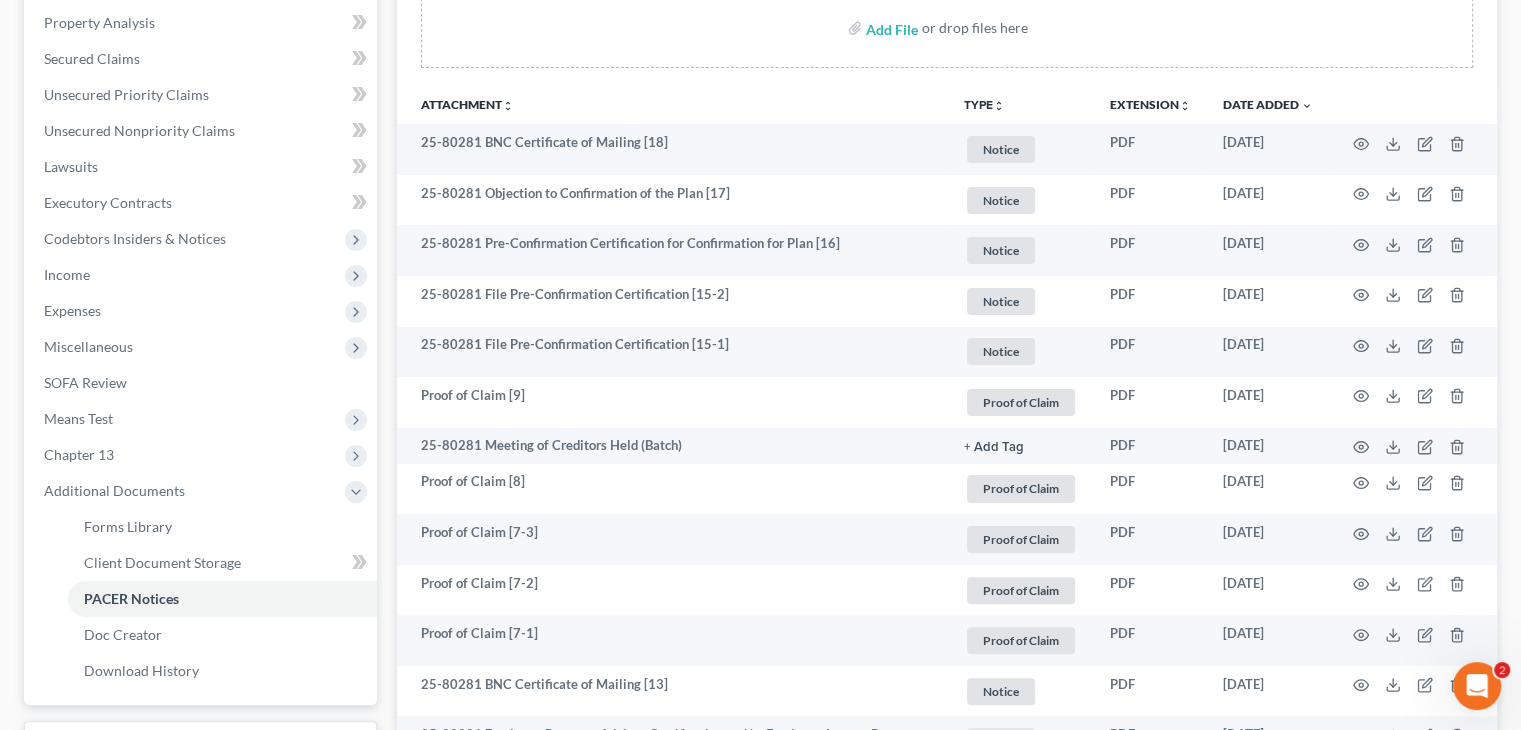 scroll, scrollTop: 372, scrollLeft: 0, axis: vertical 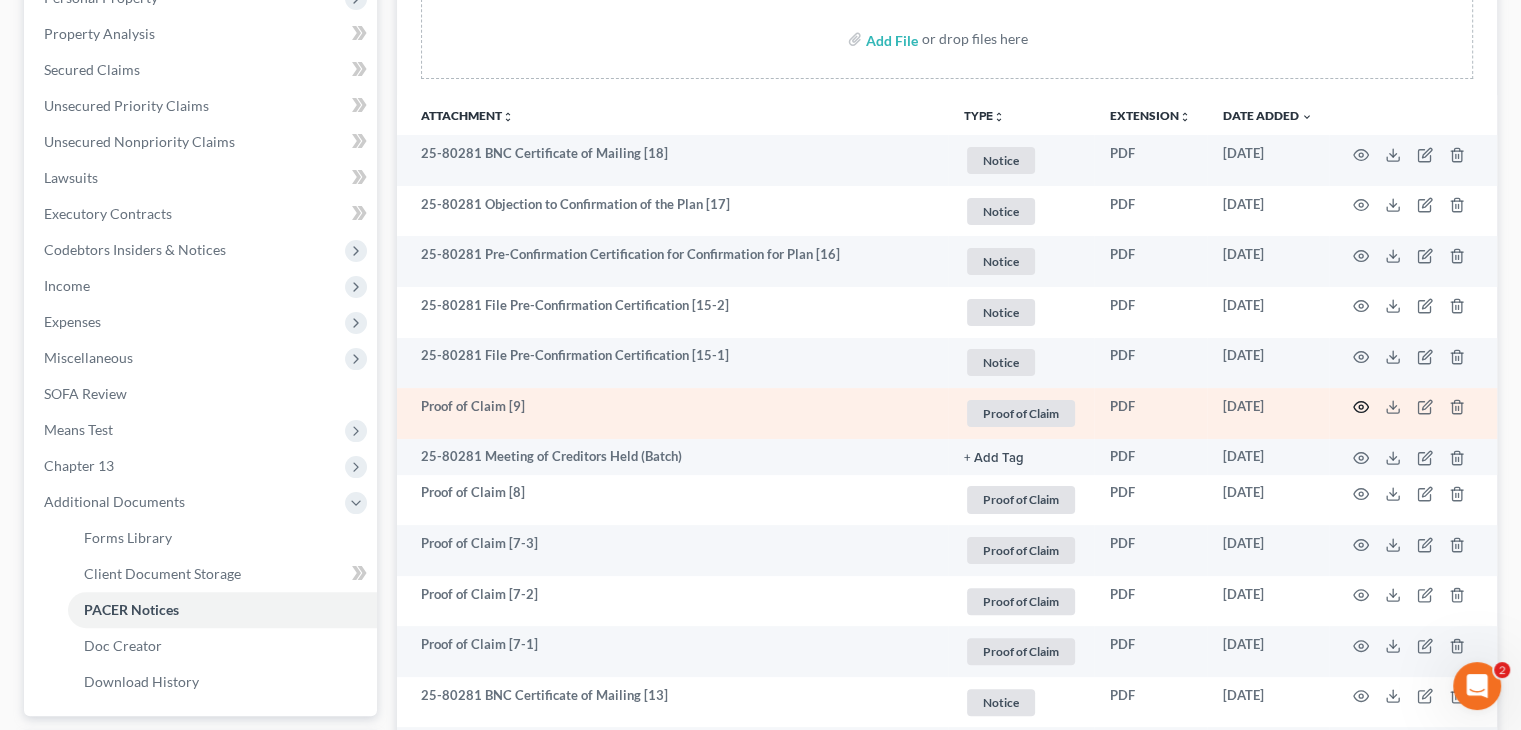 click 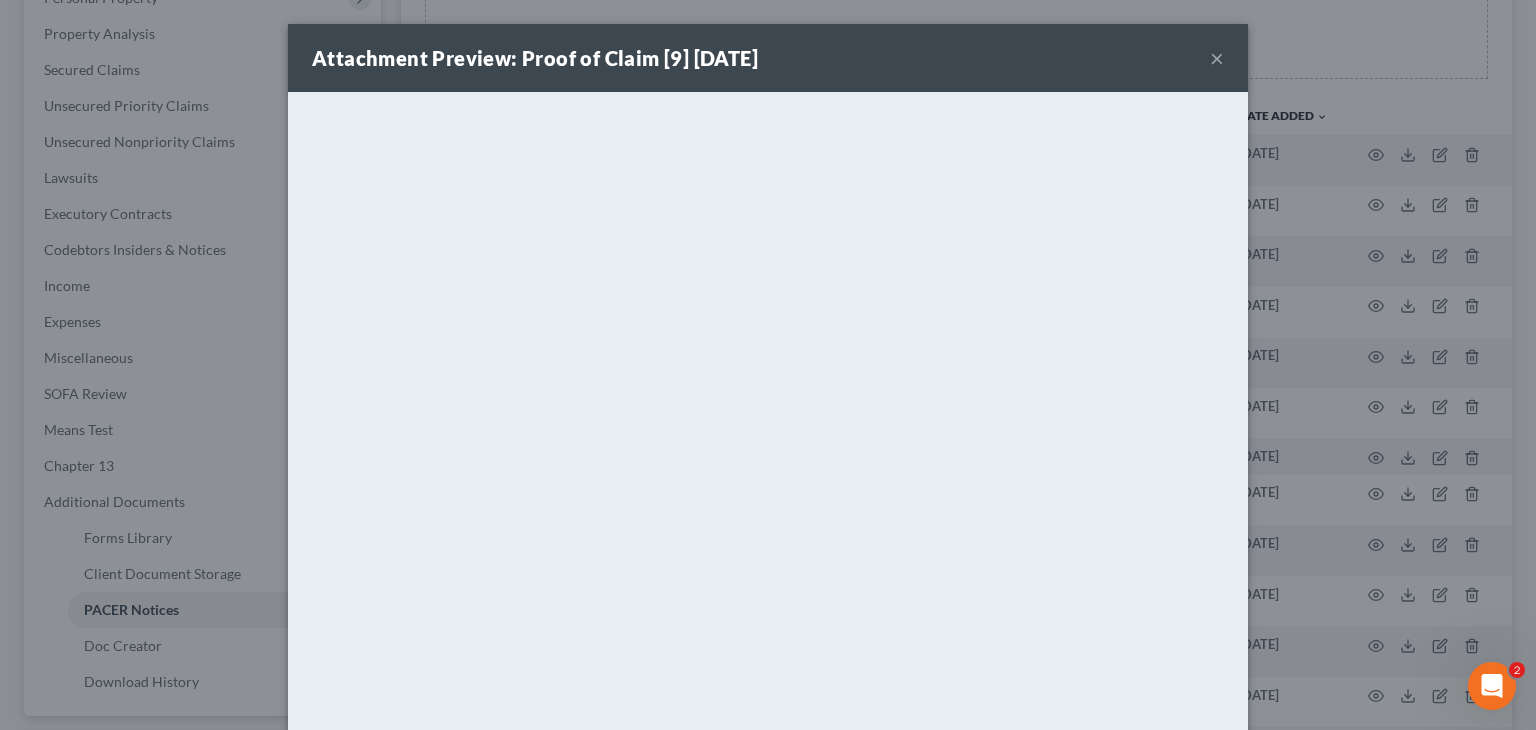 click on "×" at bounding box center [1217, 58] 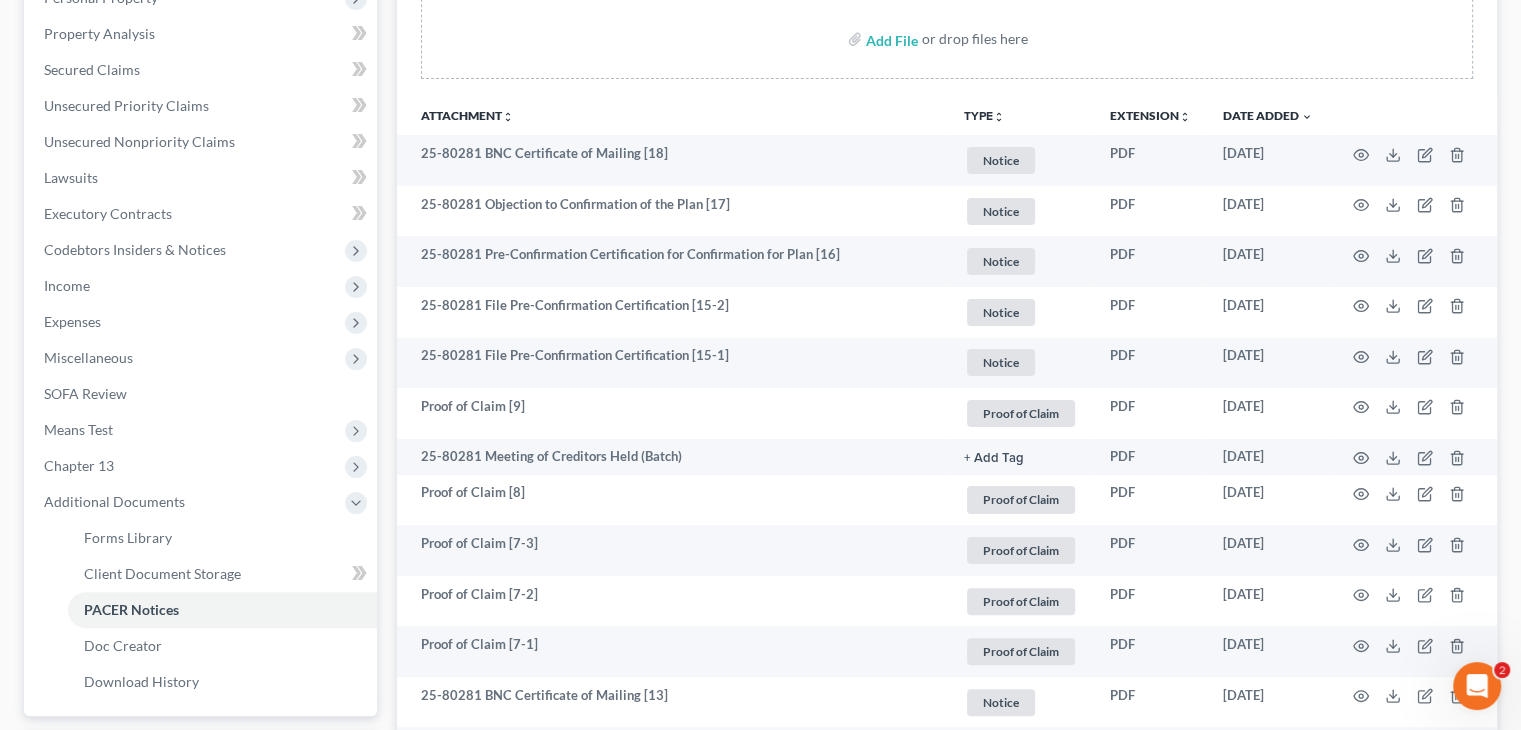 scroll, scrollTop: 0, scrollLeft: 0, axis: both 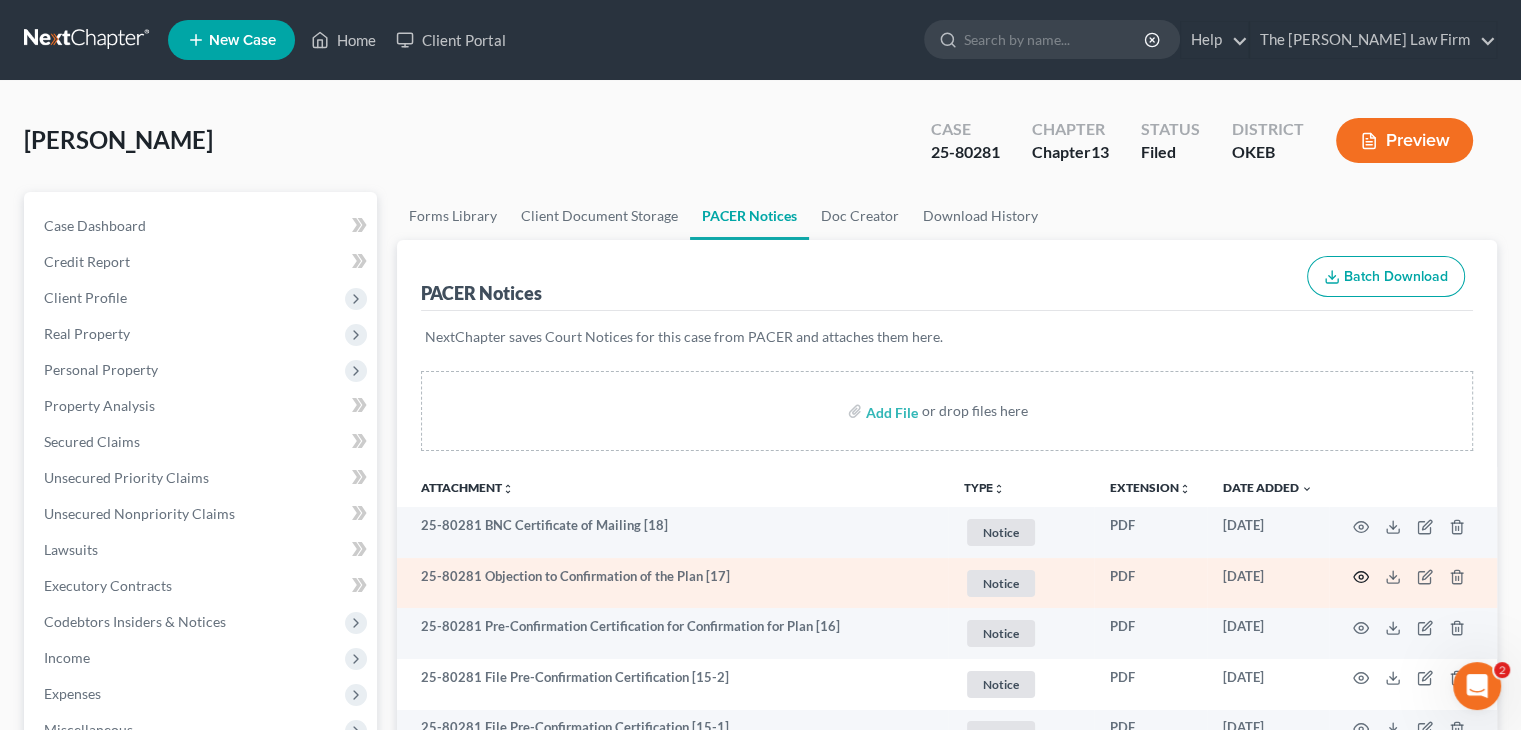 click 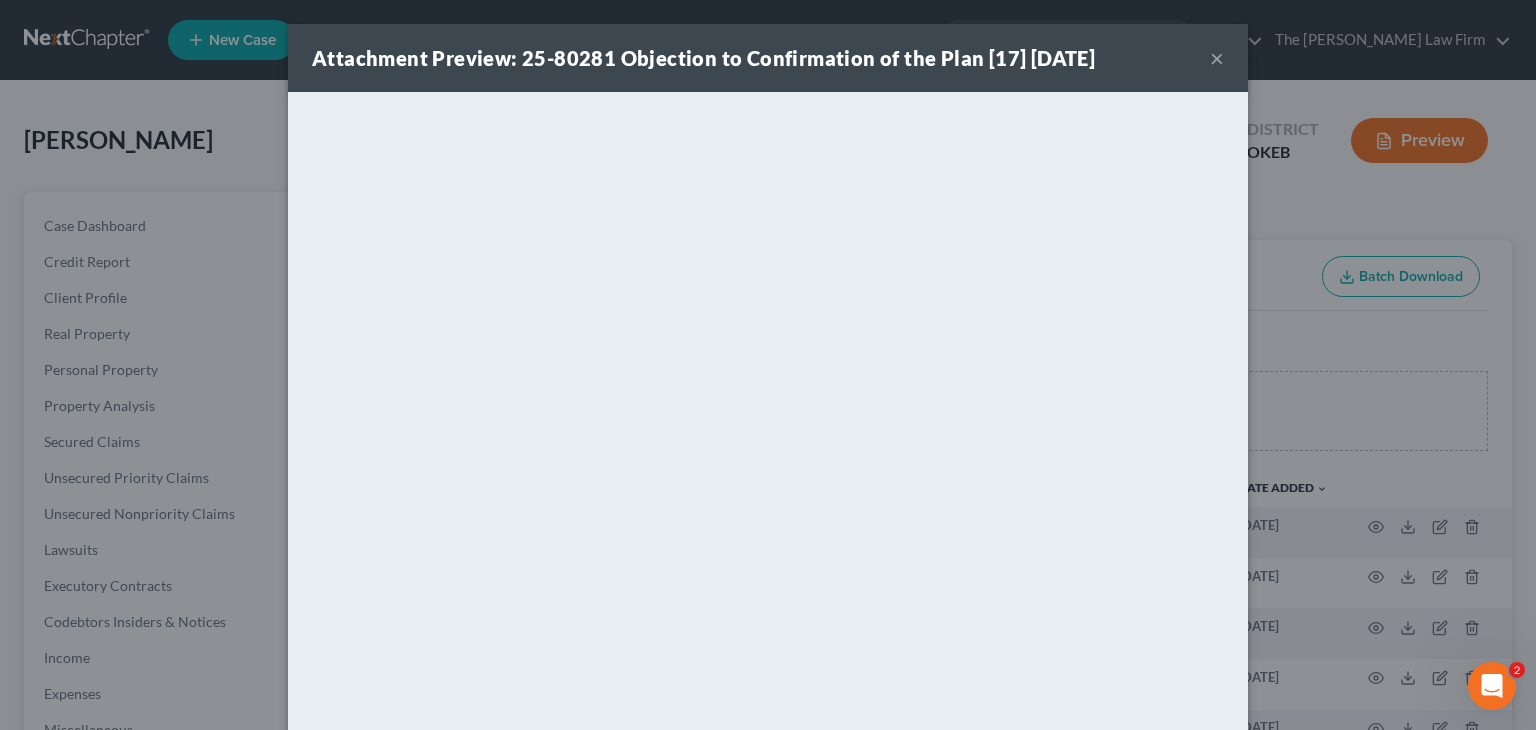 click on "Attachment Preview: 25-80281 Objection to Confirmation of the Plan [17] [DATE] ×" at bounding box center (768, 58) 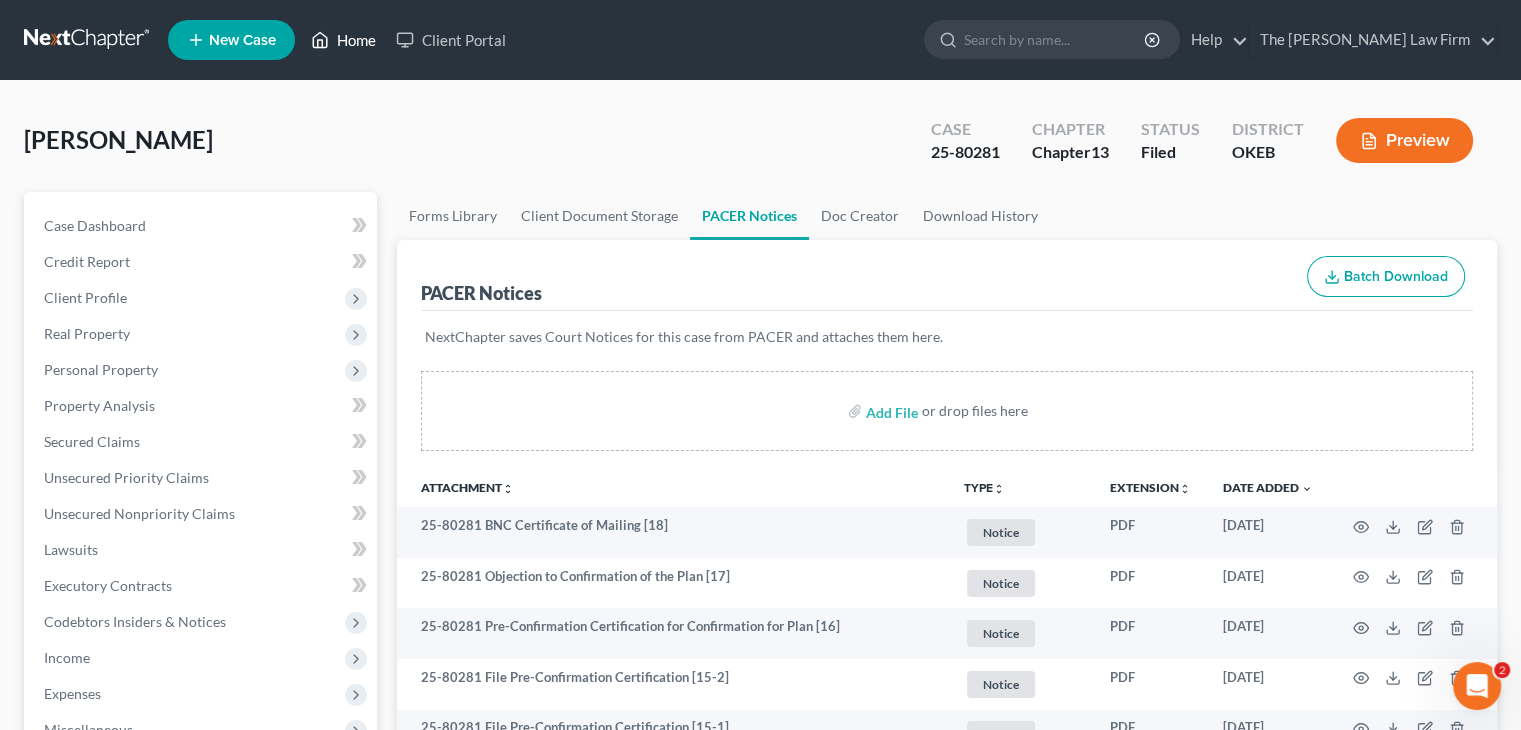 click on "Home" at bounding box center (343, 40) 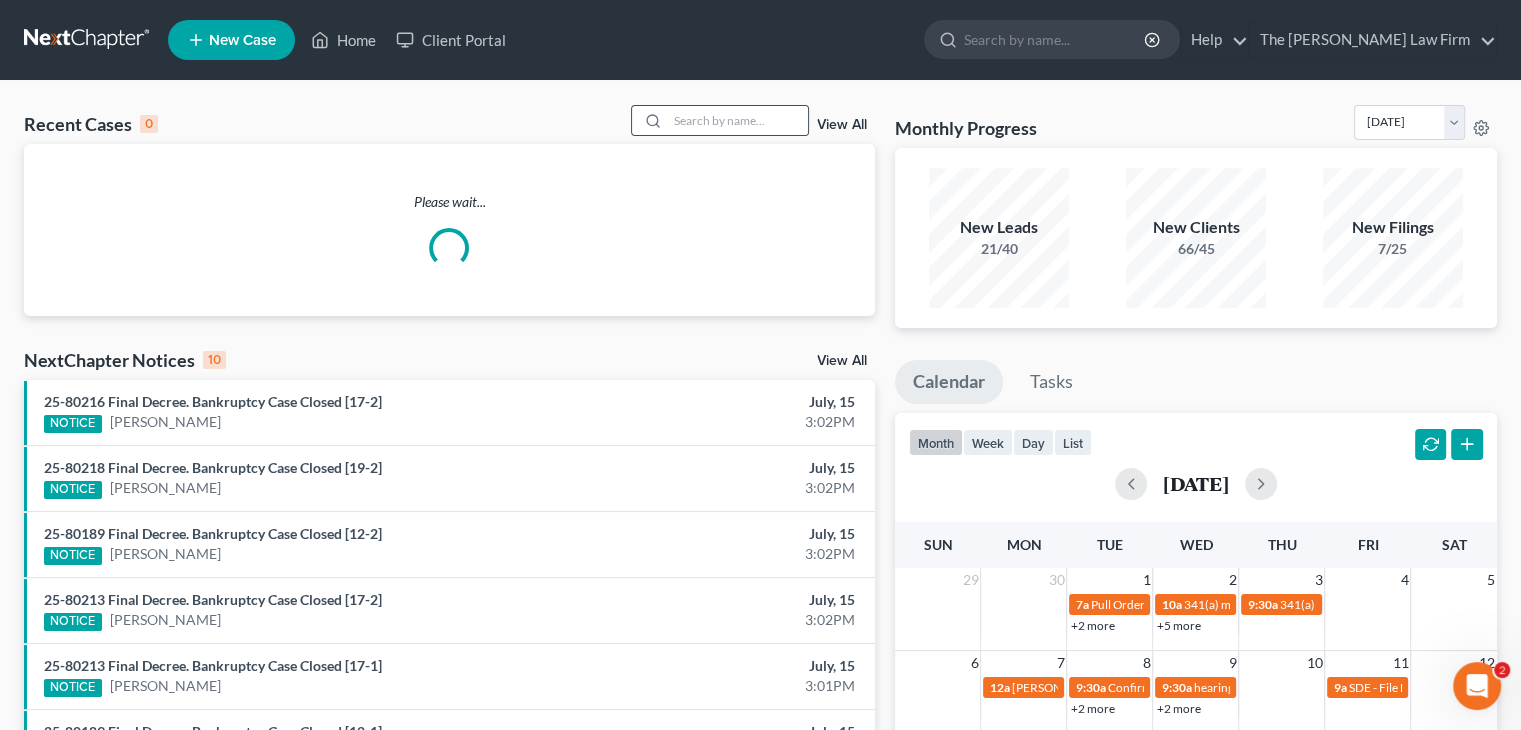 click at bounding box center [650, 120] 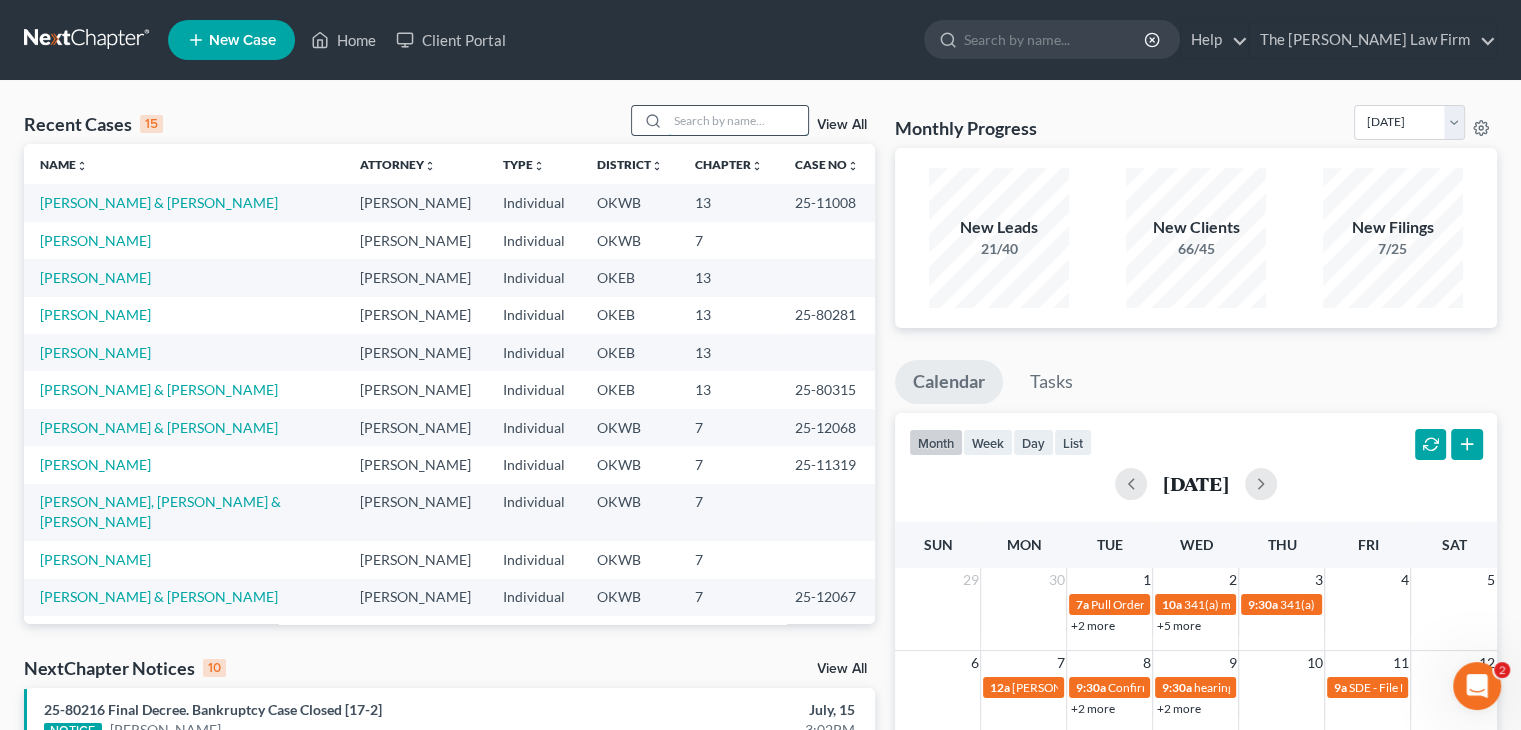 click at bounding box center [738, 120] 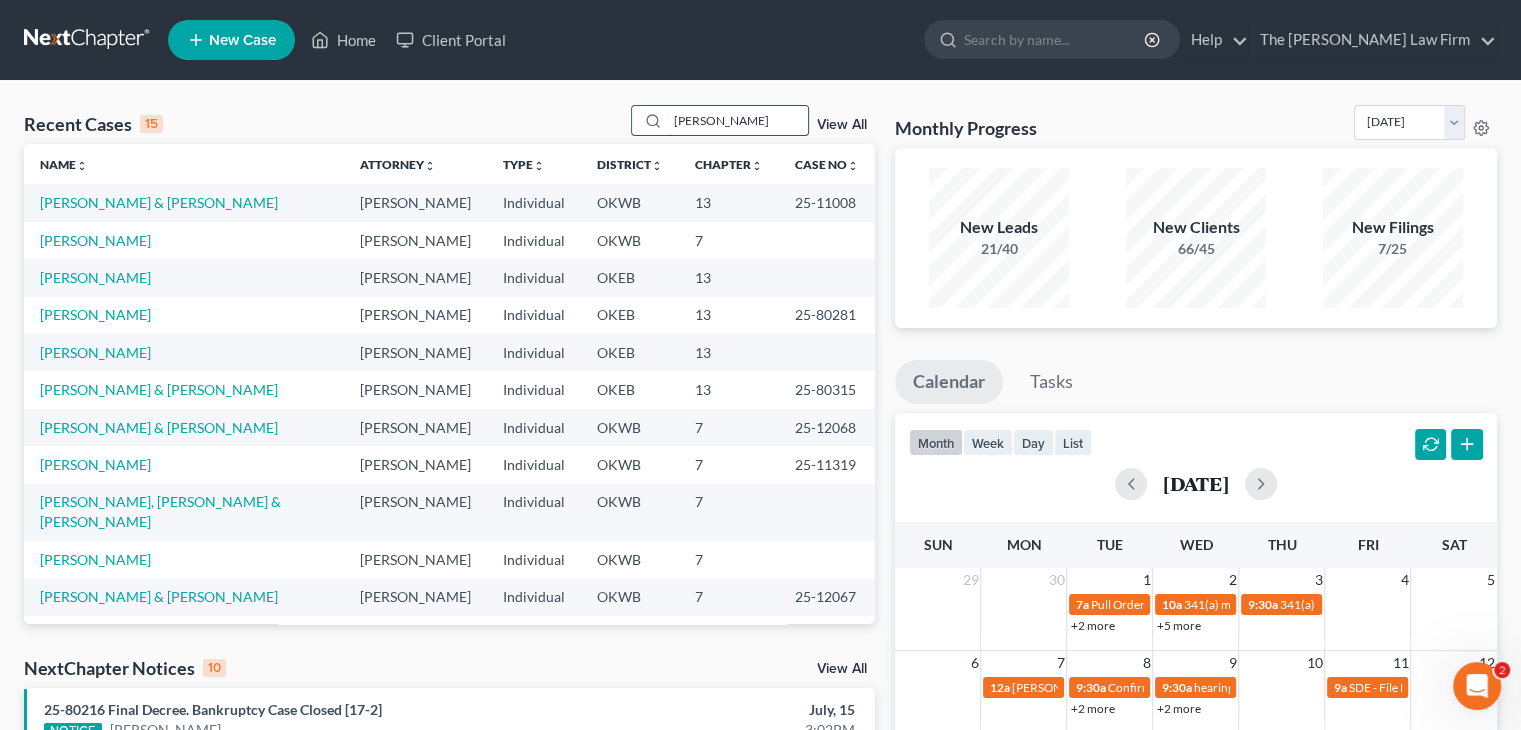 type on "[PERSON_NAME]" 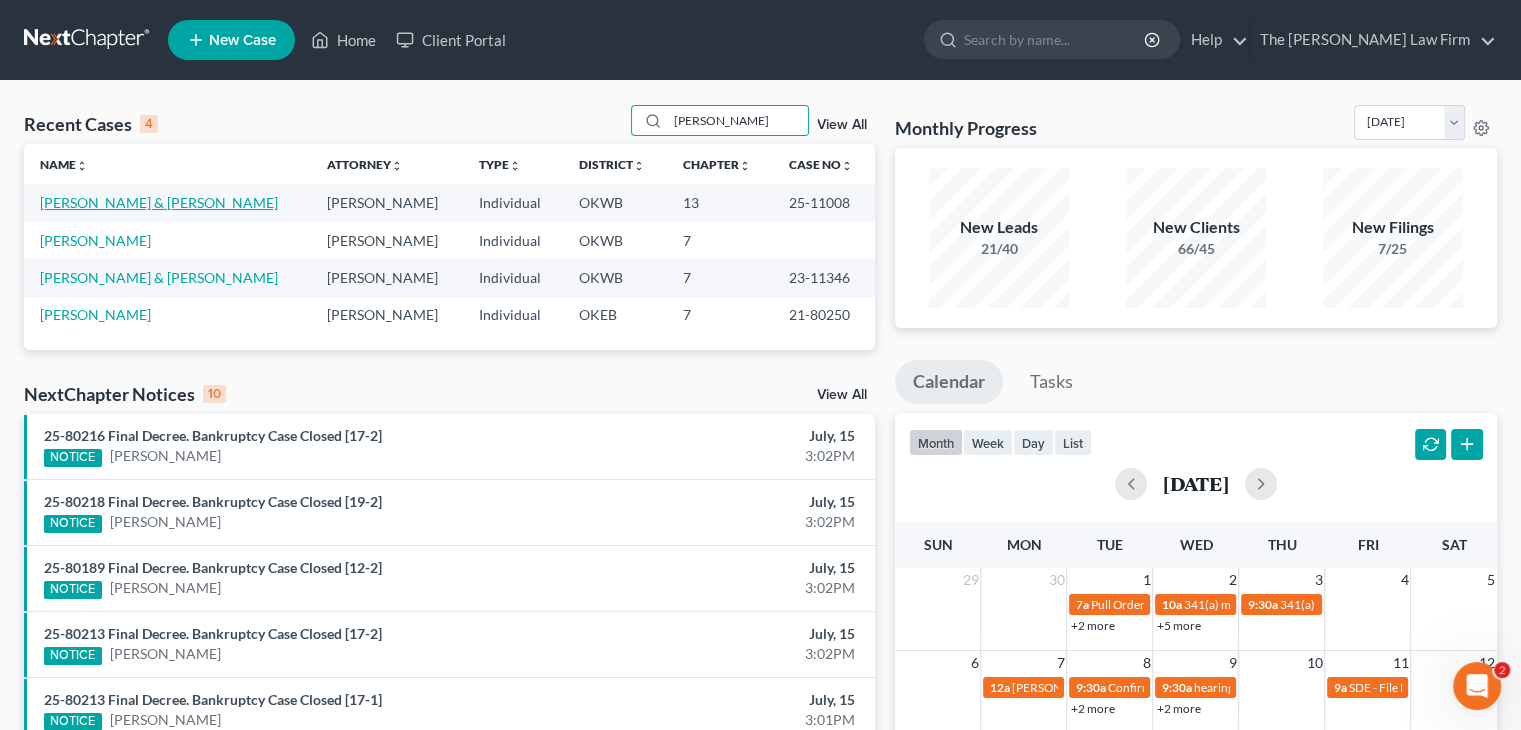 click on "[PERSON_NAME] & [PERSON_NAME]" at bounding box center (159, 202) 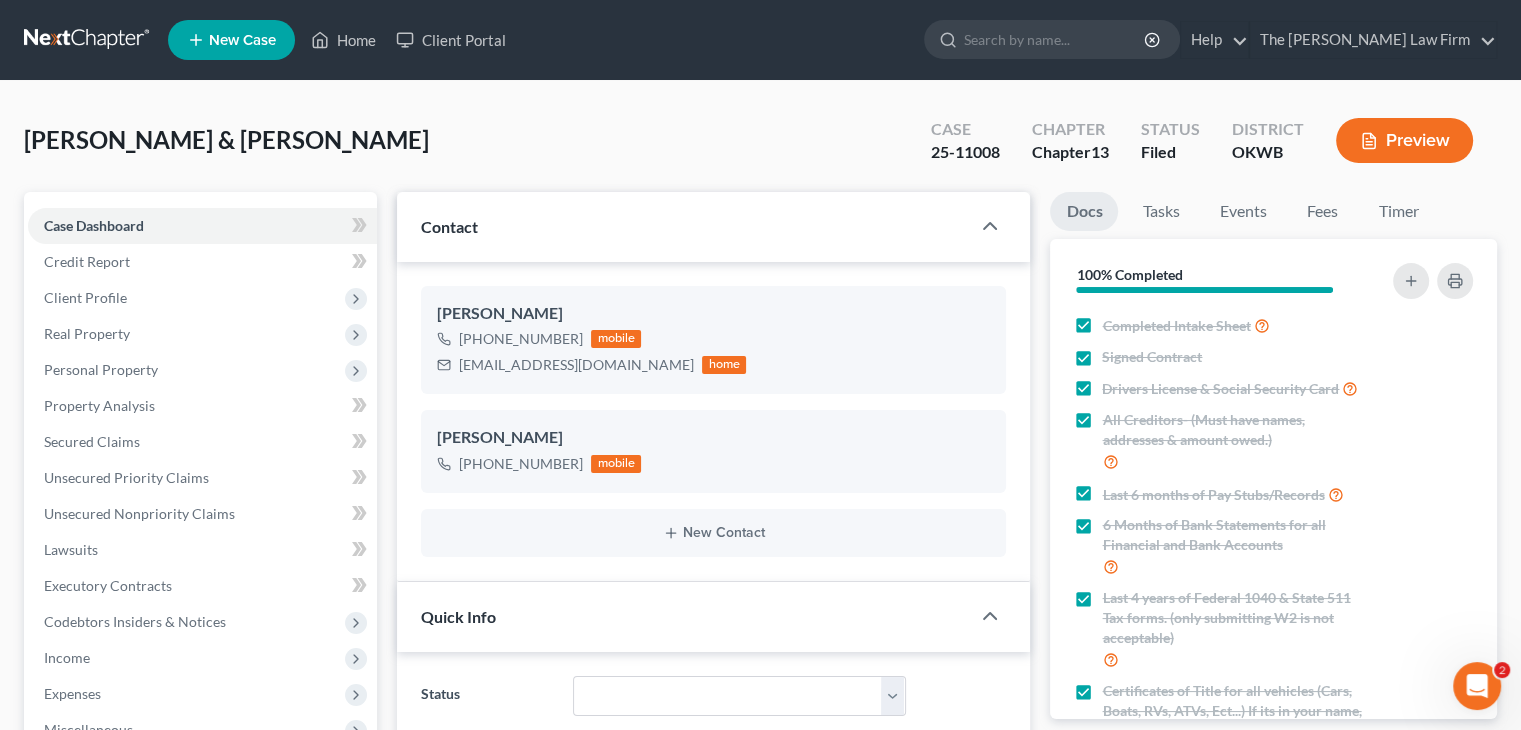 scroll, scrollTop: 1431, scrollLeft: 0, axis: vertical 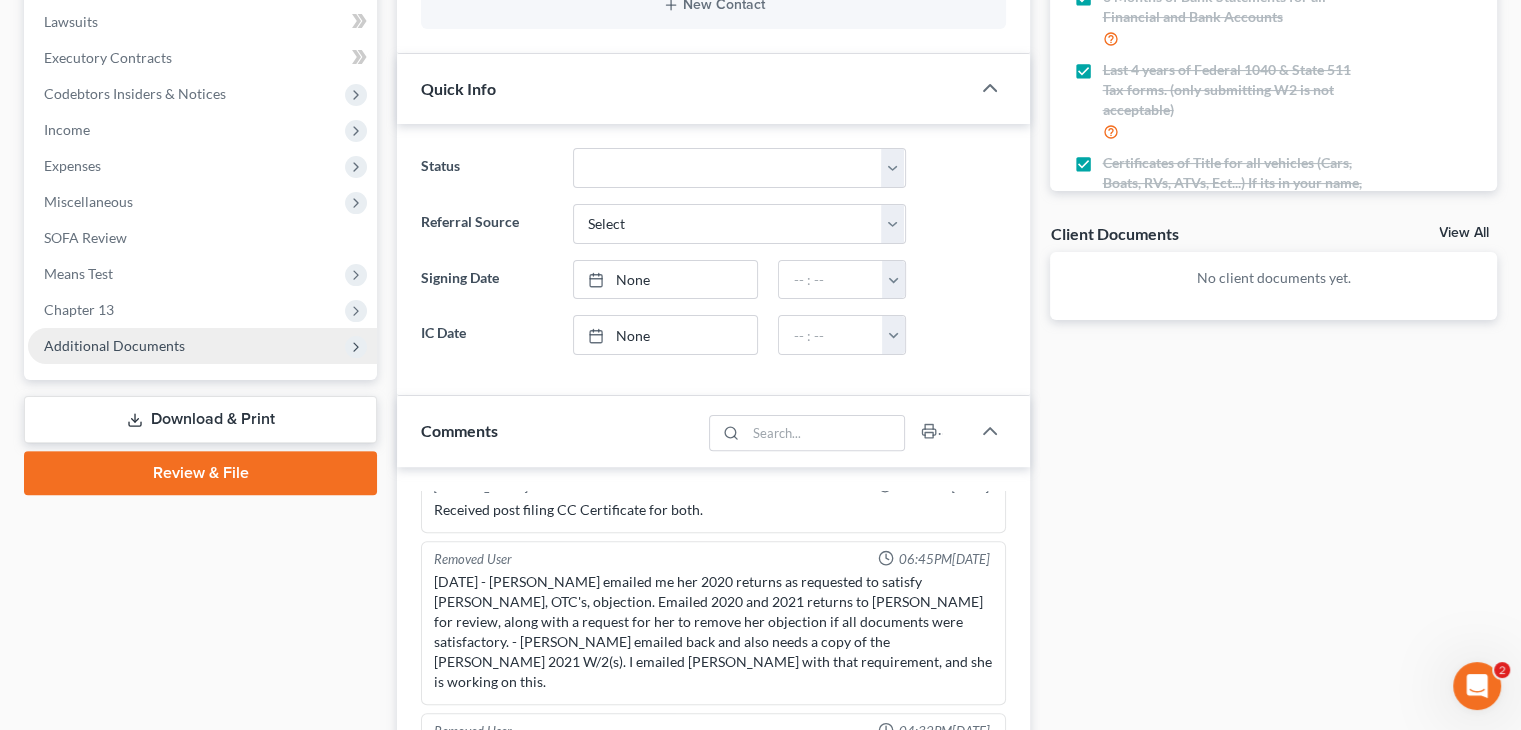 click on "Additional Documents" at bounding box center (114, 345) 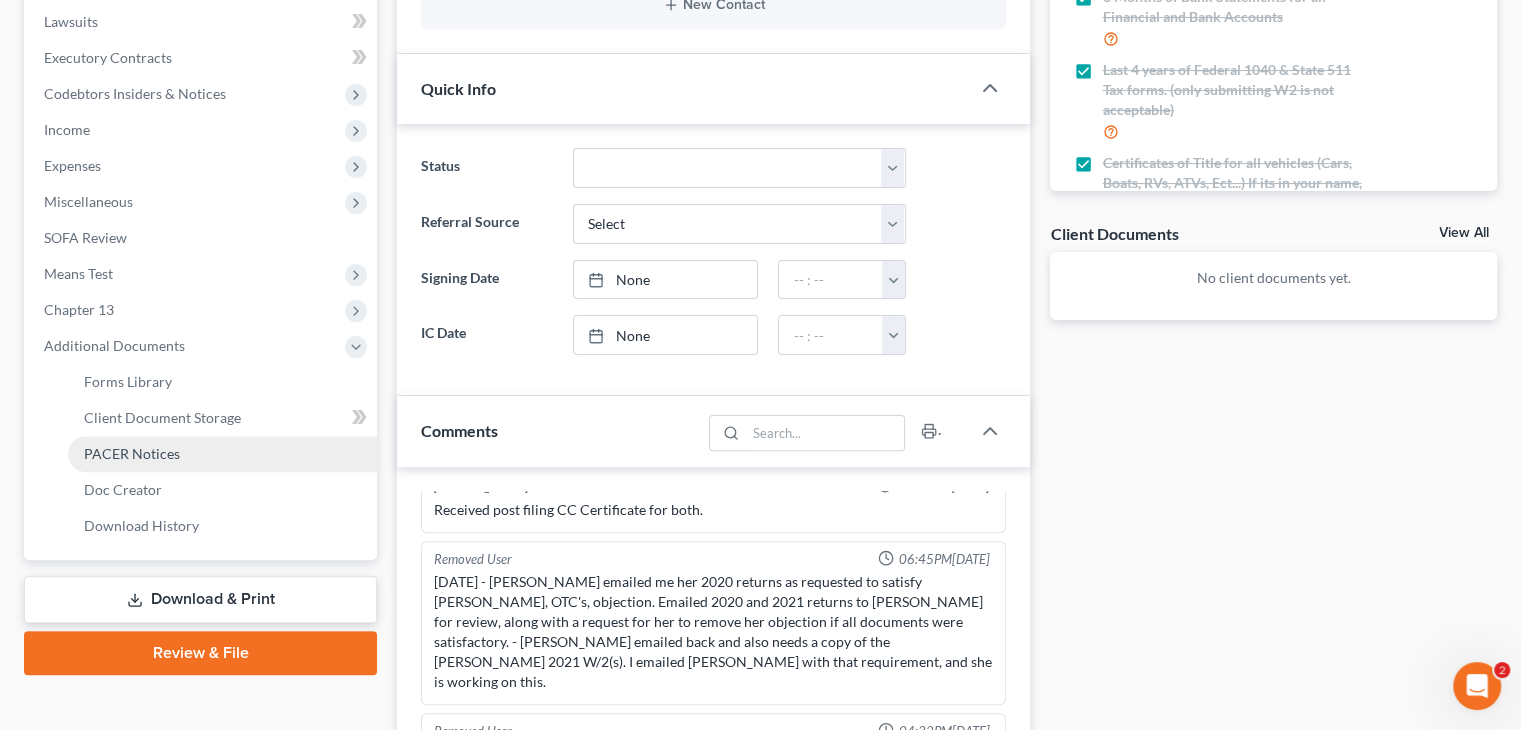 click on "PACER Notices" at bounding box center (132, 453) 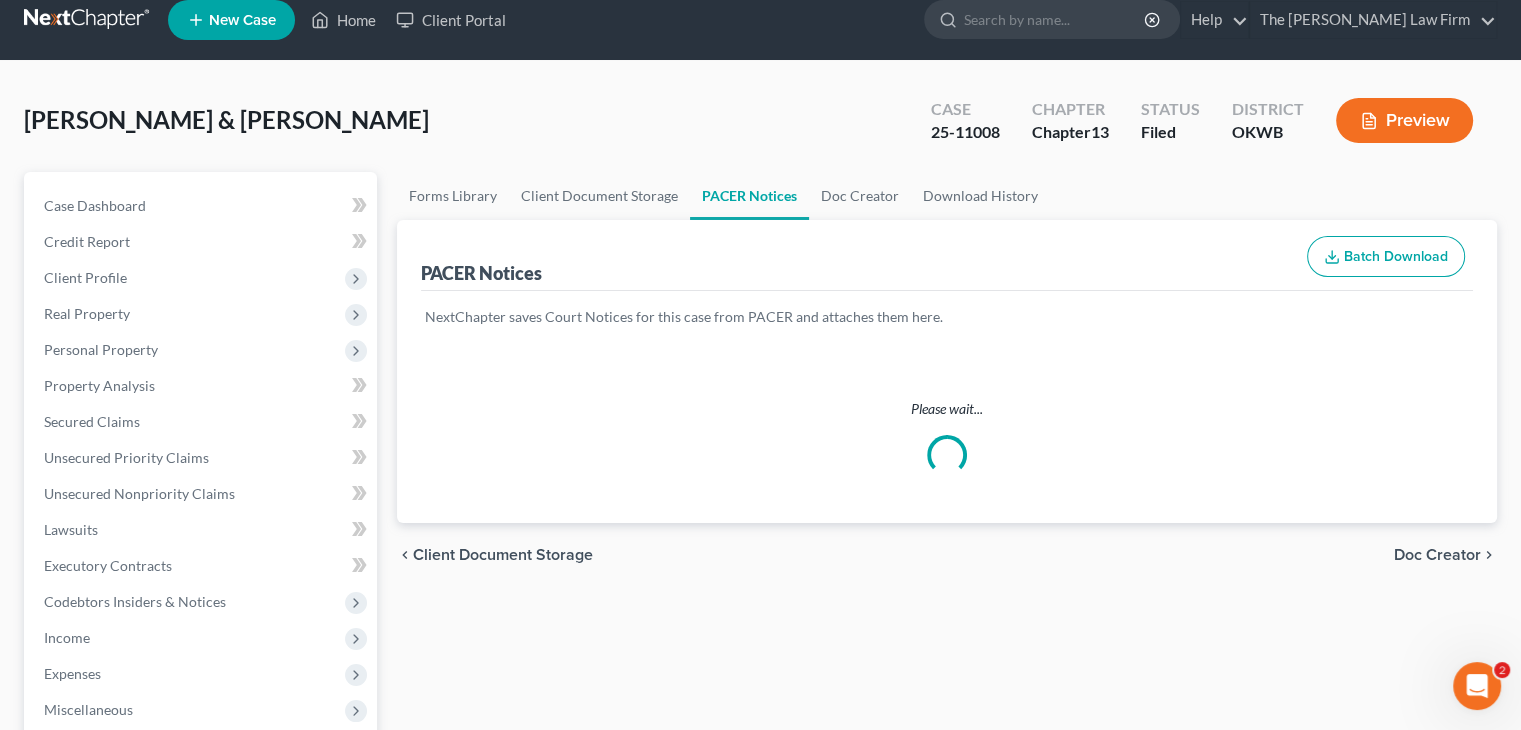 scroll, scrollTop: 0, scrollLeft: 0, axis: both 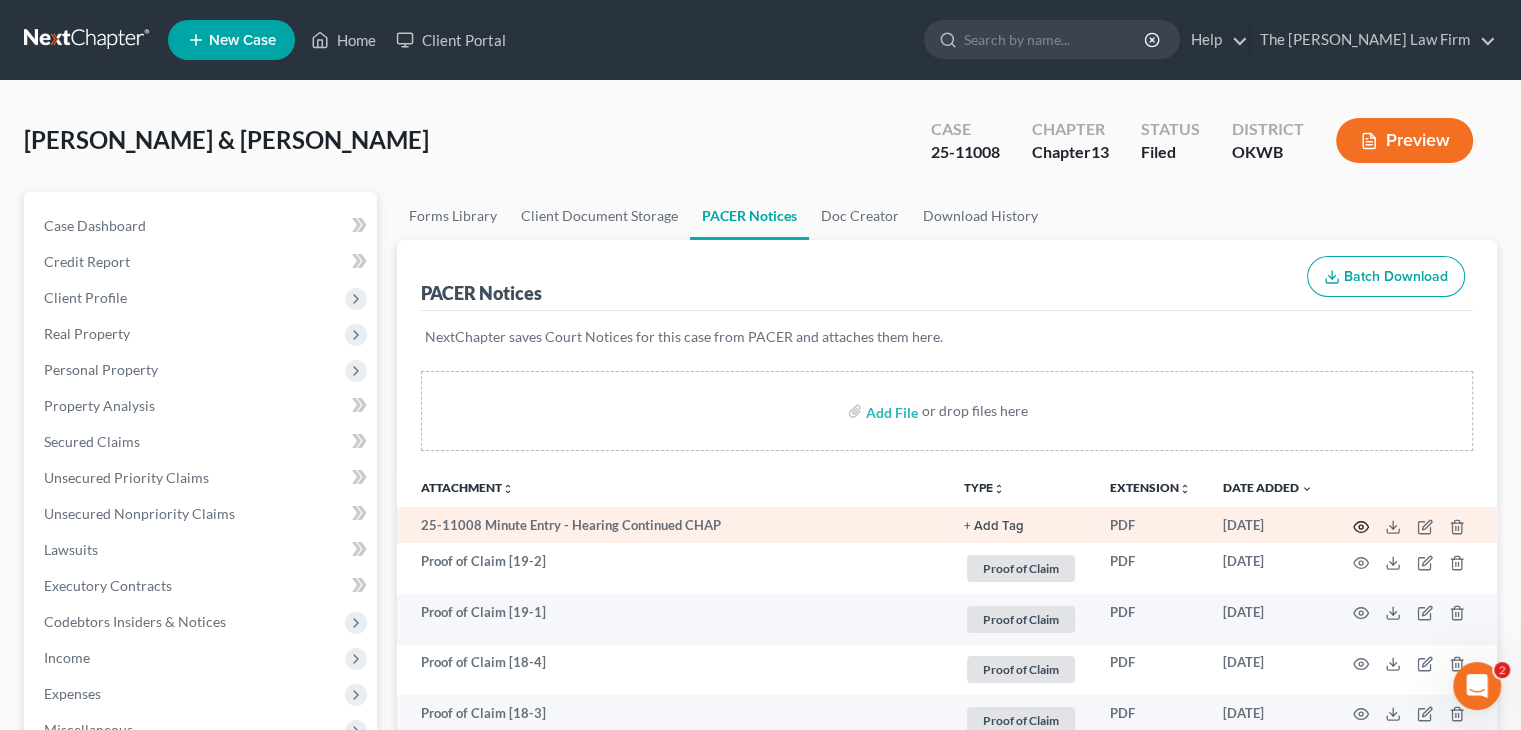 click 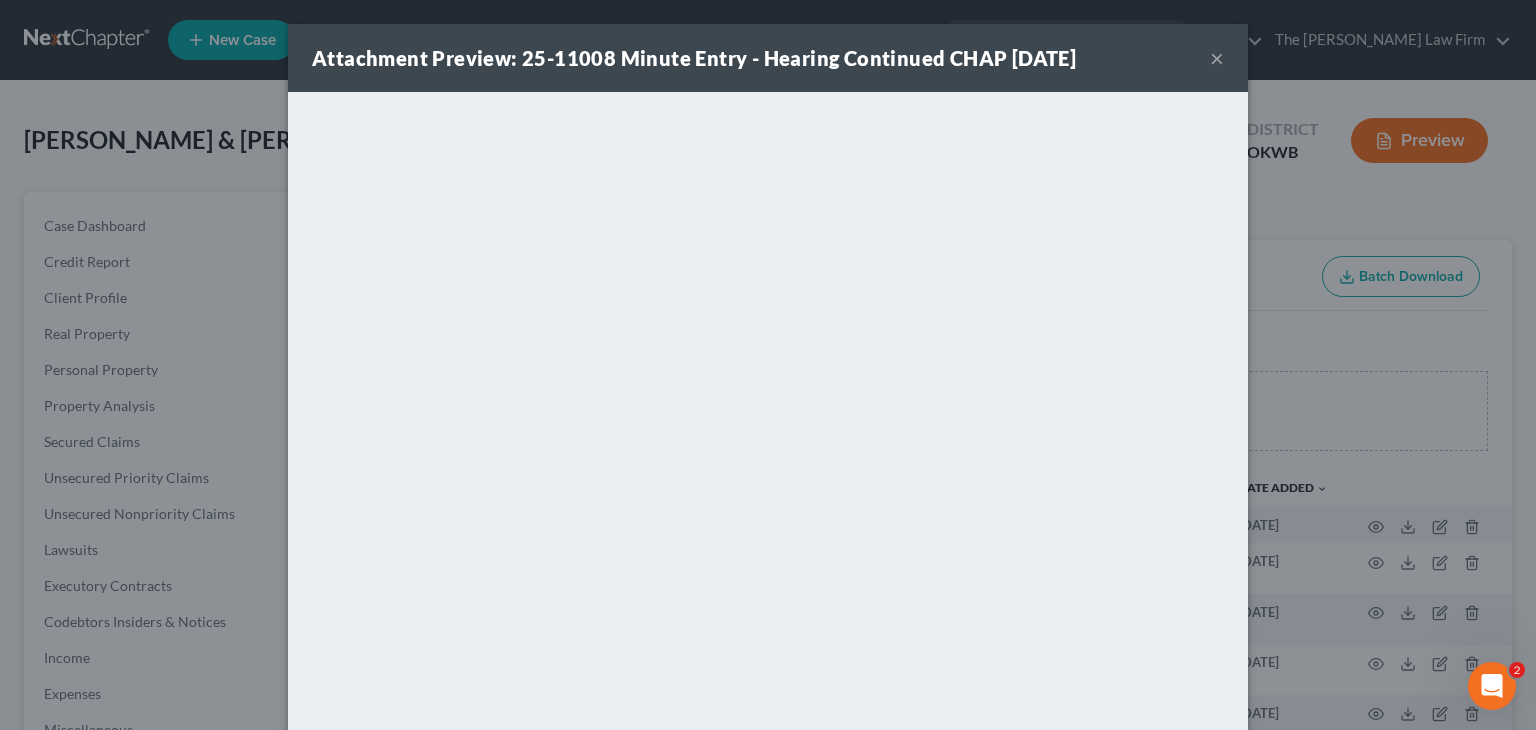 click on "×" at bounding box center [1217, 58] 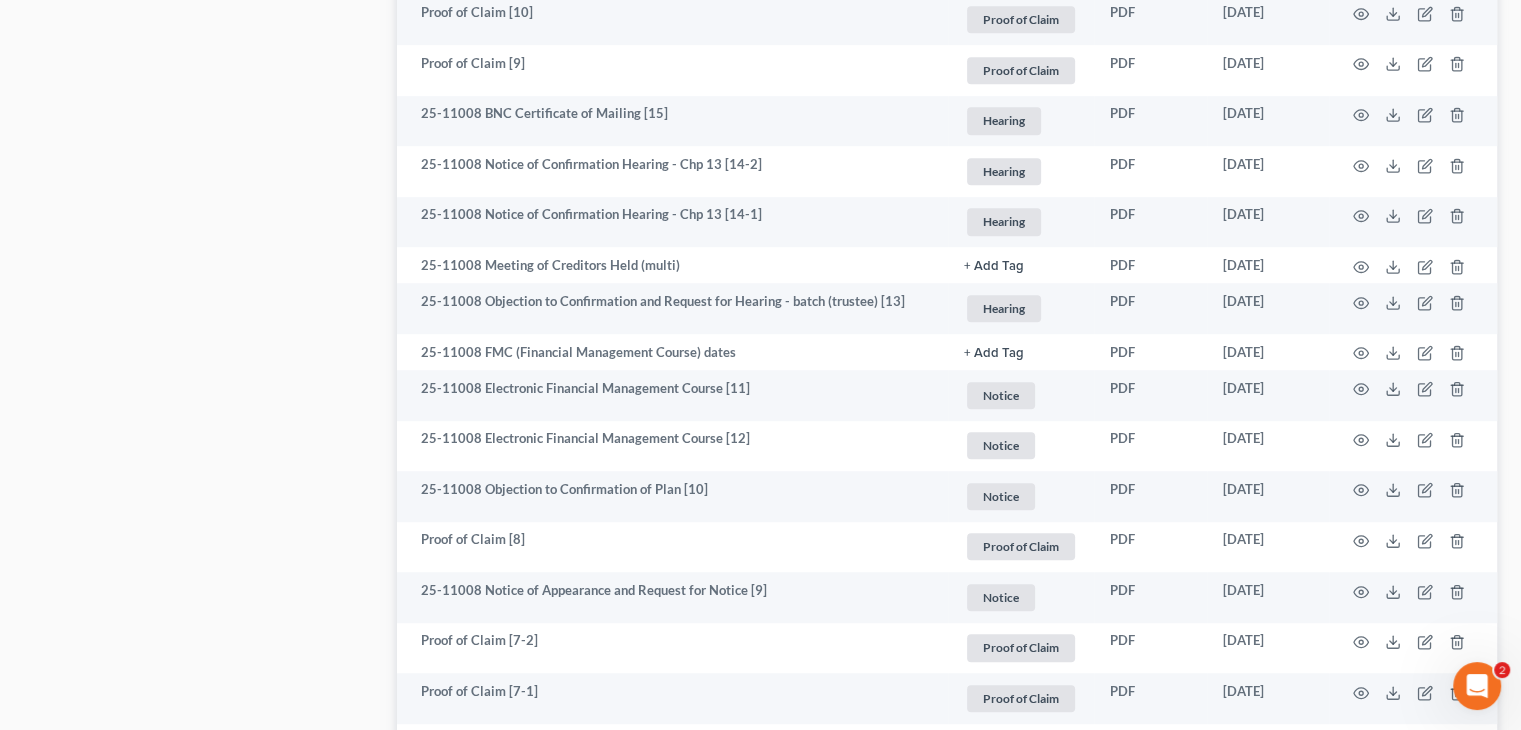 scroll, scrollTop: 1220, scrollLeft: 0, axis: vertical 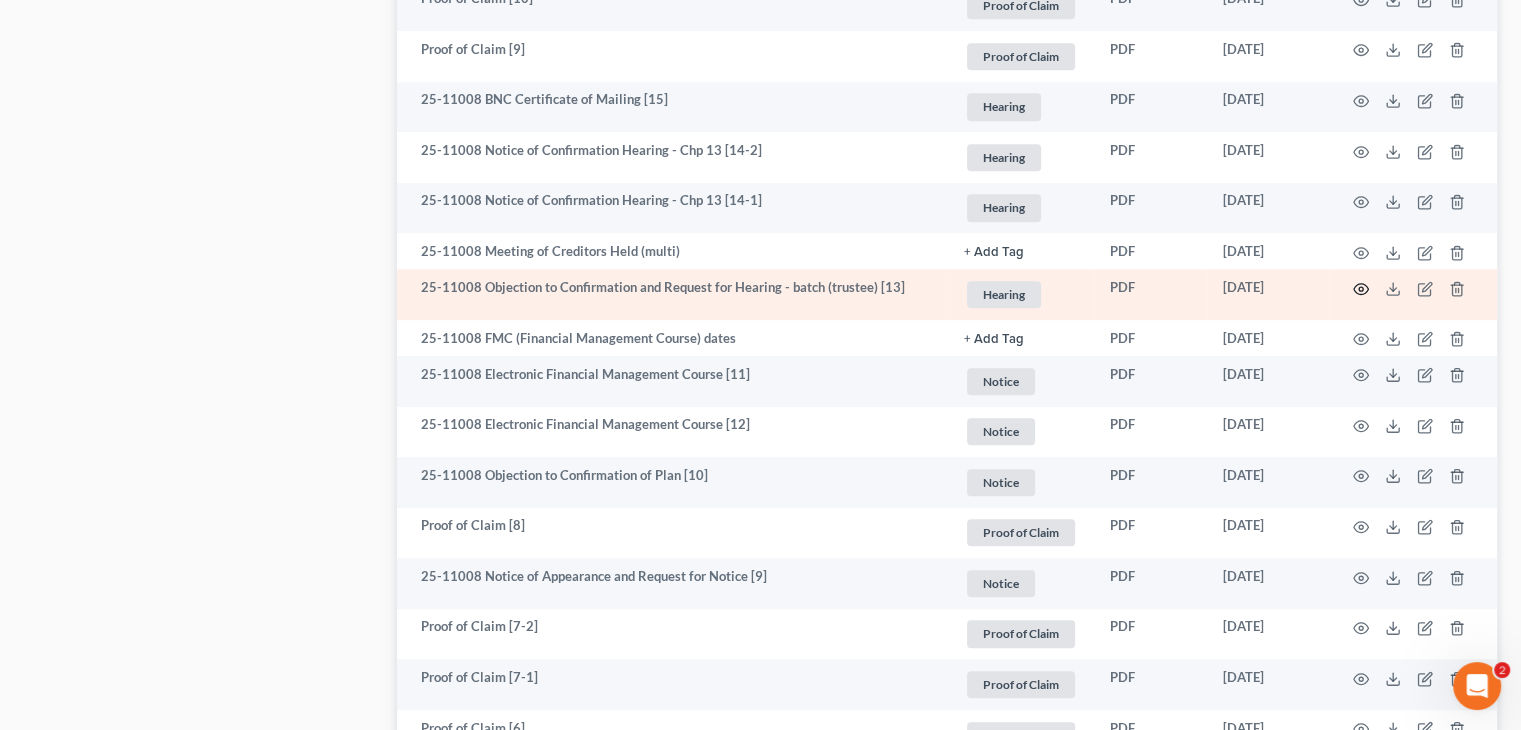 click 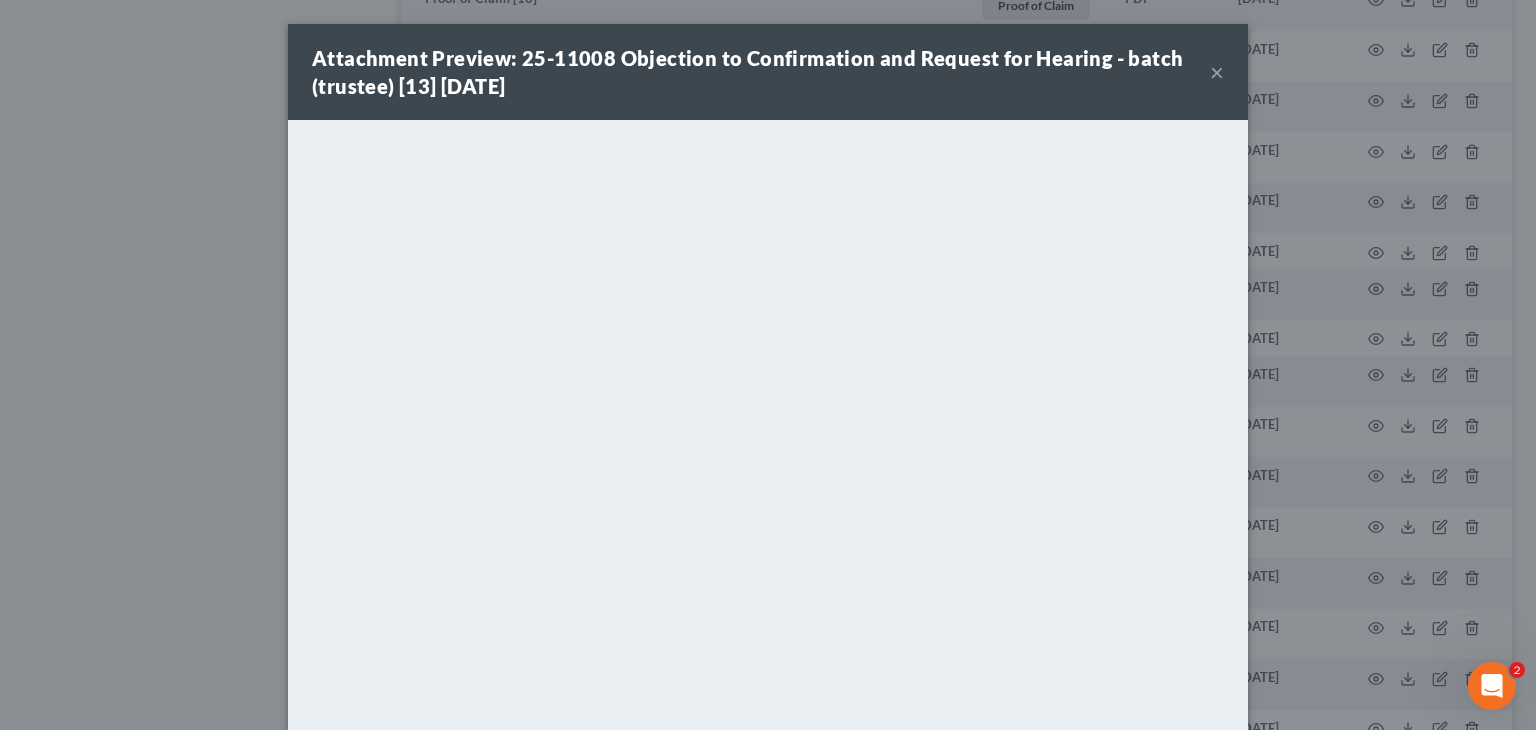 click on "×" at bounding box center [1217, 72] 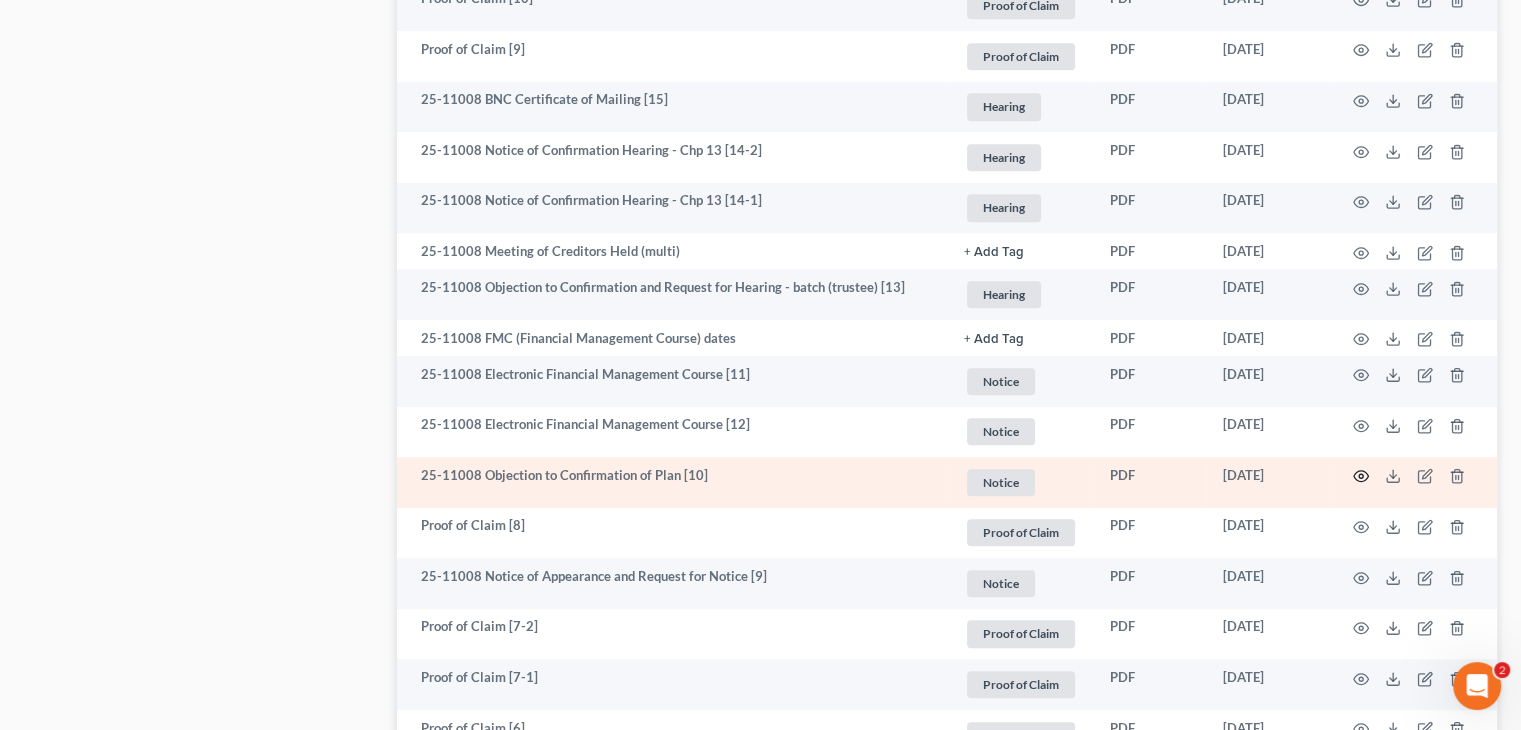 click 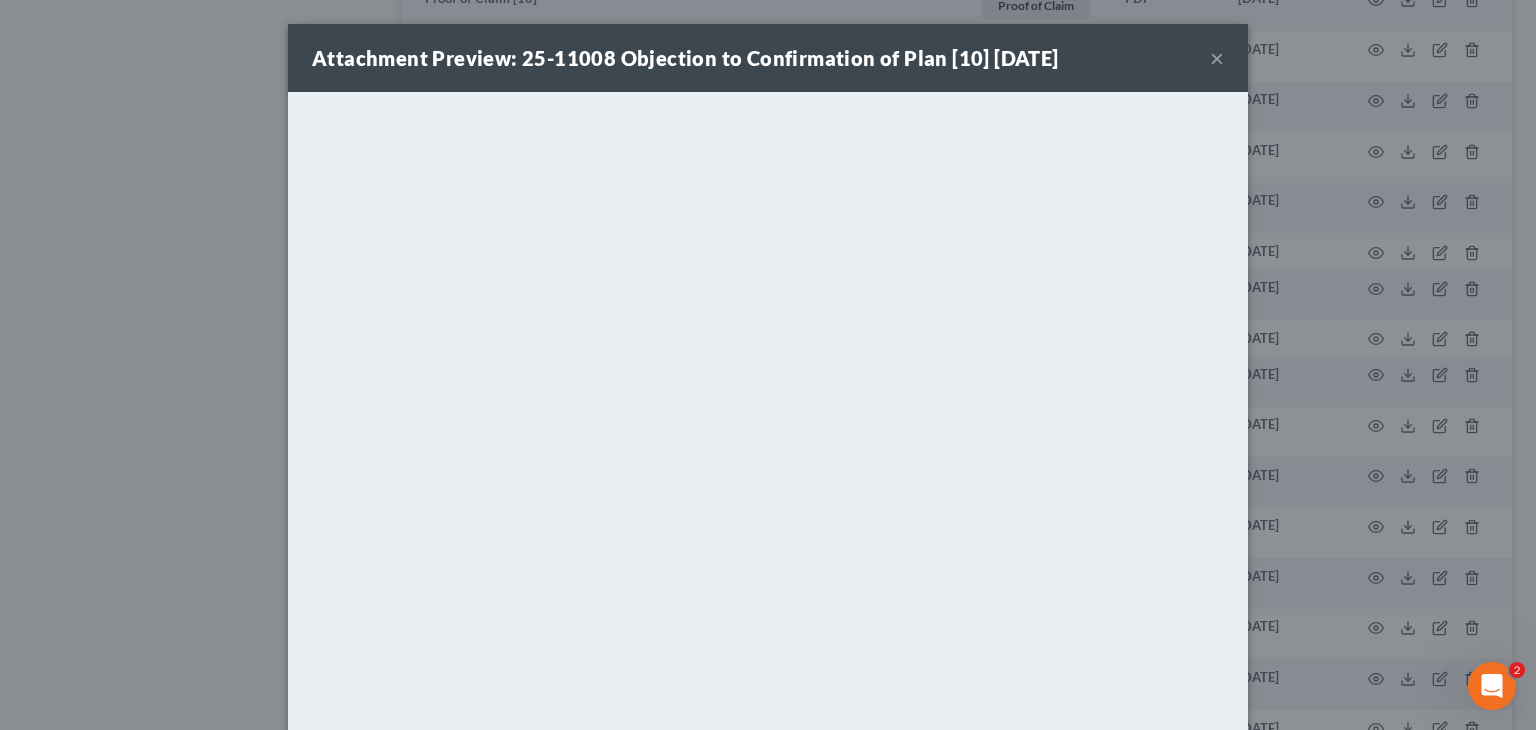 click on "×" at bounding box center (1217, 58) 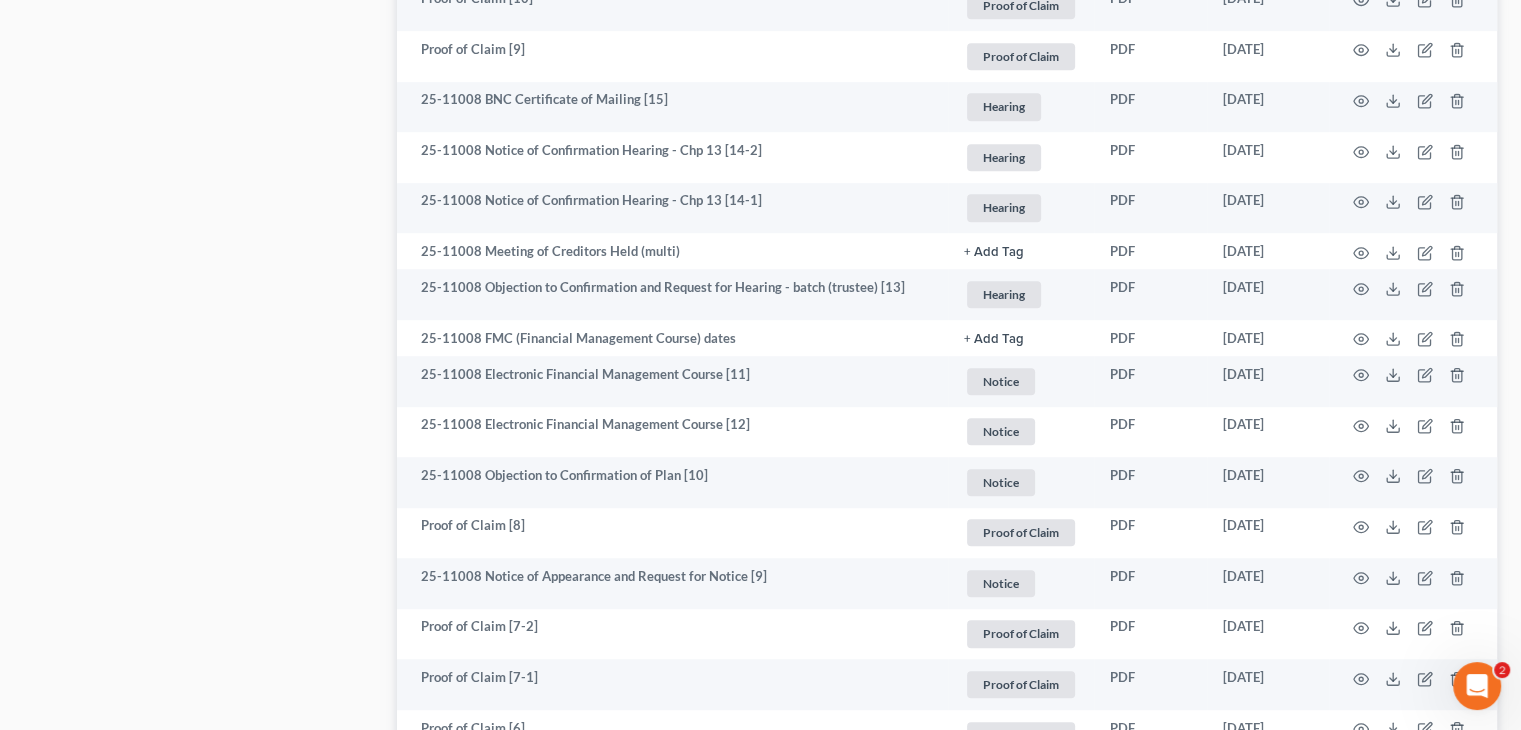 scroll, scrollTop: 0, scrollLeft: 0, axis: both 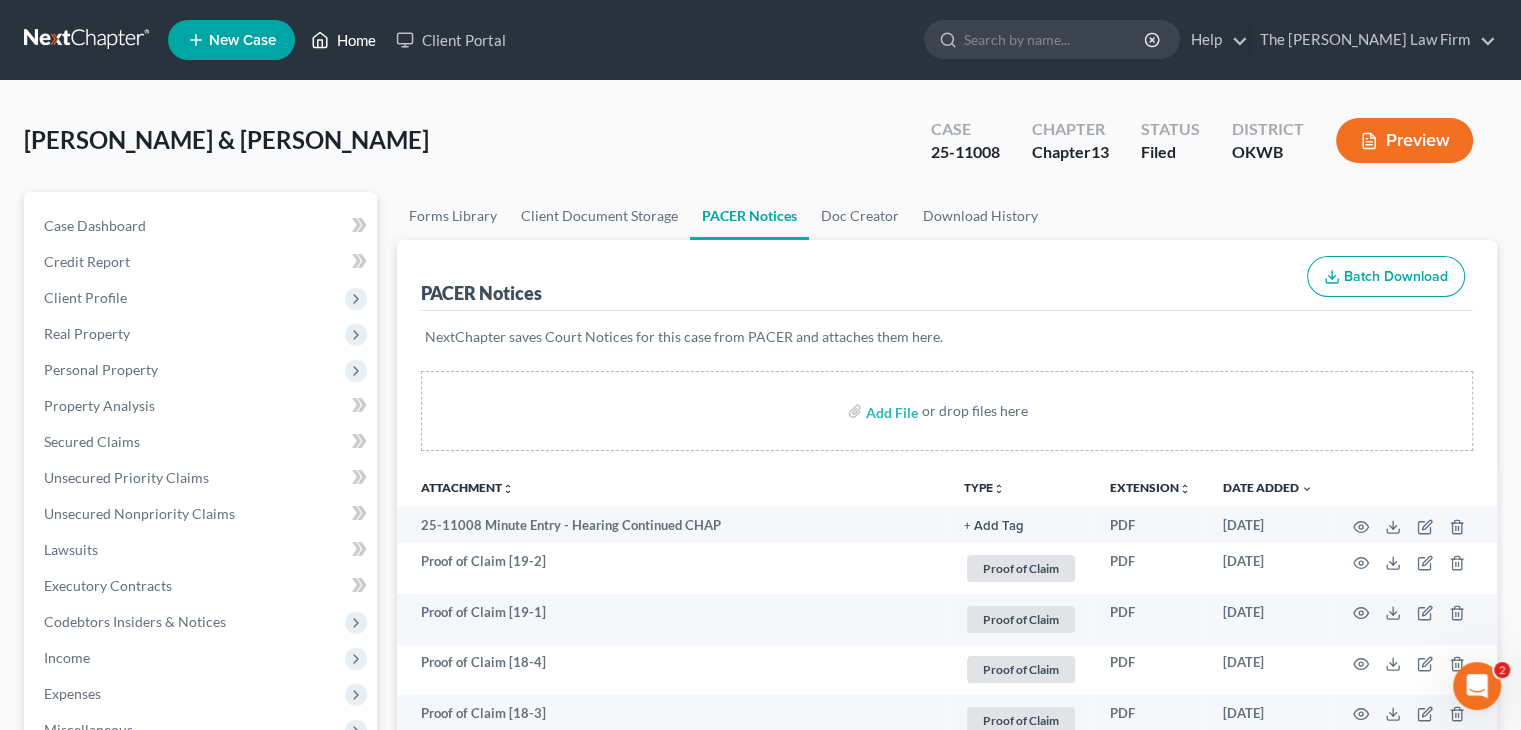 click on "Home" at bounding box center [343, 40] 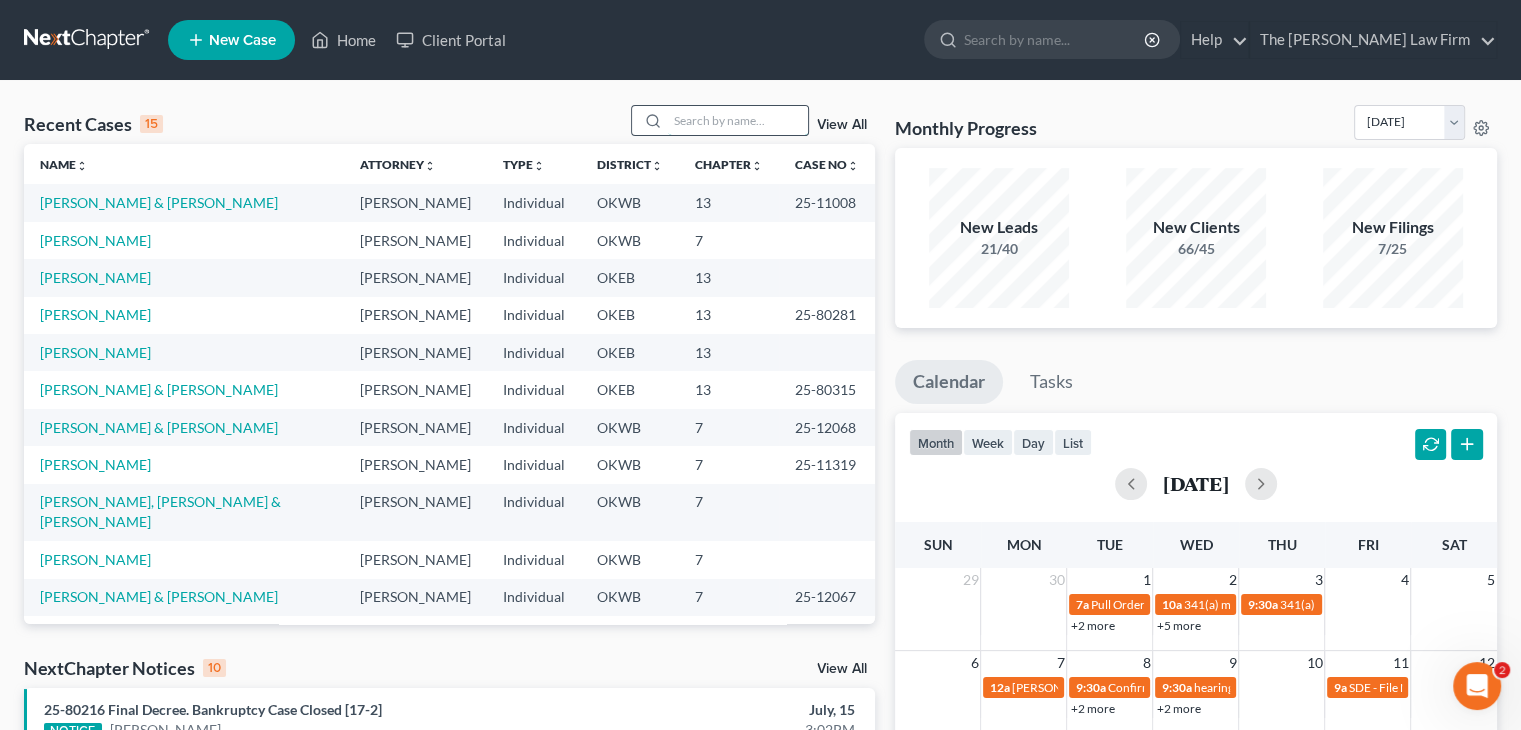 click at bounding box center [738, 120] 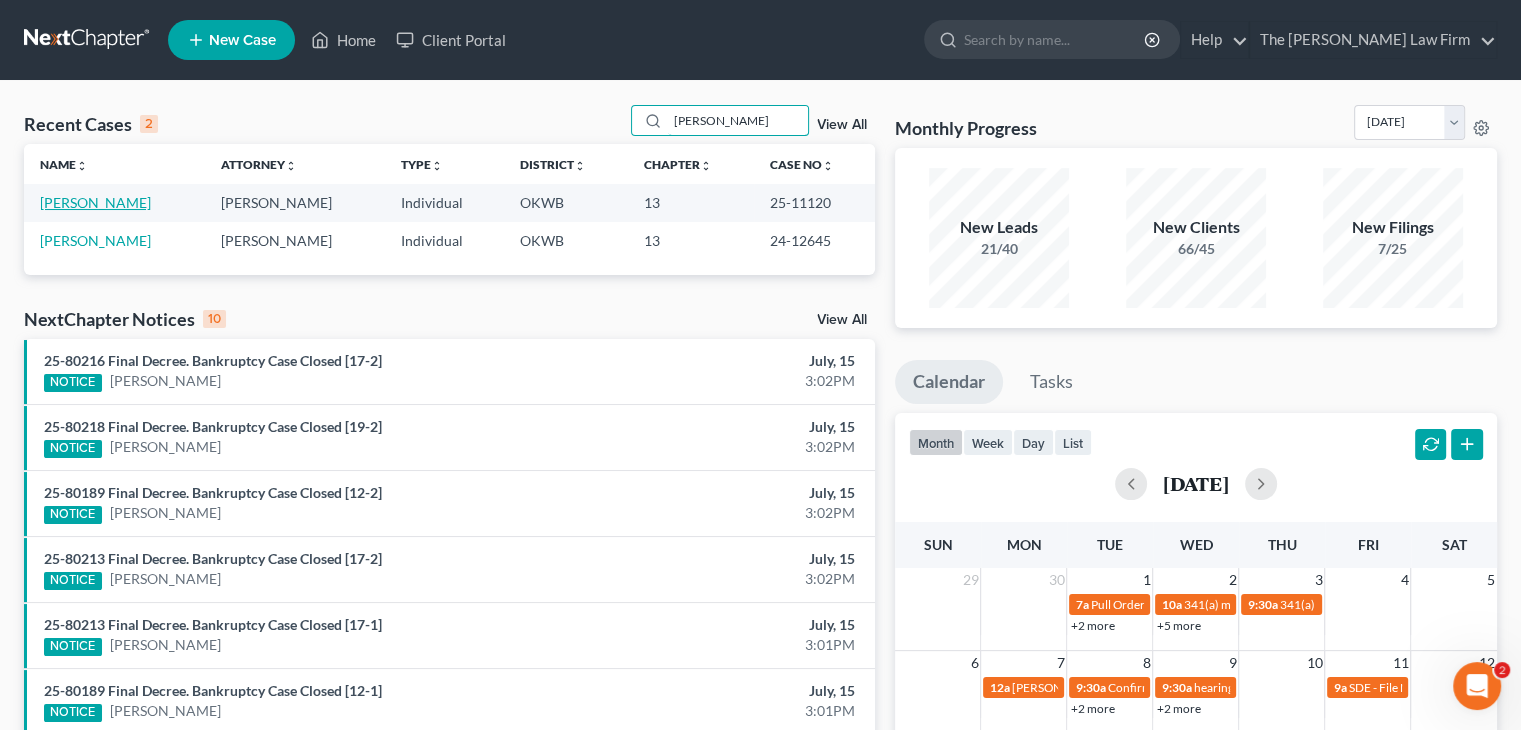 type on "[PERSON_NAME]" 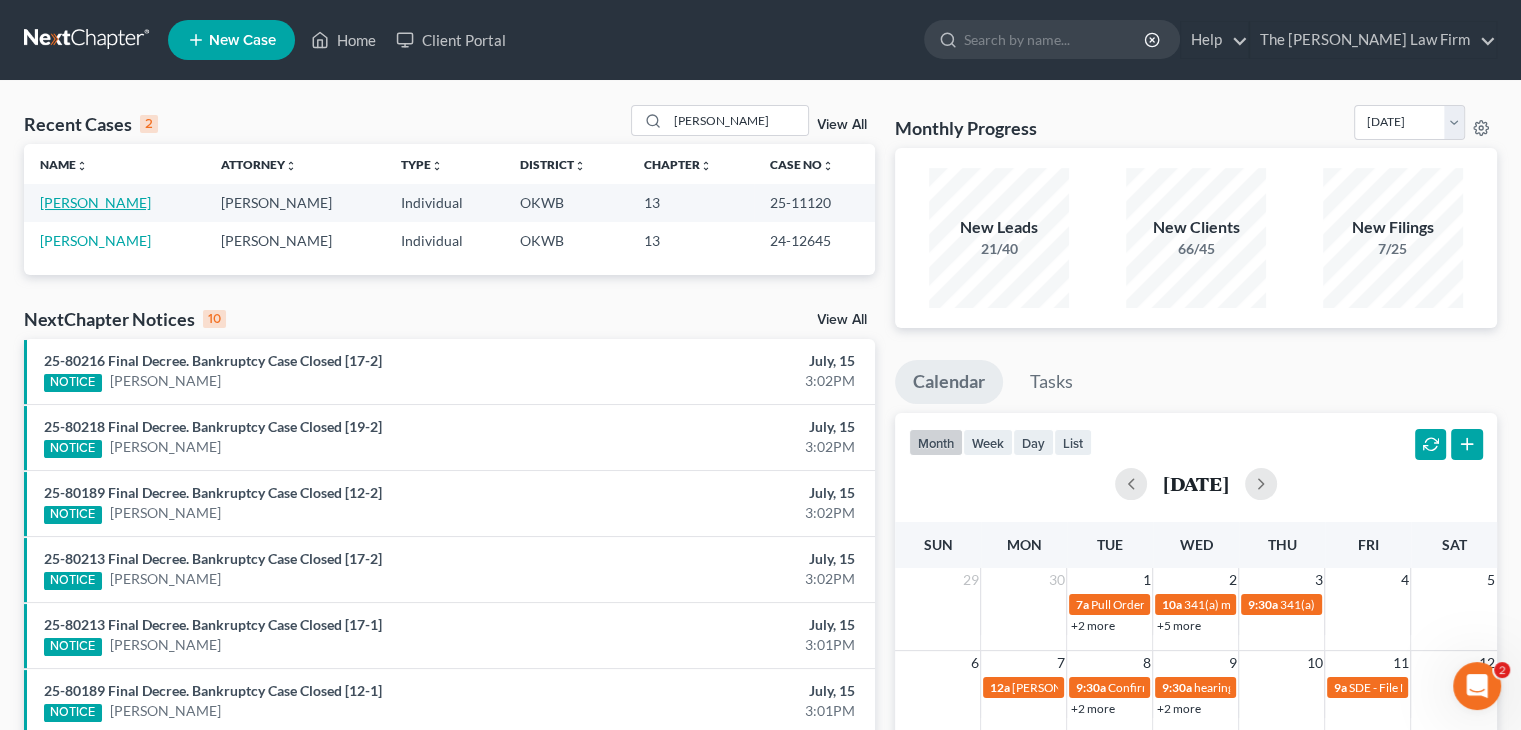 click on "[PERSON_NAME]" at bounding box center (95, 202) 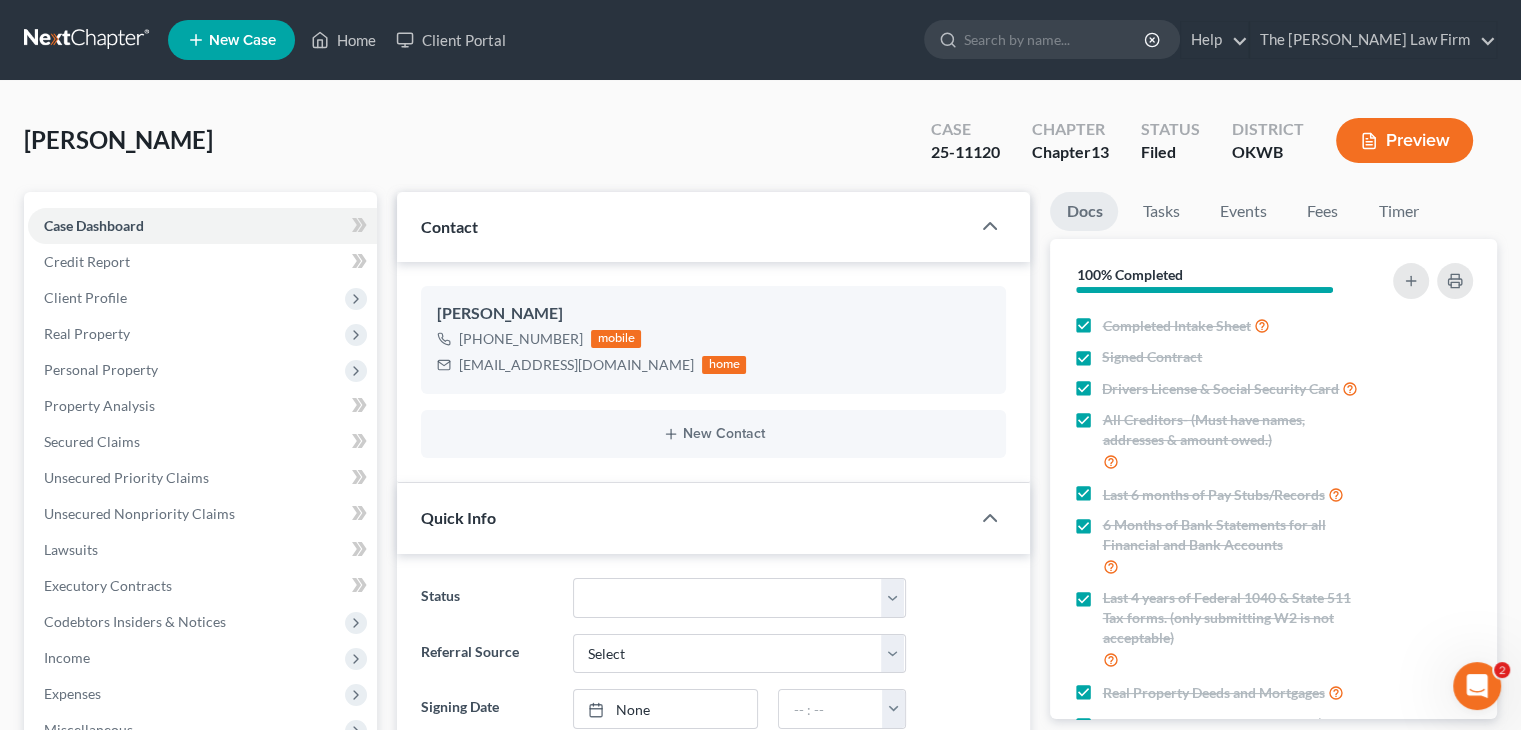 scroll, scrollTop: 2080, scrollLeft: 0, axis: vertical 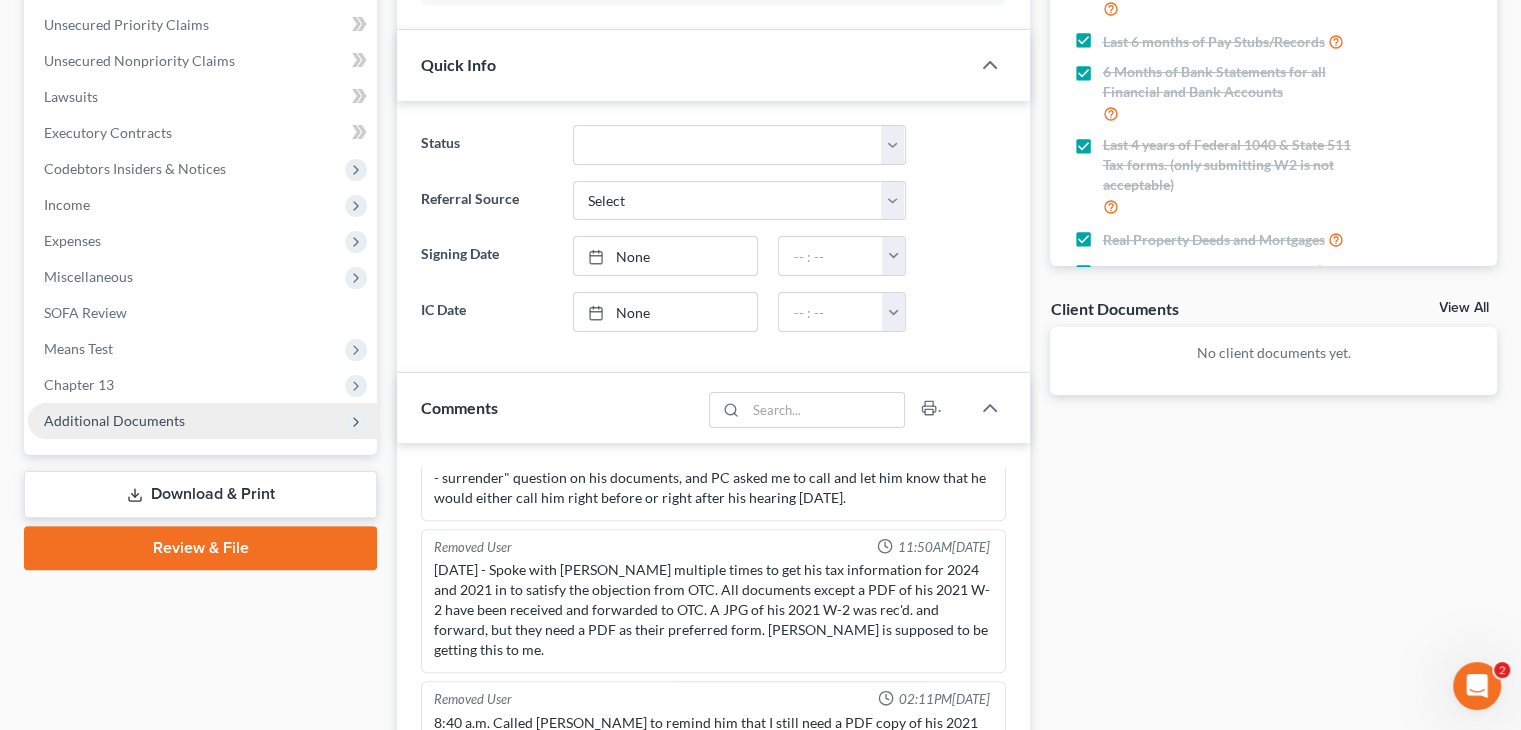 click on "Additional Documents" at bounding box center [202, 421] 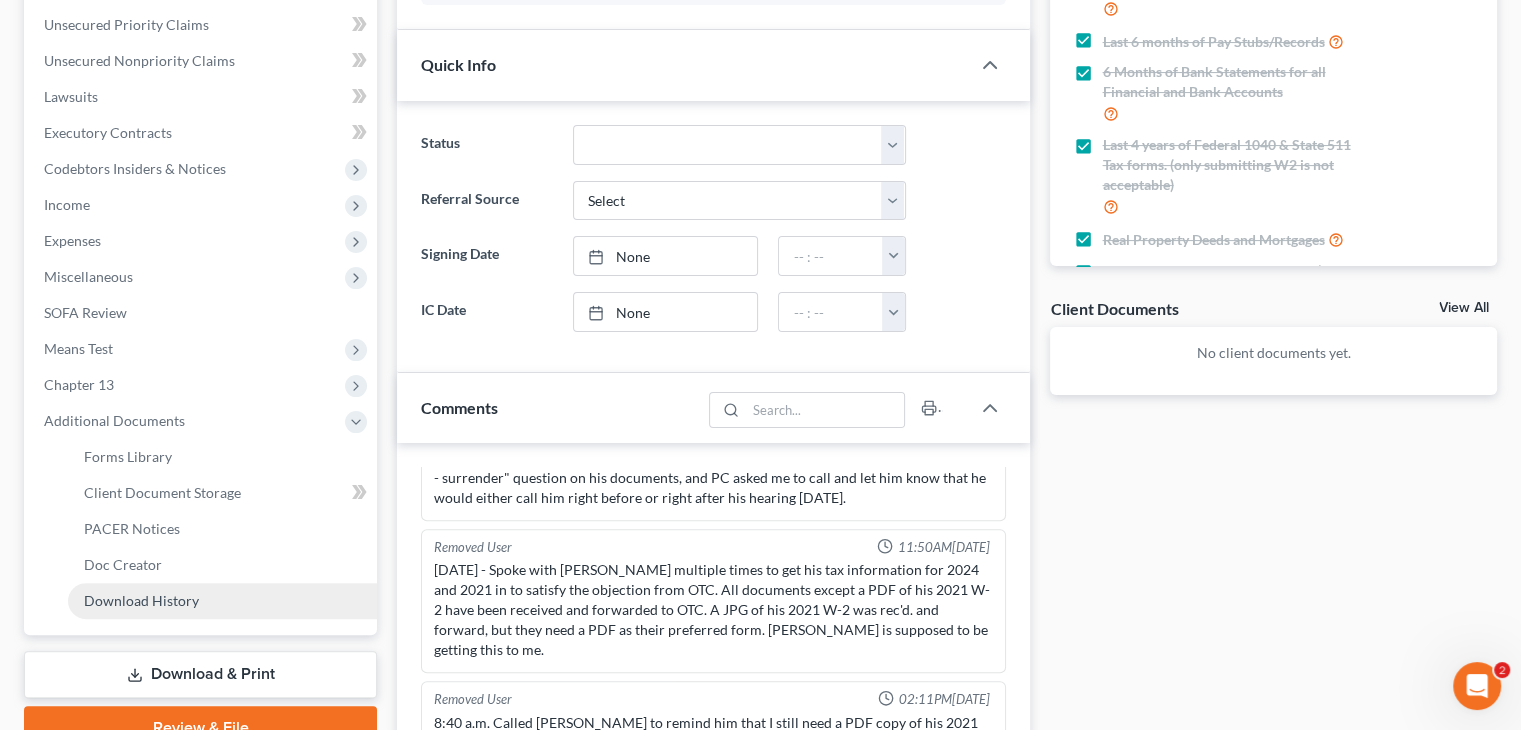 click on "Download History" at bounding box center (141, 600) 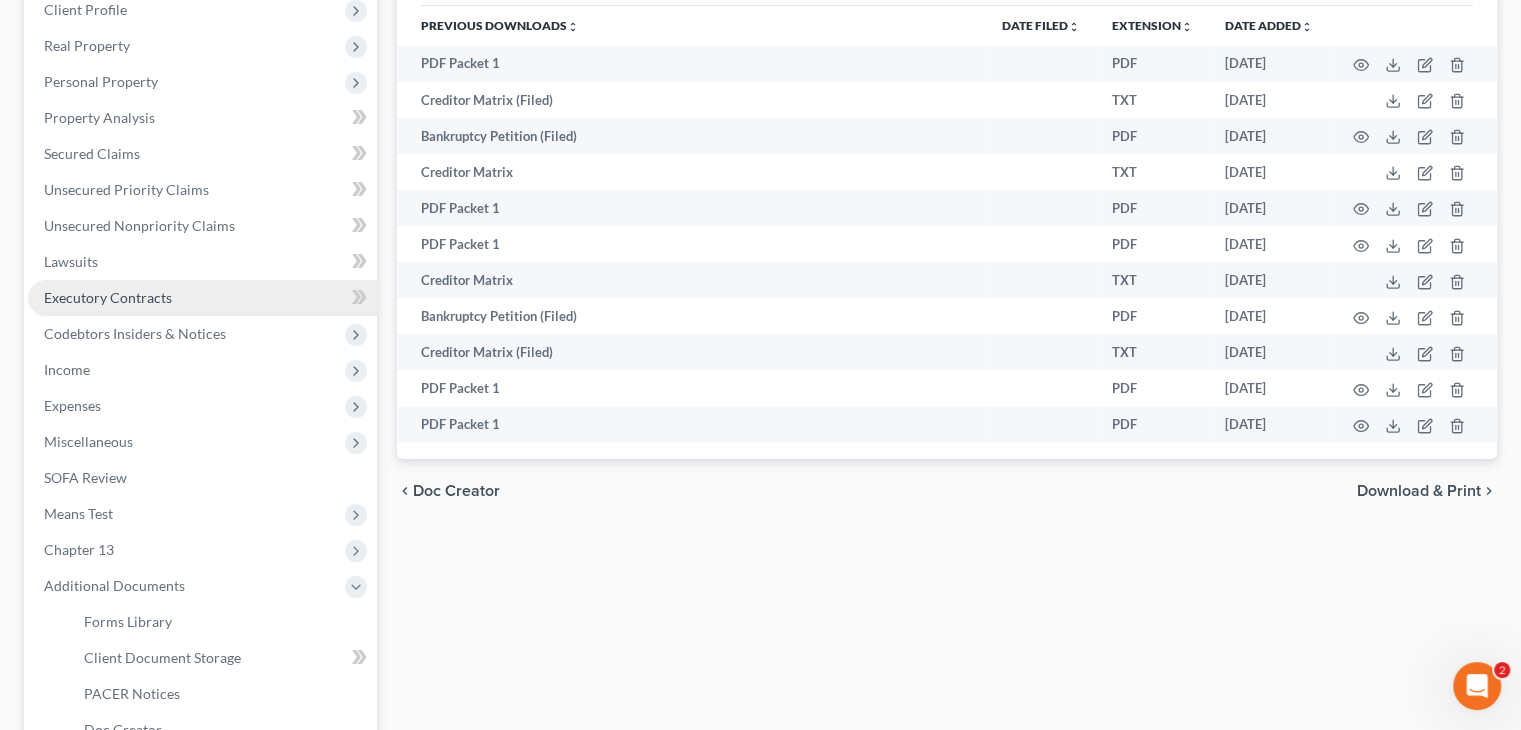 scroll, scrollTop: 0, scrollLeft: 0, axis: both 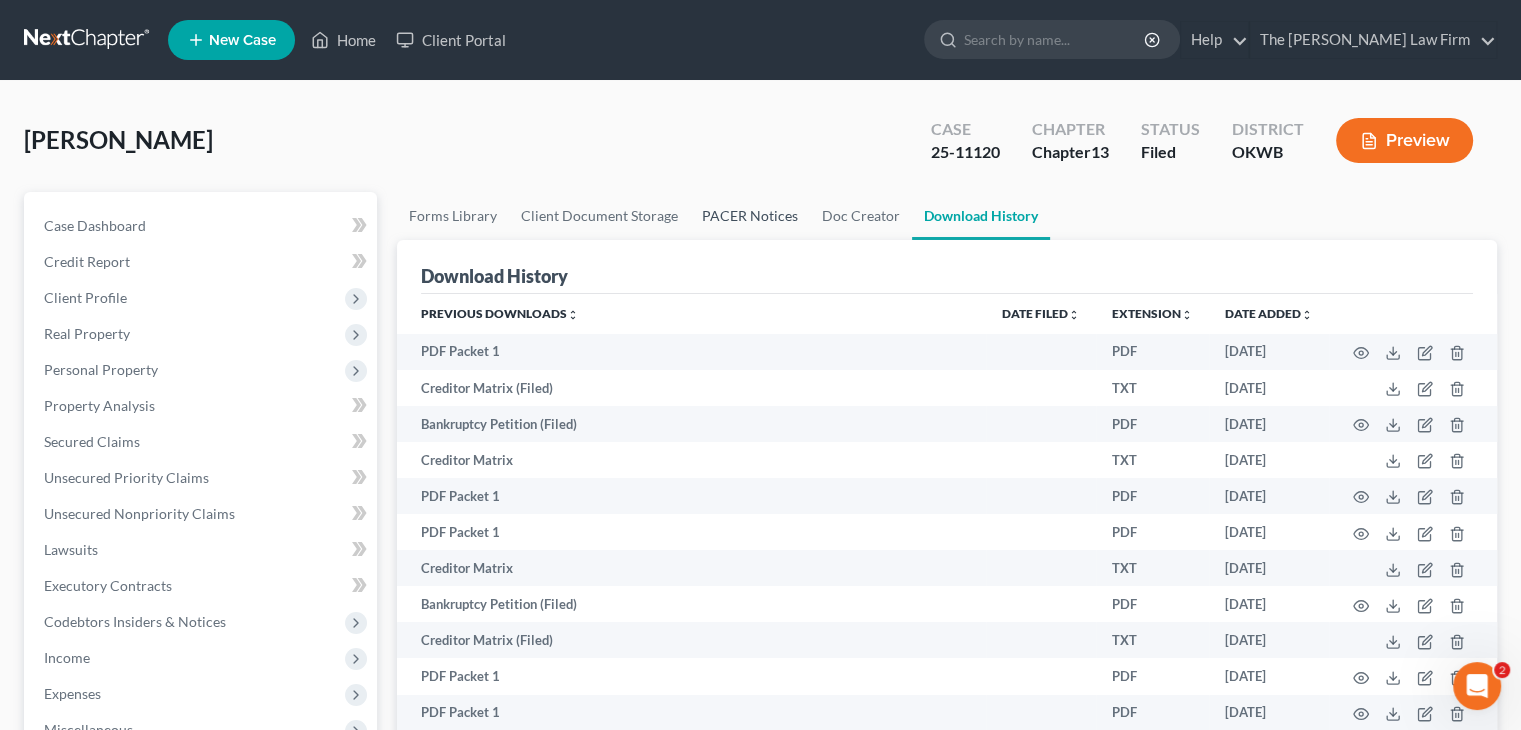 click on "PACER Notices" at bounding box center [750, 216] 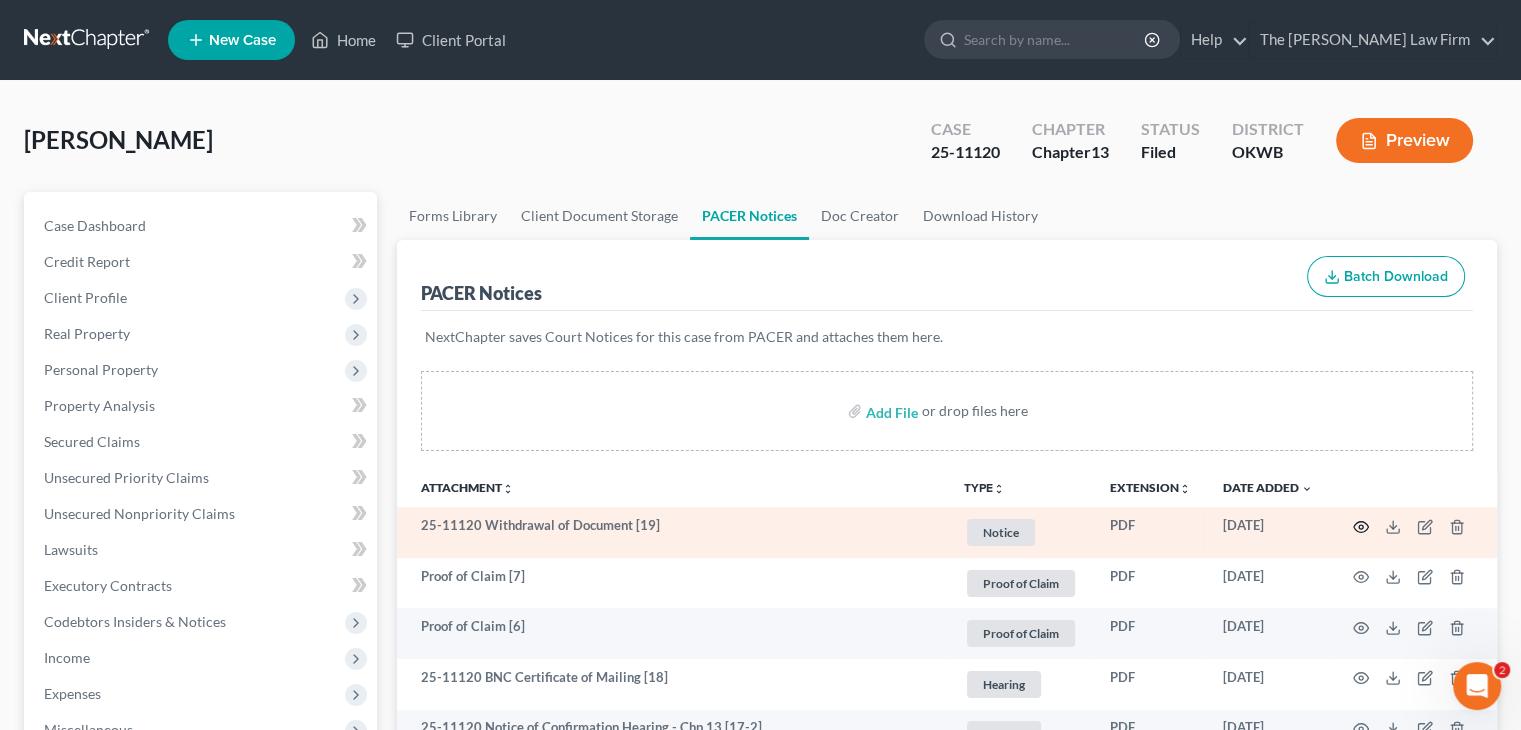 click 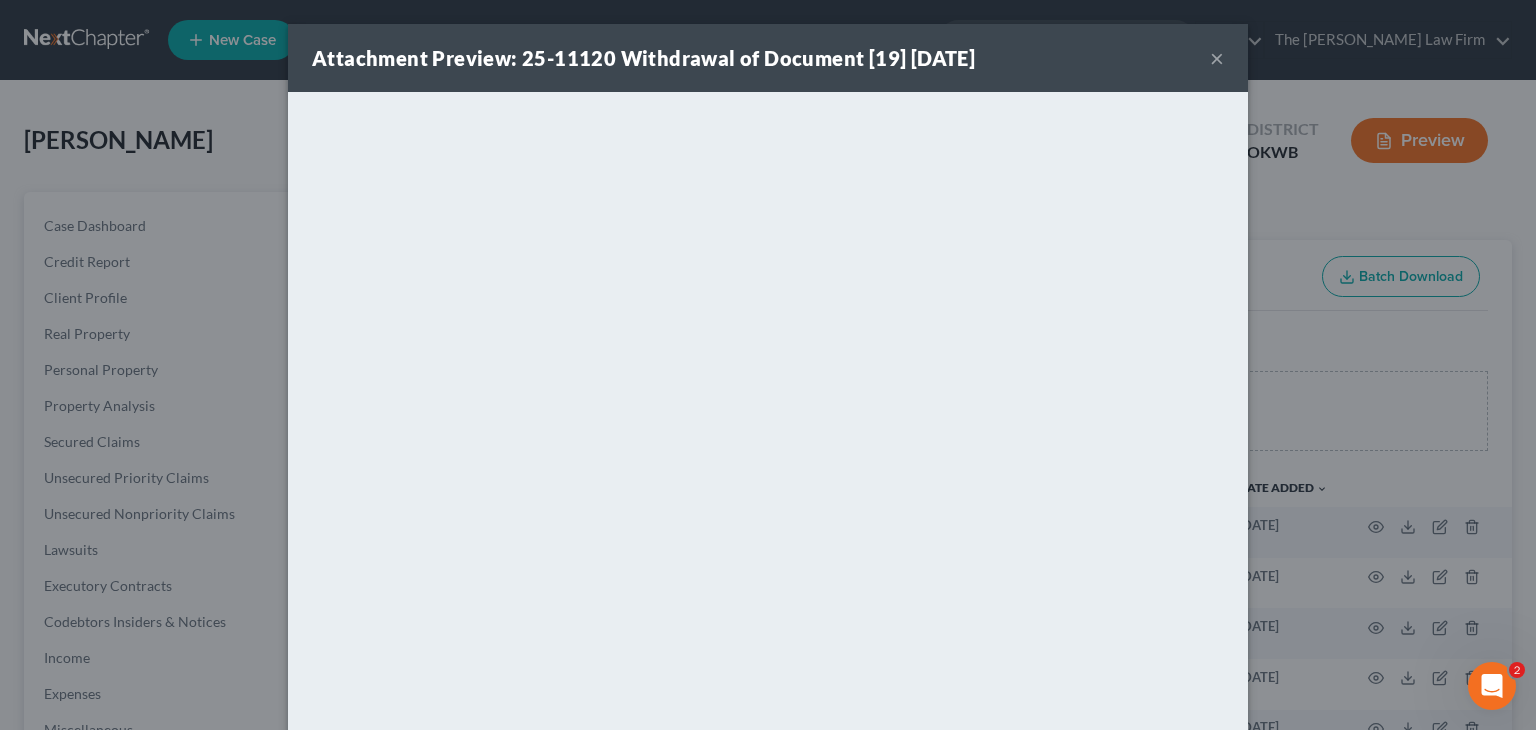 click on "×" at bounding box center [1217, 58] 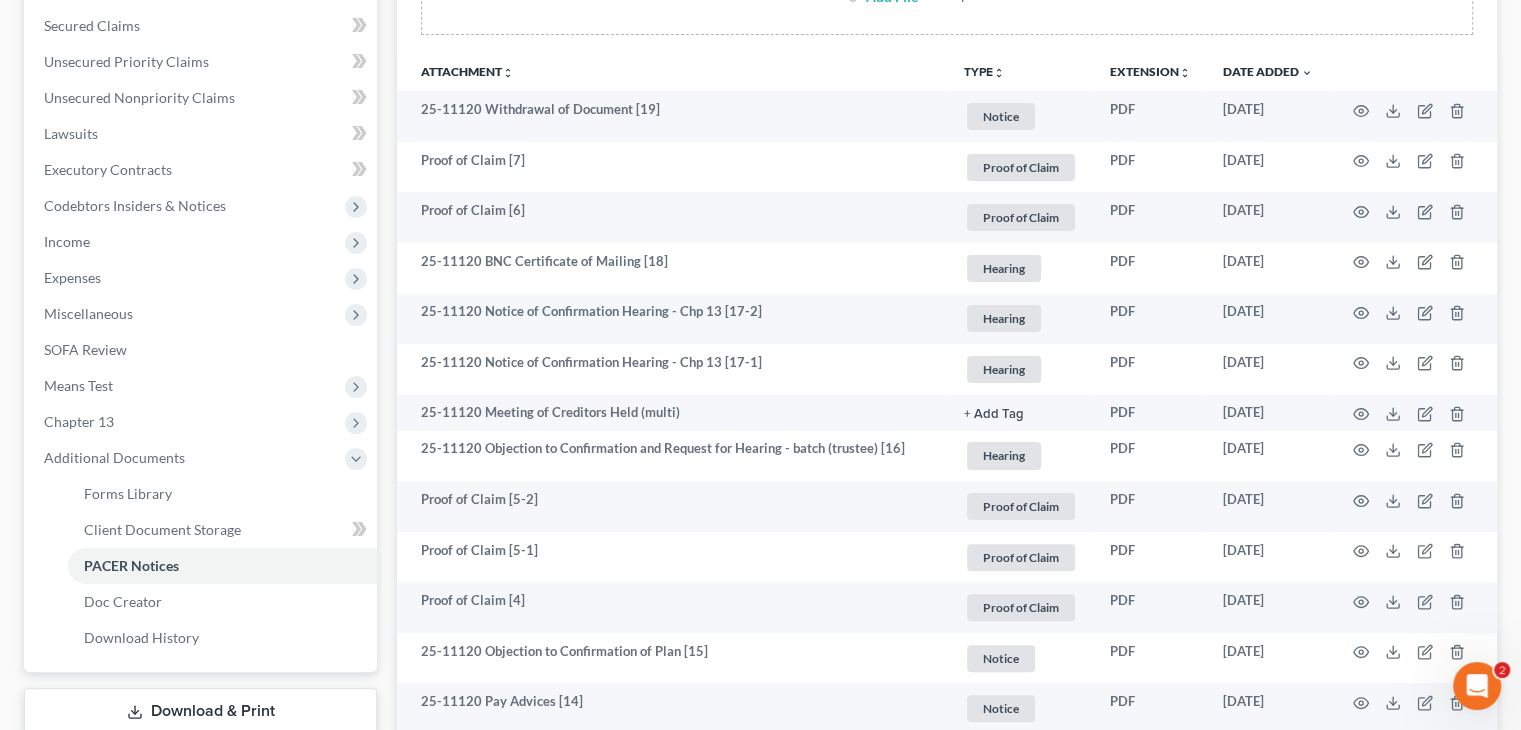 scroll, scrollTop: 425, scrollLeft: 0, axis: vertical 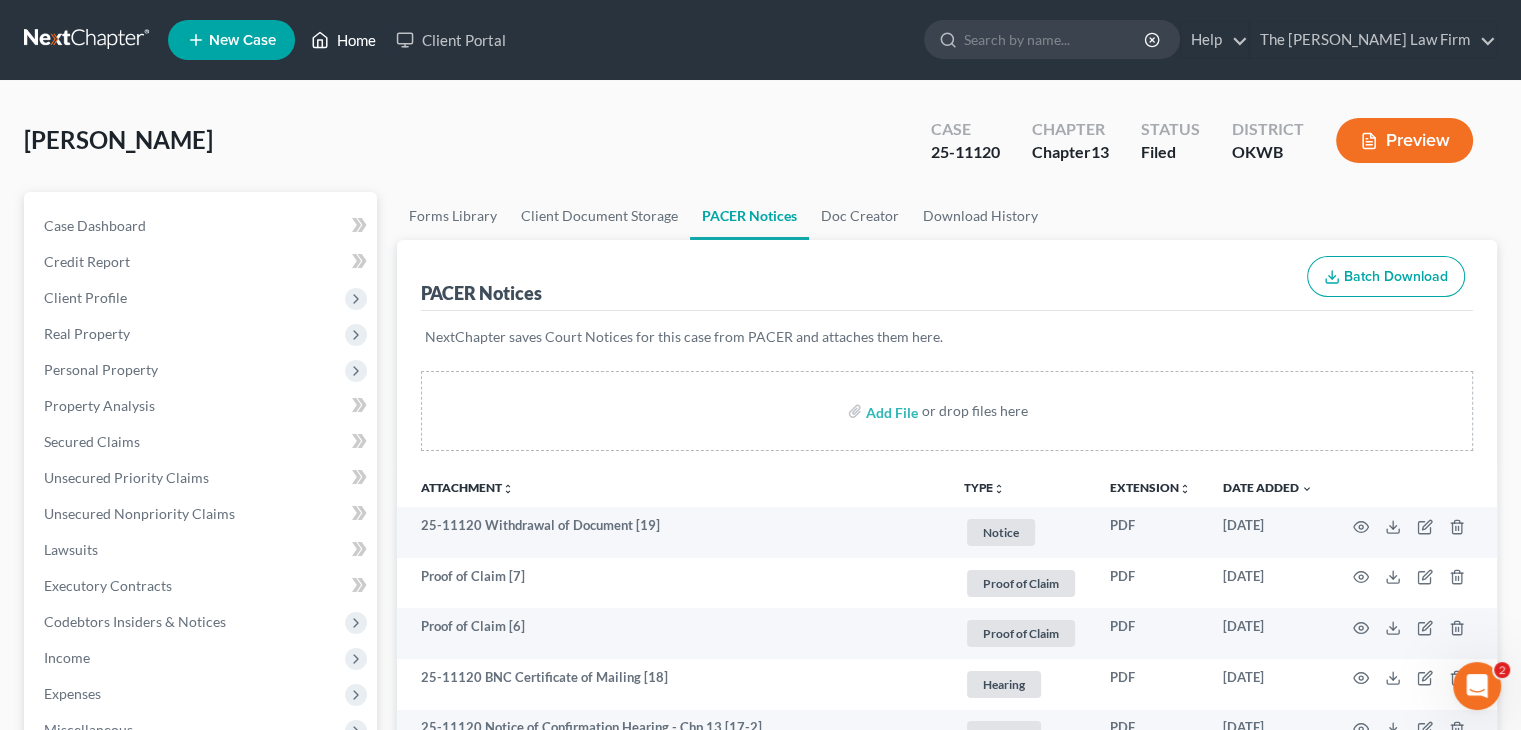 click 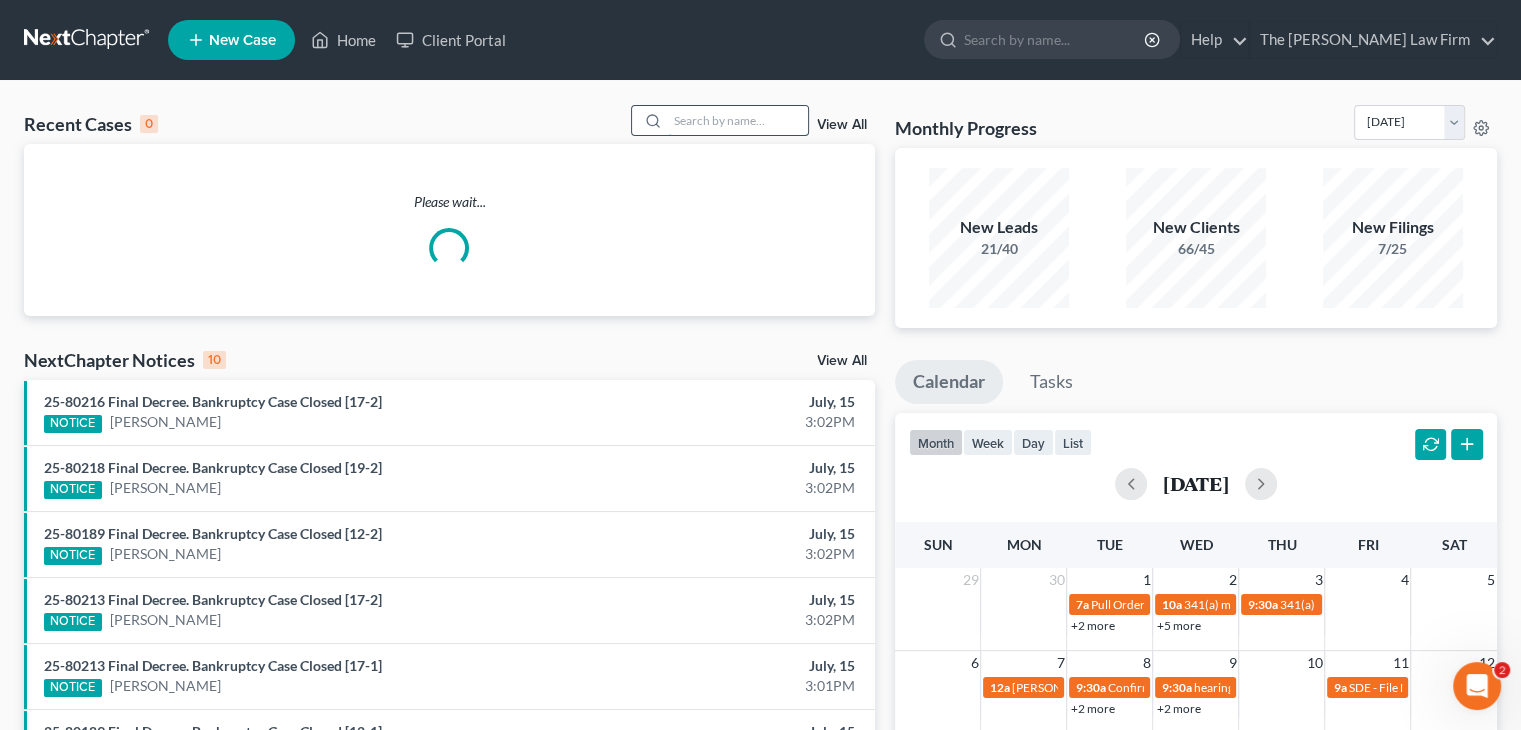 click at bounding box center [738, 120] 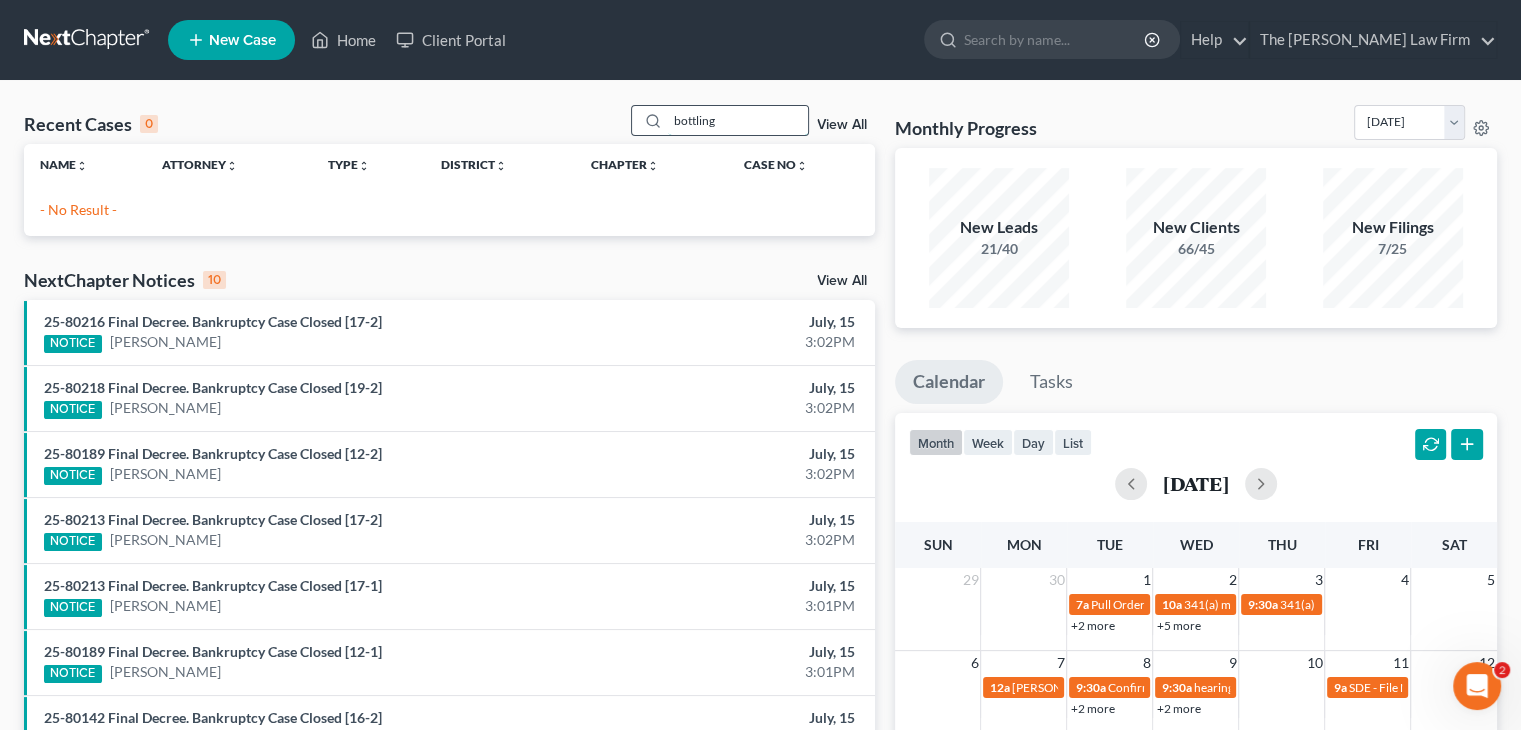 click on "bottling" at bounding box center (738, 120) 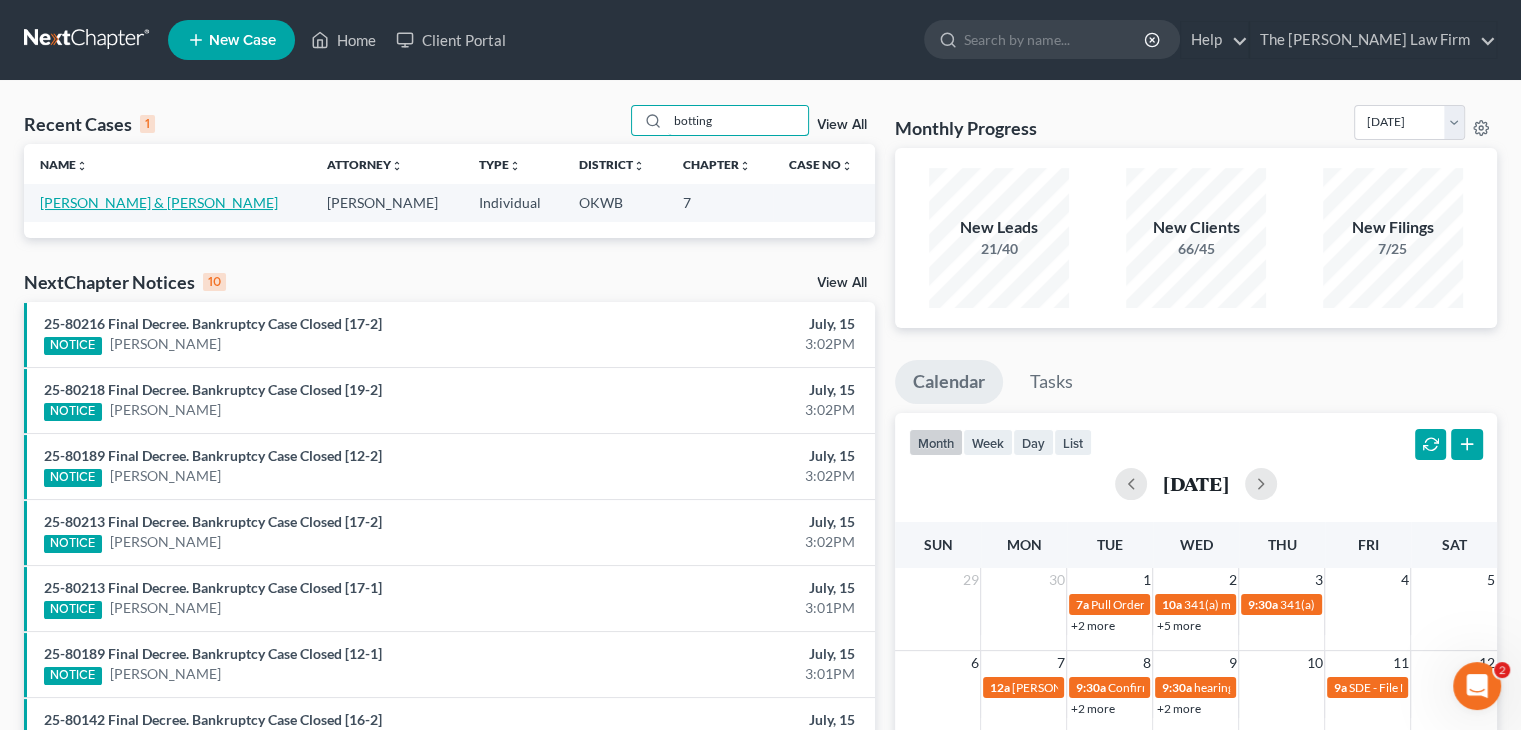 type on "botting" 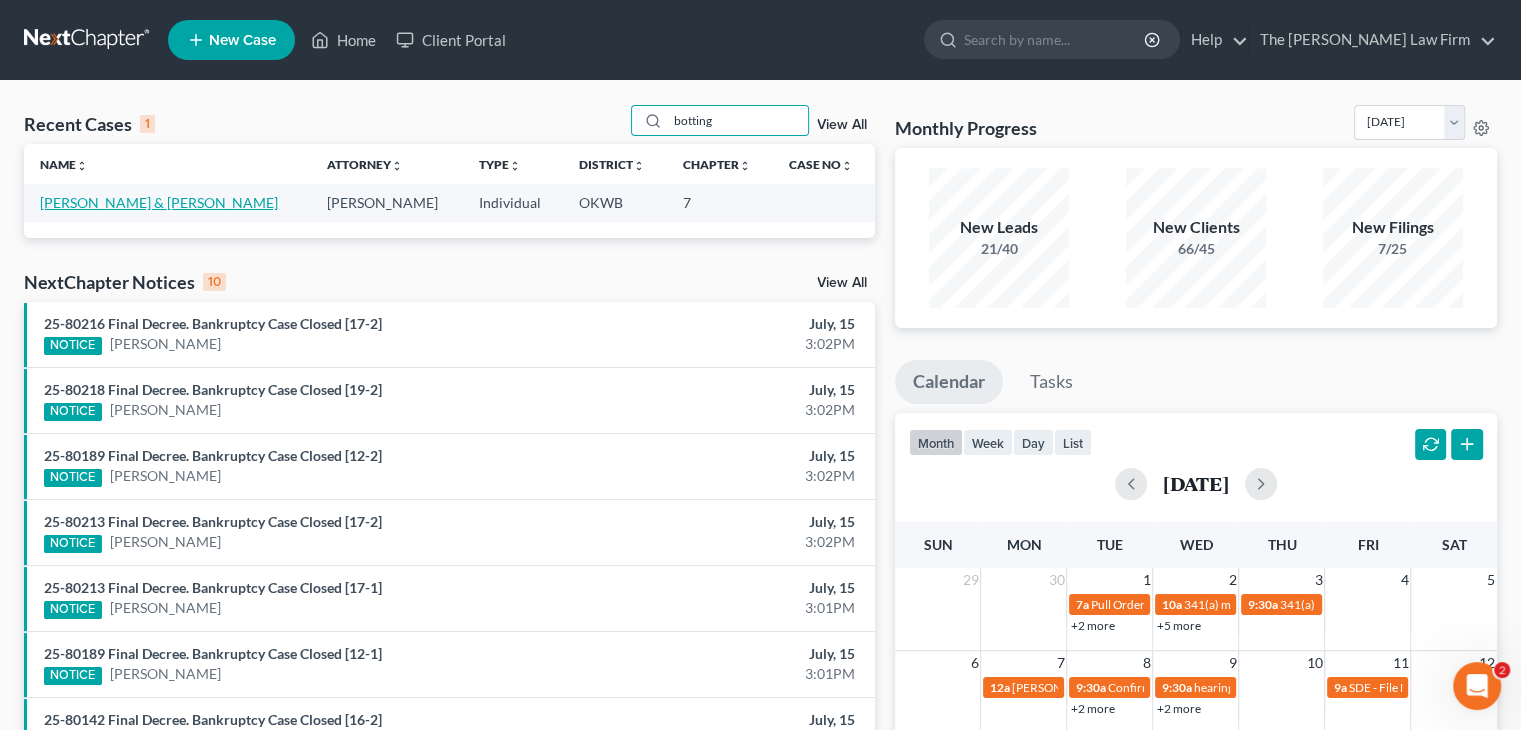 click on "[PERSON_NAME] & [PERSON_NAME]" at bounding box center [159, 202] 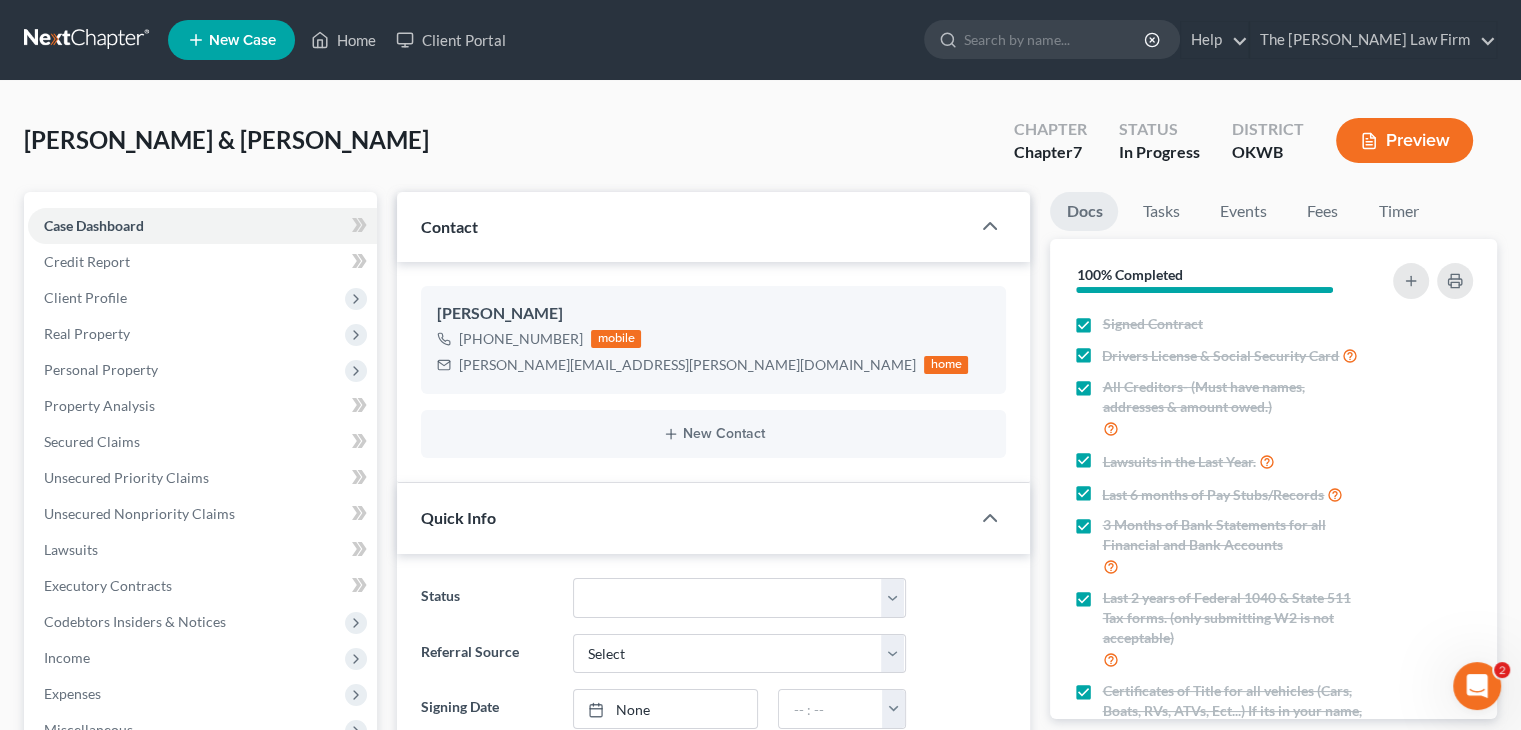 scroll, scrollTop: 533, scrollLeft: 0, axis: vertical 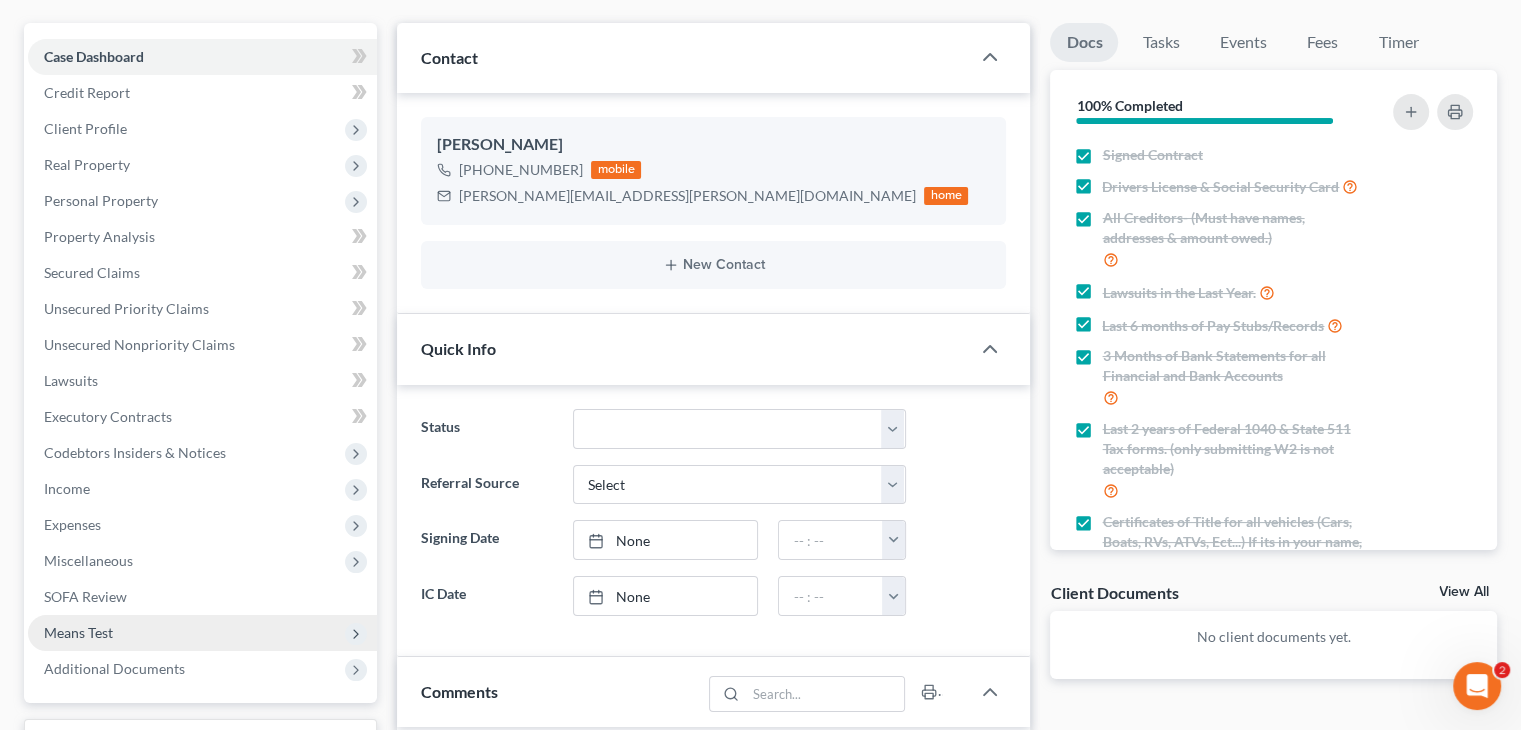 click on "Means Test" at bounding box center (202, 633) 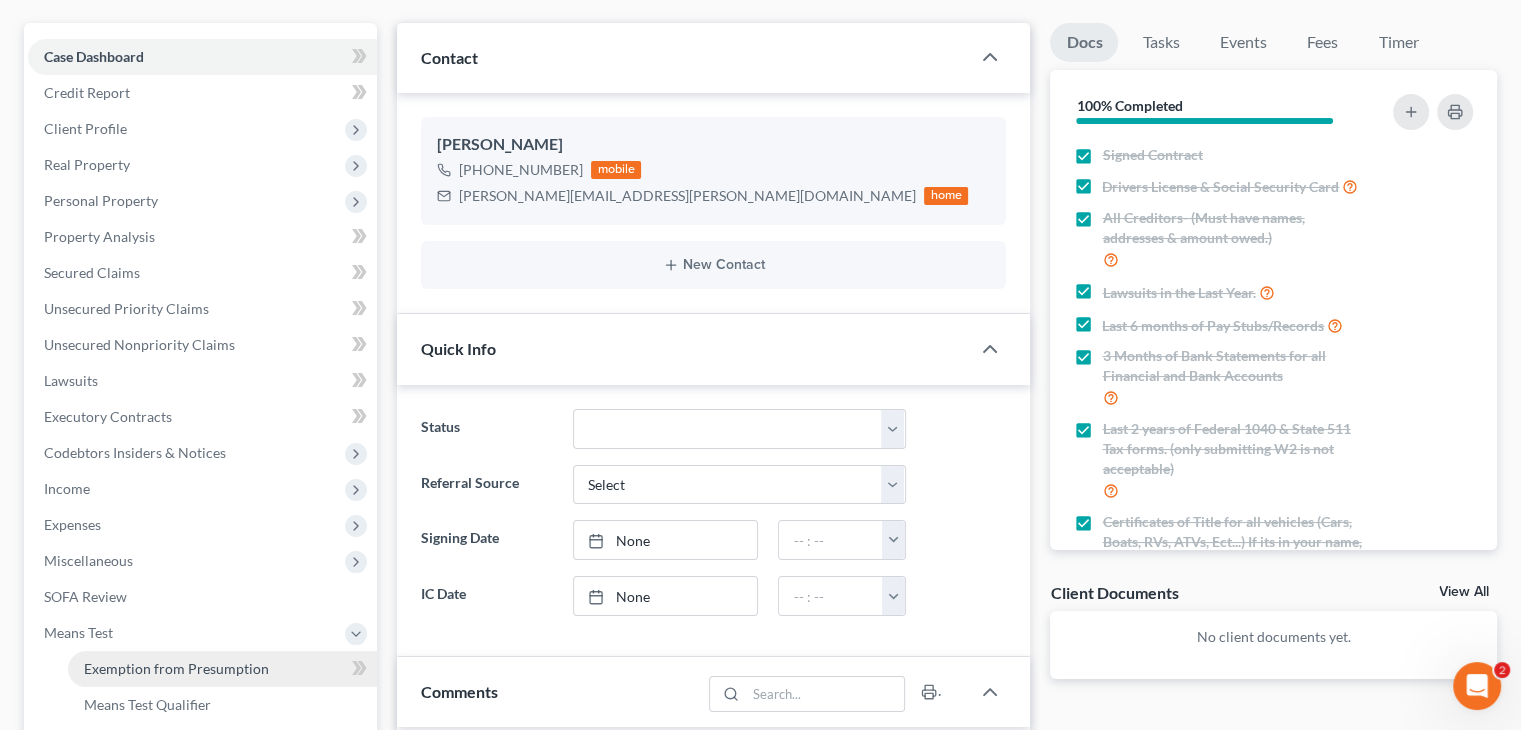 click on "Exemption from Presumption" at bounding box center [176, 668] 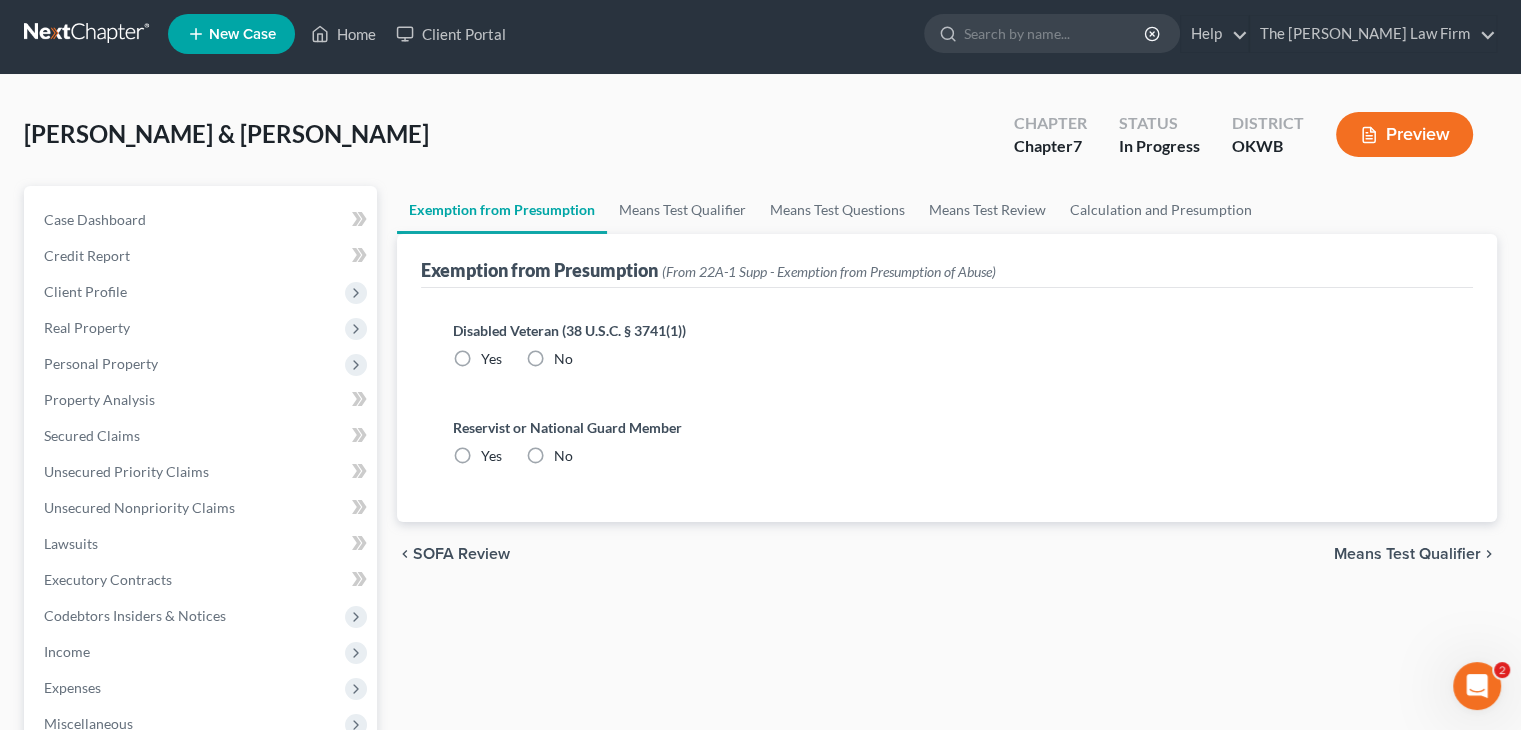 radio on "true" 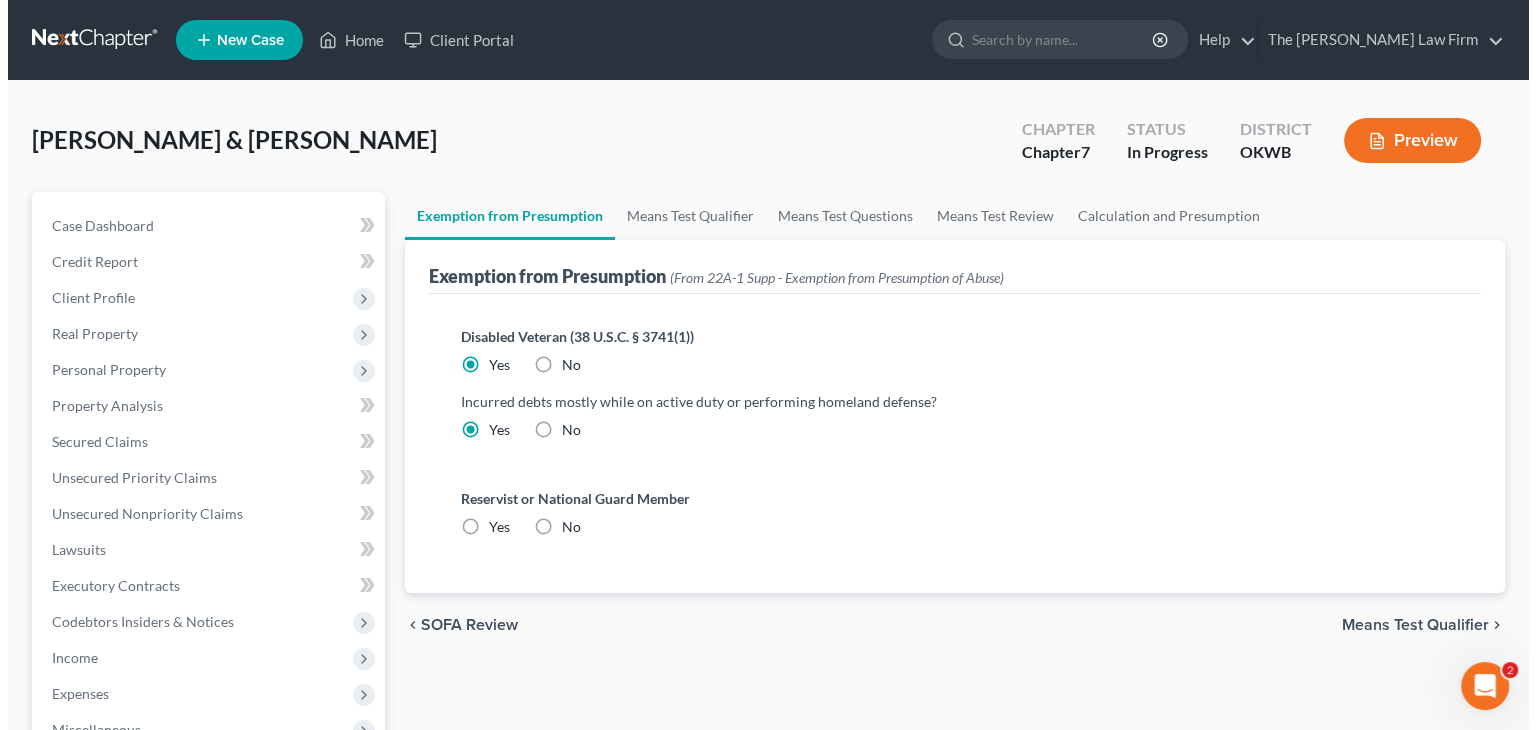 scroll, scrollTop: 0, scrollLeft: 0, axis: both 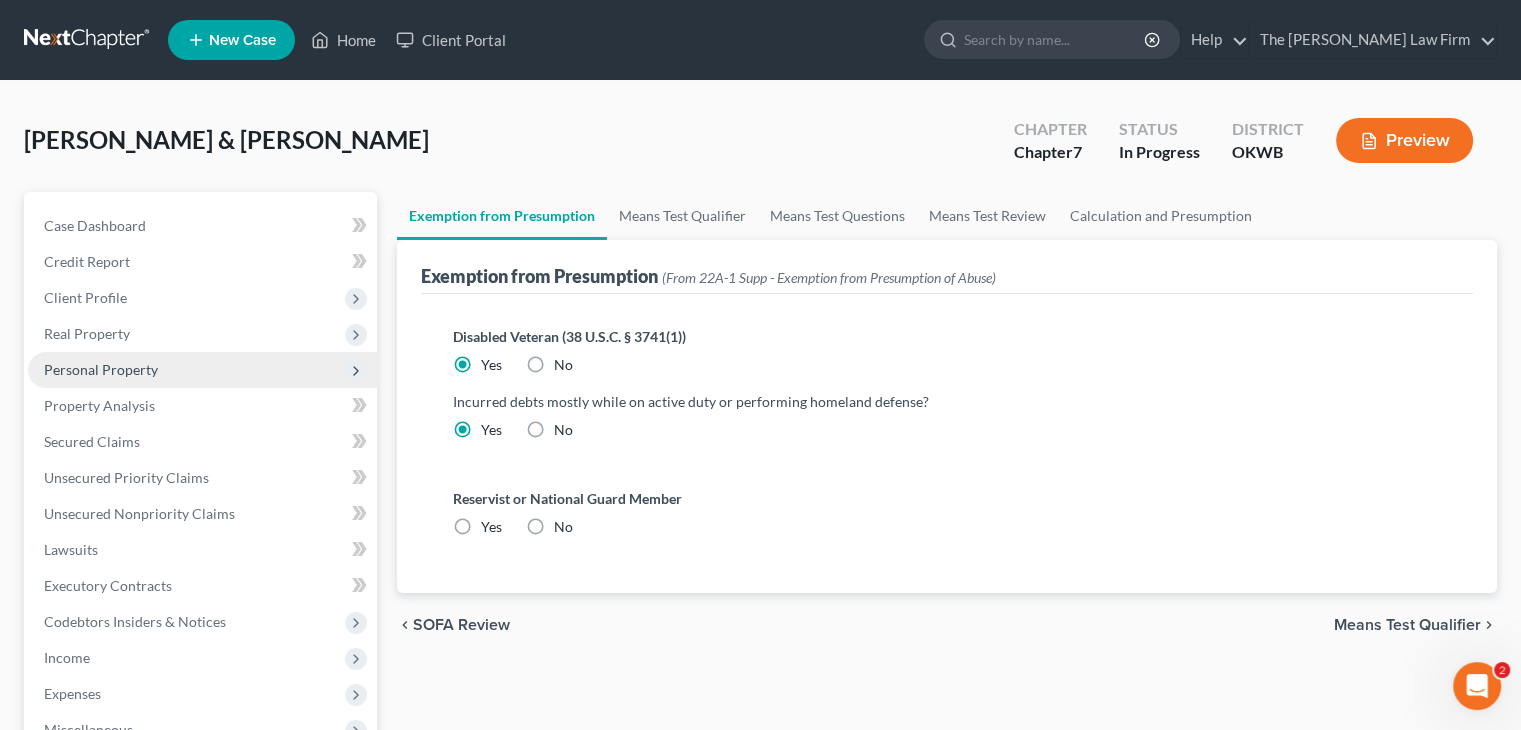 click on "Personal Property" at bounding box center (202, 370) 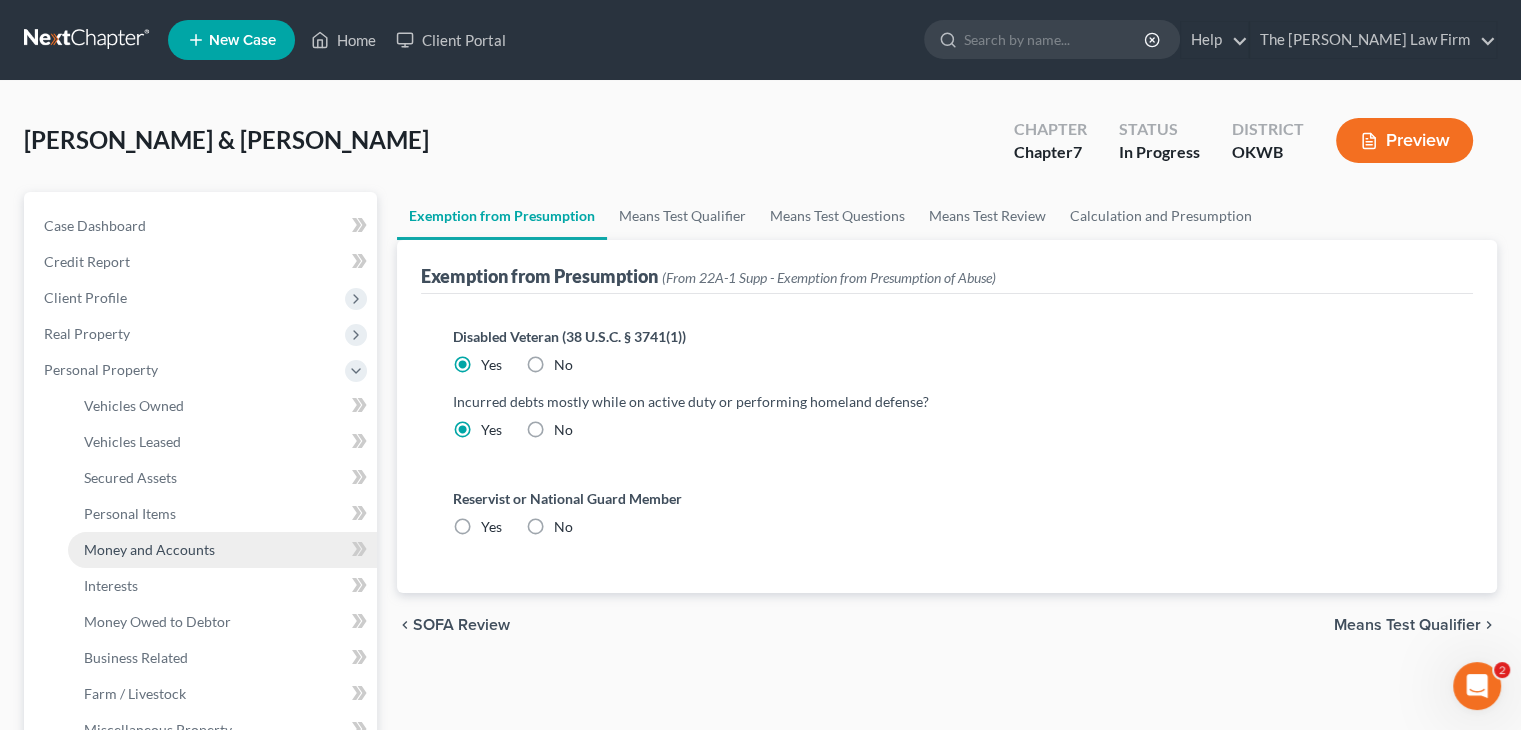 click on "Money and Accounts" at bounding box center (222, 550) 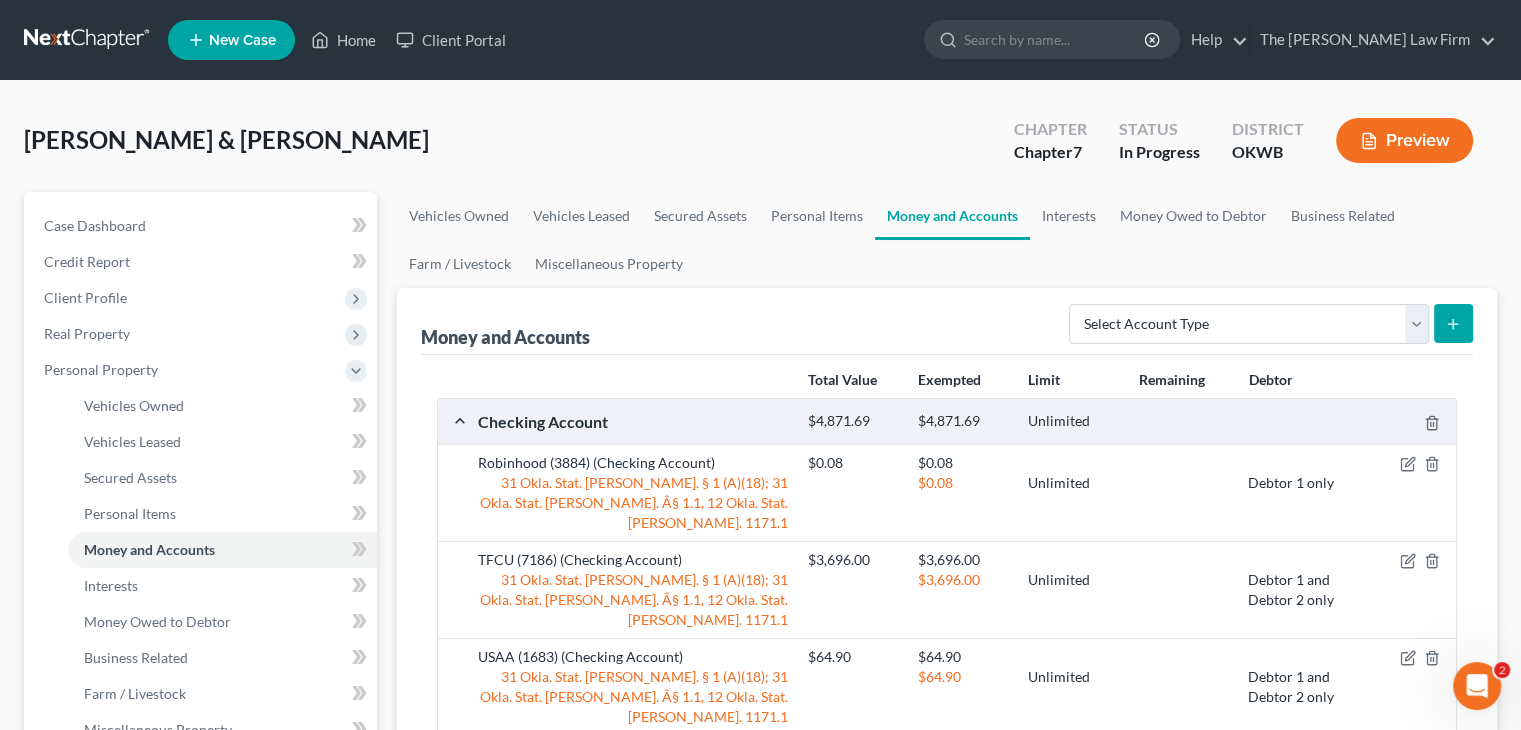 click on "Checking Account" at bounding box center (633, 421) 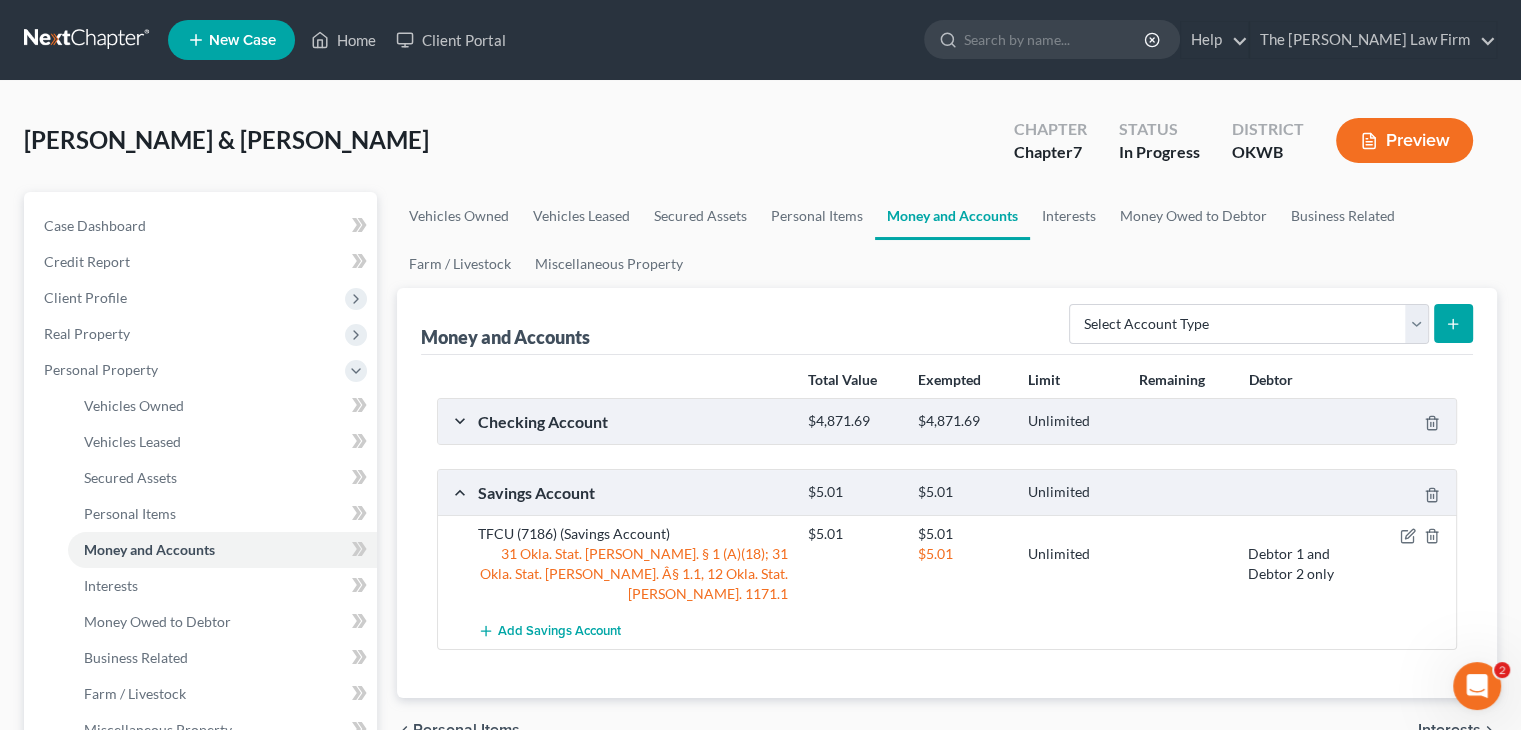 click on "Checking Account" at bounding box center (633, 421) 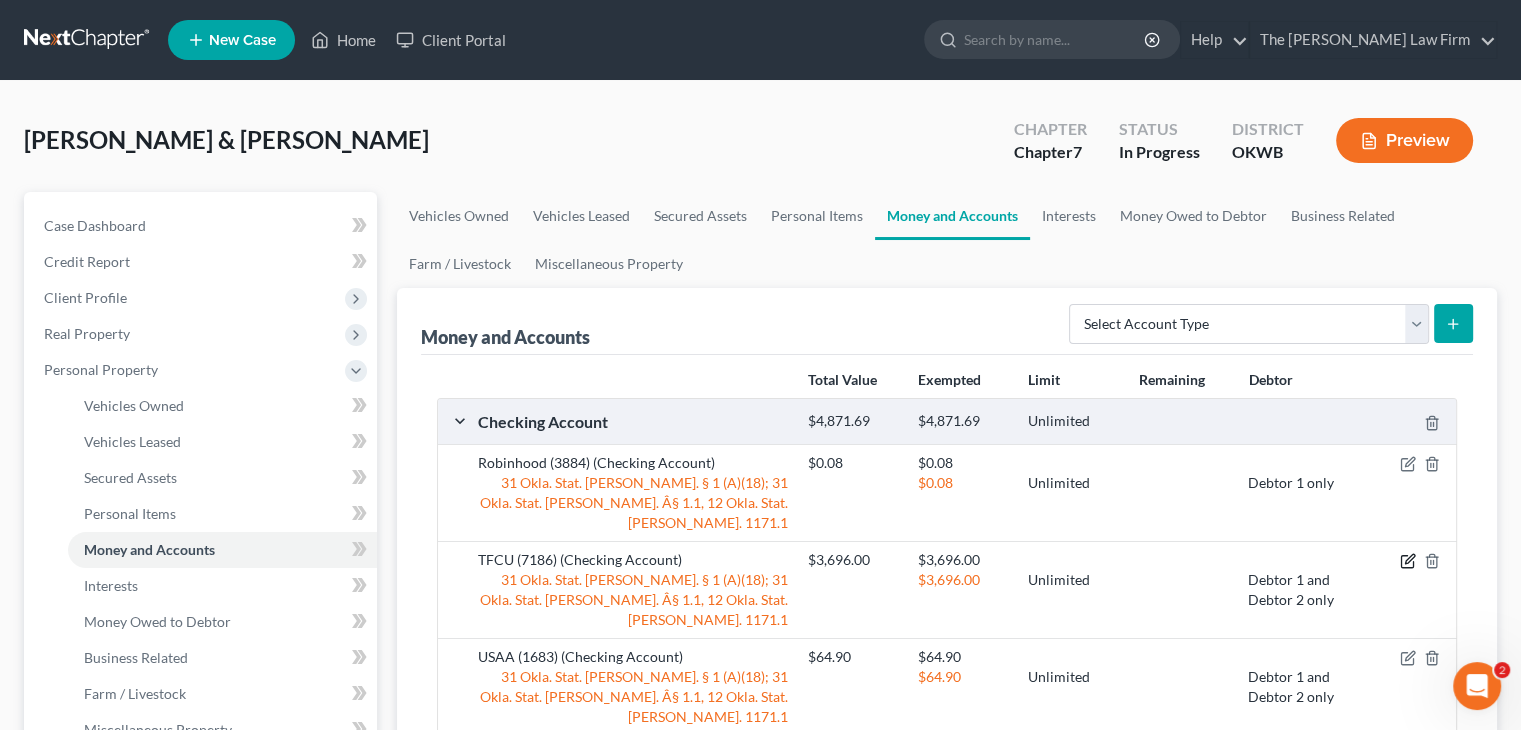 click 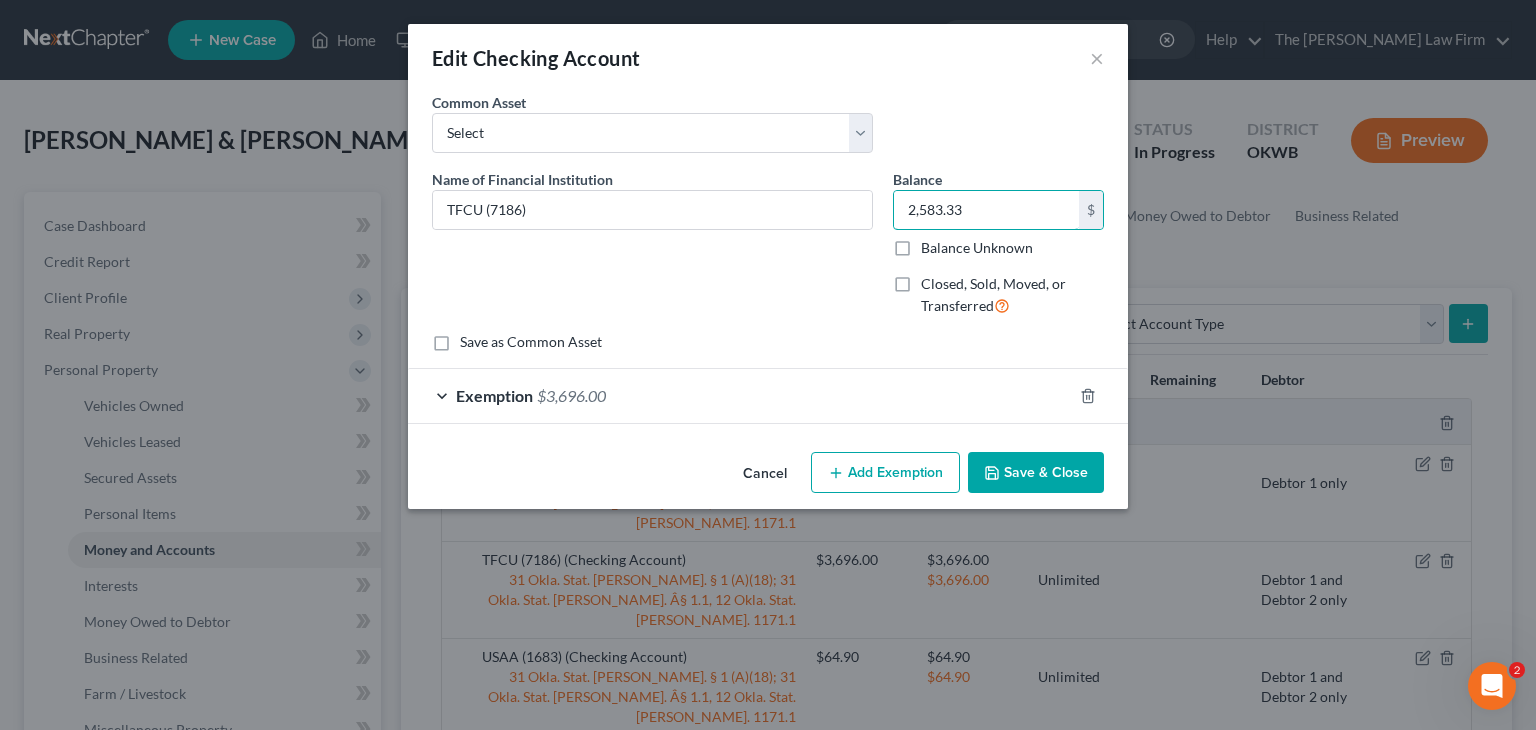 type on "2,583.33" 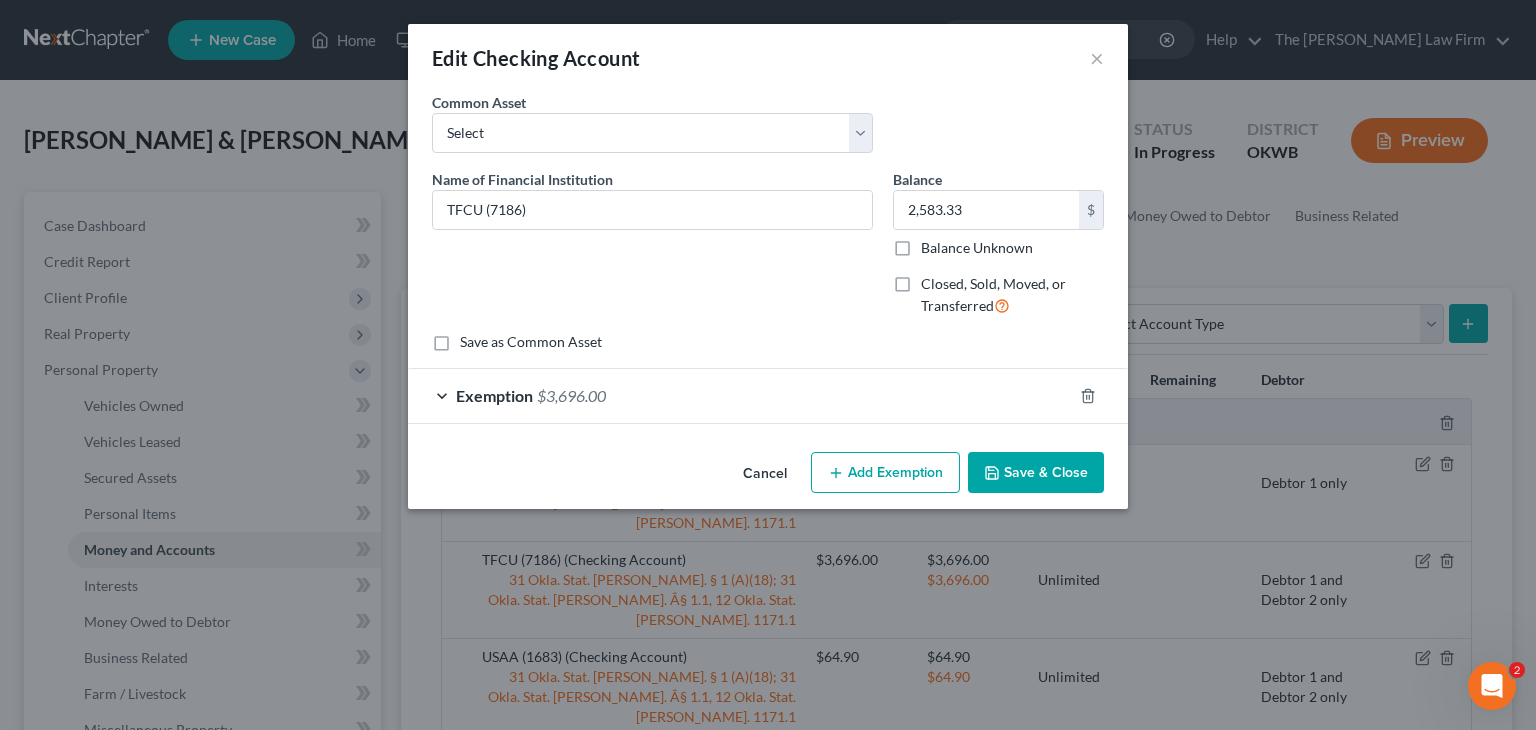 click on "Save & Close" at bounding box center (1036, 473) 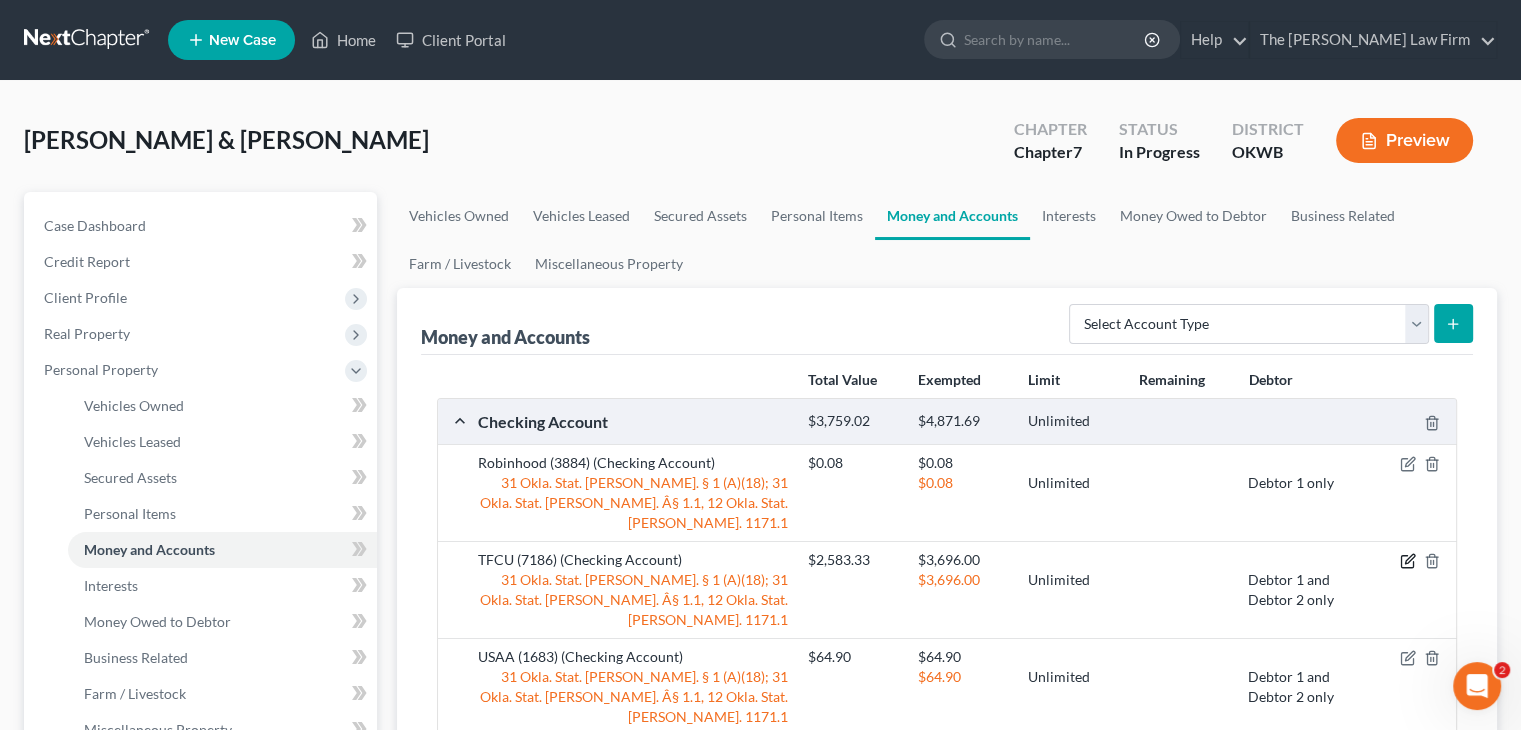 click 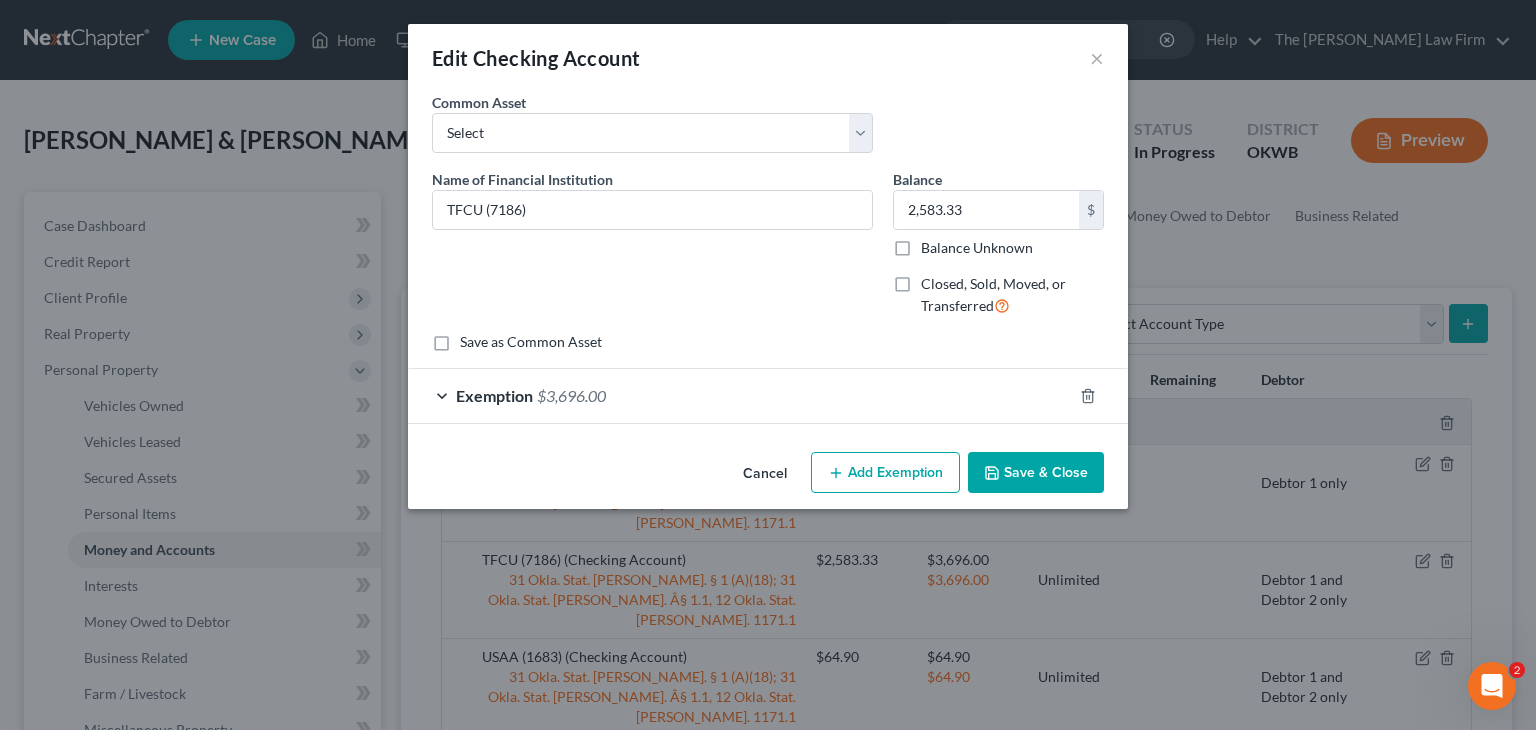 click on "Exemption $3,696.00" at bounding box center (740, 395) 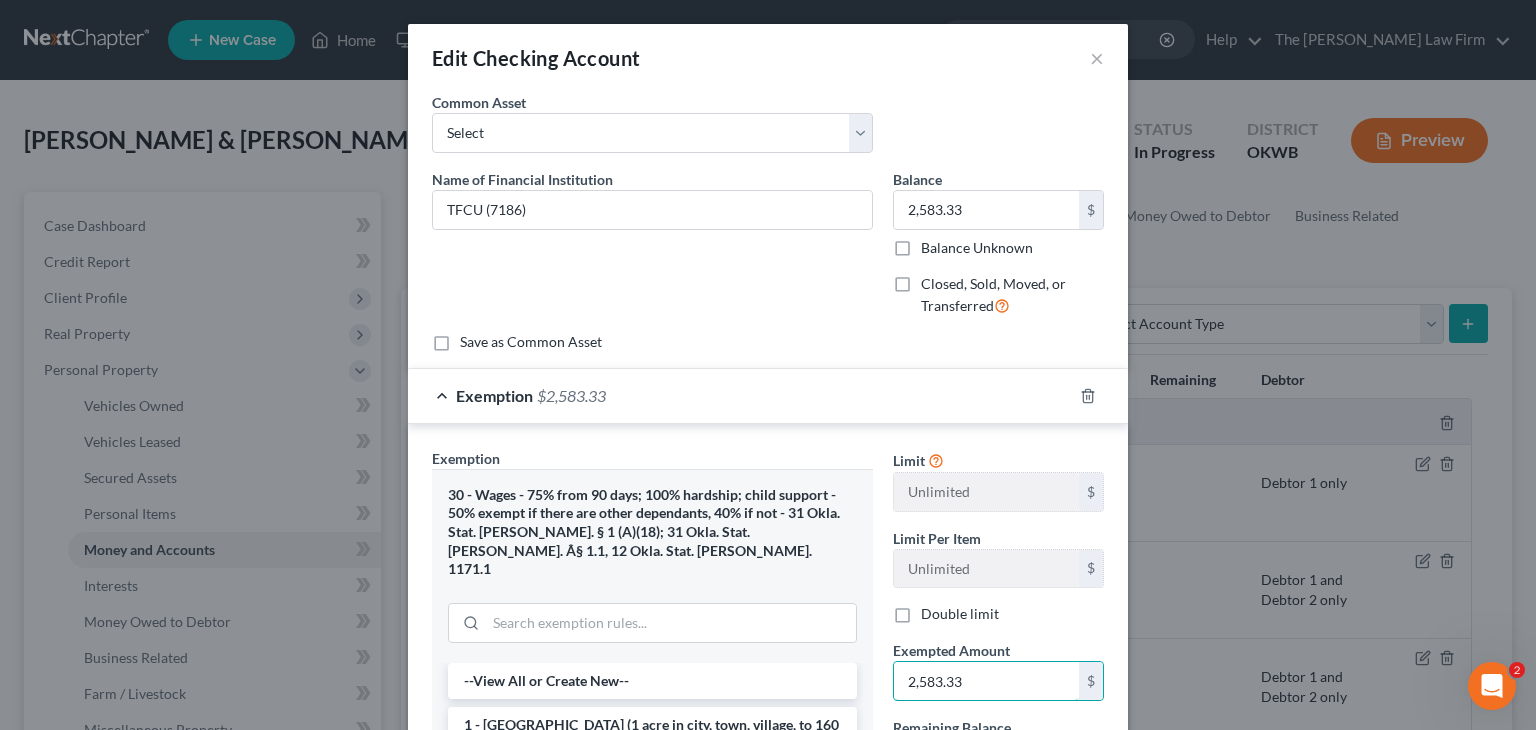 type on "2,583.33" 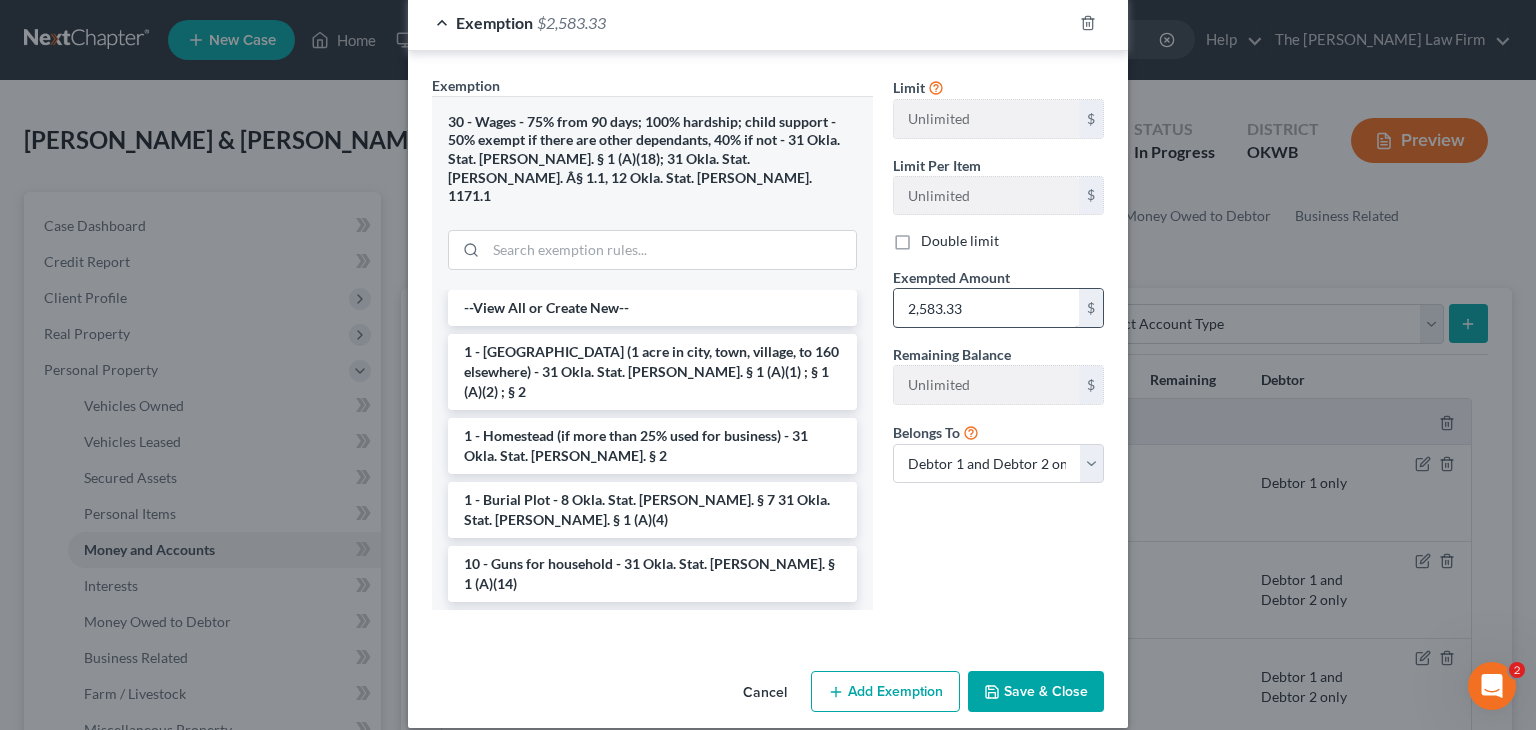 scroll, scrollTop: 375, scrollLeft: 0, axis: vertical 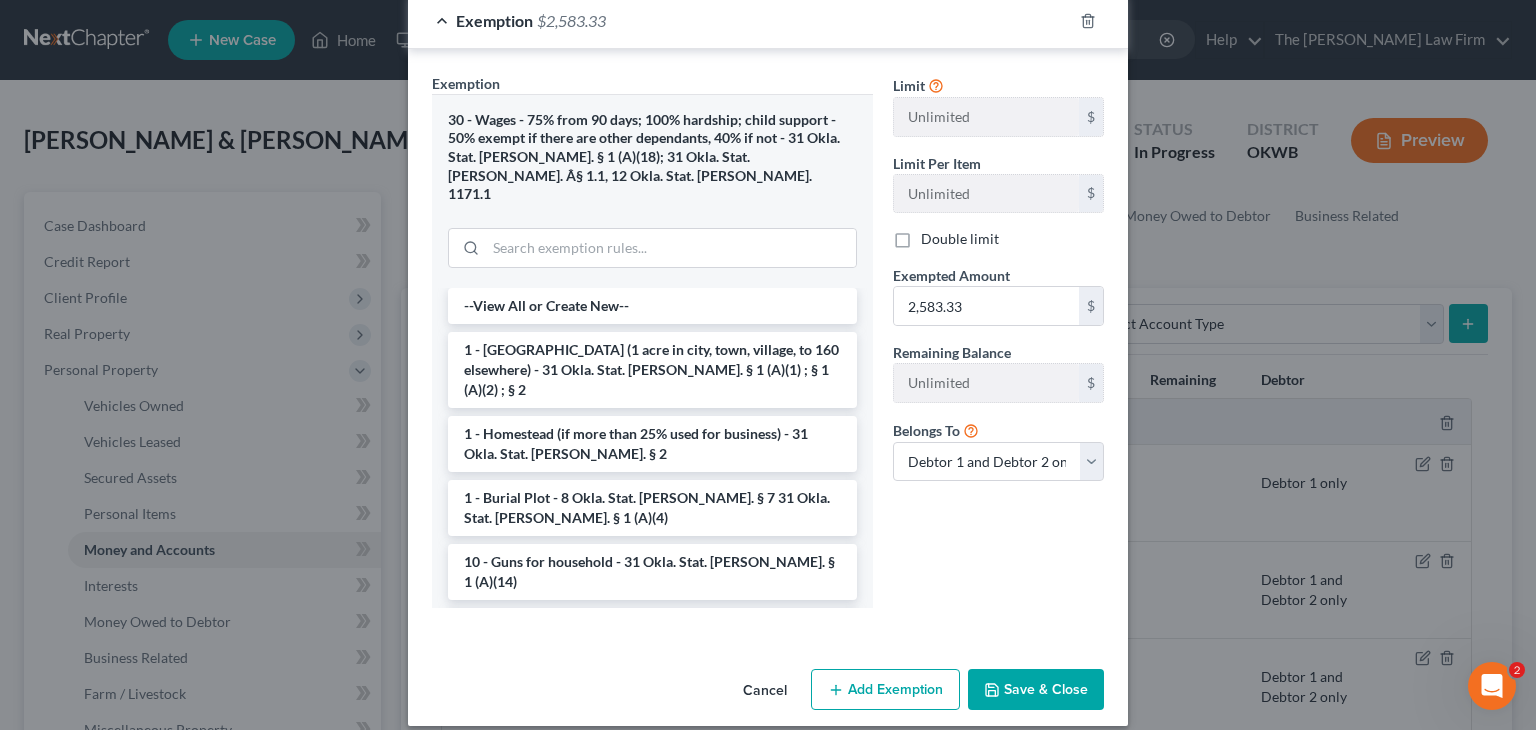 click on "Save & Close" at bounding box center [1036, 690] 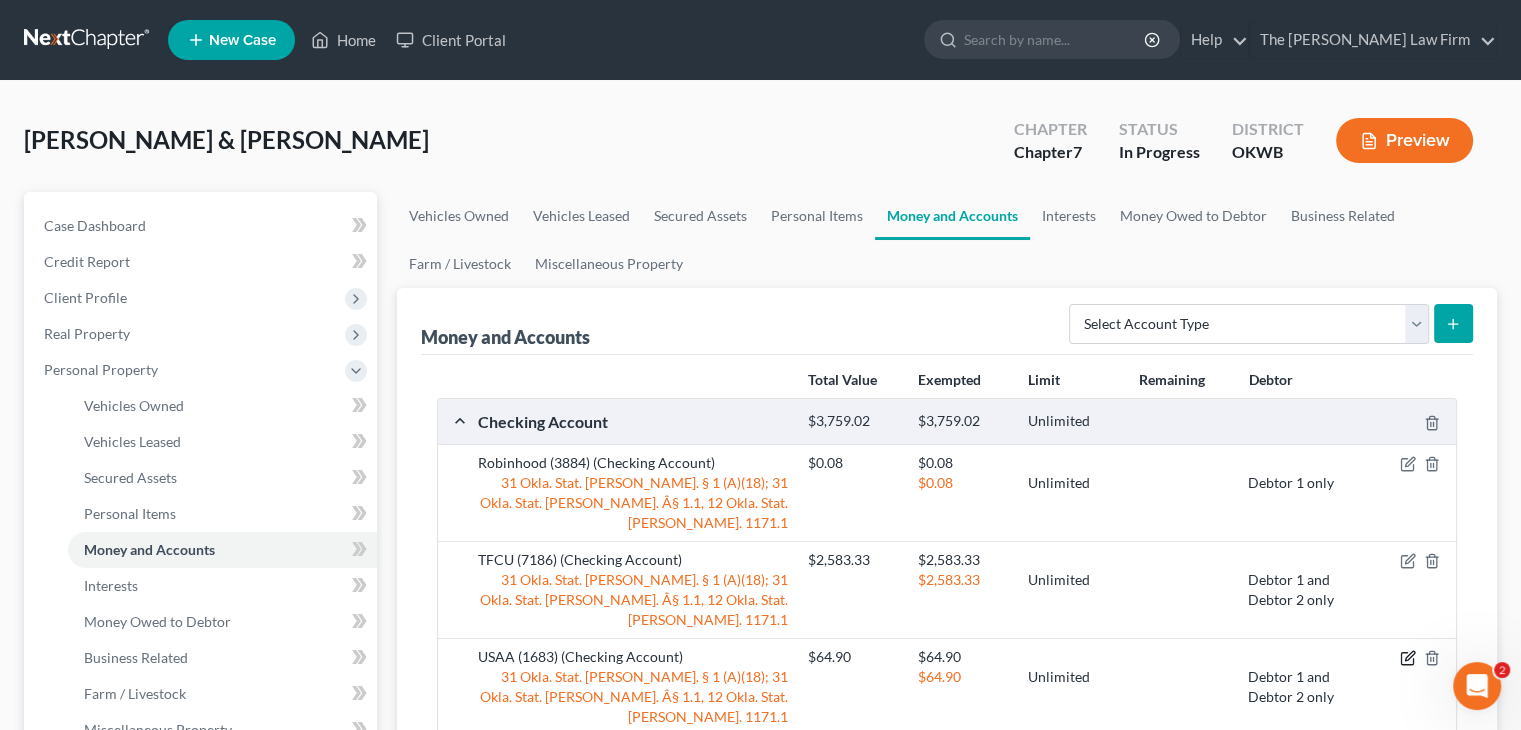 click 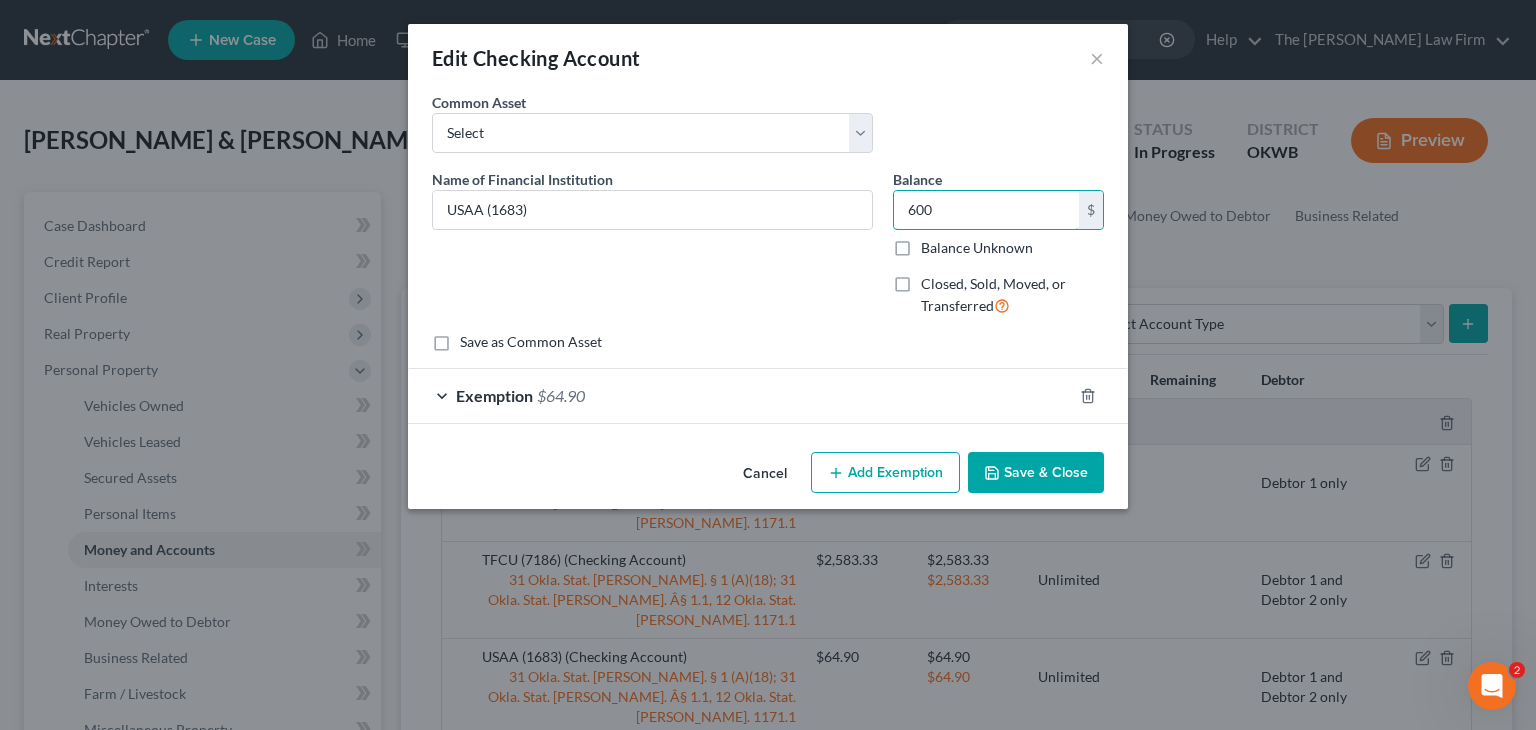 type on "600" 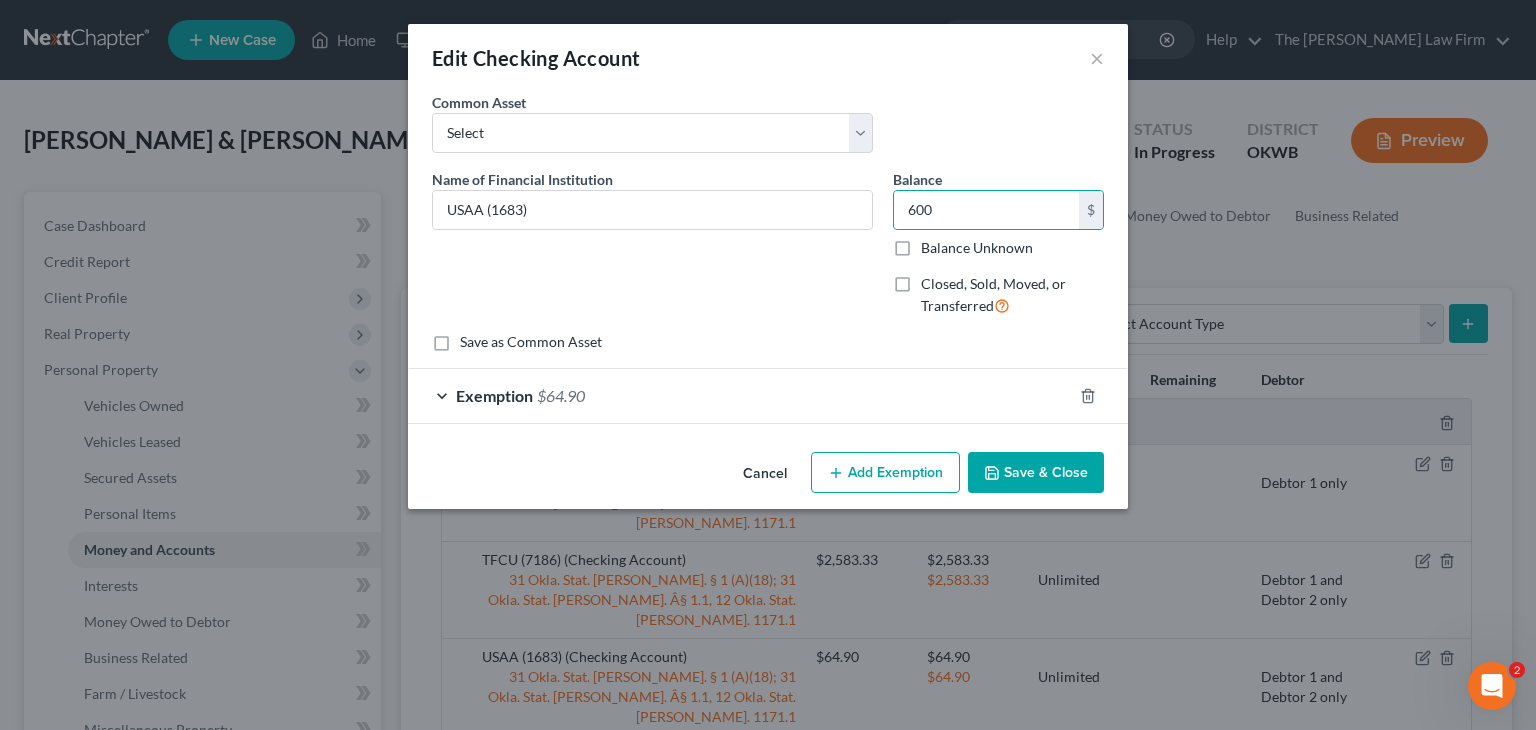click on "Exemption $64.90" at bounding box center (740, 395) 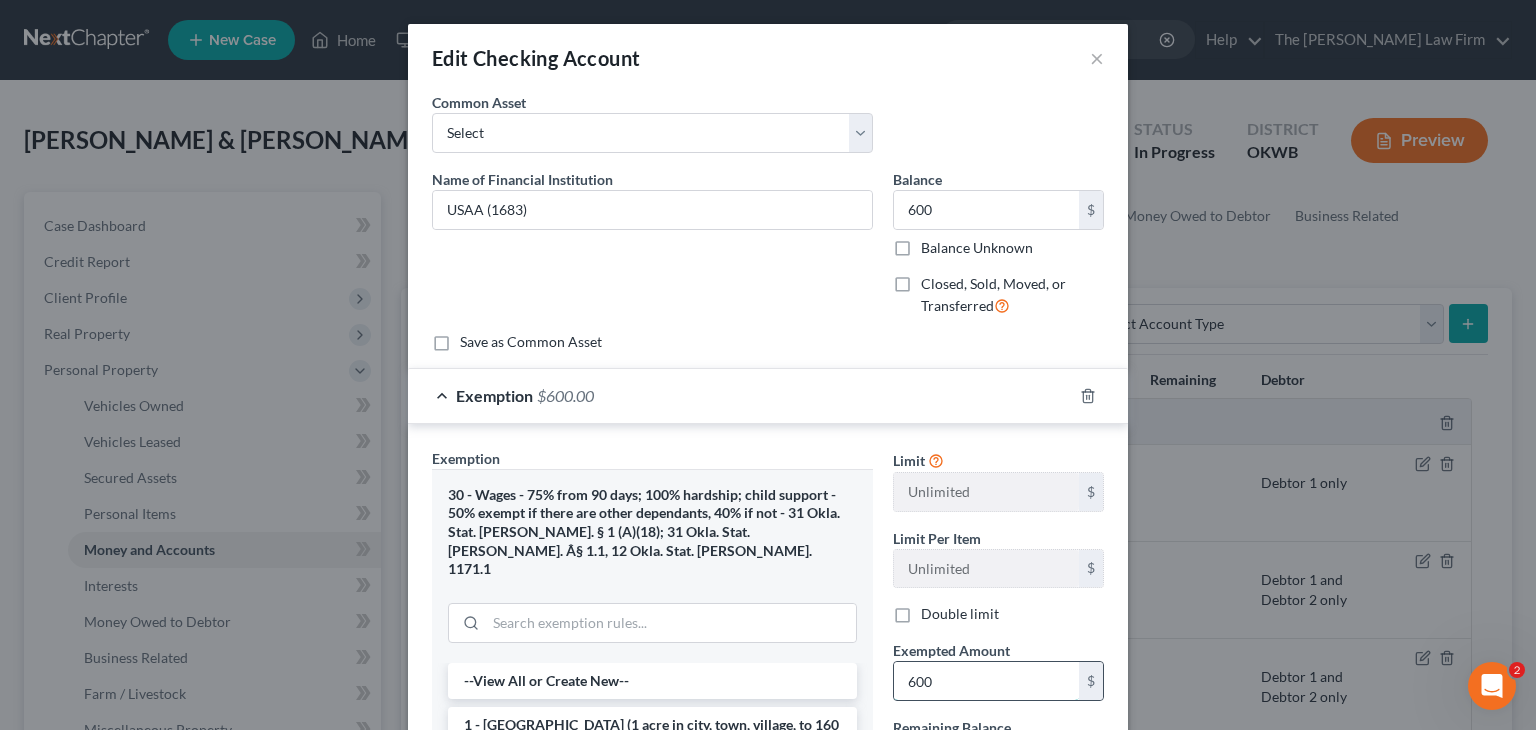 type on "600" 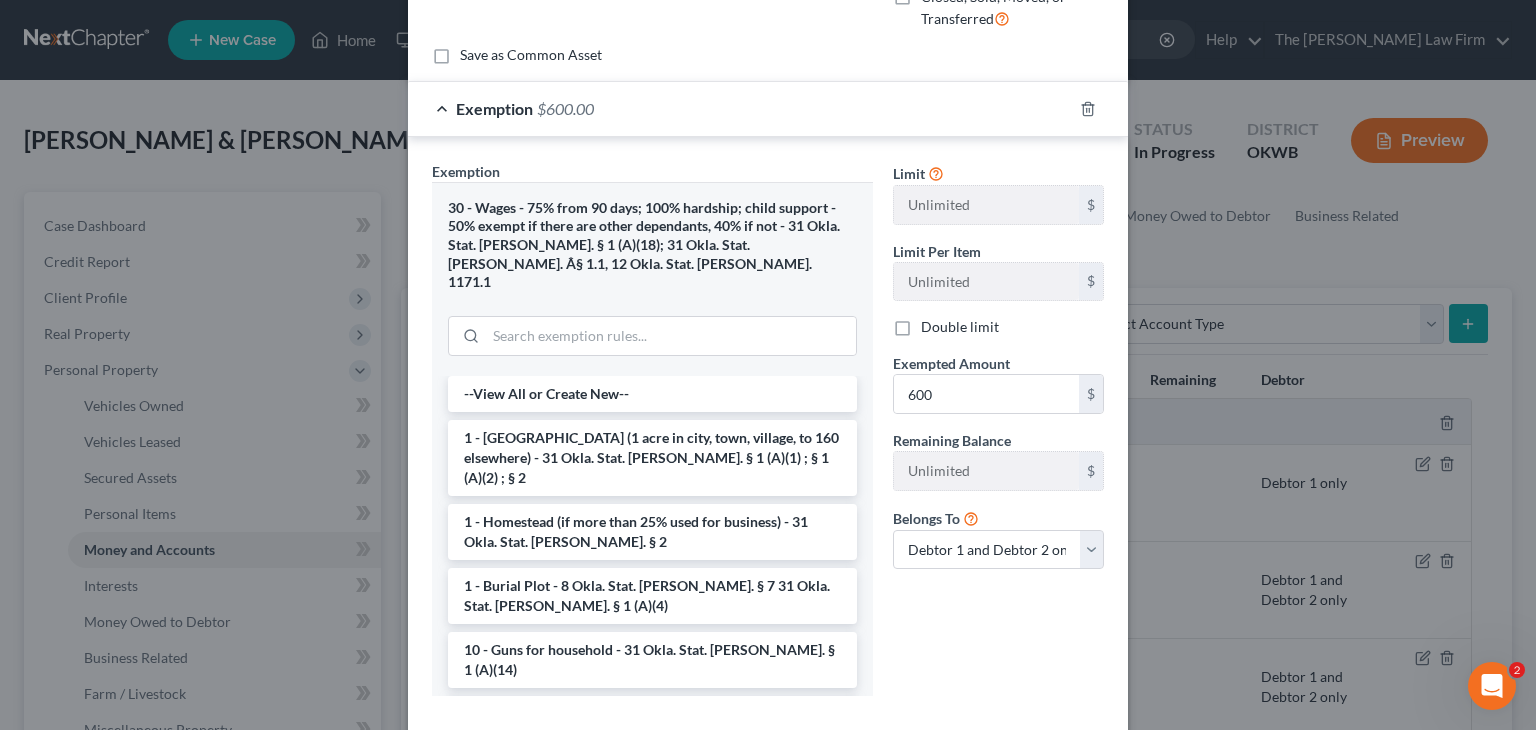 scroll, scrollTop: 296, scrollLeft: 0, axis: vertical 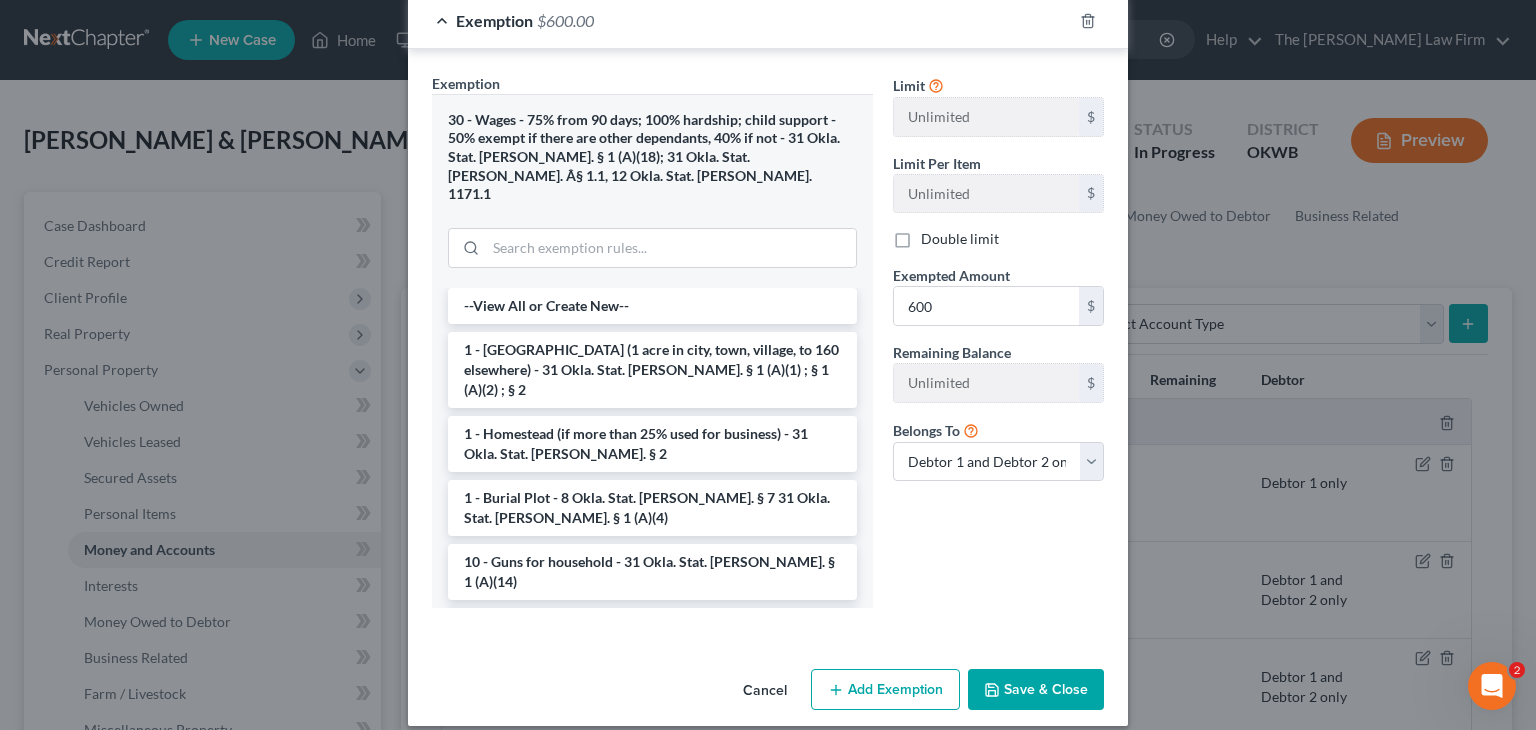 click on "Save & Close" at bounding box center (1036, 690) 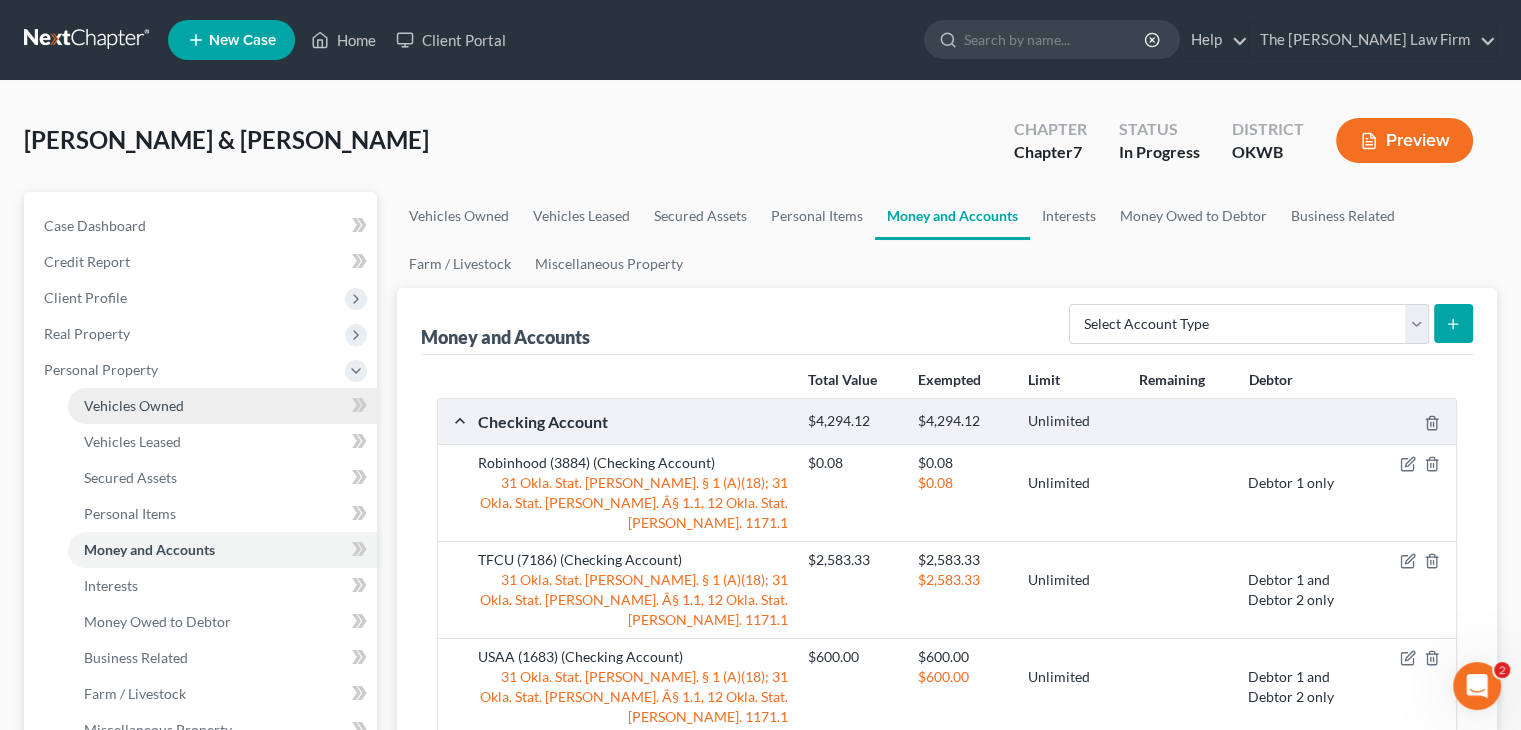 click on "Vehicles Owned" at bounding box center [222, 406] 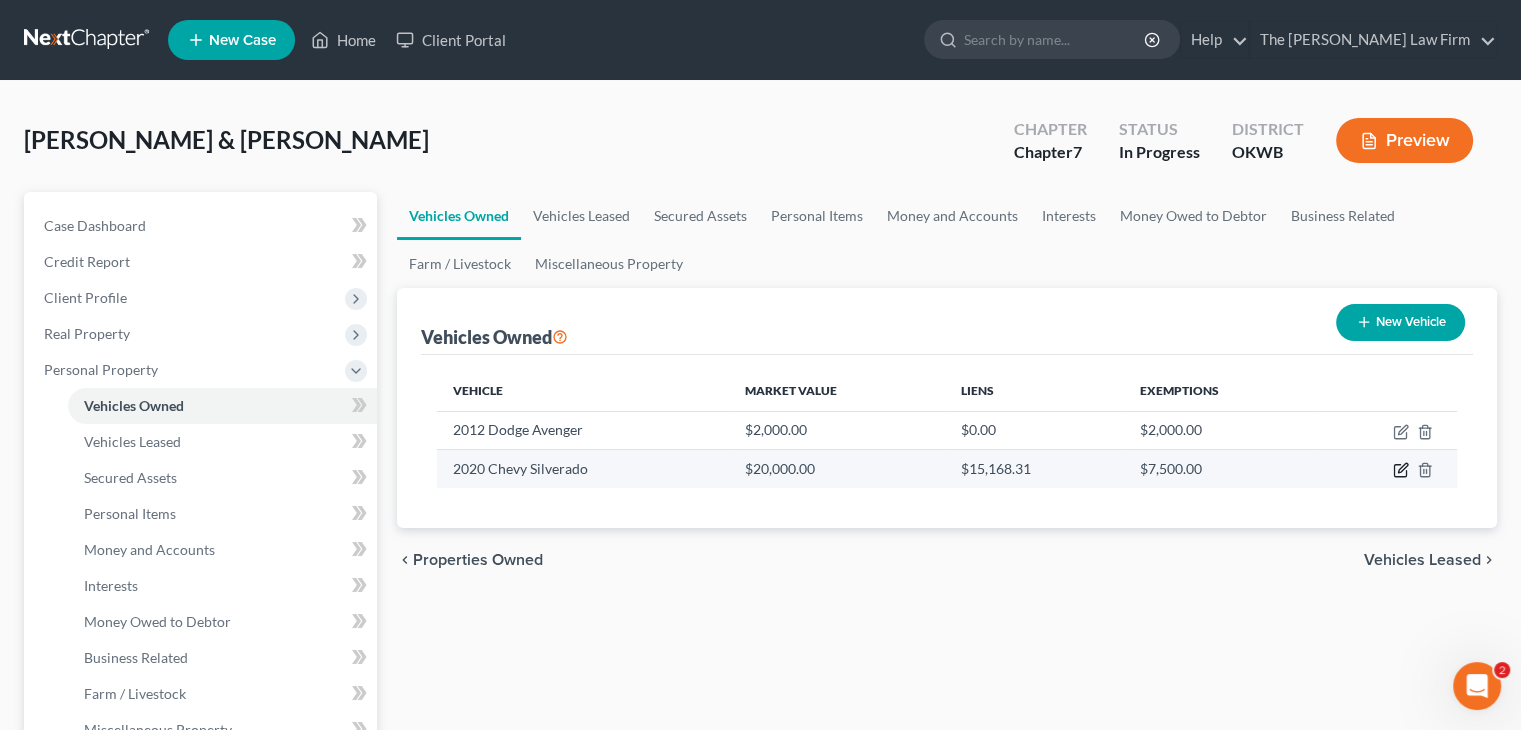 click 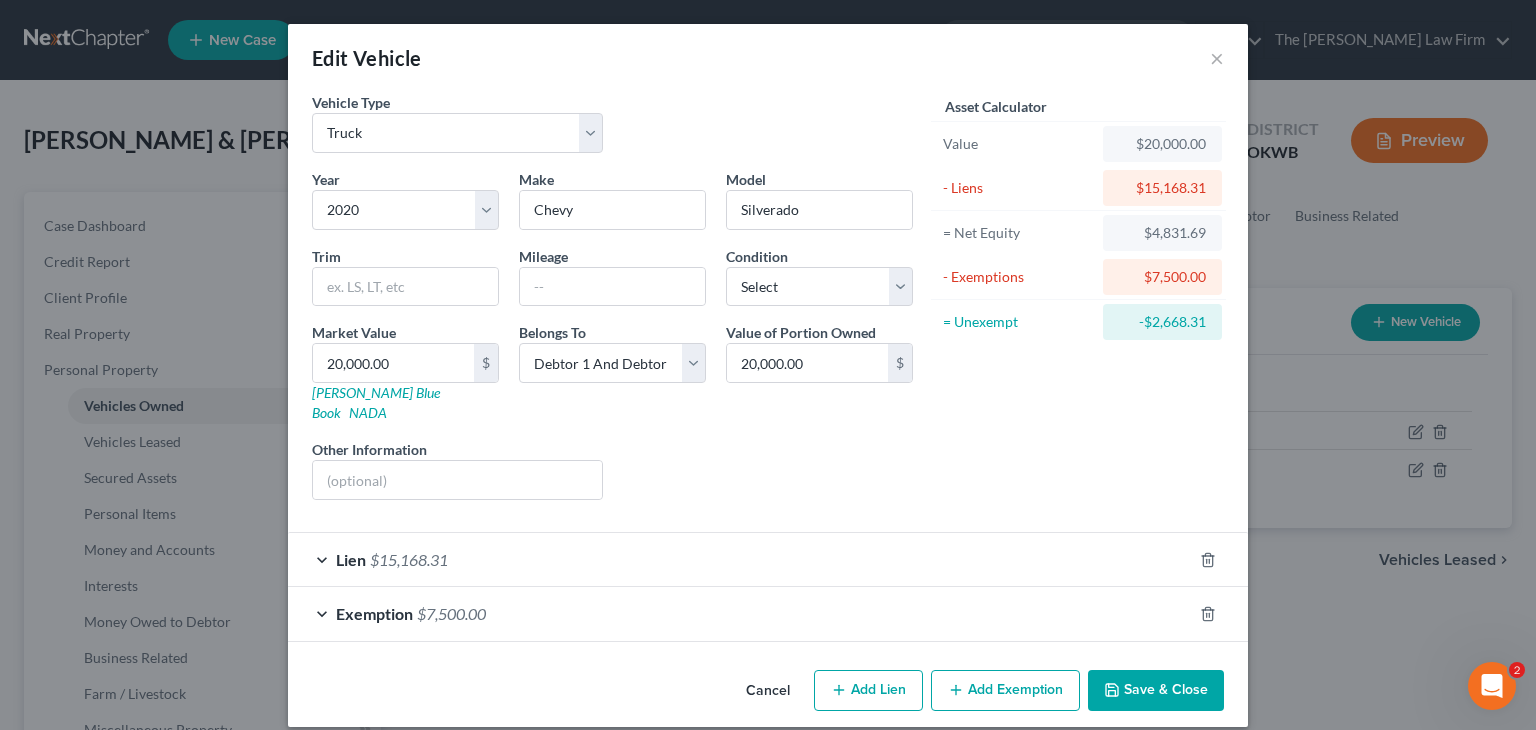 click on "Exemption $7,500.00" at bounding box center [740, 613] 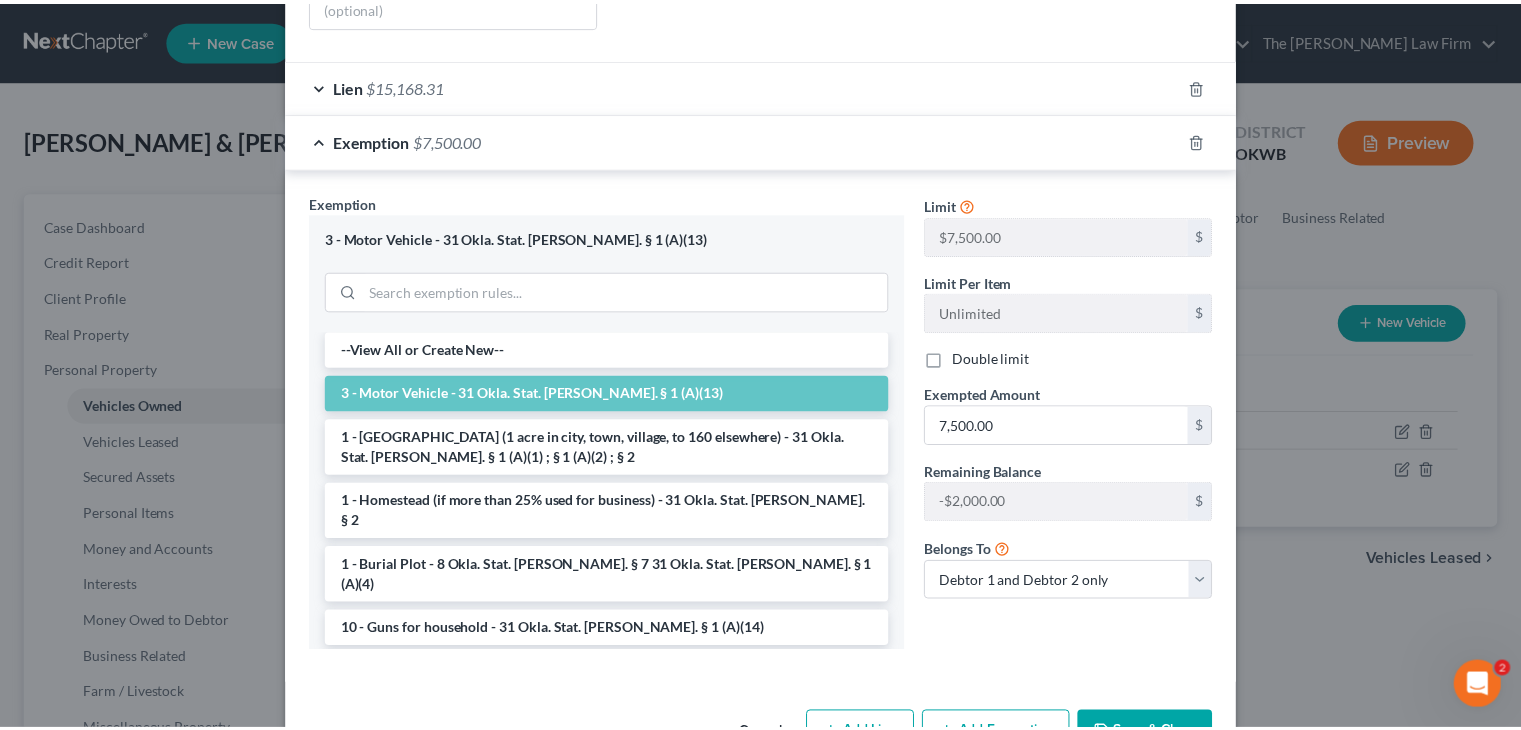scroll, scrollTop: 476, scrollLeft: 0, axis: vertical 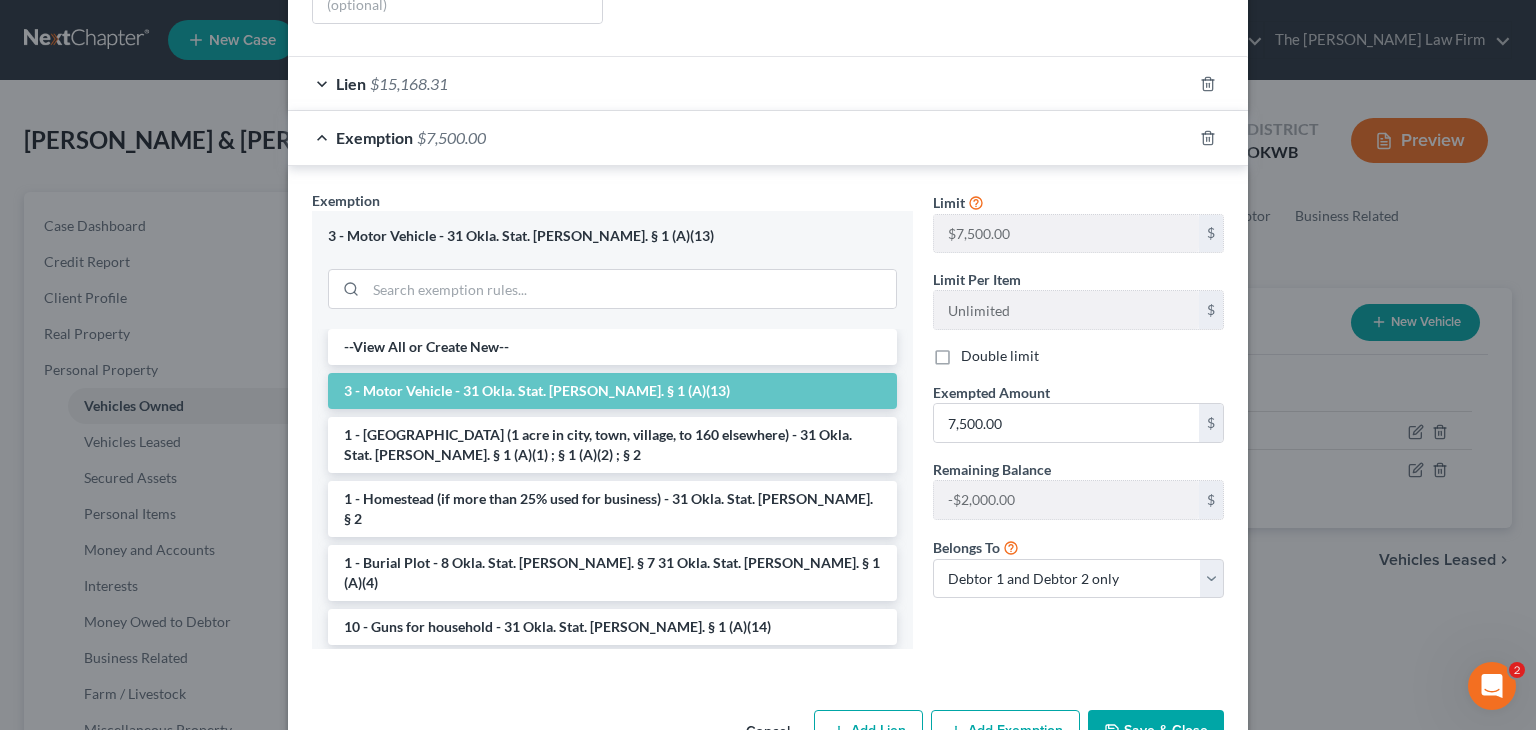 click on "Save & Close" at bounding box center (1156, 731) 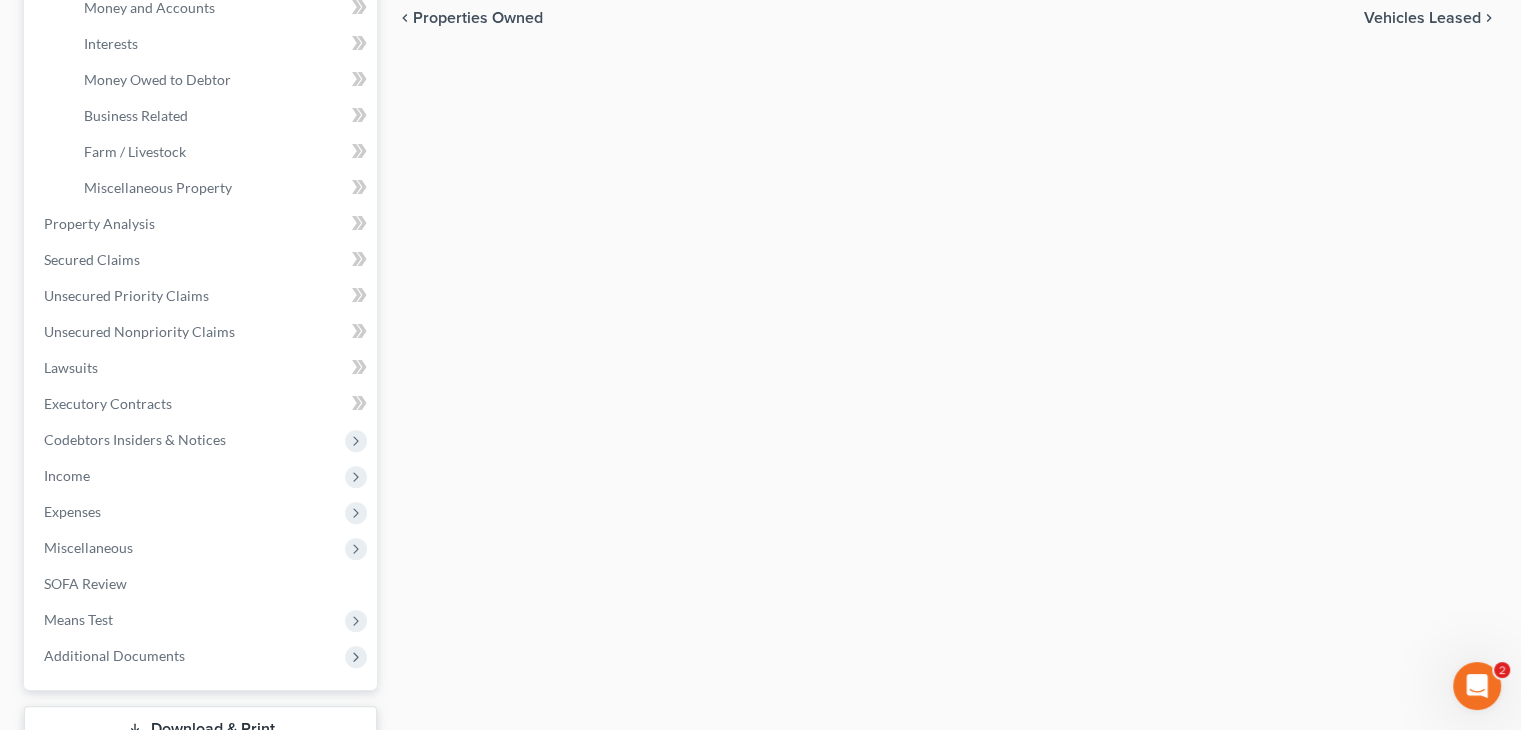 scroll, scrollTop: 584, scrollLeft: 0, axis: vertical 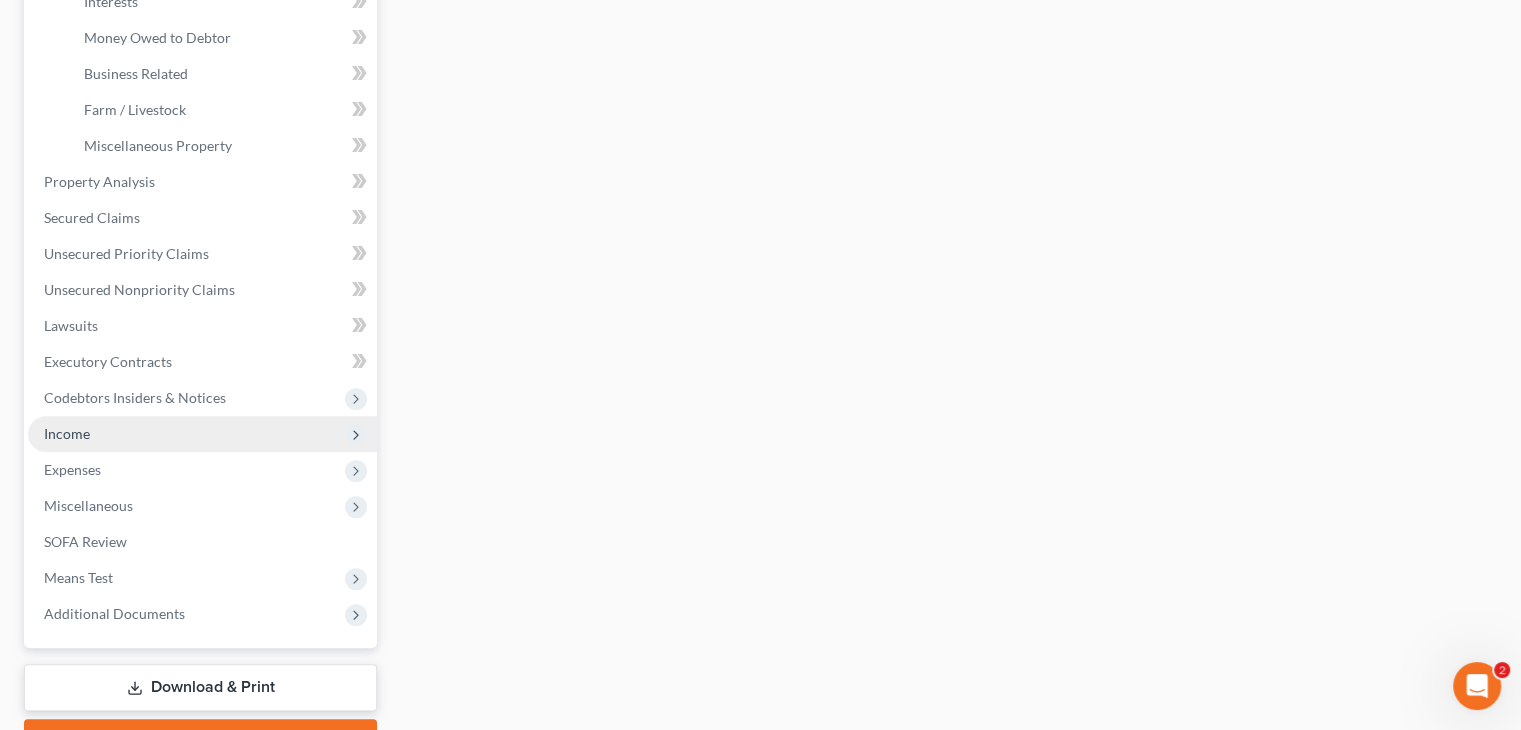 click on "Income" at bounding box center [202, 434] 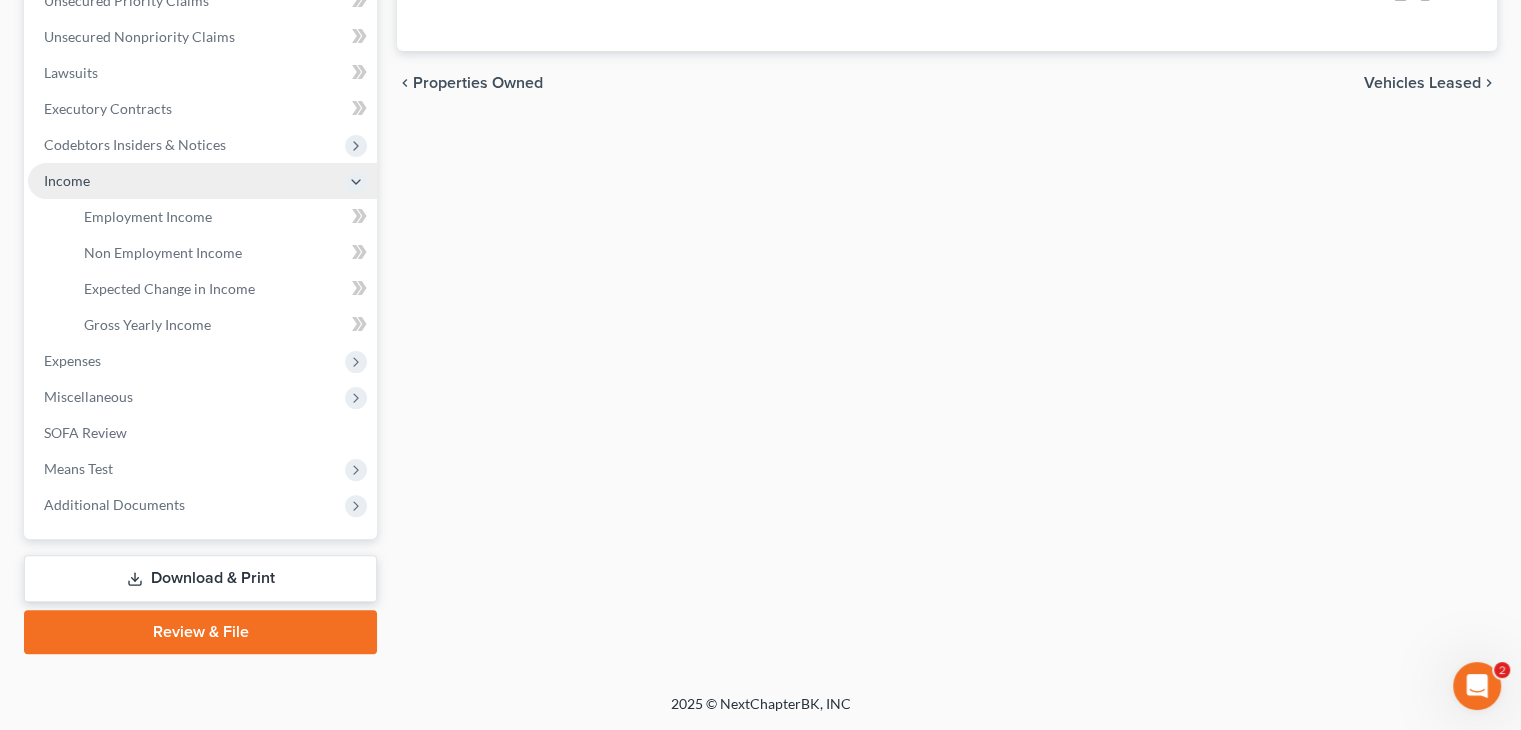 scroll, scrollTop: 476, scrollLeft: 0, axis: vertical 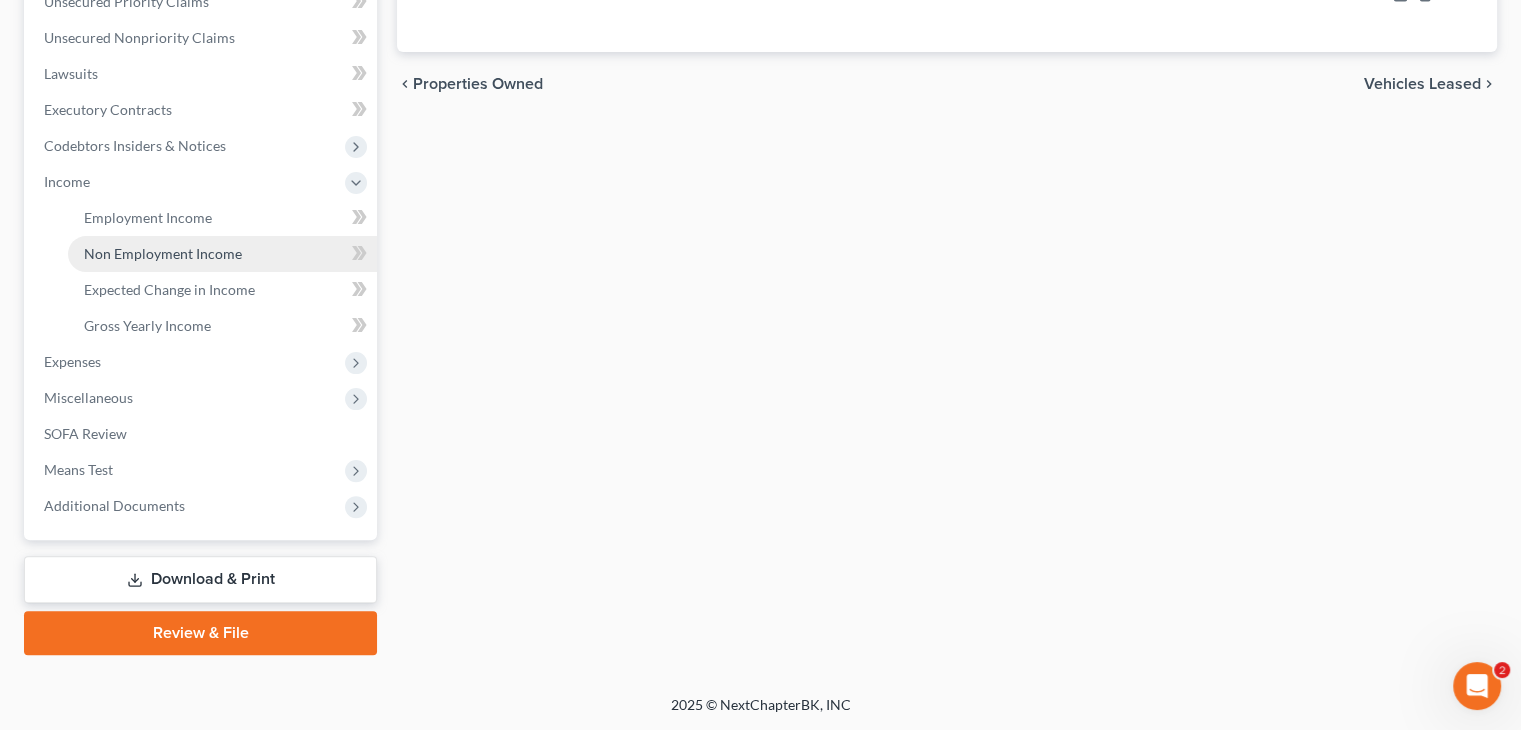 click on "Non Employment Income" at bounding box center (163, 253) 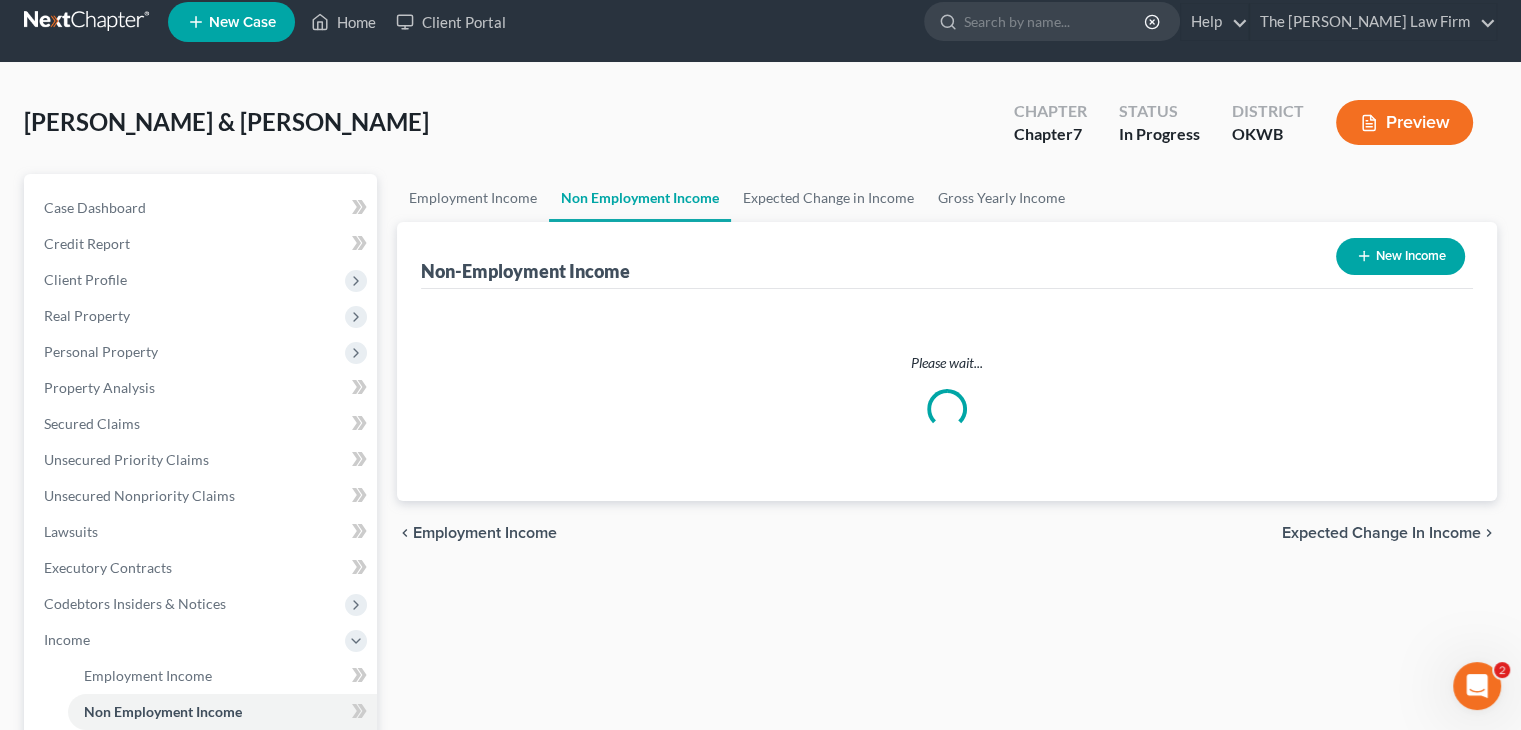 scroll, scrollTop: 0, scrollLeft: 0, axis: both 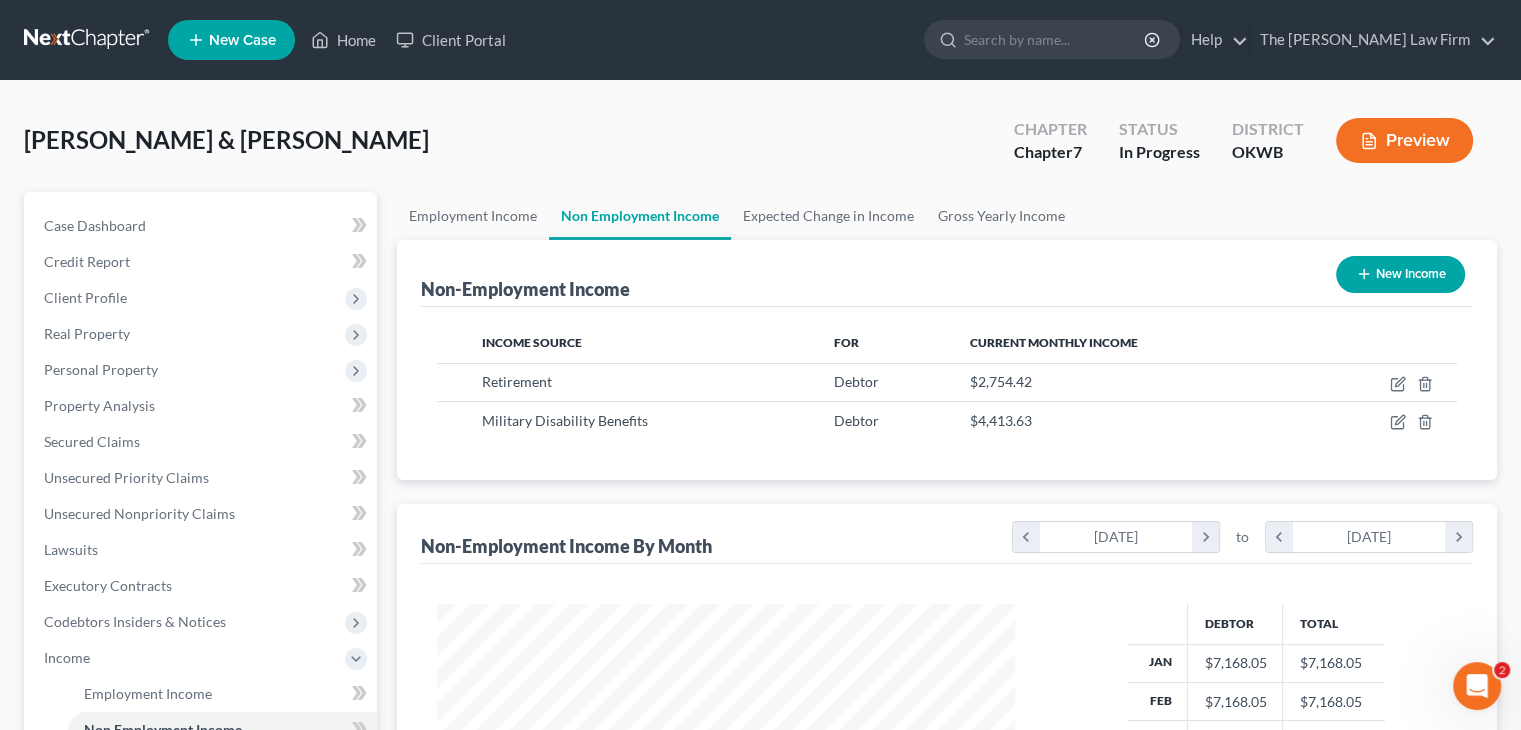click on "New Income" at bounding box center (1400, 274) 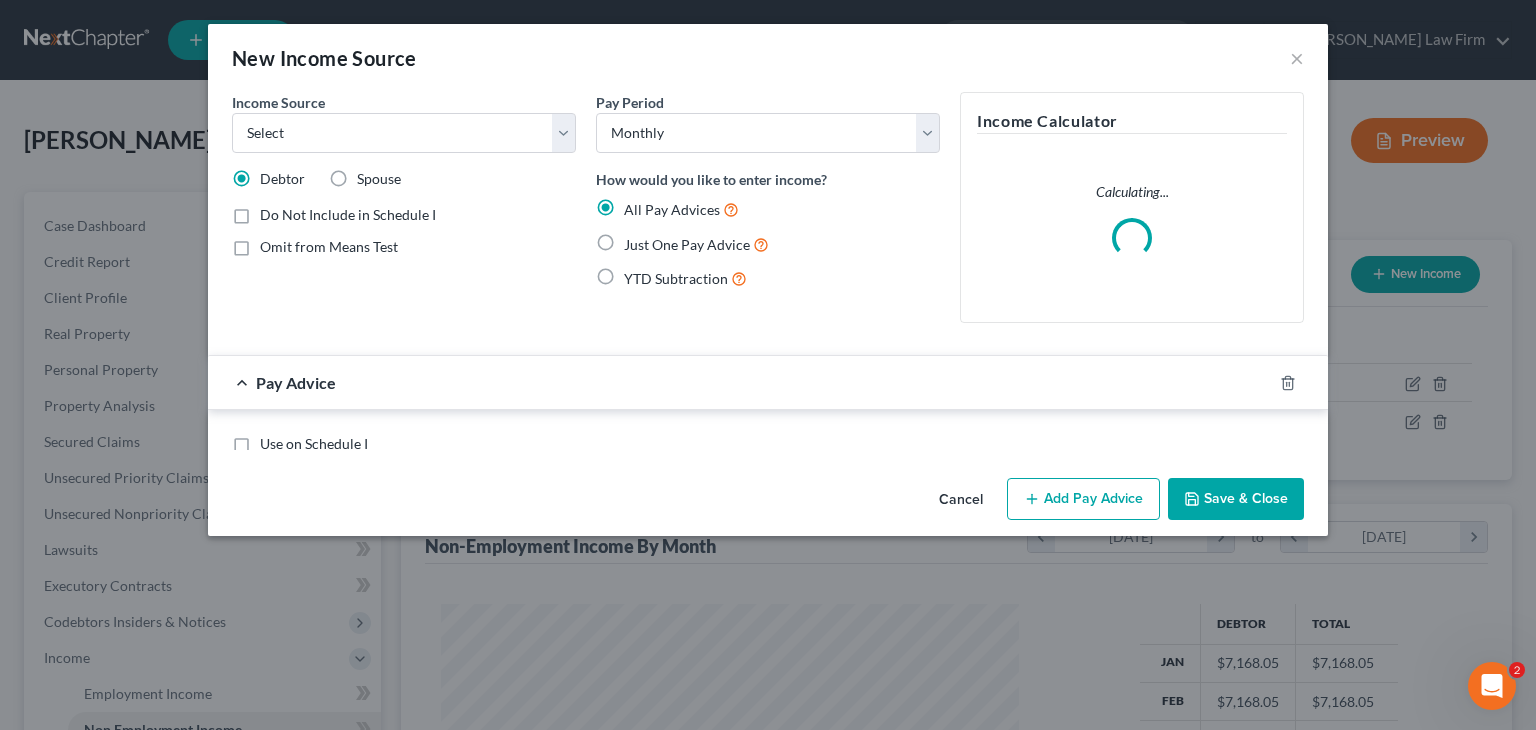 scroll, scrollTop: 999643, scrollLeft: 999375, axis: both 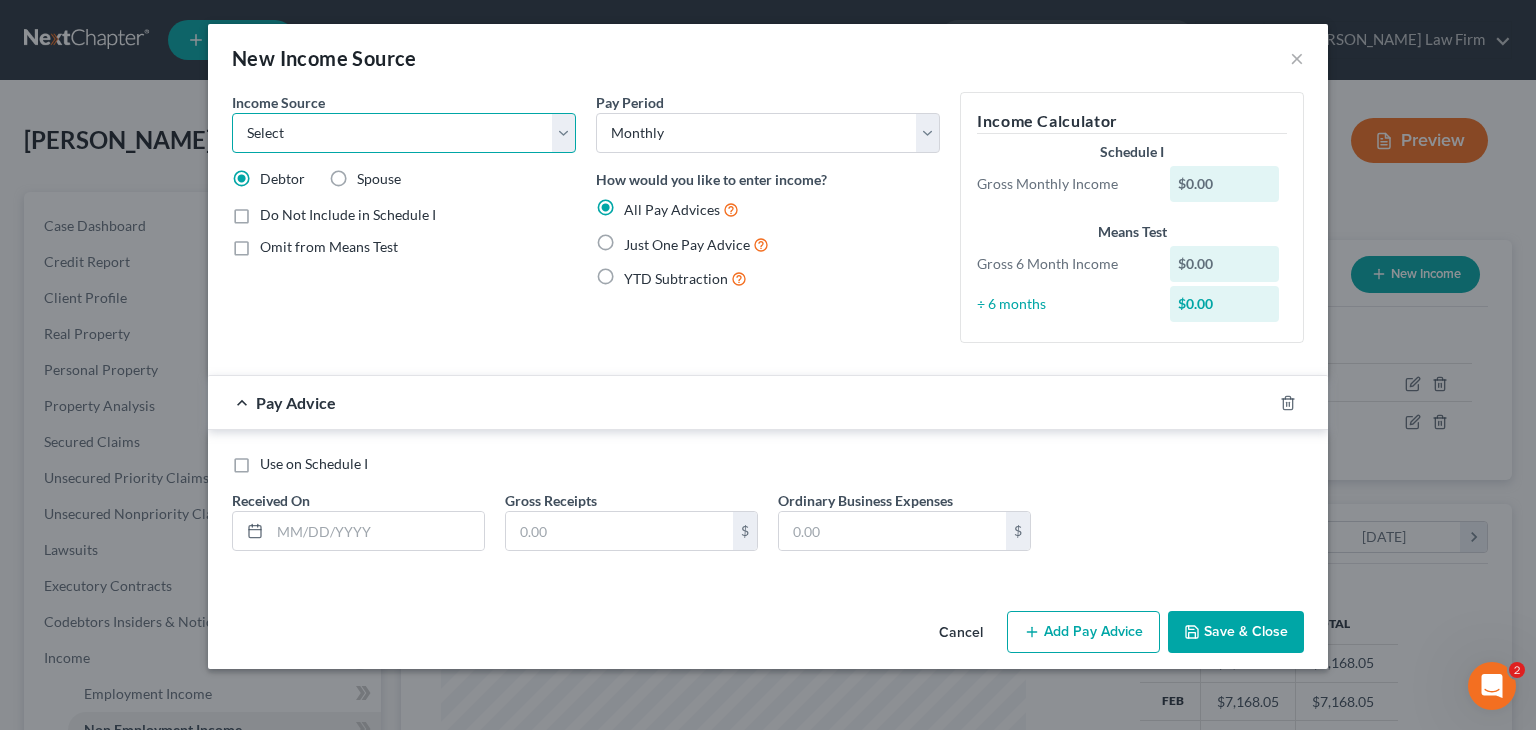 click on "Select Unemployment Disability (from employer) Pension Retirement Social Security / Social Security Disability Other Government Assistance Interests, Dividends or Royalties Child / Family Support Contributions to Household Property / Rental Business, Professional or Farm Alimony / Maintenance Payments Military Disability Benefits Other Monthly Income" at bounding box center (404, 133) 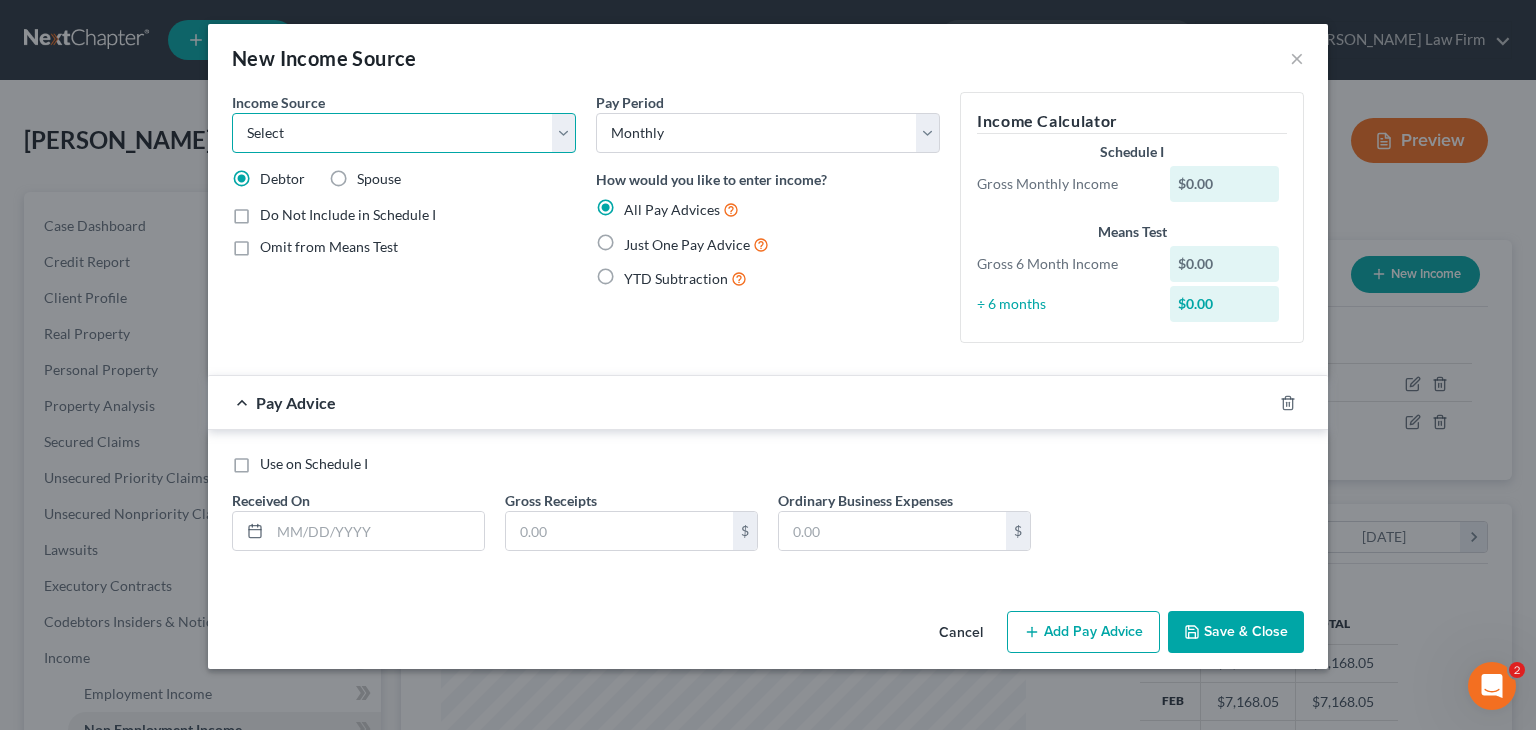 select on "5" 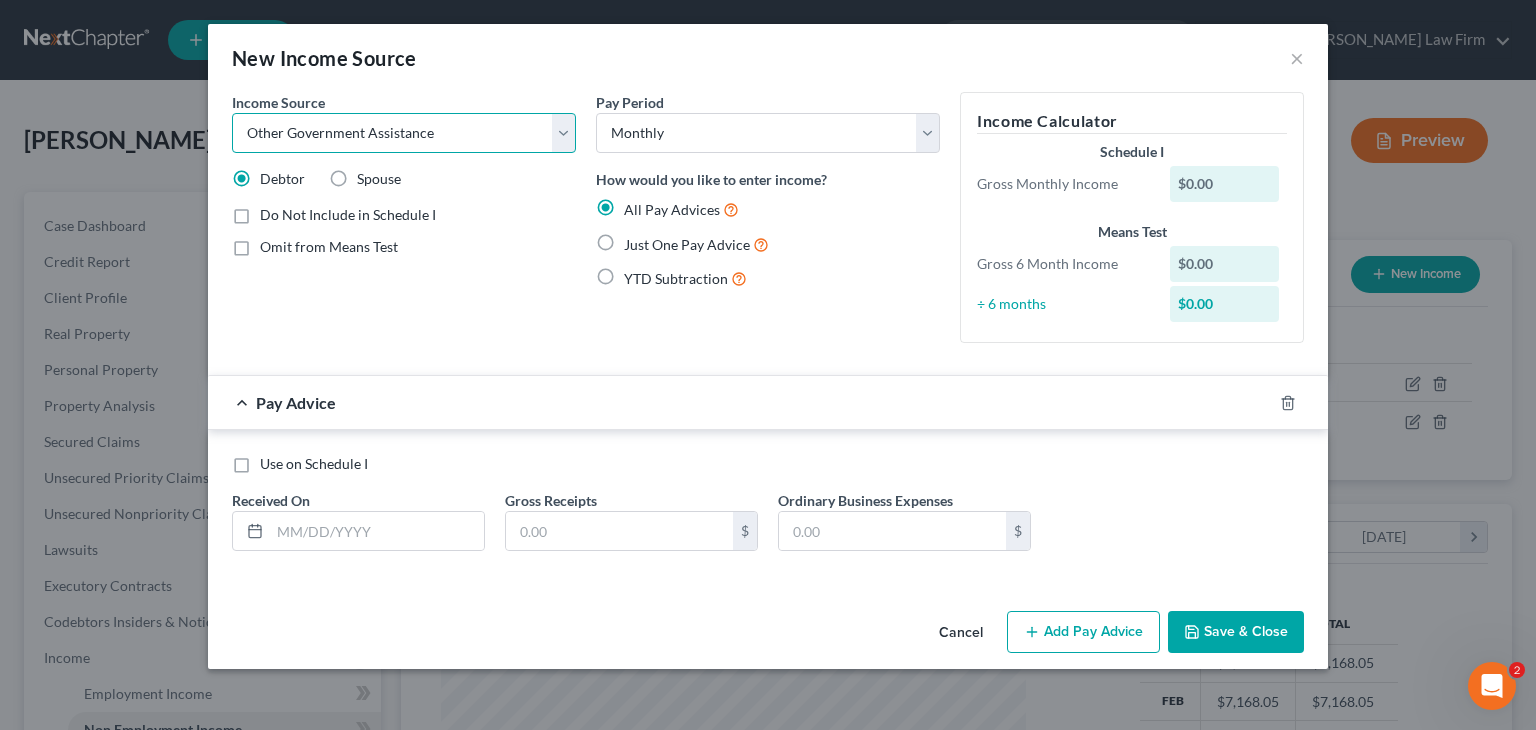 click on "Select Unemployment Disability (from employer) Pension Retirement Social Security / Social Security Disability Other Government Assistance Interests, Dividends or Royalties Child / Family Support Contributions to Household Property / Rental Business, Professional or Farm Alimony / Maintenance Payments Military Disability Benefits Other Monthly Income" at bounding box center [404, 133] 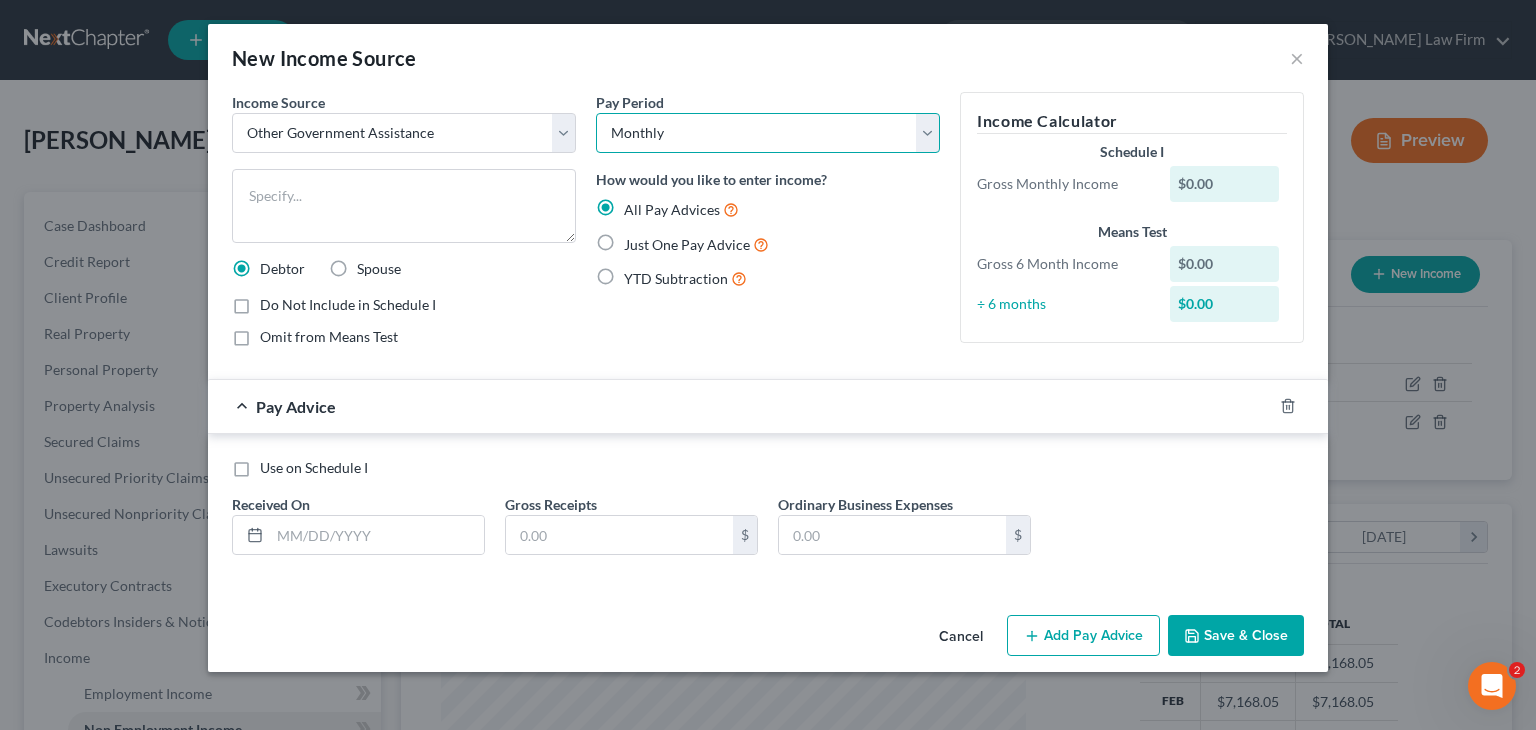 click on "Select Monthly Twice Monthly Every Other Week Weekly" at bounding box center (768, 133) 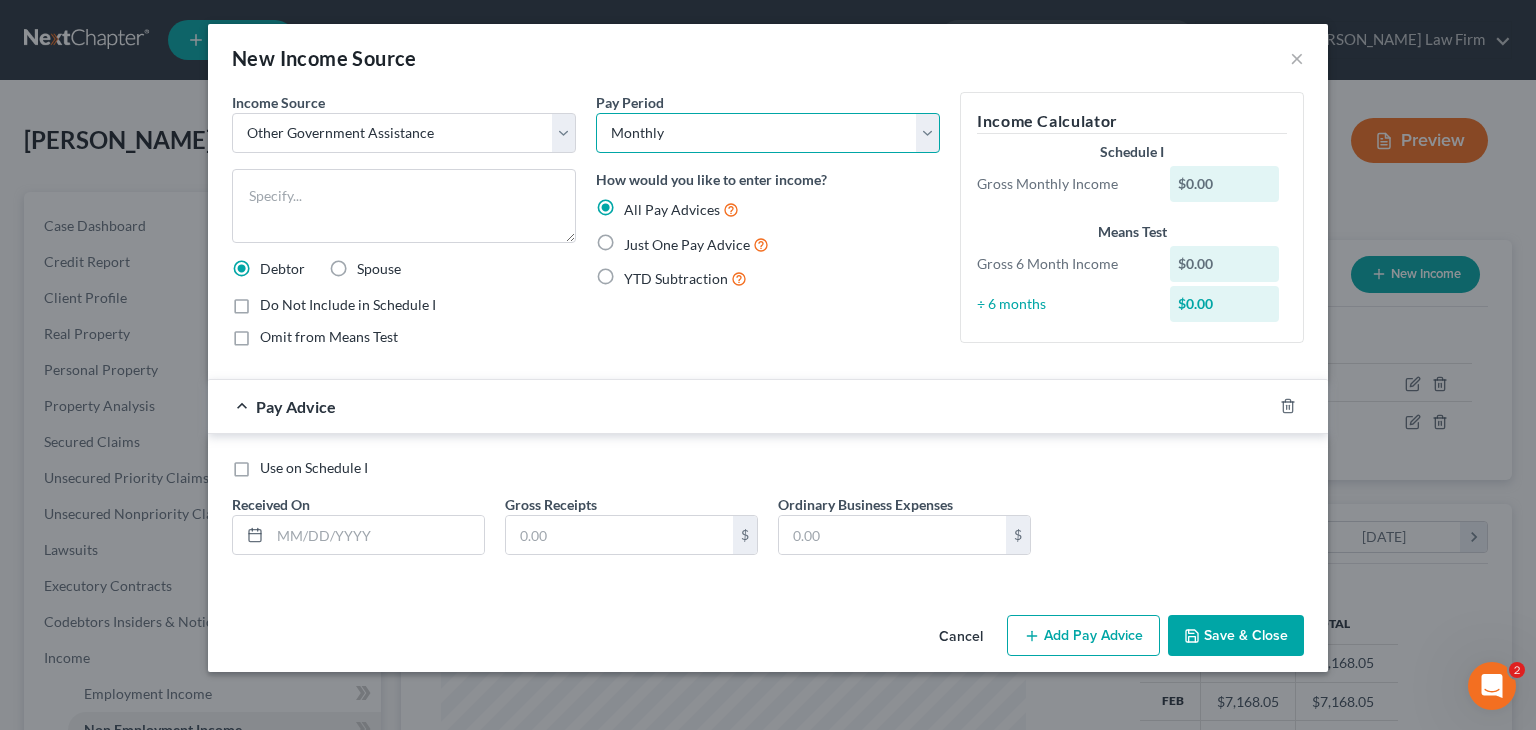 click on "Select Monthly Twice Monthly Every Other Week Weekly" at bounding box center (768, 133) 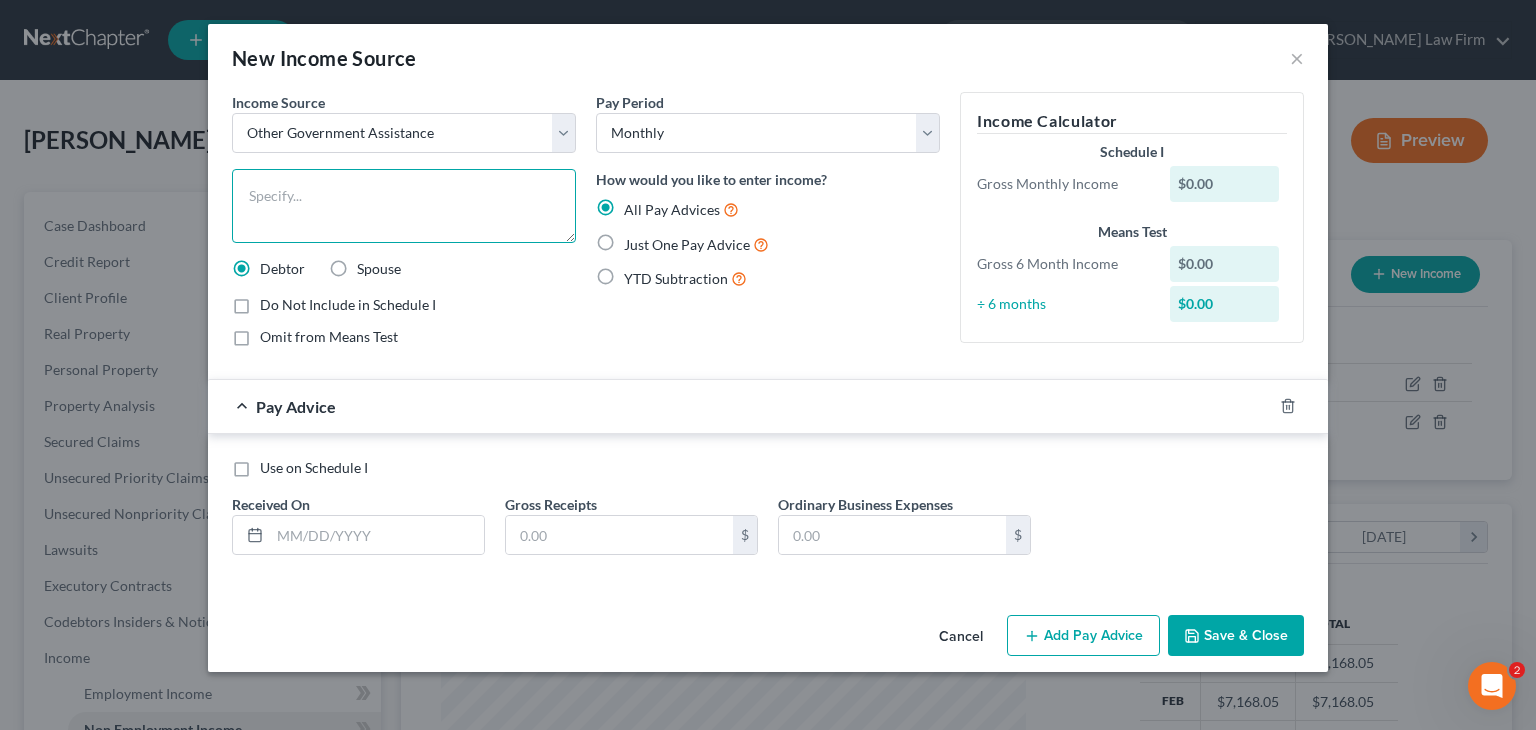 click at bounding box center (404, 206) 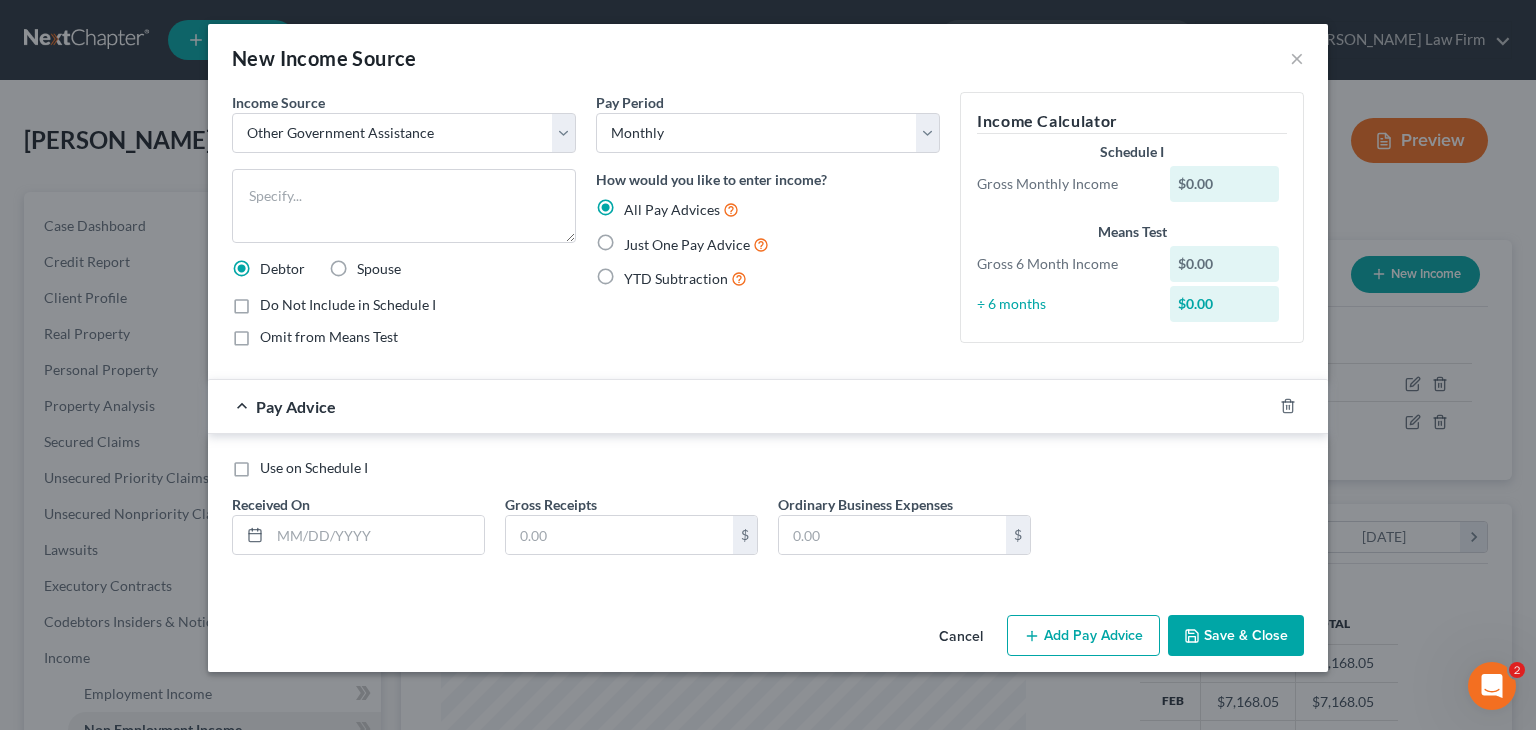 click on "Do Not Include in Schedule I" at bounding box center [348, 305] 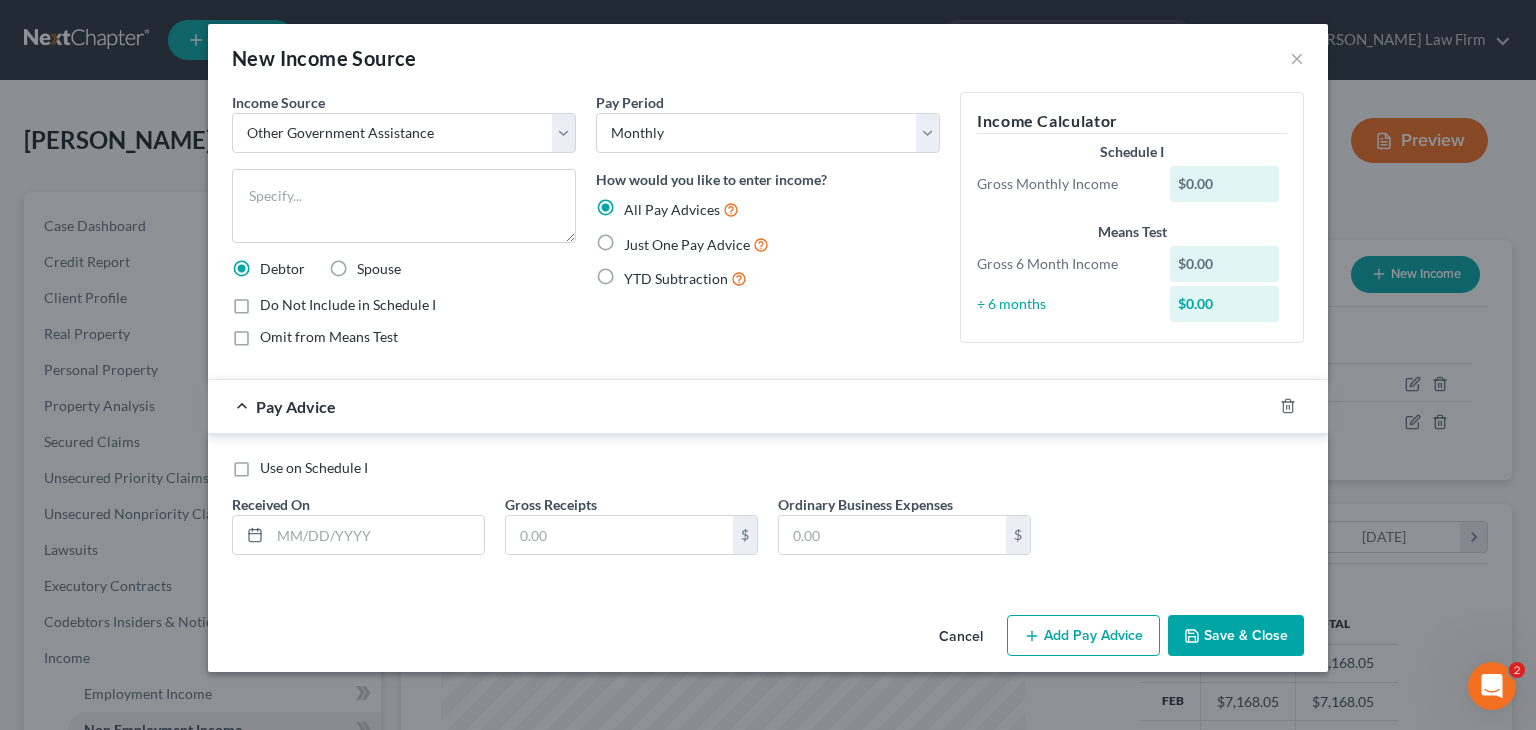 click on "Do Not Include in Schedule I" at bounding box center (274, 301) 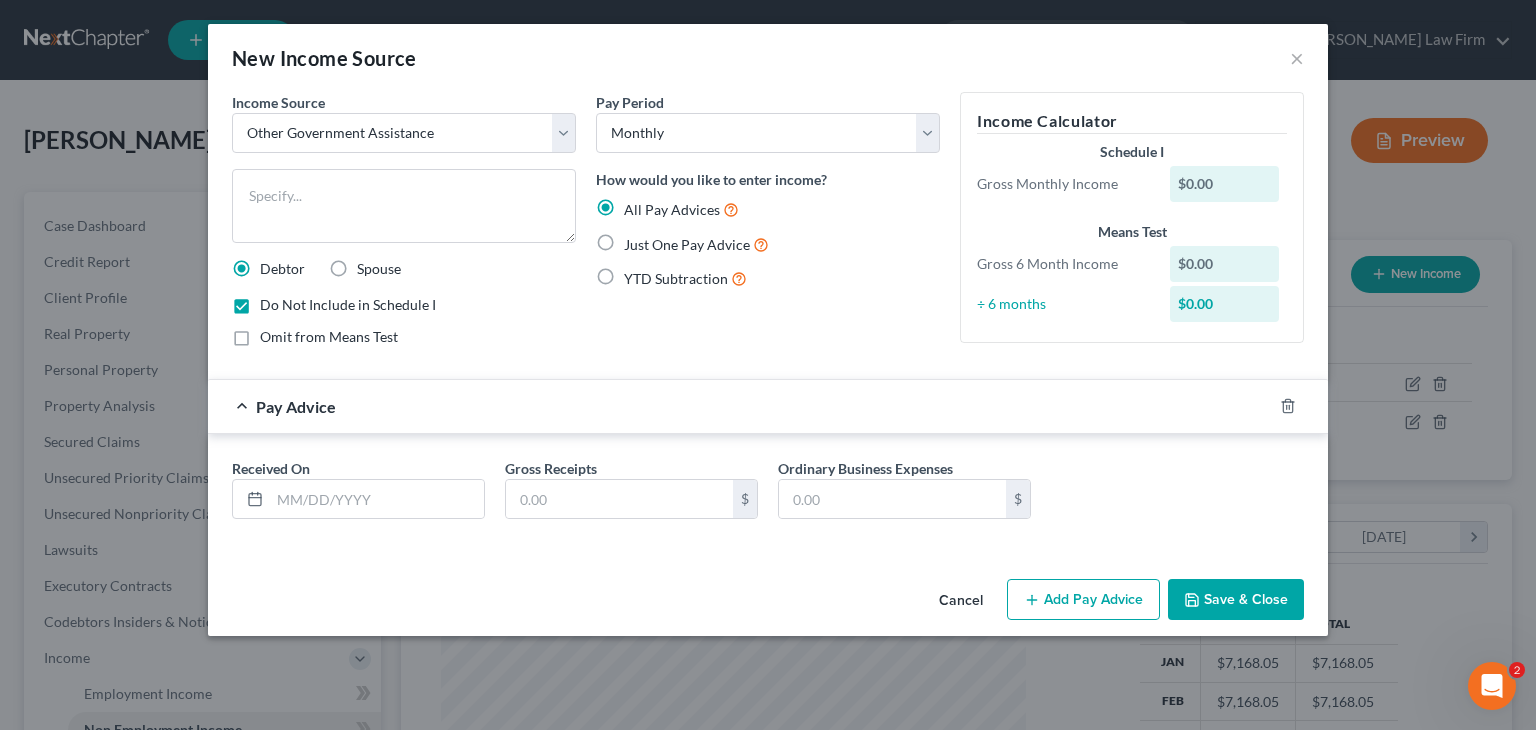 click on "Omit from Means Test" at bounding box center [329, 337] 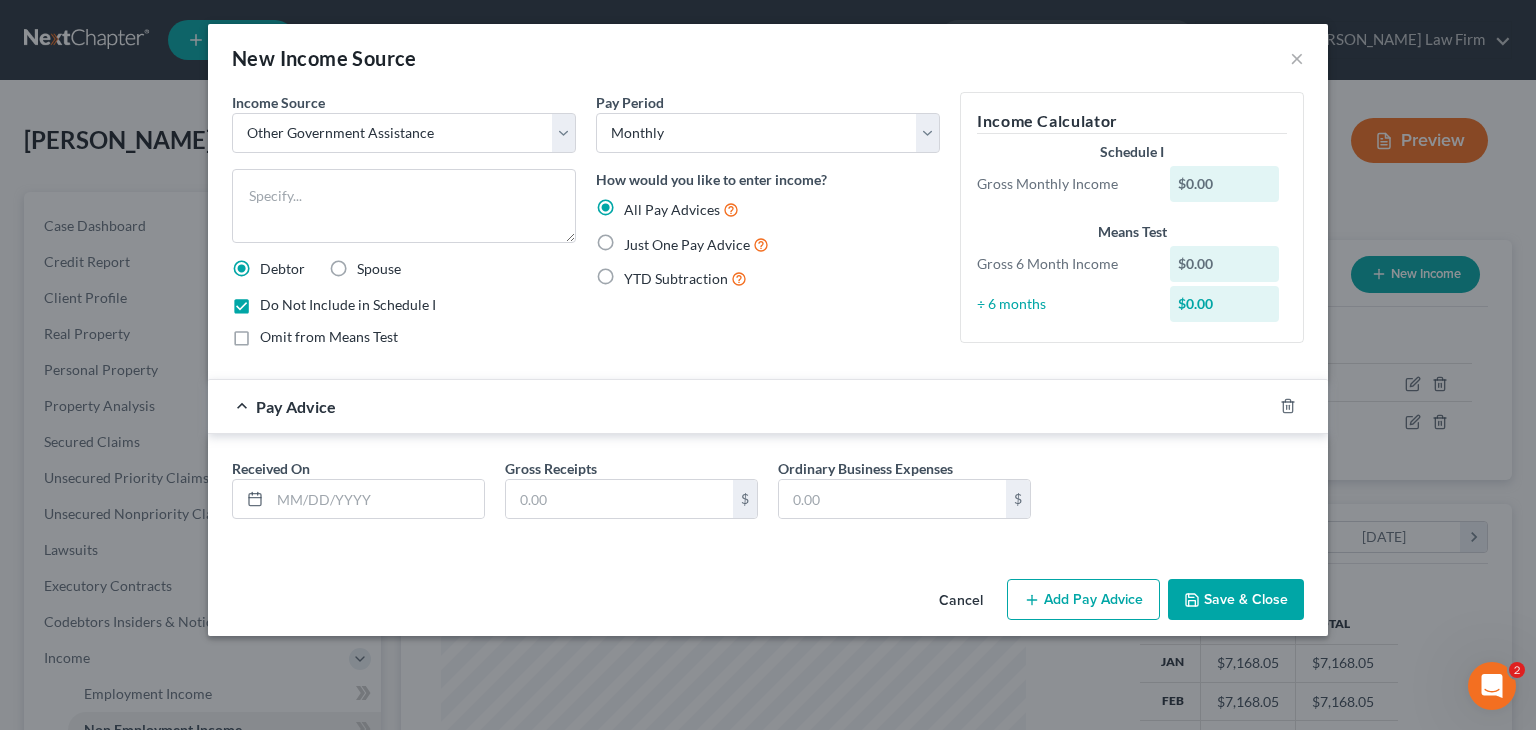 click on "Omit from Means Test" at bounding box center [274, 333] 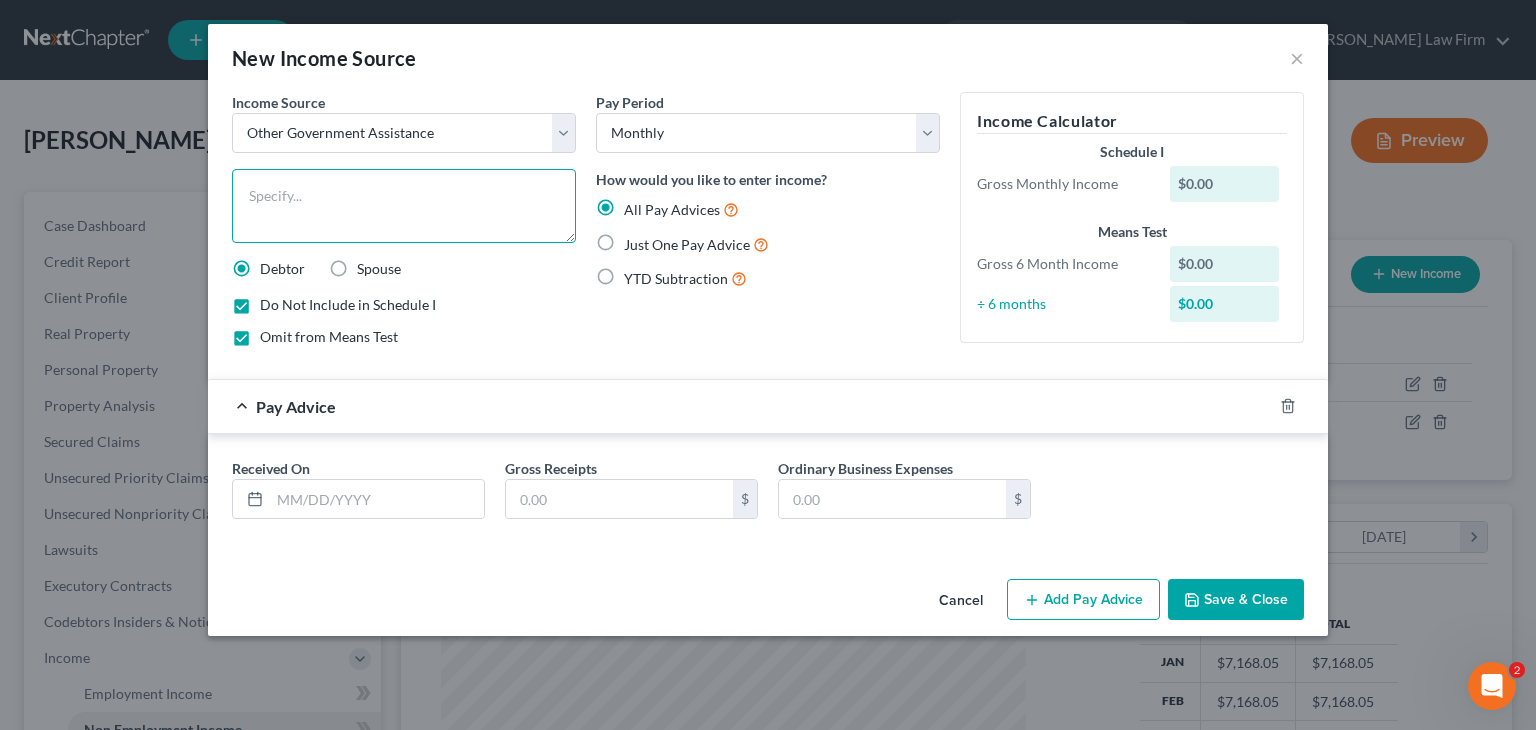 click at bounding box center [404, 206] 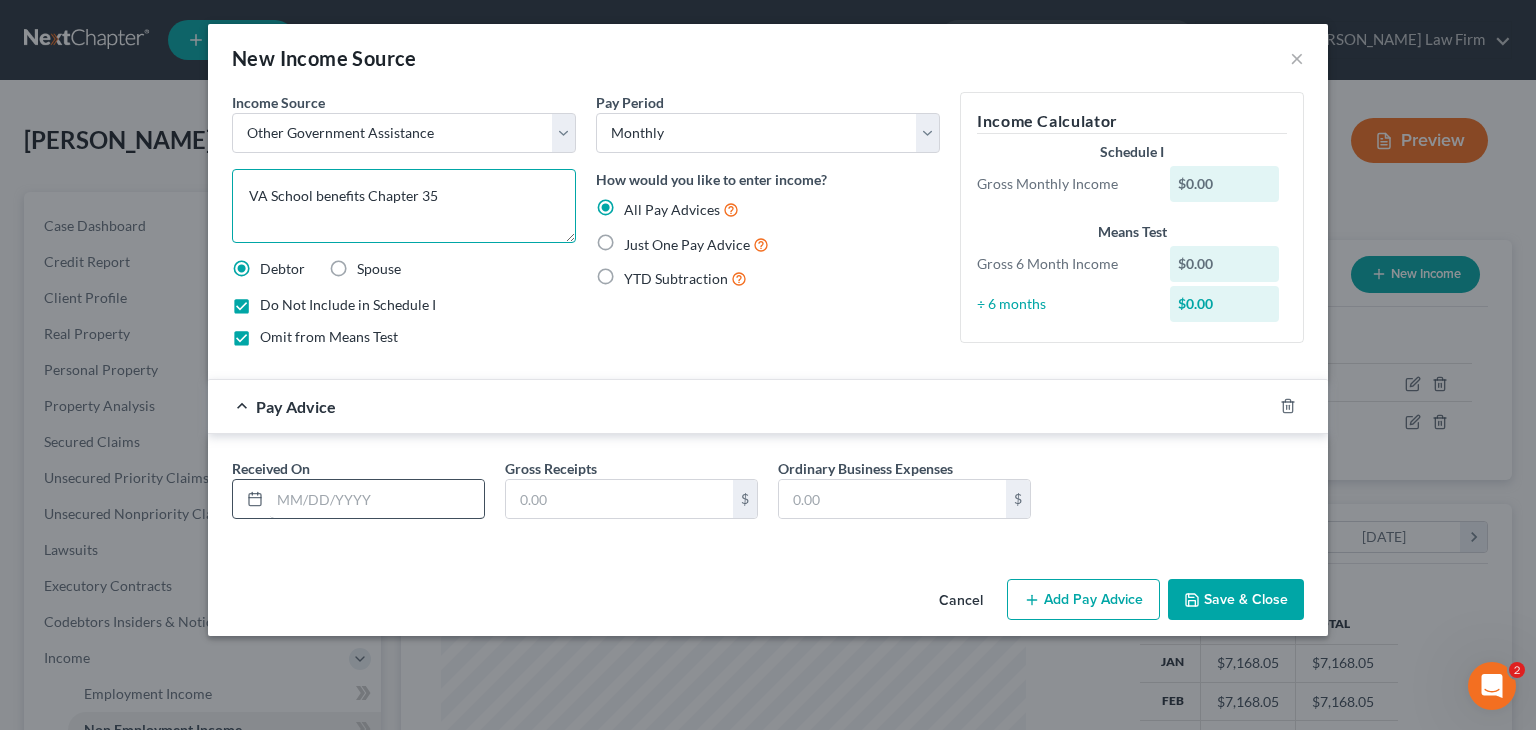 type on "VA School benefits Chapter 35" 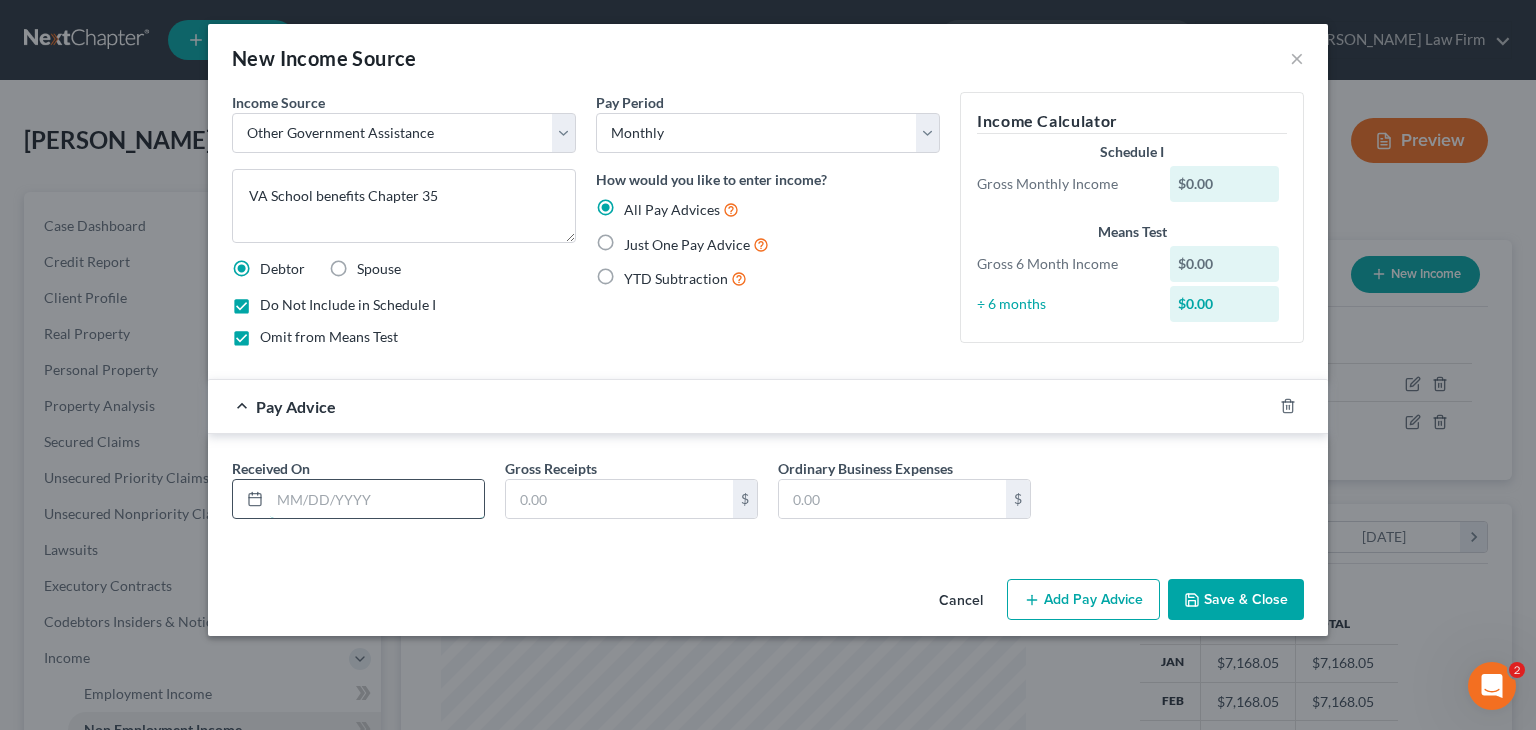 click at bounding box center [377, 499] 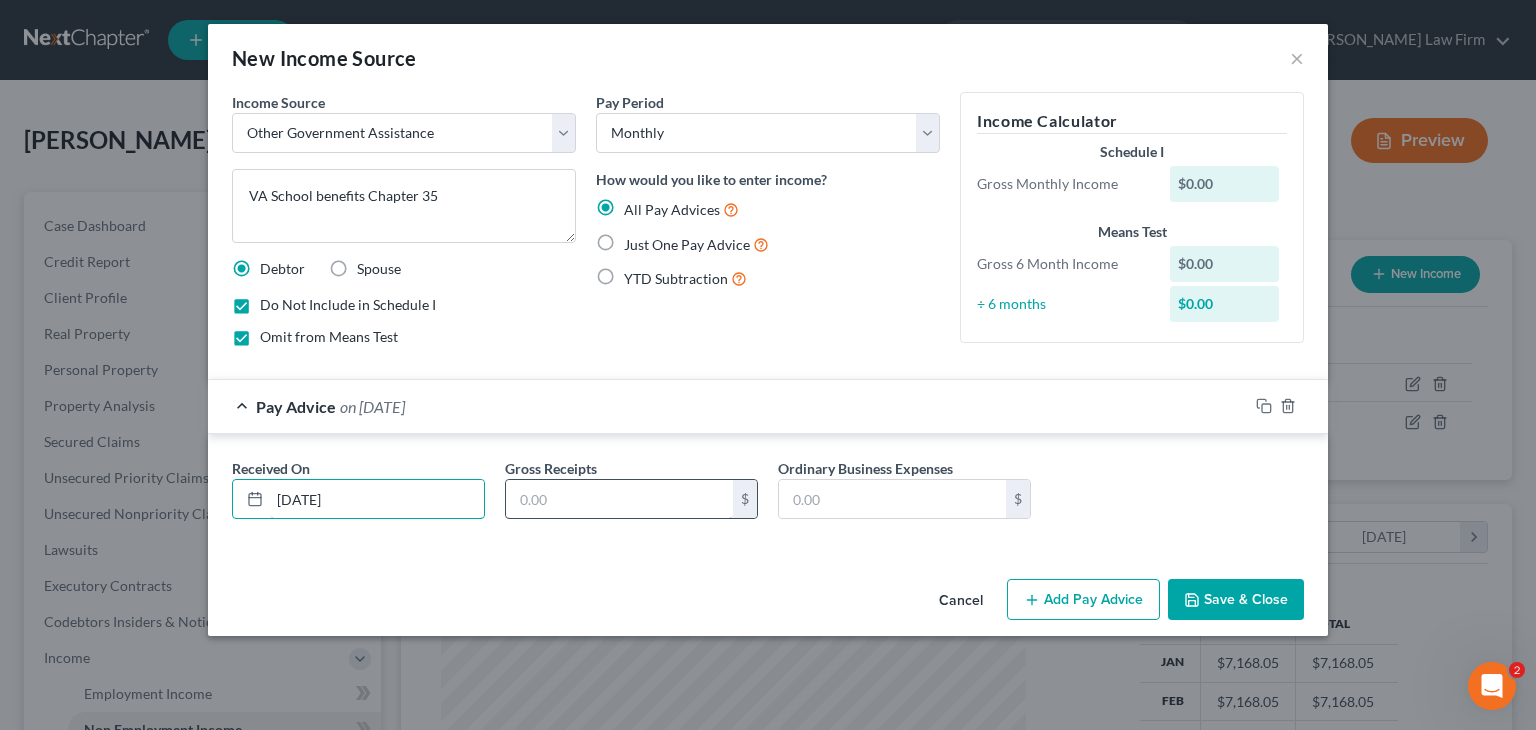 type on "[DATE]" 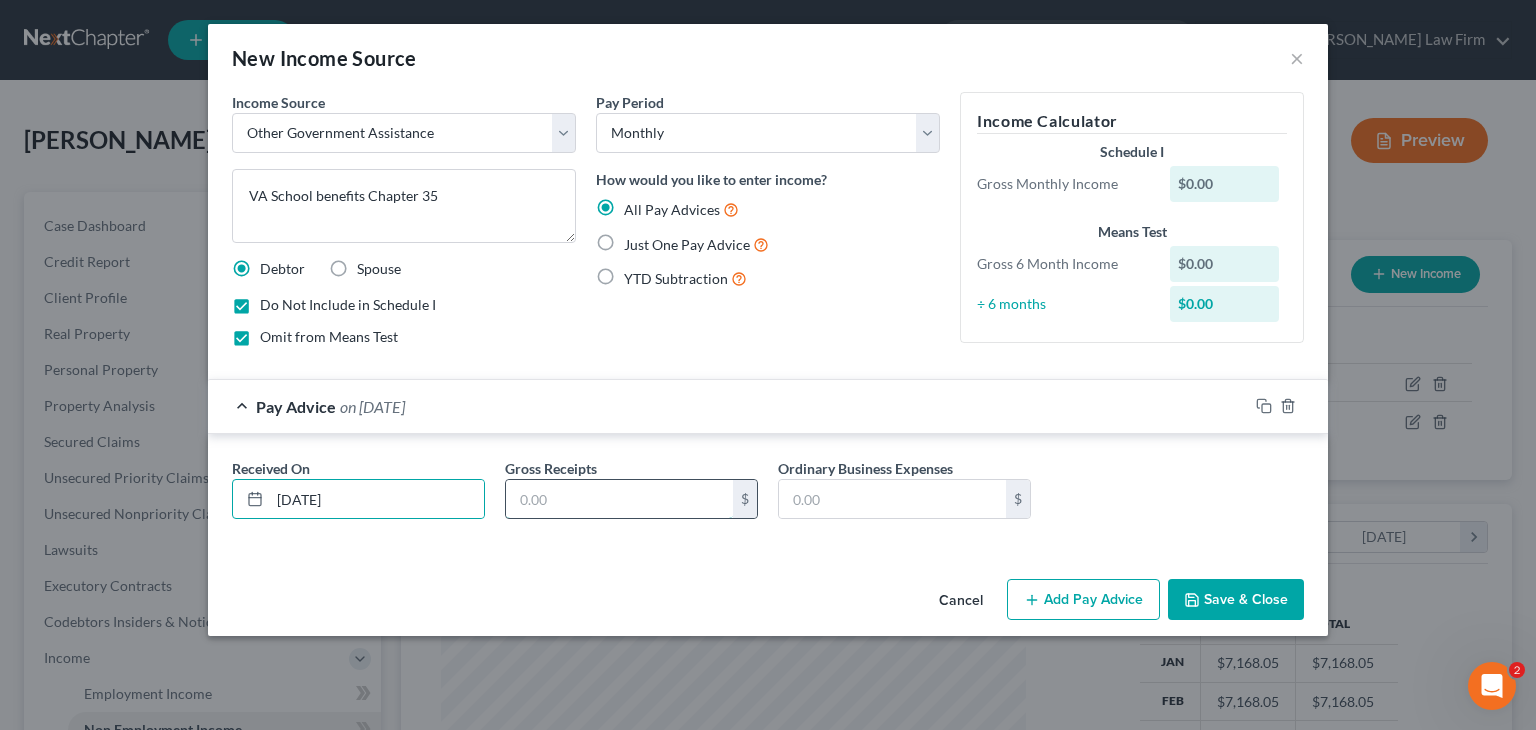 click at bounding box center (619, 499) 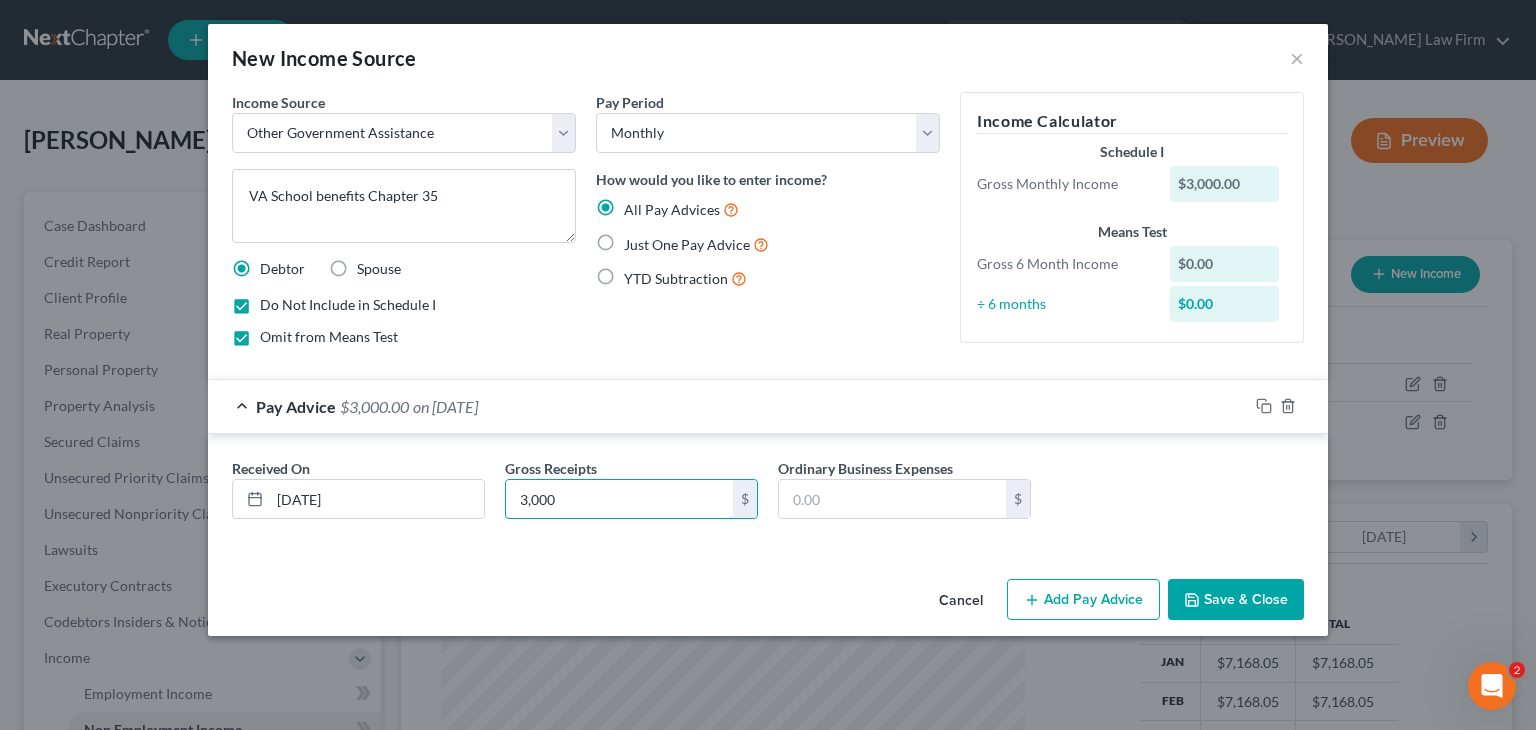 type on "3,000" 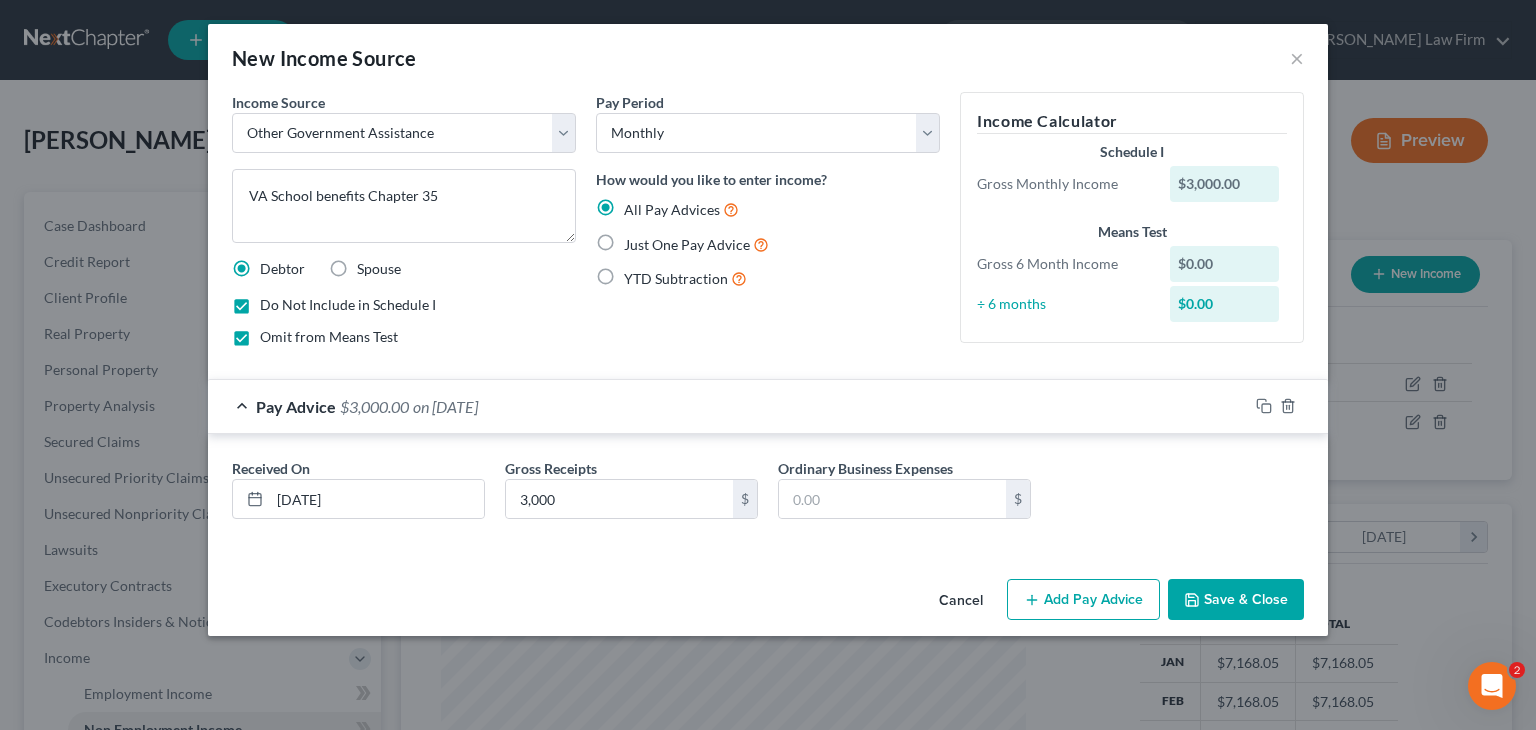 click on "Just One Pay Advice" at bounding box center (696, 244) 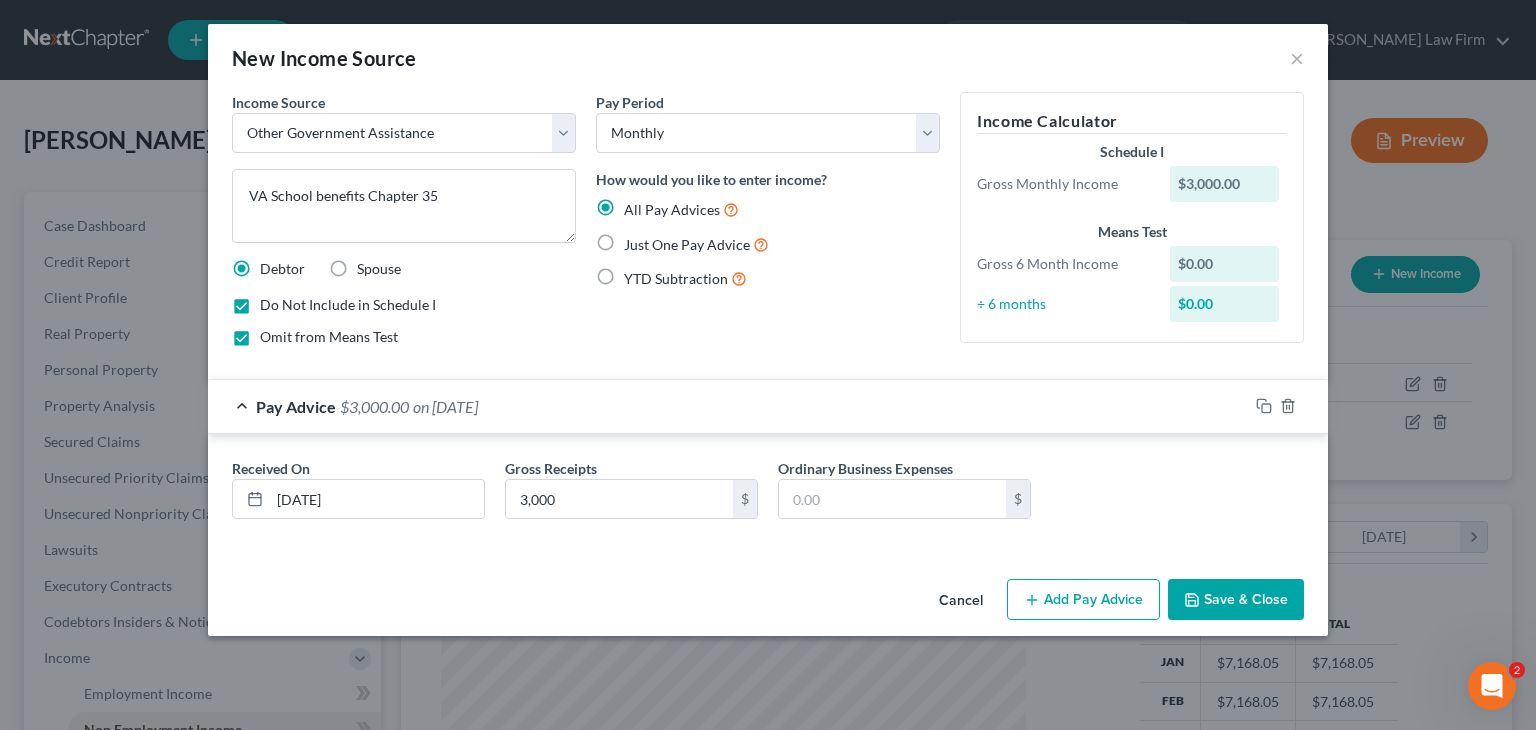 click on "Just One Pay Advice" at bounding box center (638, 239) 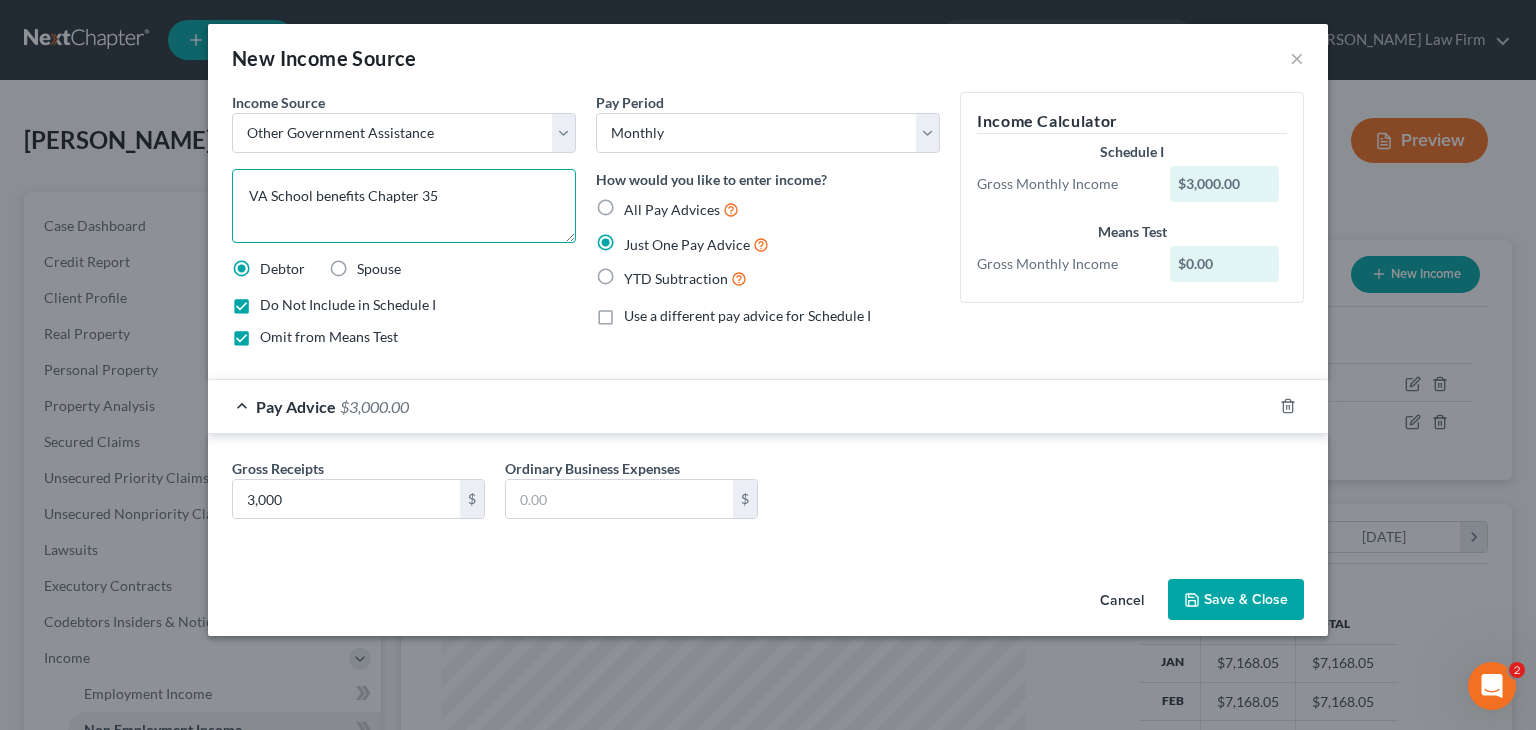click on "VA School benefits Chapter 35" at bounding box center (404, 206) 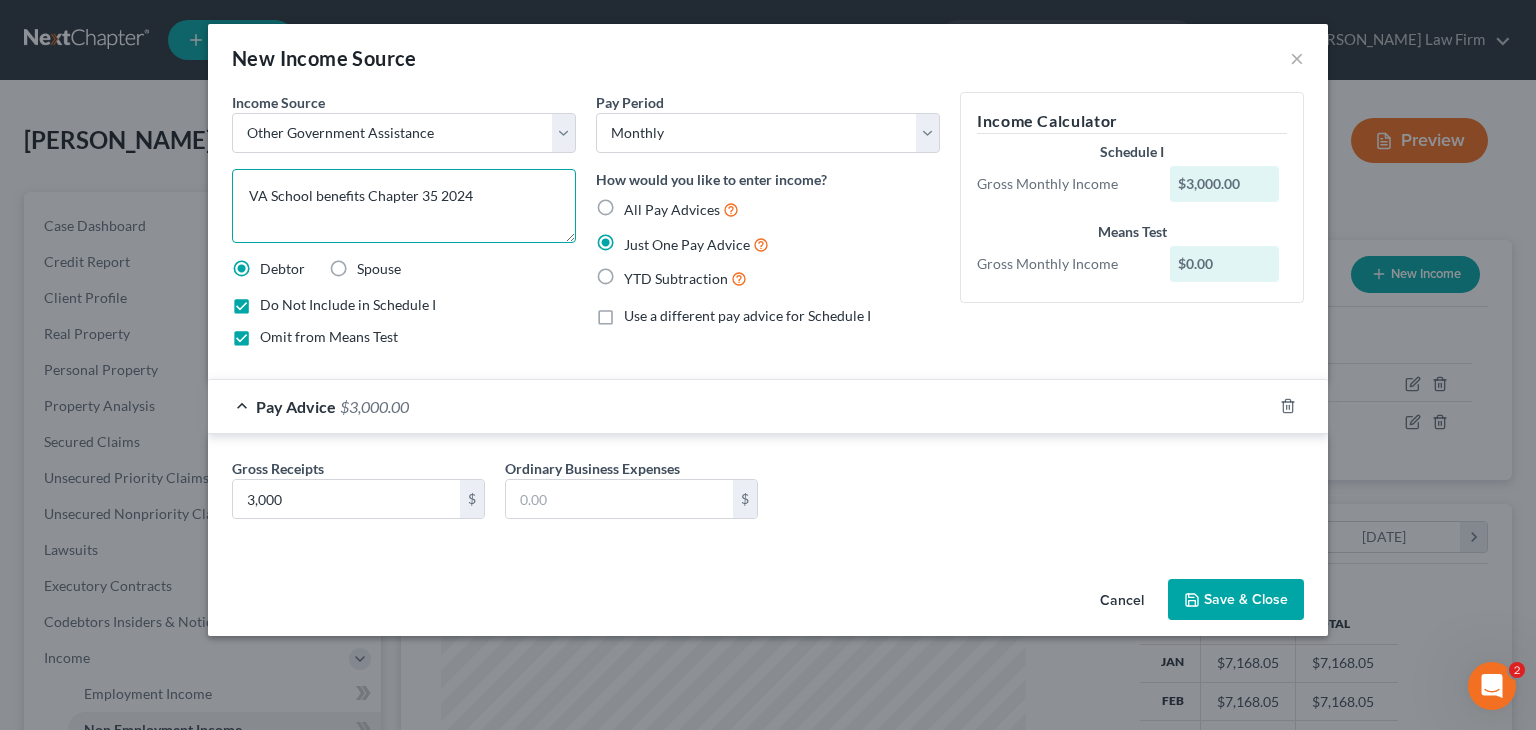 type on "VA School benefits Chapter 35 2024" 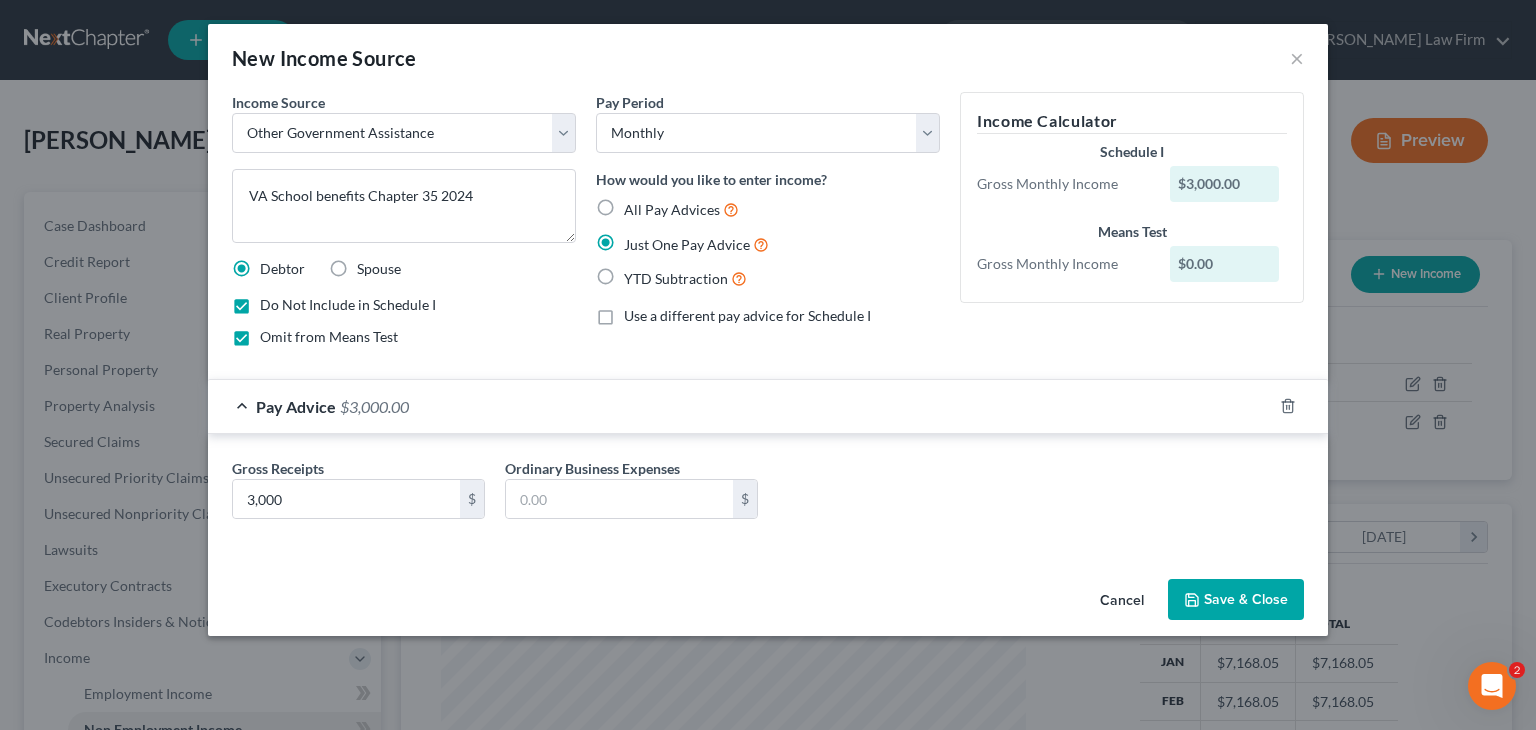 click on "Save & Close" at bounding box center (1236, 600) 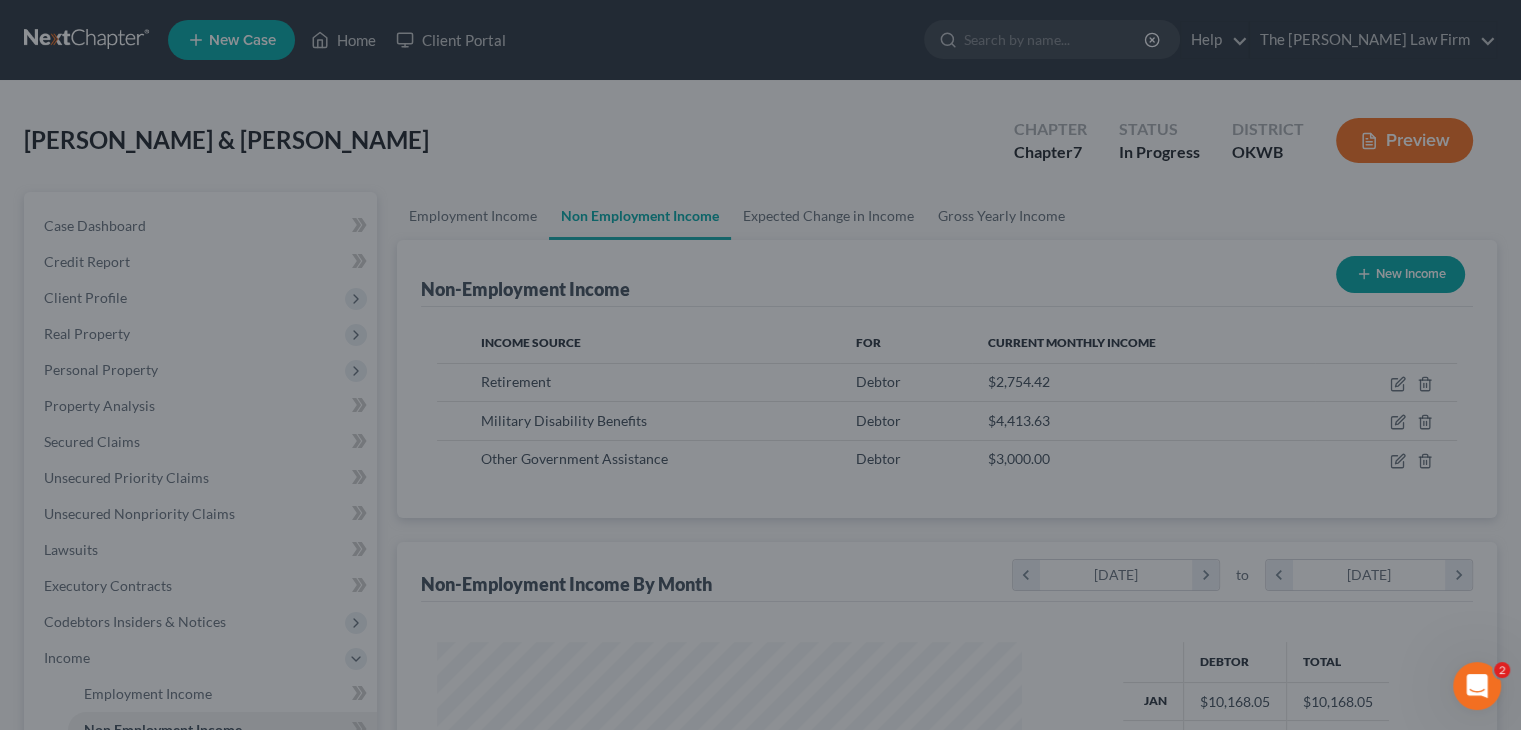 scroll, scrollTop: 356, scrollLeft: 617, axis: both 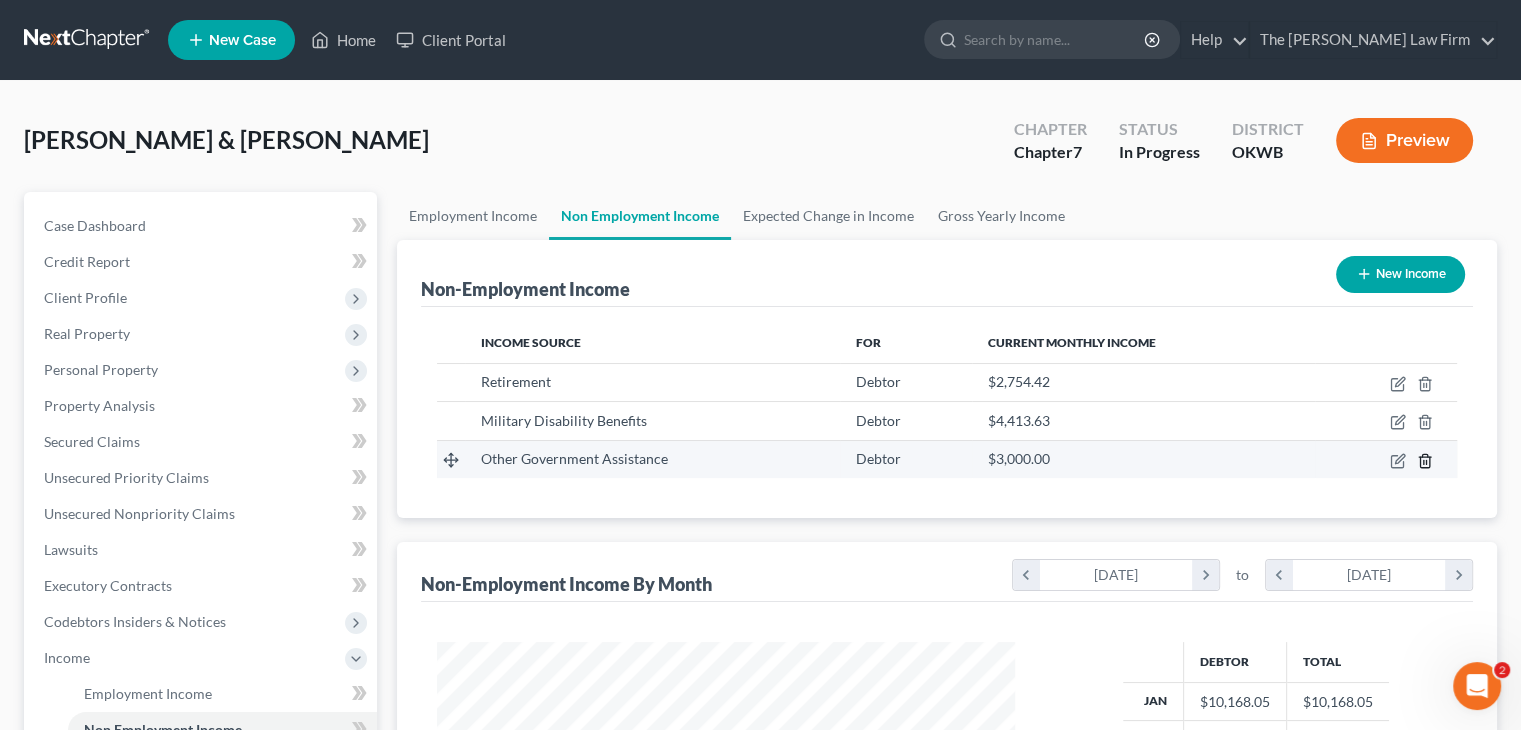 click 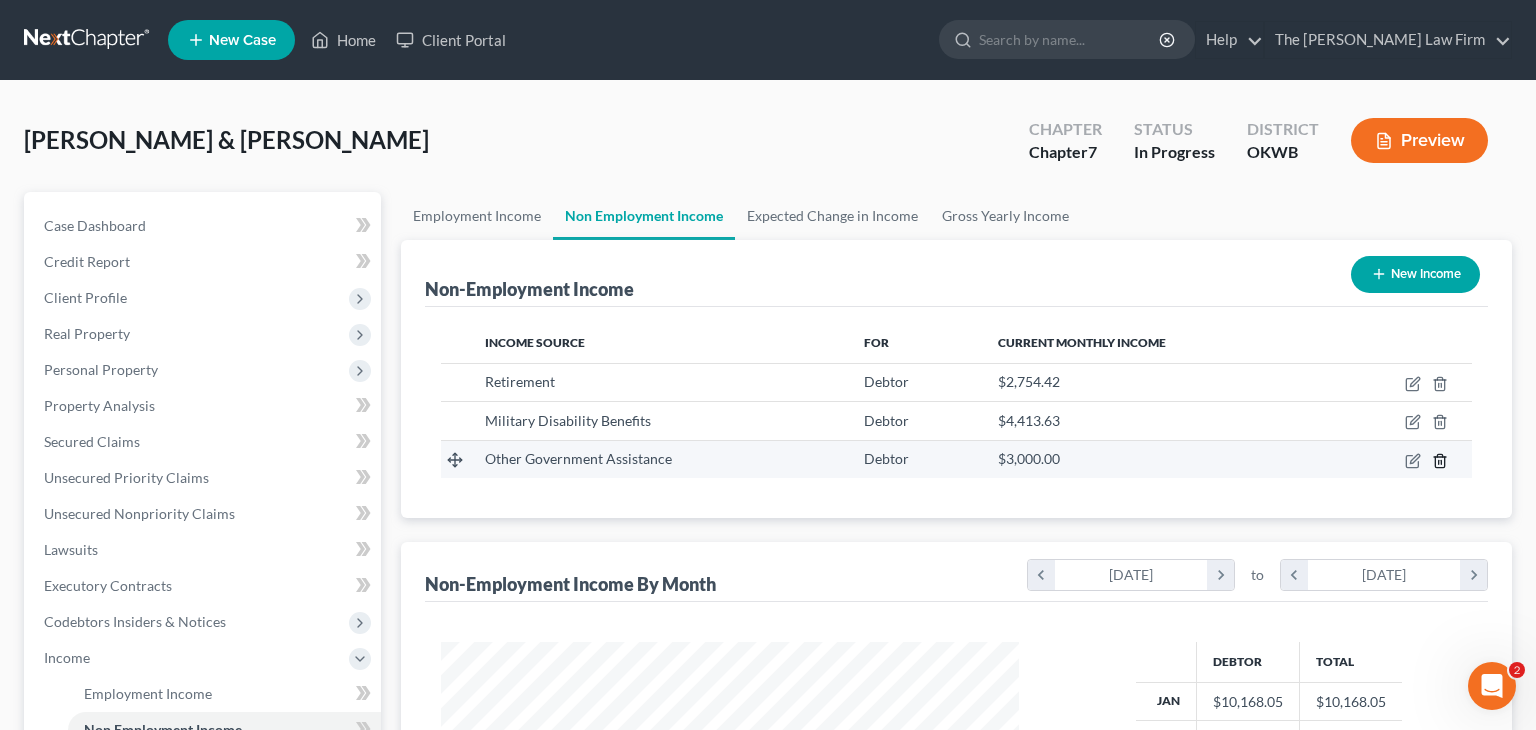 scroll, scrollTop: 999643, scrollLeft: 999375, axis: both 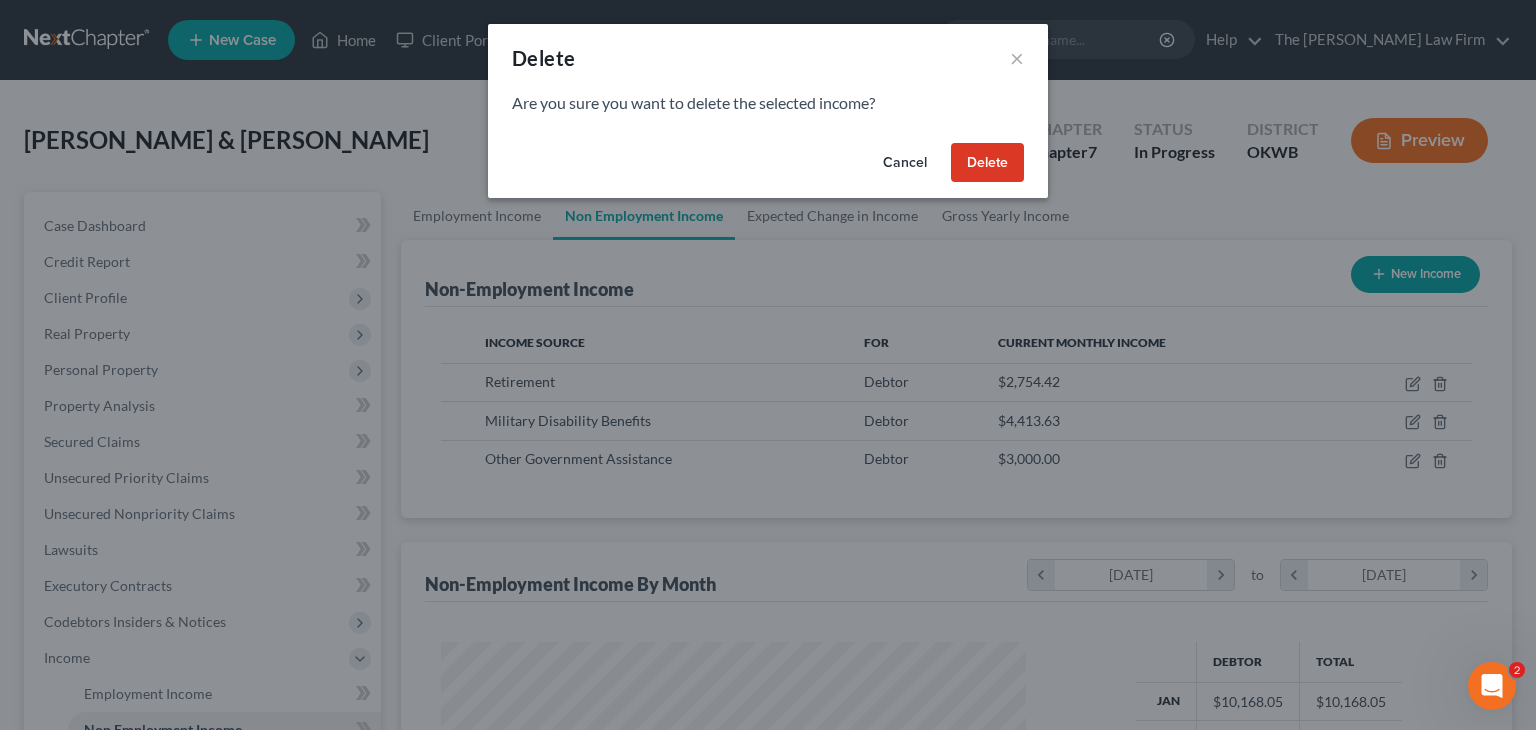 click on "Delete" at bounding box center [987, 163] 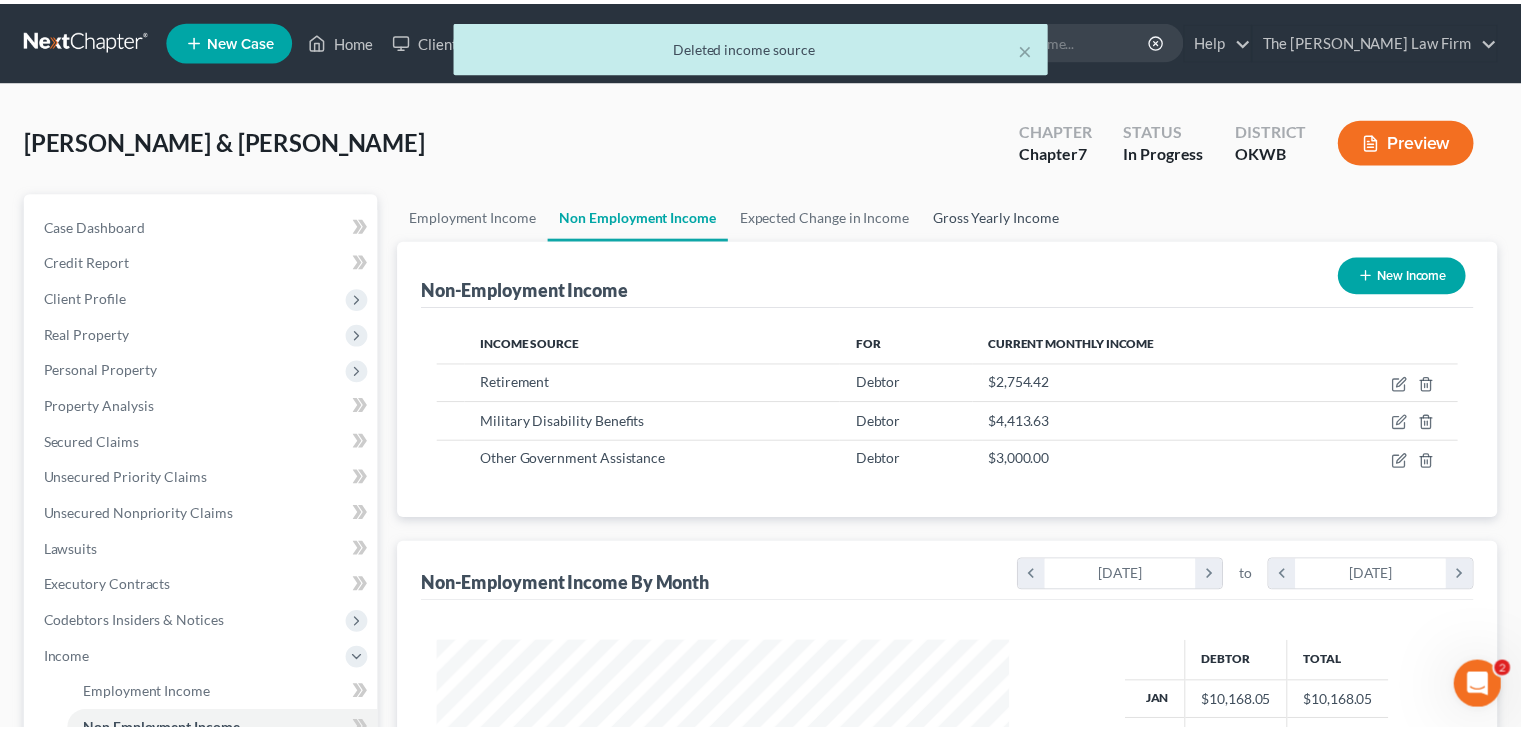 scroll, scrollTop: 356, scrollLeft: 617, axis: both 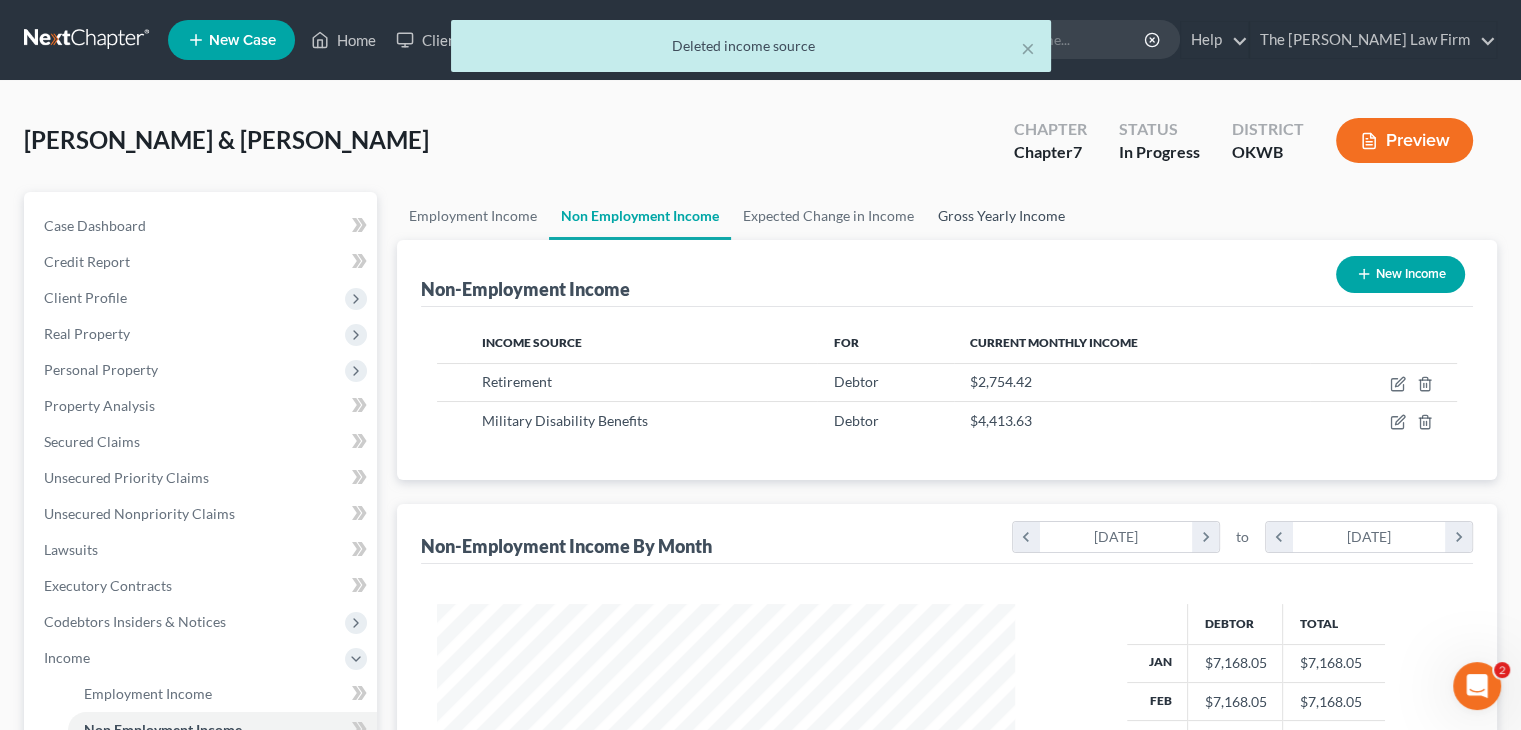 click on "Gross Yearly Income" at bounding box center (1001, 216) 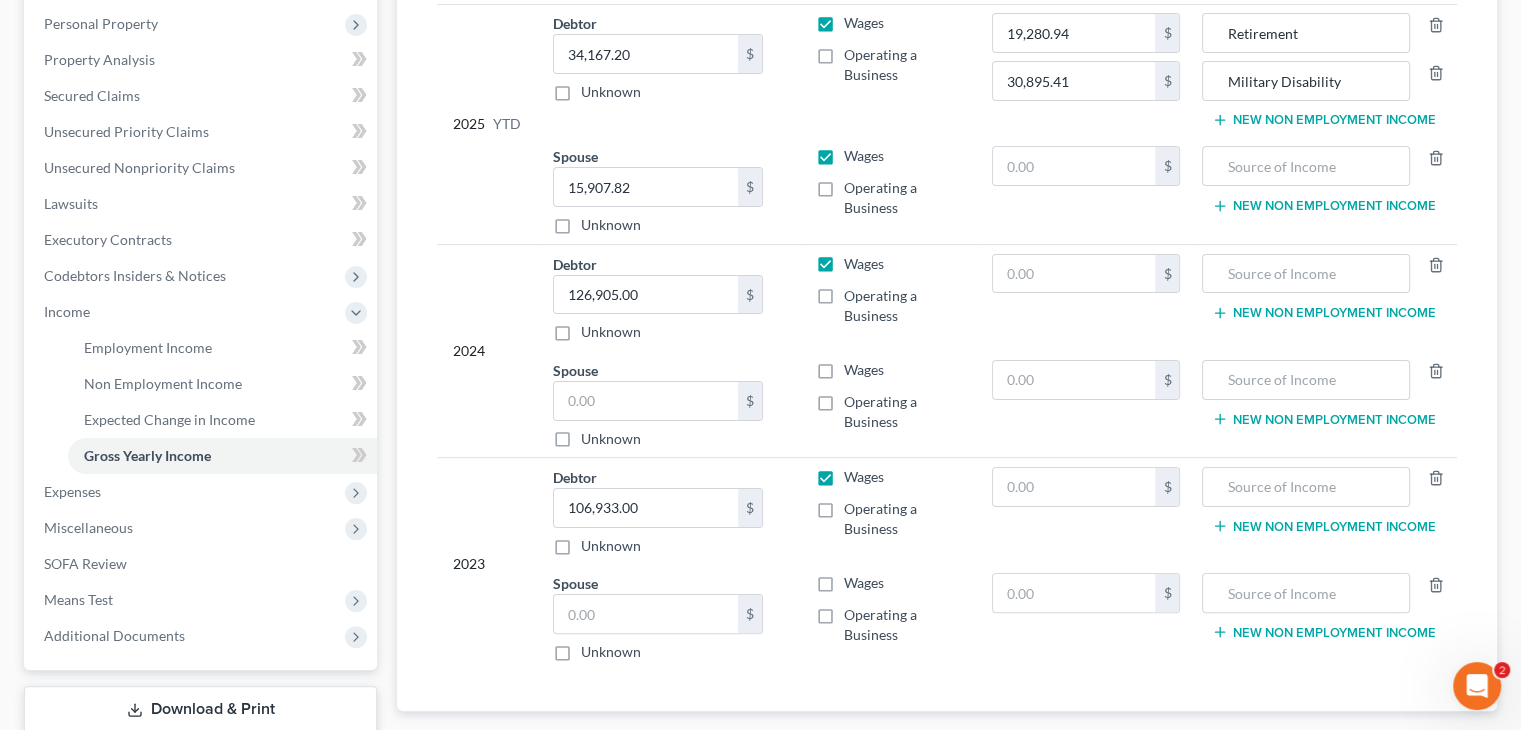 scroll, scrollTop: 348, scrollLeft: 0, axis: vertical 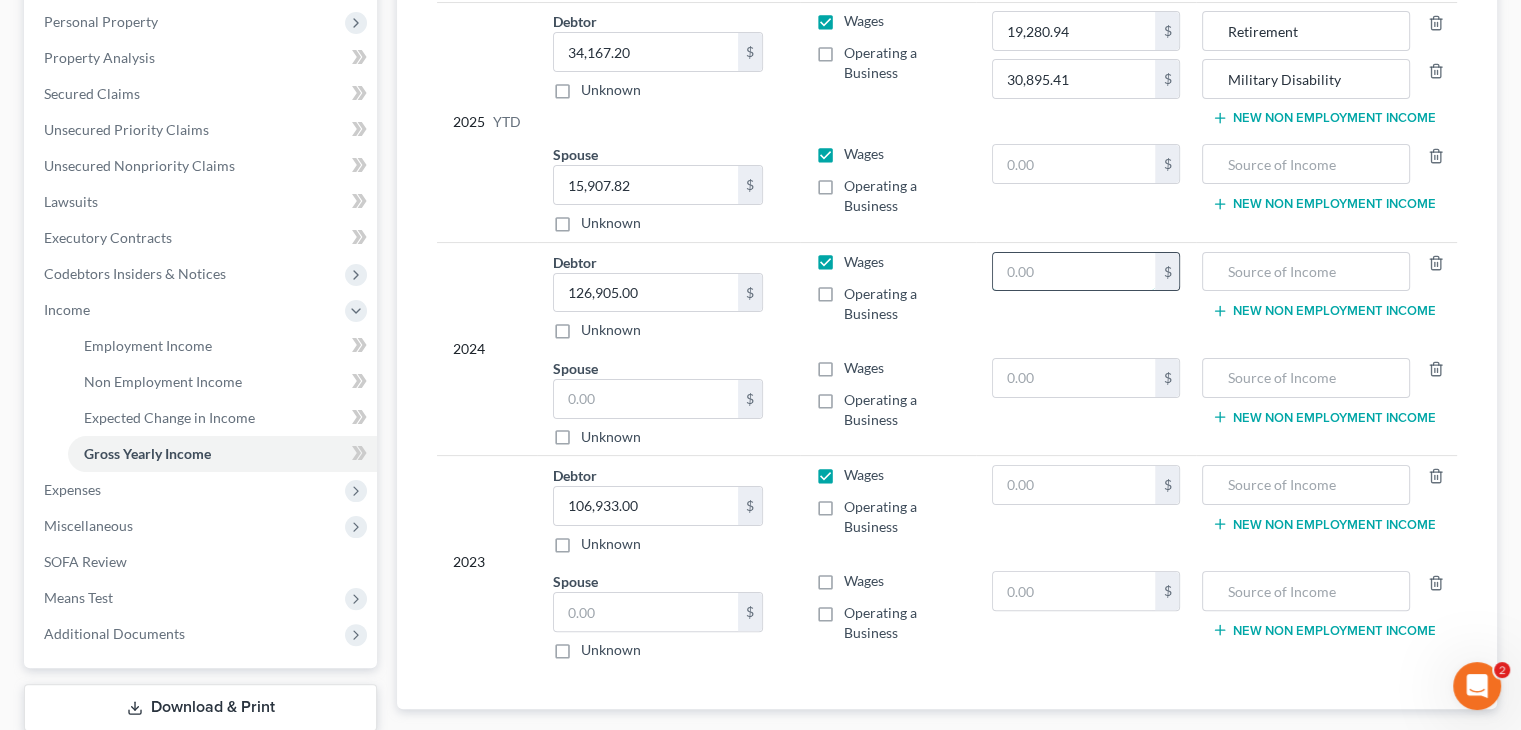 click at bounding box center (1074, 272) 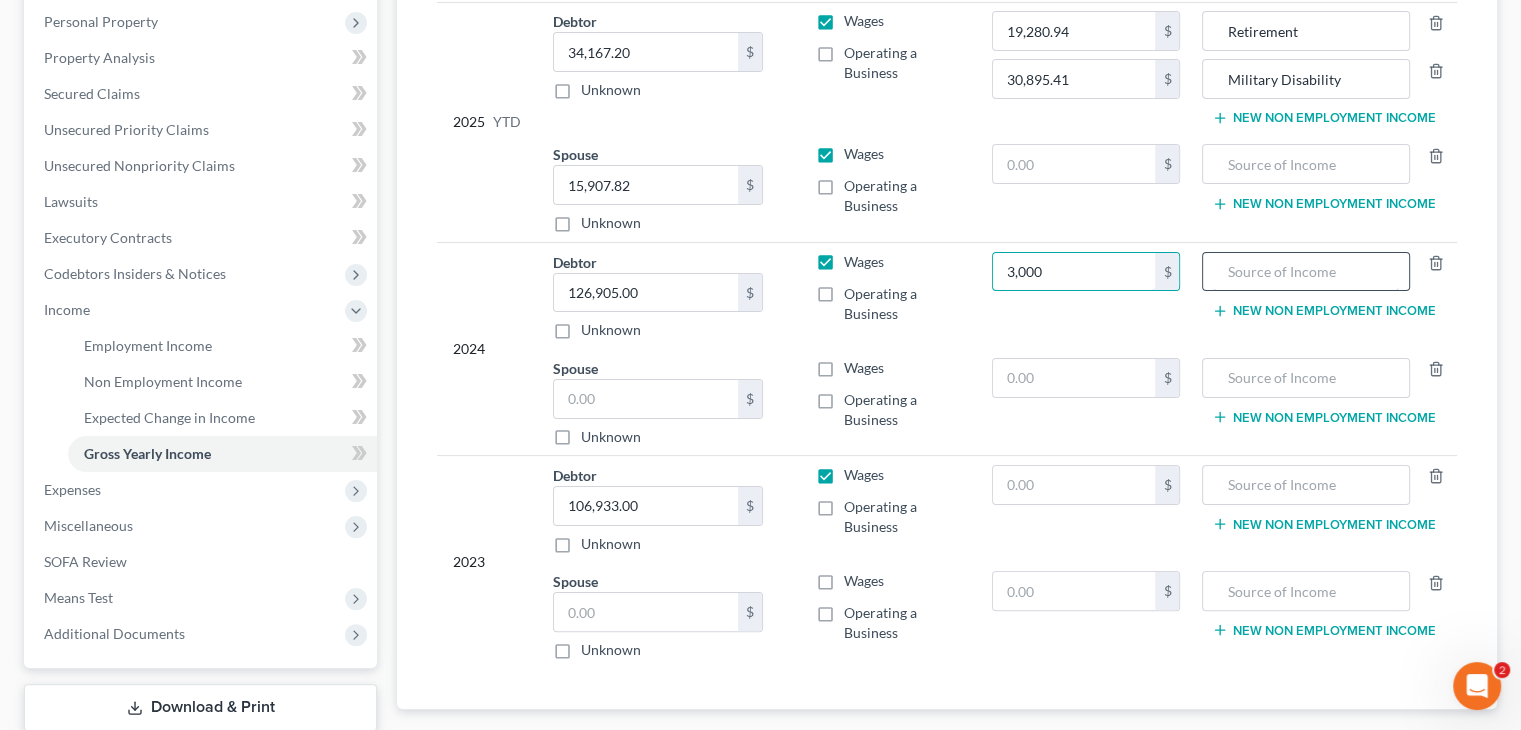 type on "3,000" 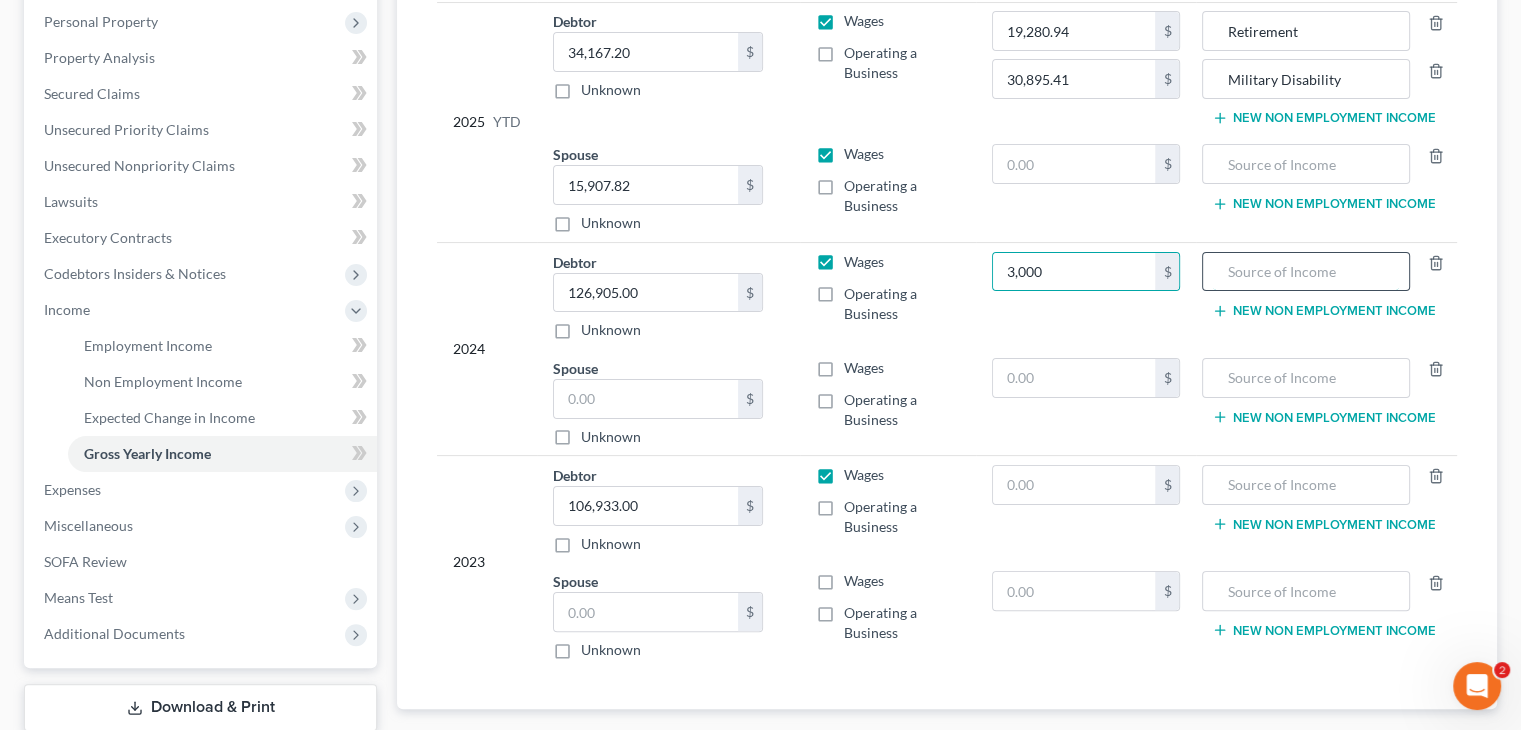 click at bounding box center (1305, 272) 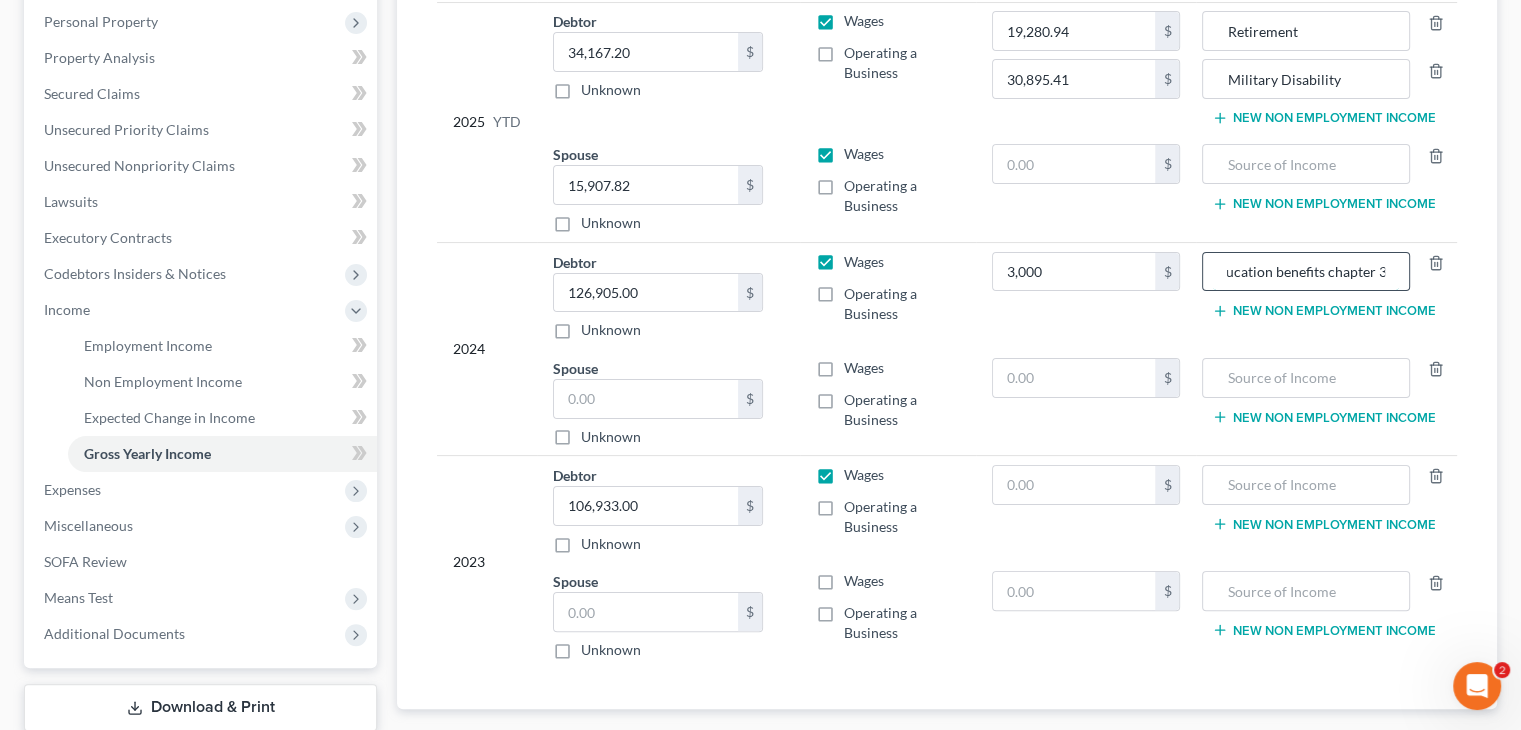 scroll, scrollTop: 0, scrollLeft: 48, axis: horizontal 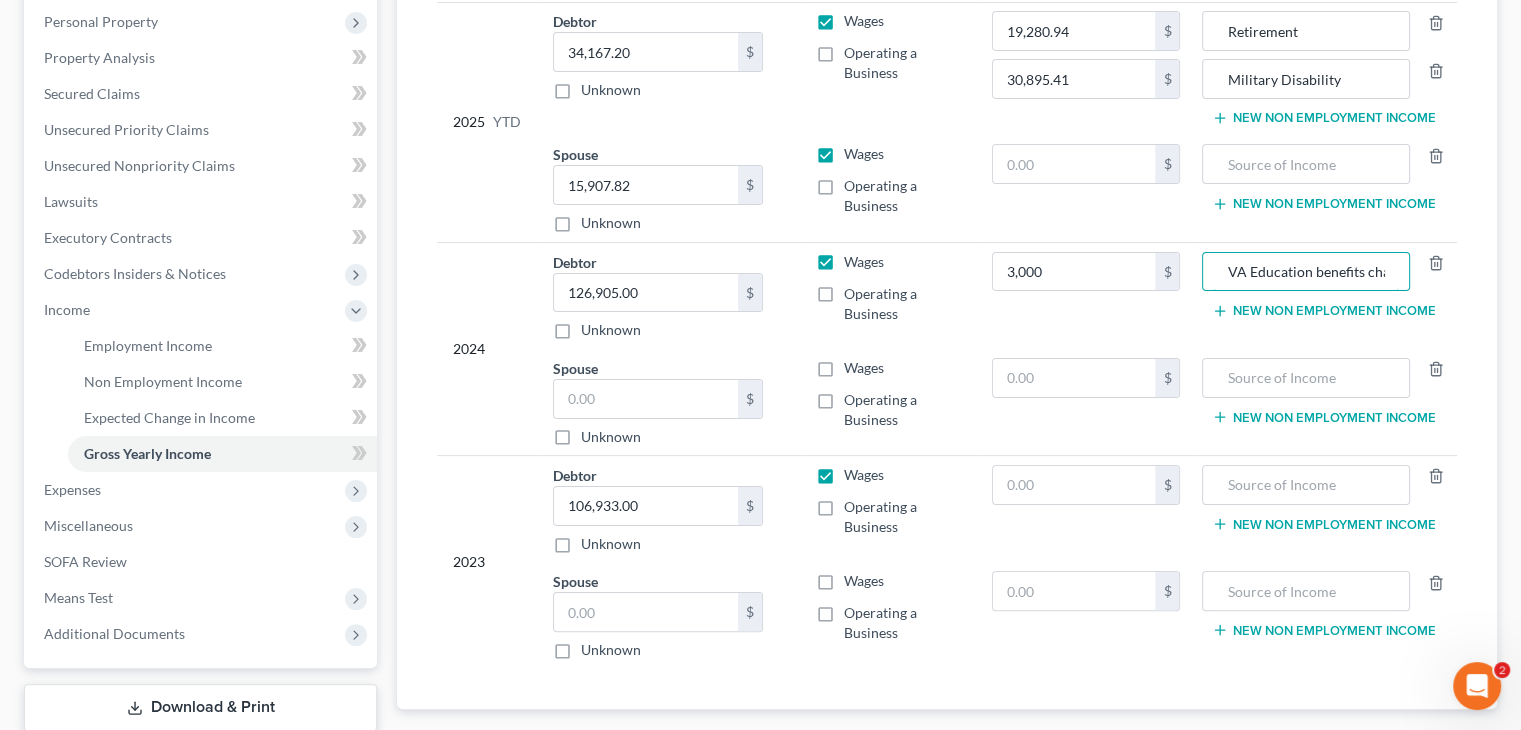 drag, startPoint x: 1384, startPoint y: 262, endPoint x: 1203, endPoint y: 269, distance: 181.13531 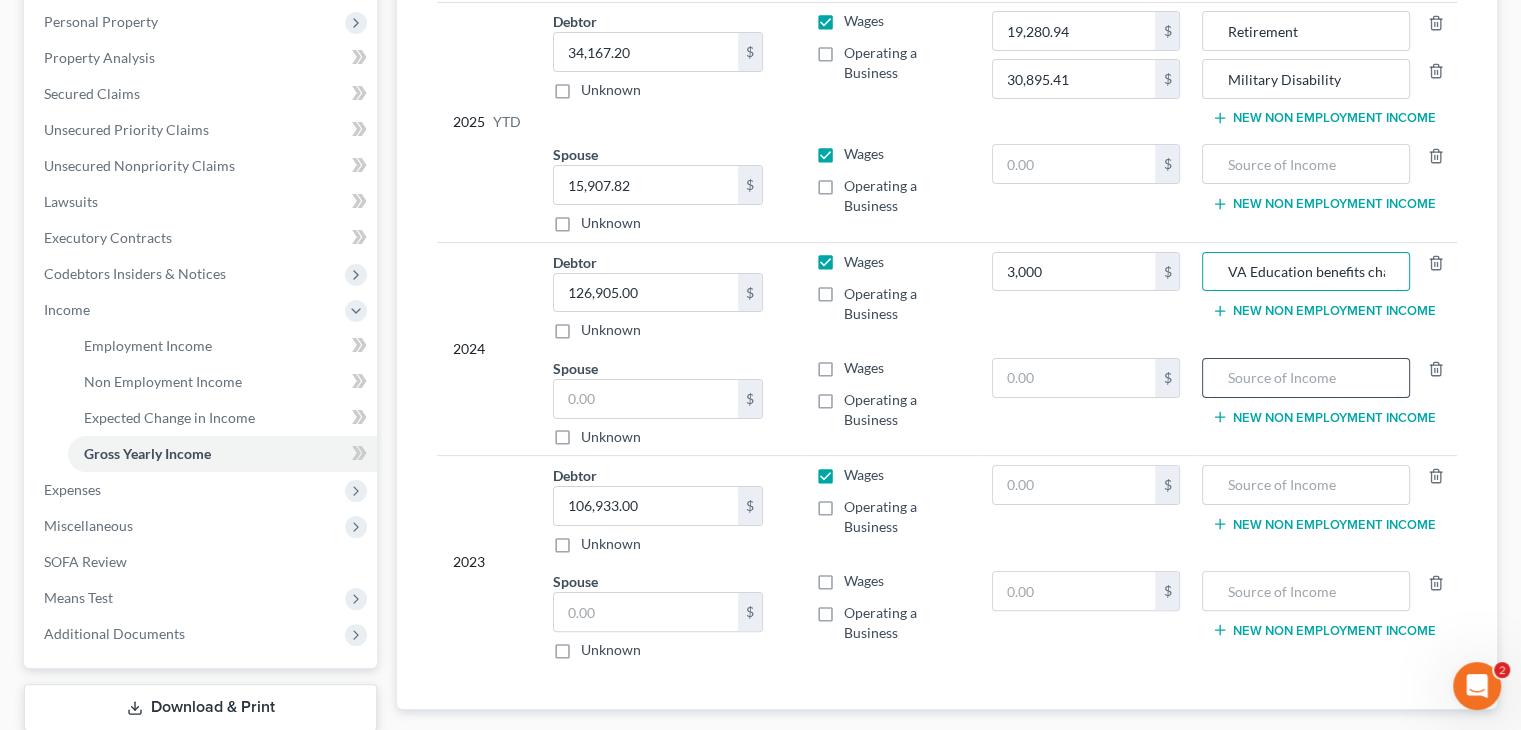 type on "VA Education benefits chapter 35" 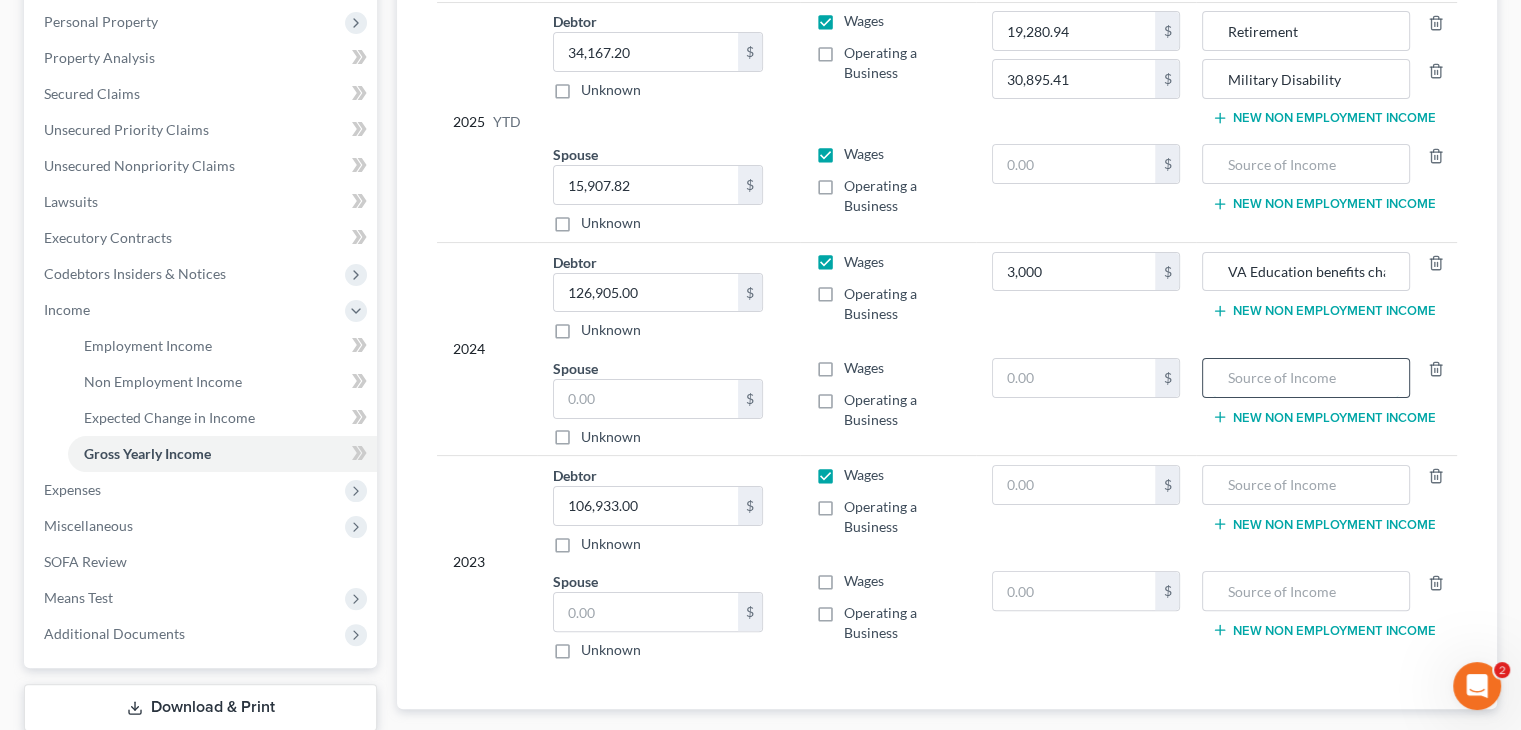 click at bounding box center [1305, 378] 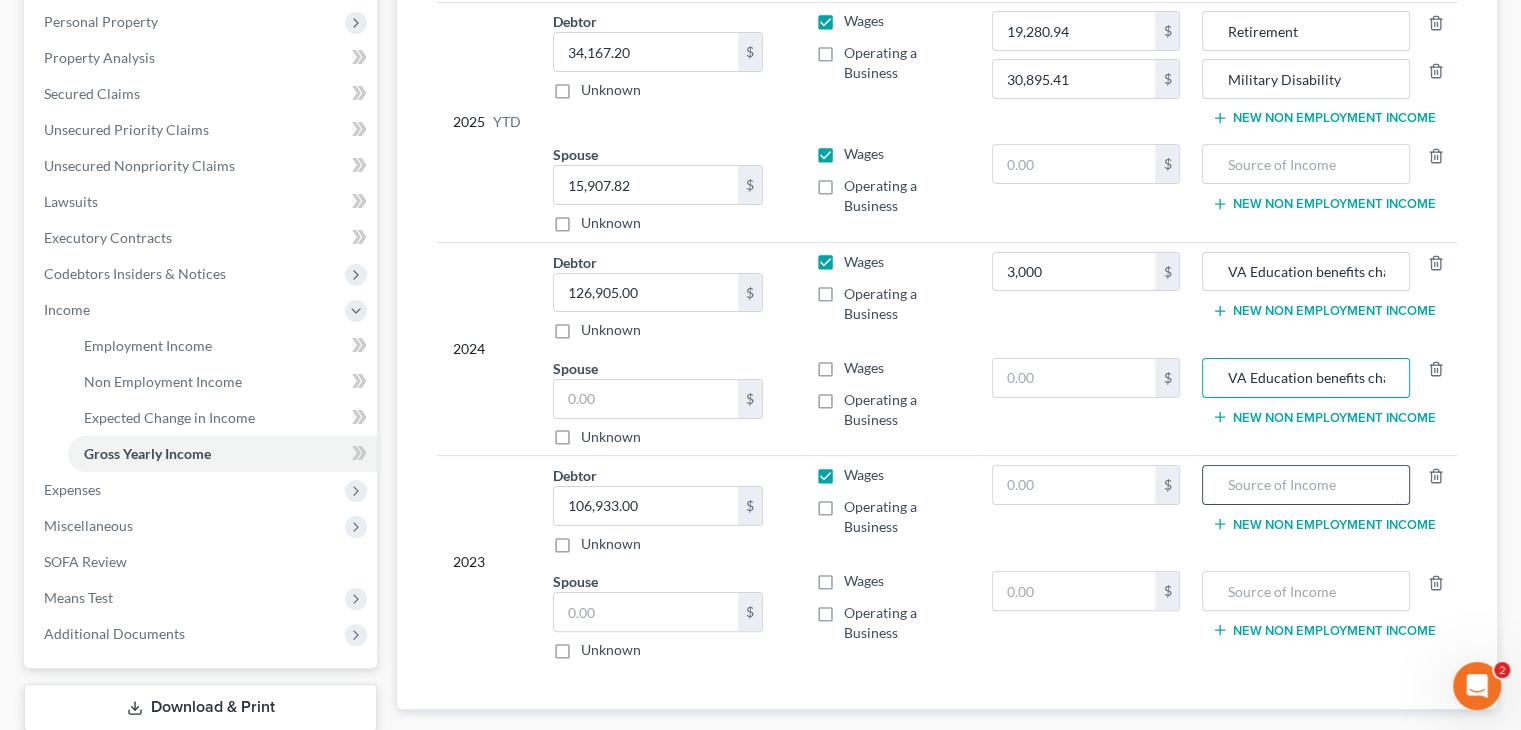 scroll, scrollTop: 0, scrollLeft: 48, axis: horizontal 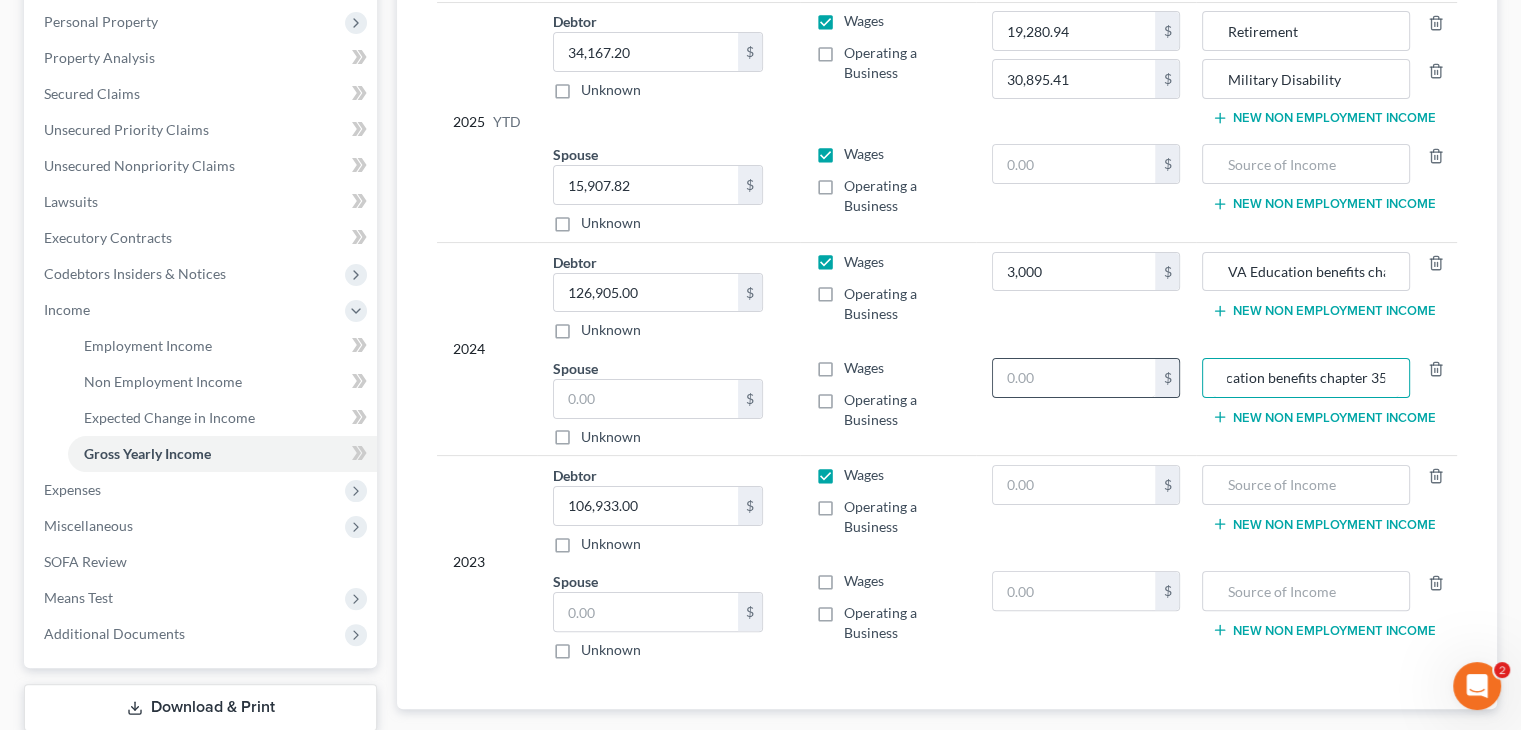 type on "VA Education benefits chapter 35" 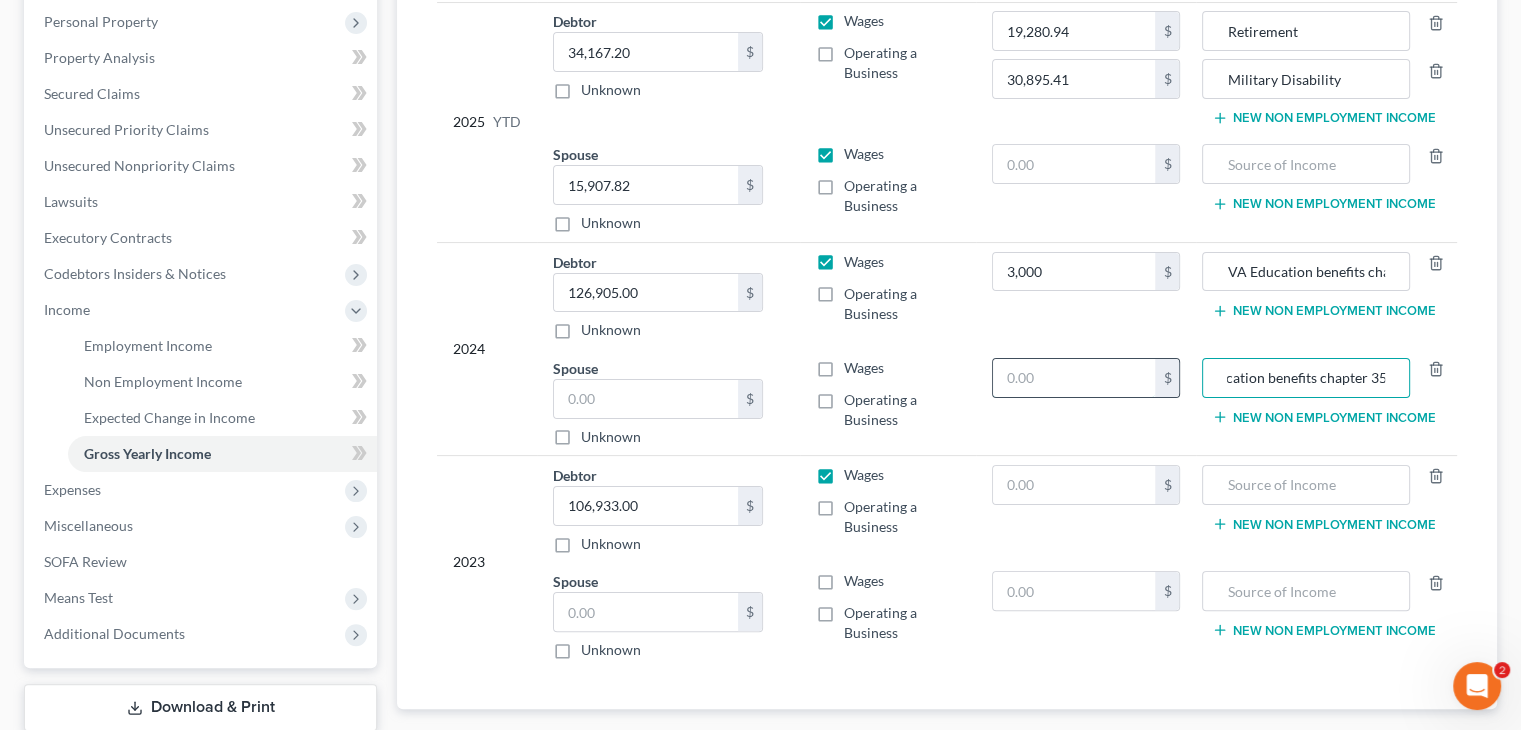 scroll, scrollTop: 0, scrollLeft: 0, axis: both 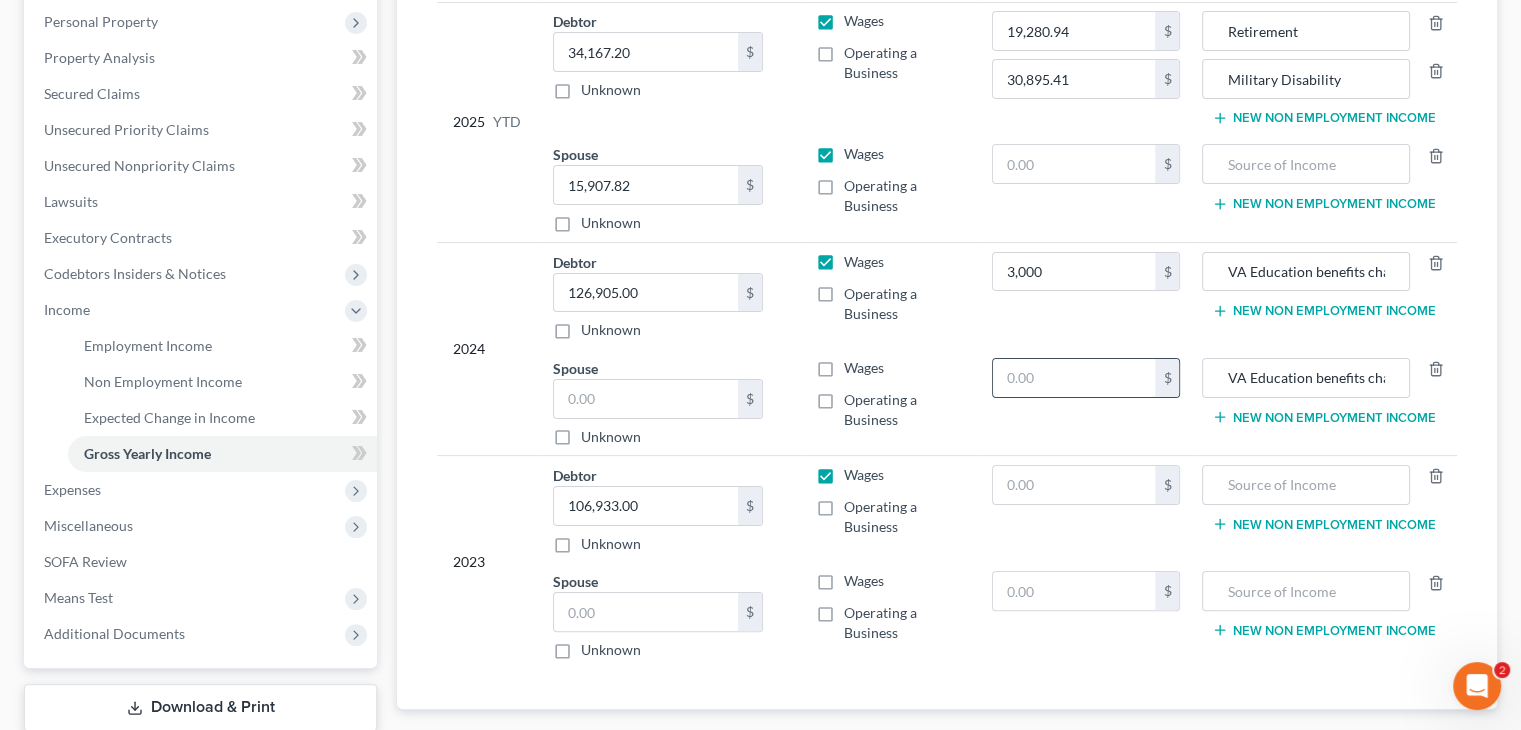 click at bounding box center [1074, 378] 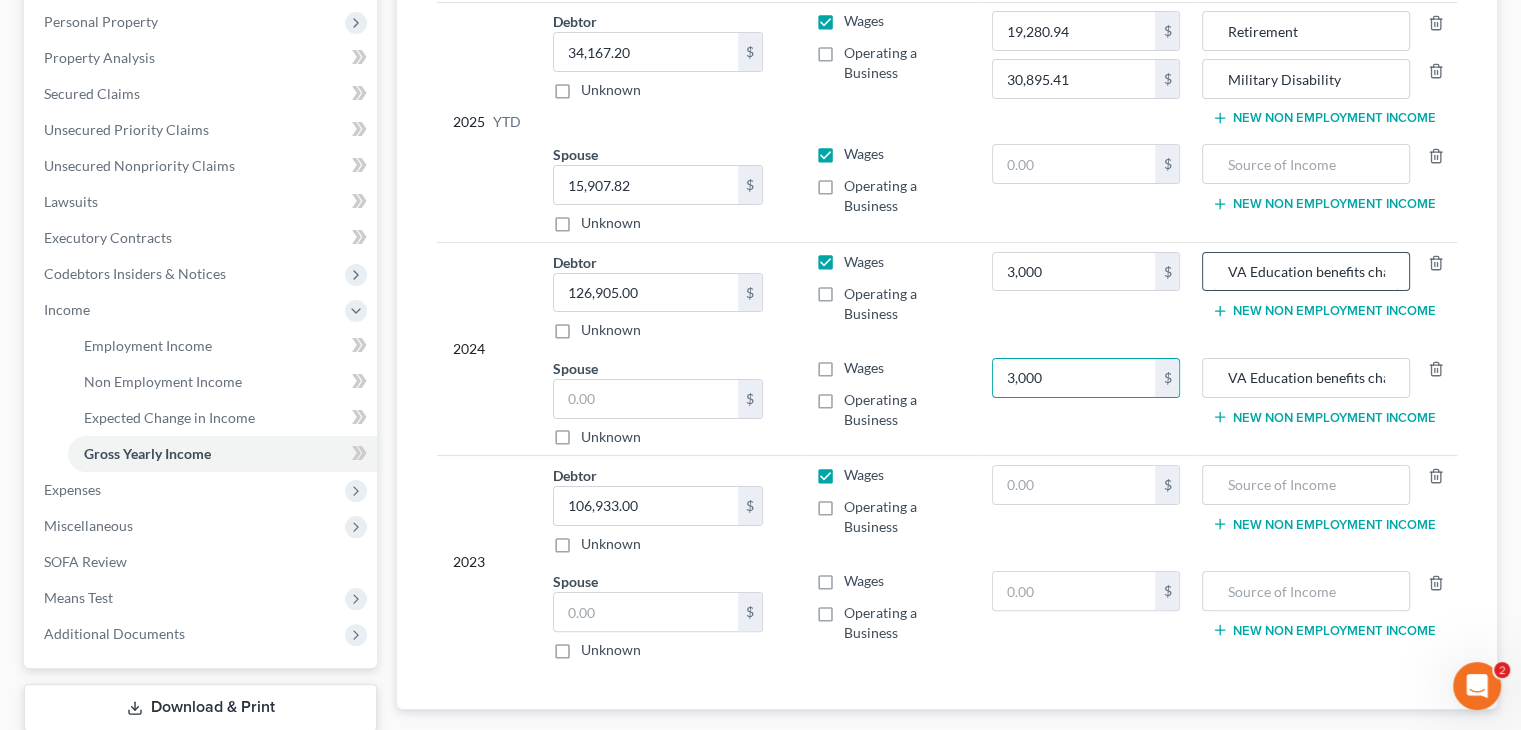 type on "3,000" 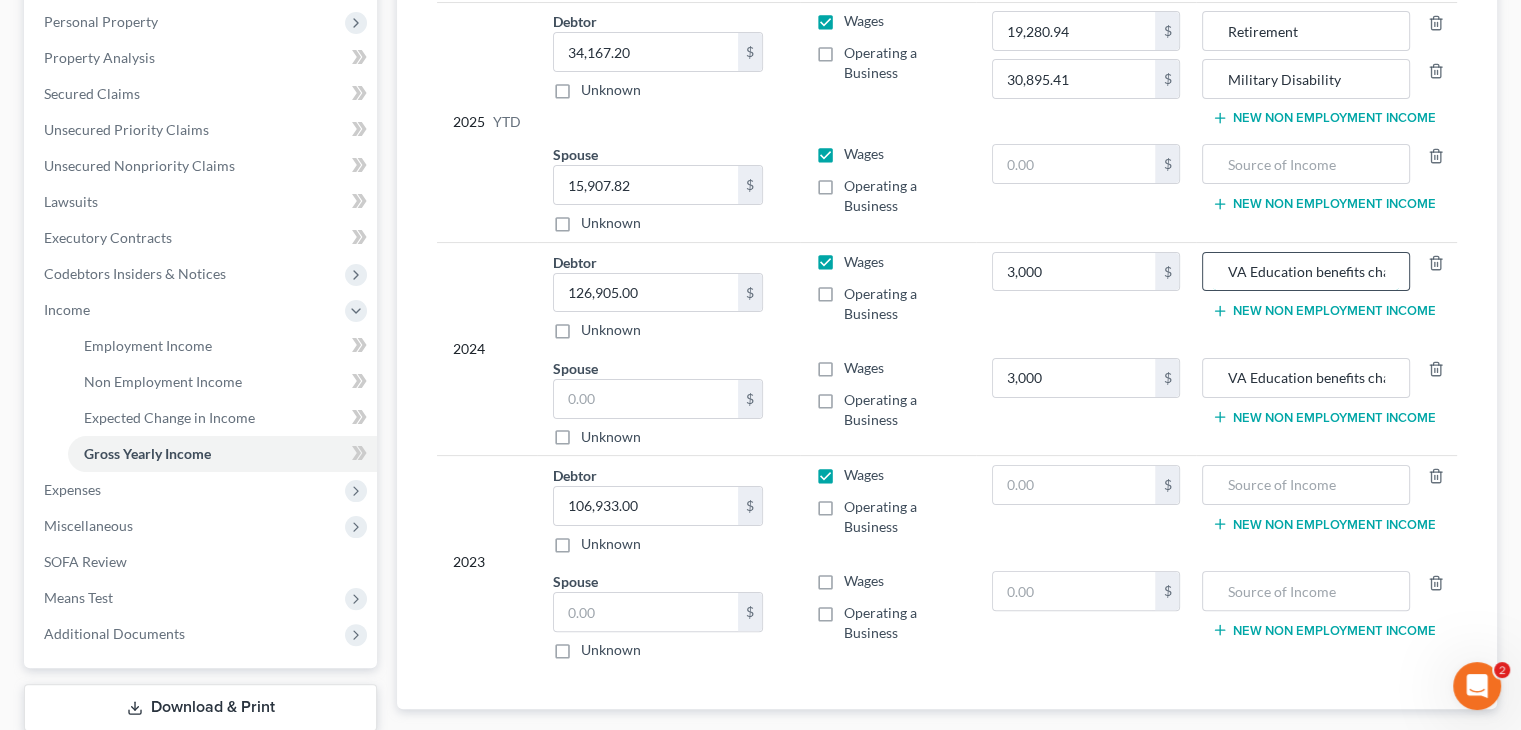 click on "VA Education benefits chapter 35" at bounding box center (1305, 272) 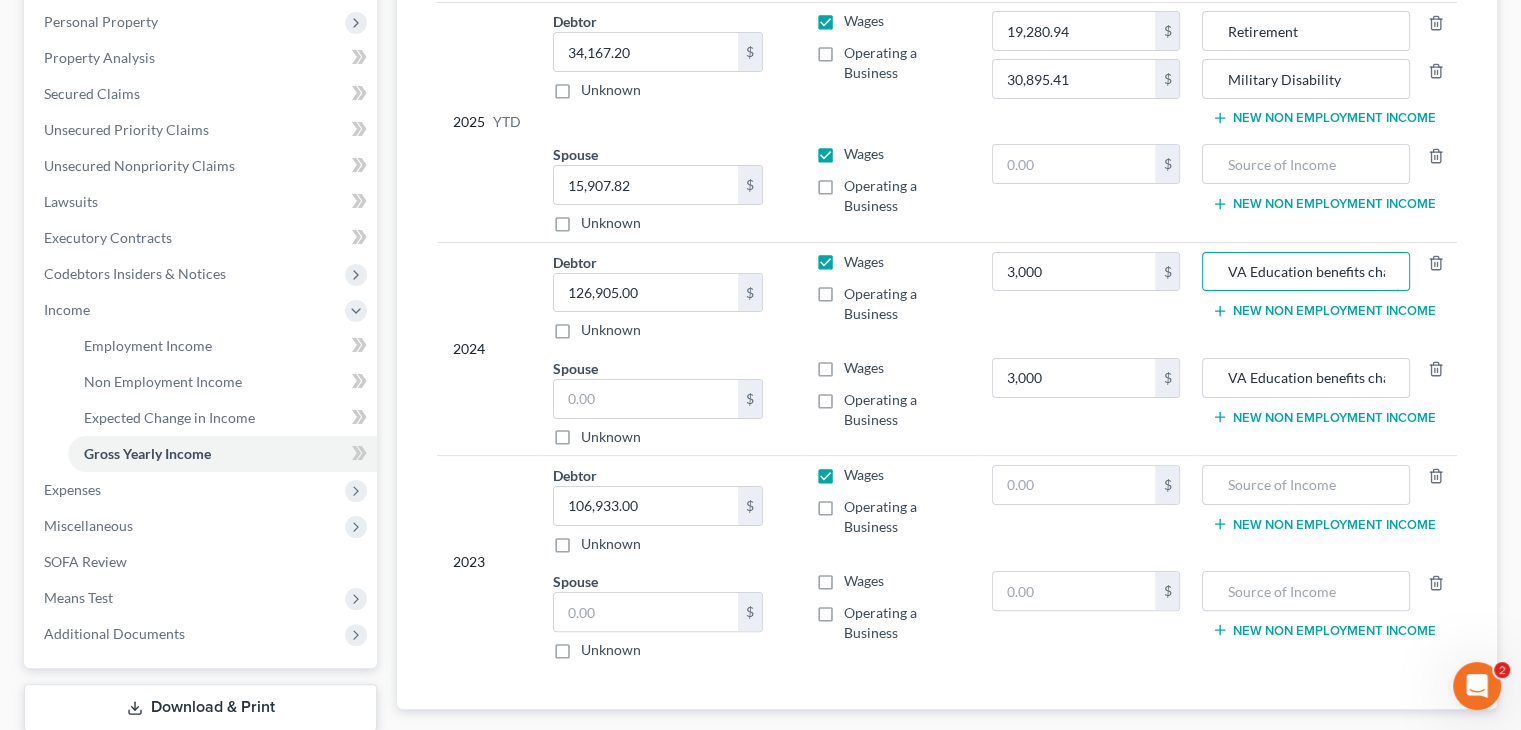 scroll, scrollTop: 0, scrollLeft: 48, axis: horizontal 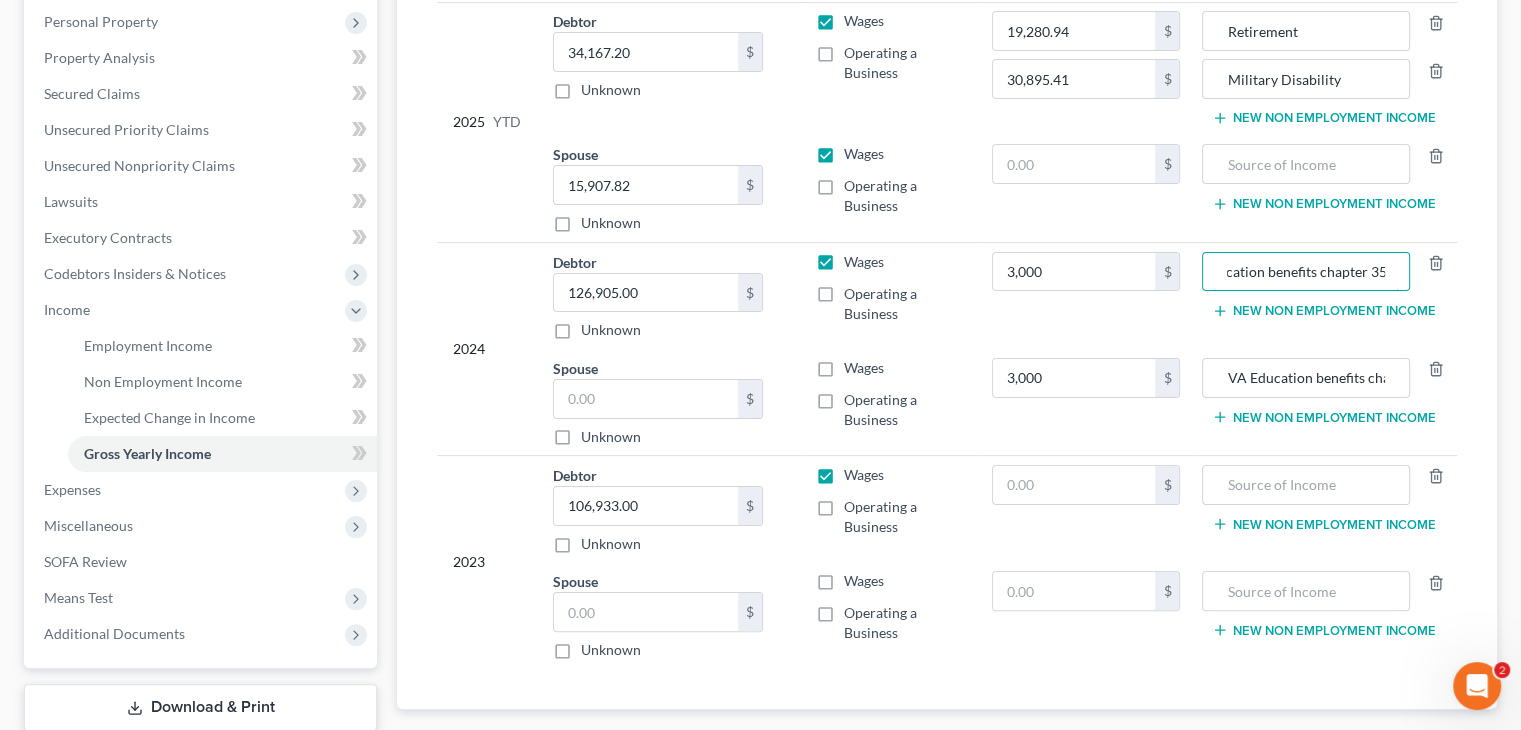drag, startPoint x: 1225, startPoint y: 268, endPoint x: 1488, endPoint y: 285, distance: 263.54886 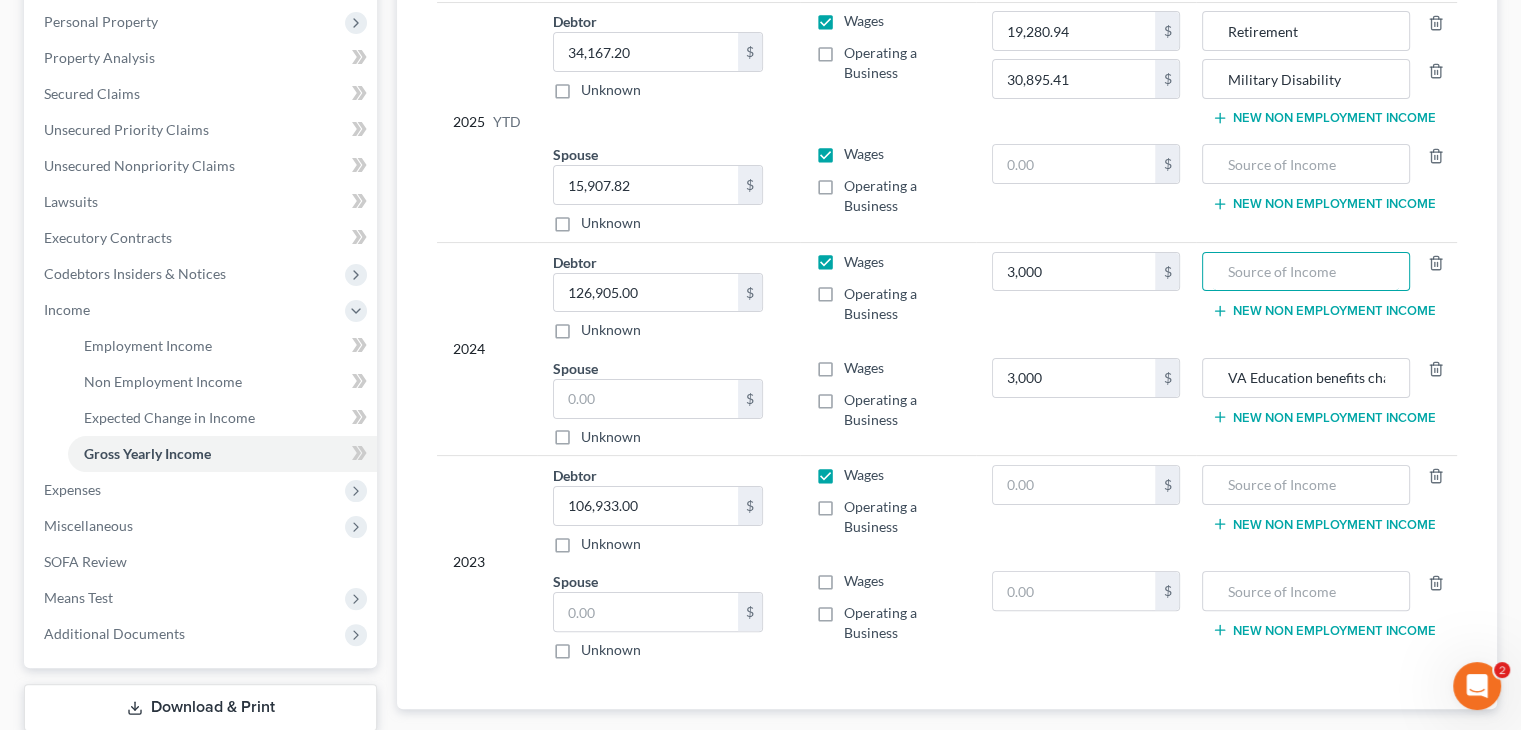 scroll, scrollTop: 0, scrollLeft: 0, axis: both 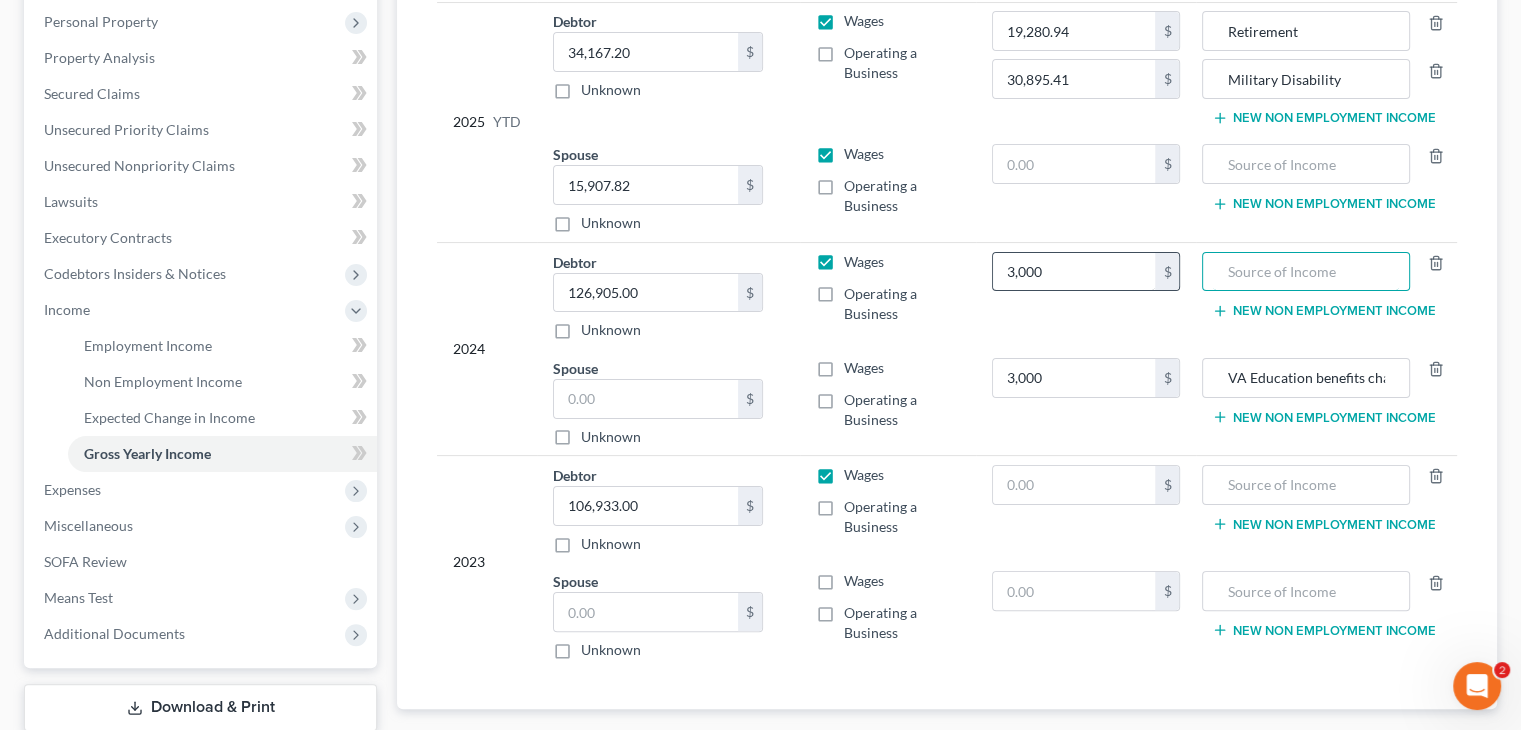 type 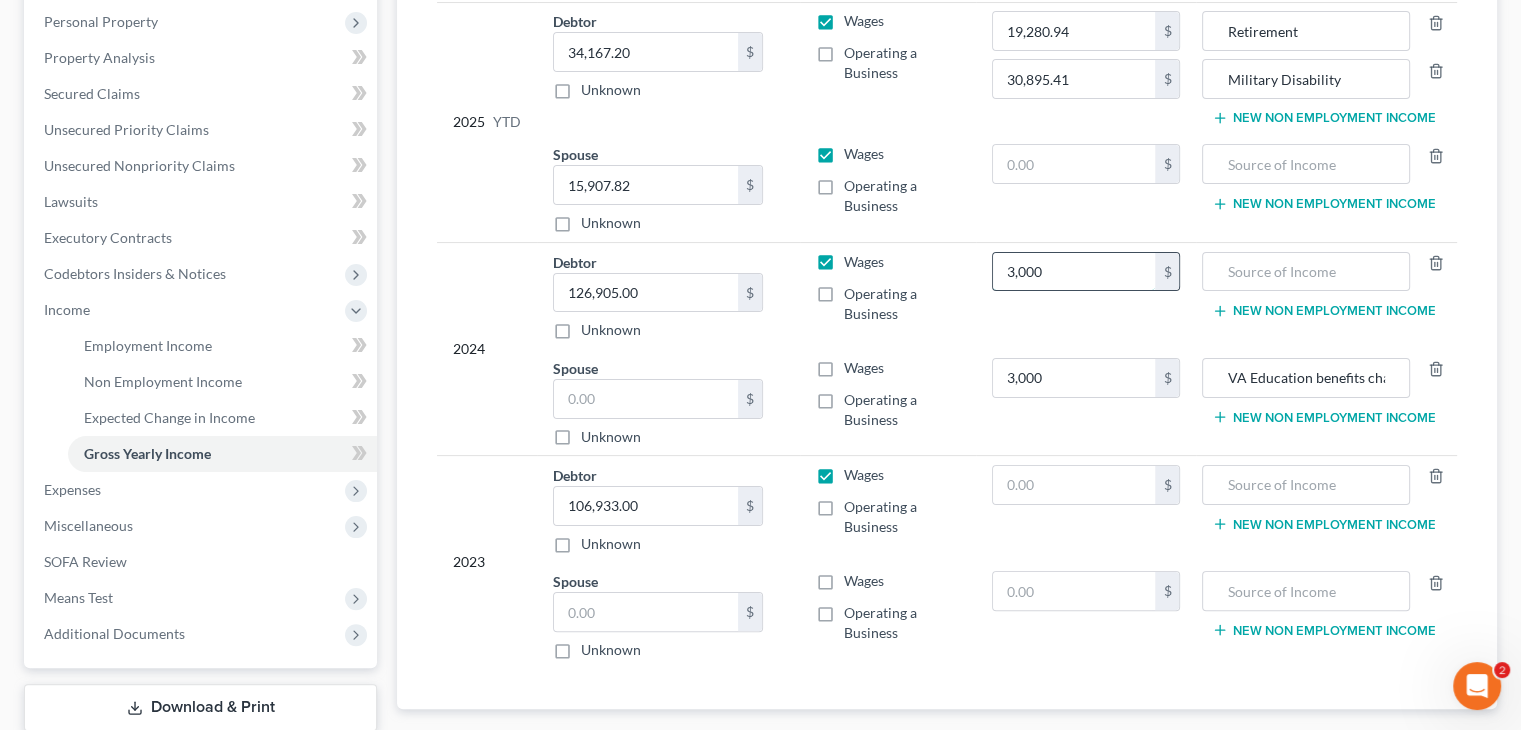 click on "3,000" at bounding box center [1074, 272] 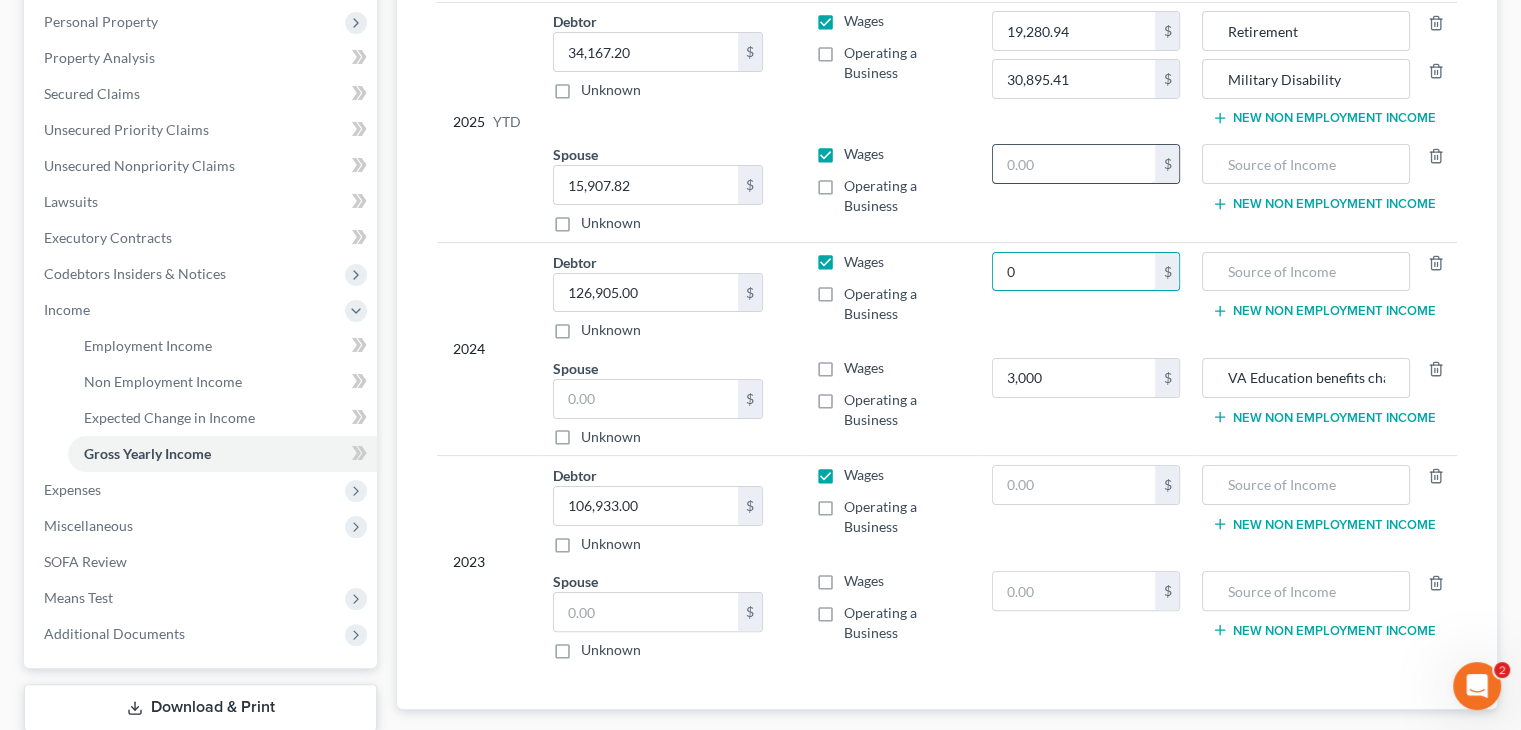 type on "0" 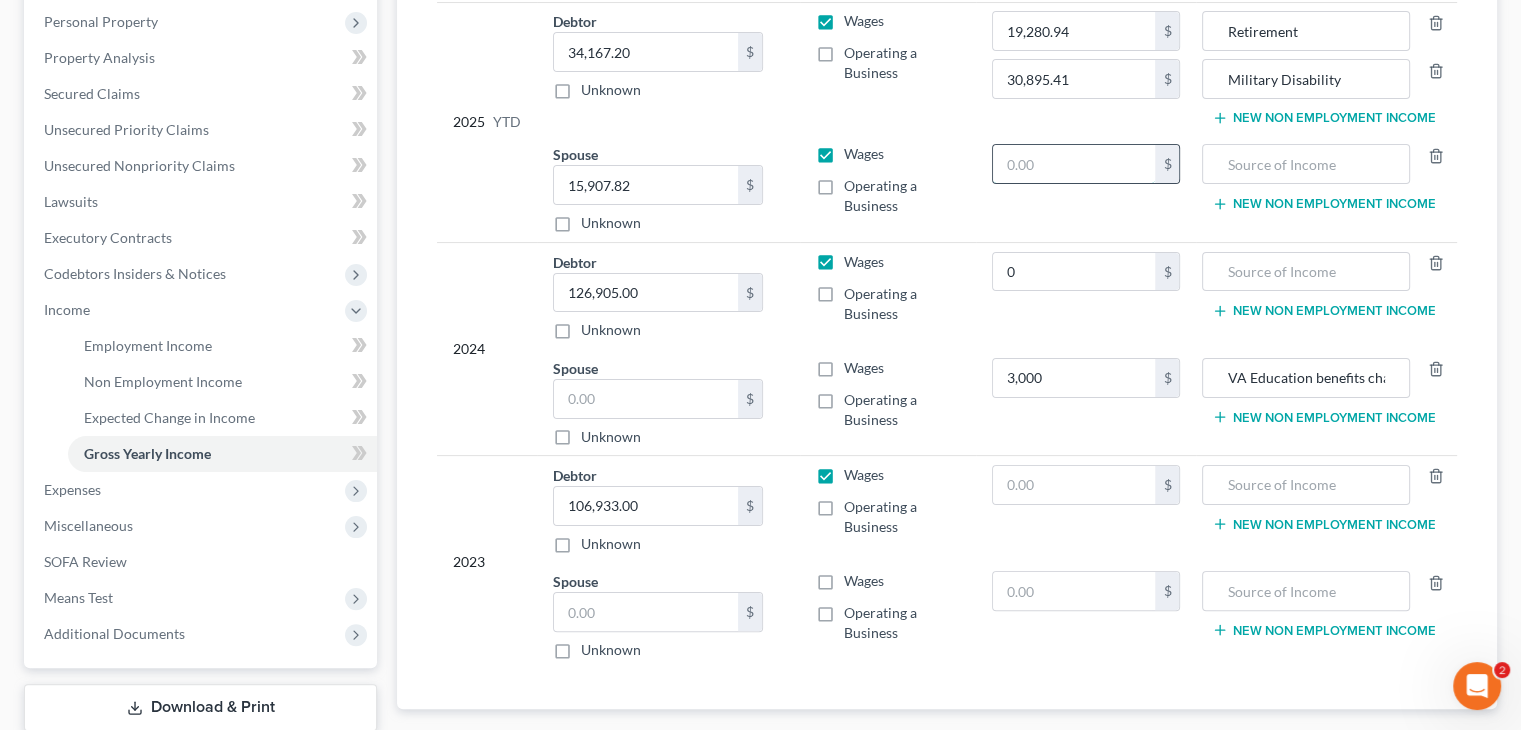 click at bounding box center [1074, 164] 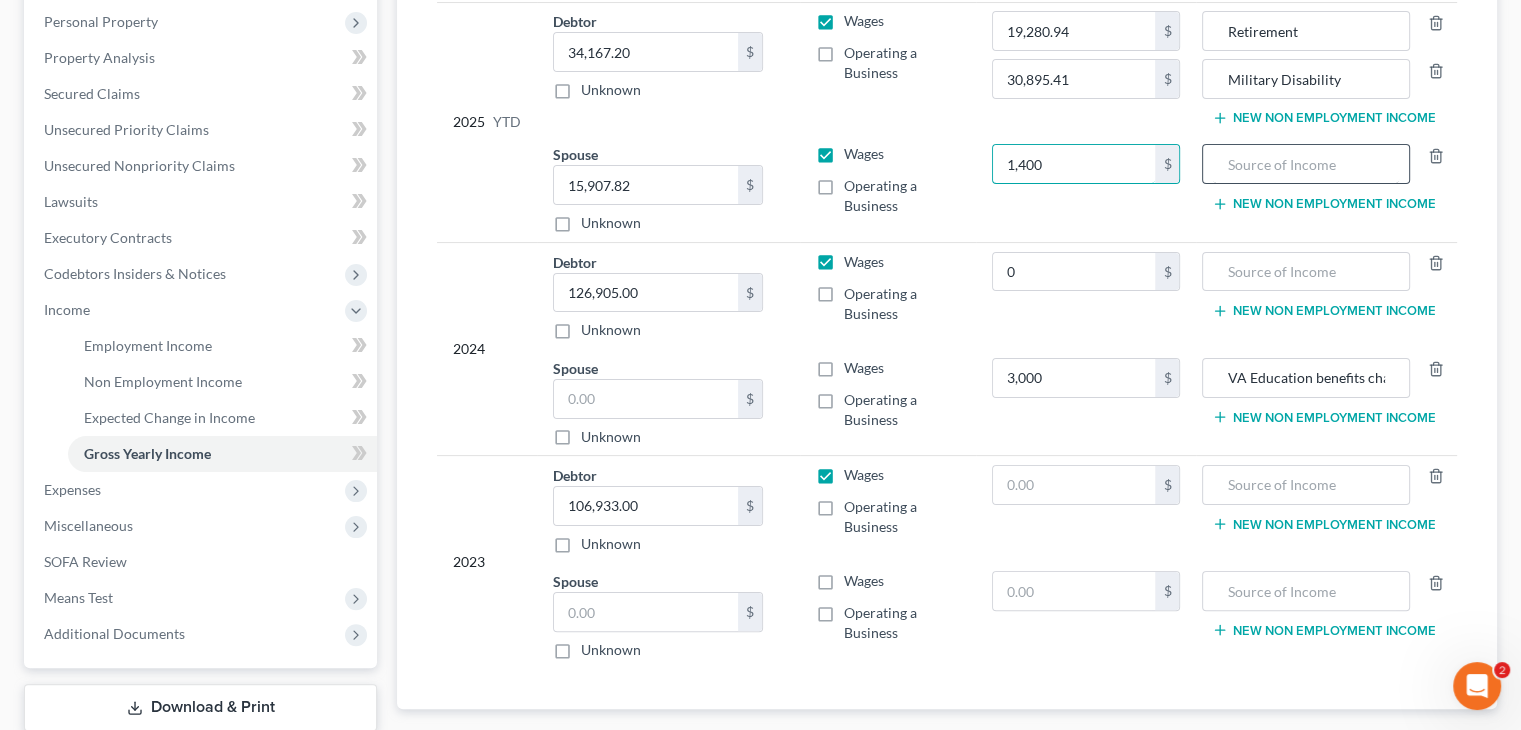 type on "1,400" 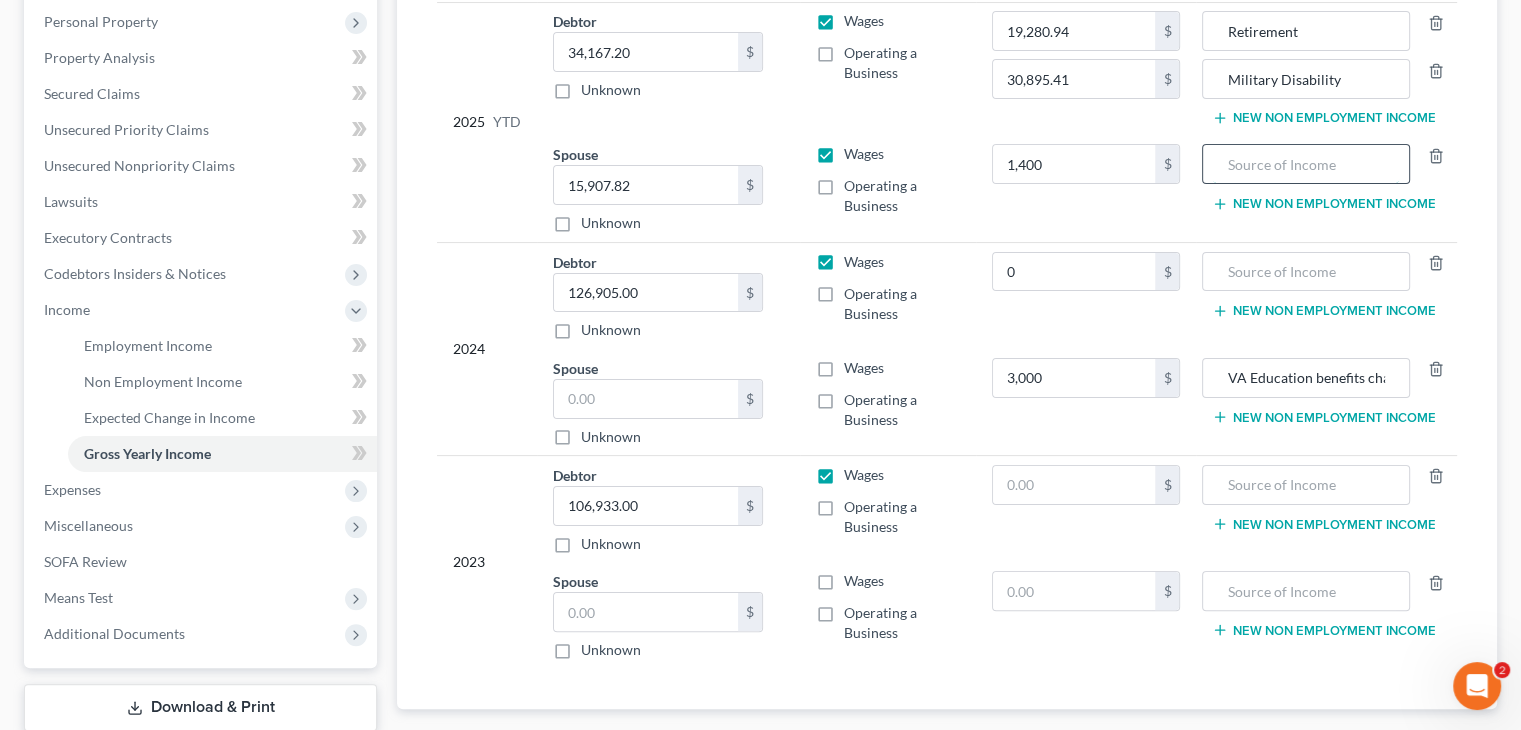 paste on "VA Education benefits chapter 35" 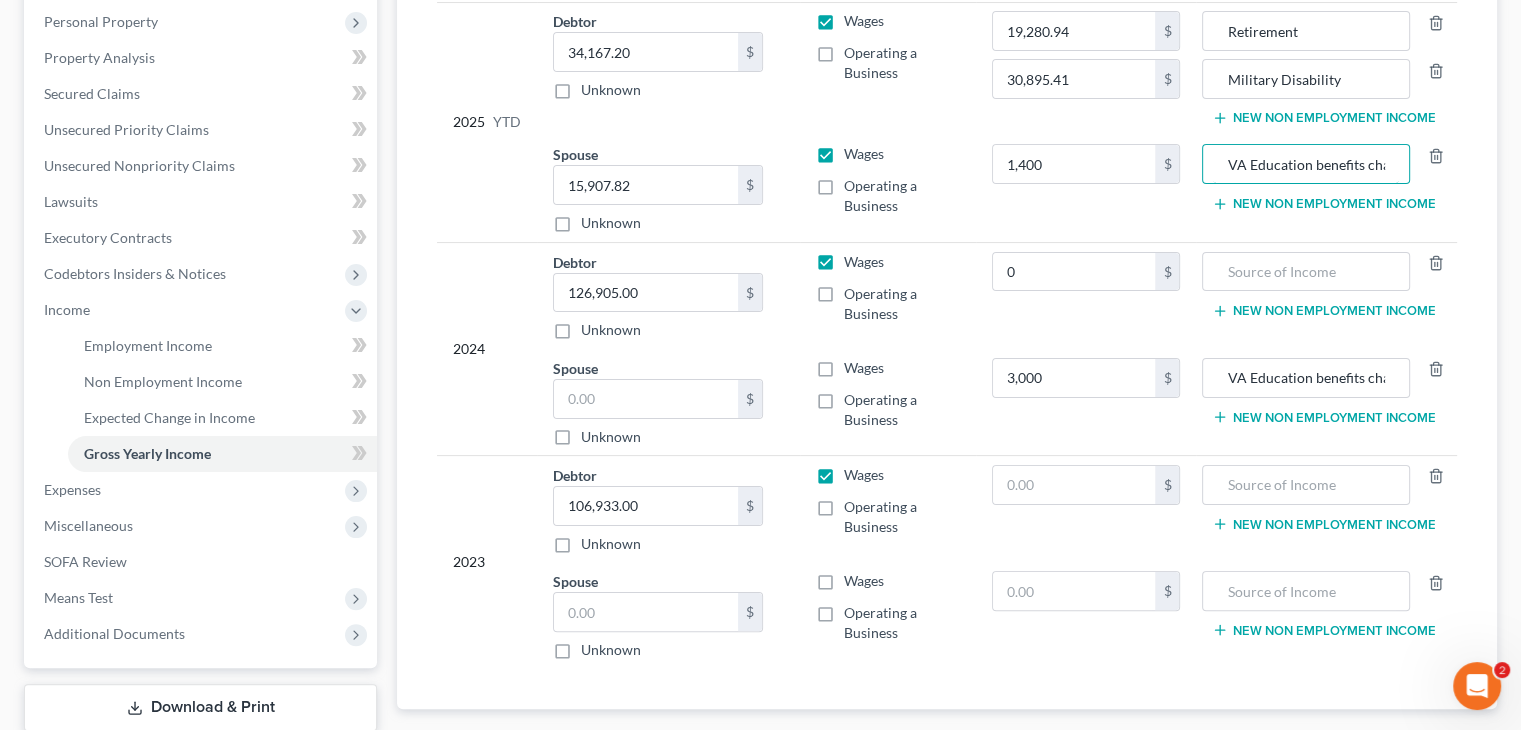 scroll, scrollTop: 0, scrollLeft: 48, axis: horizontal 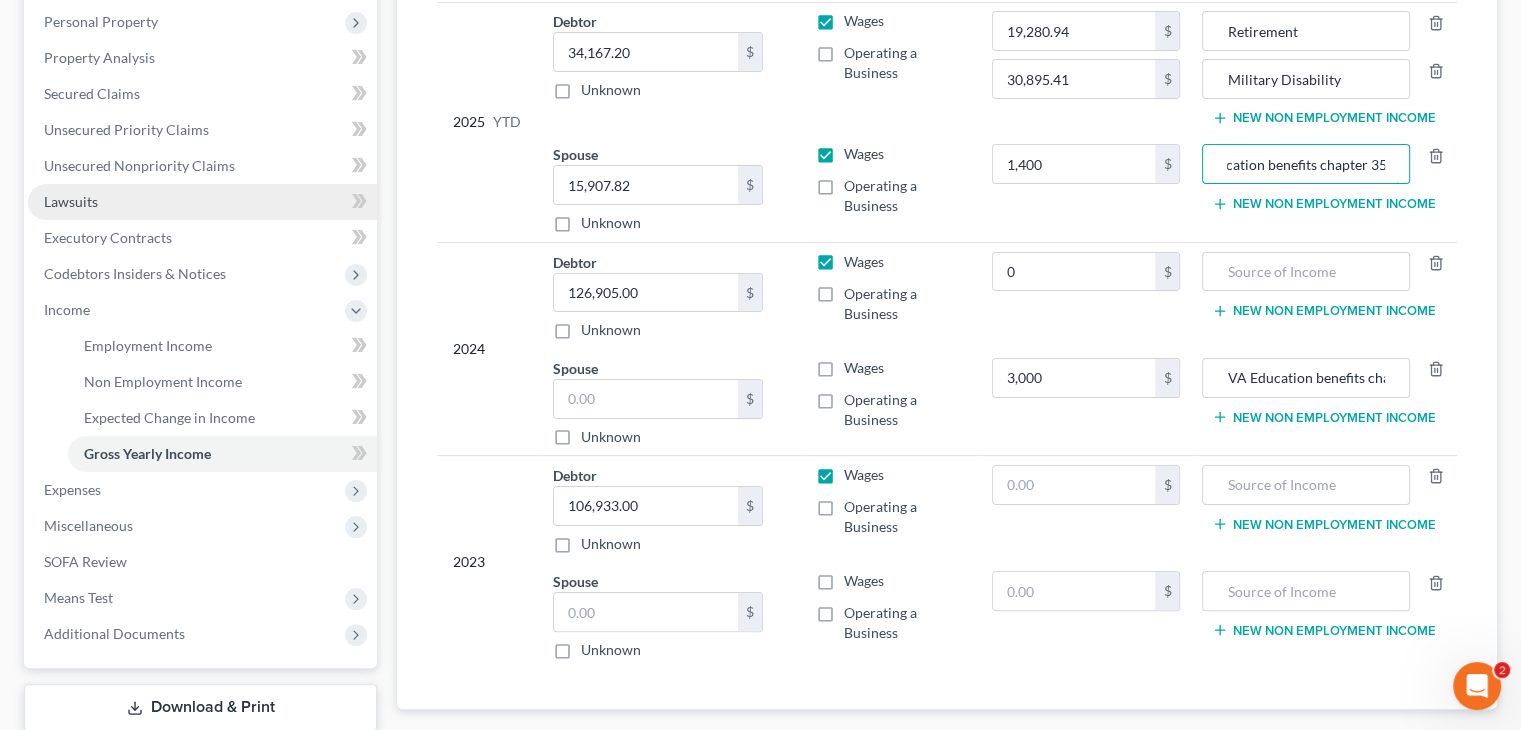 type on "VA Education benefits chapter 35" 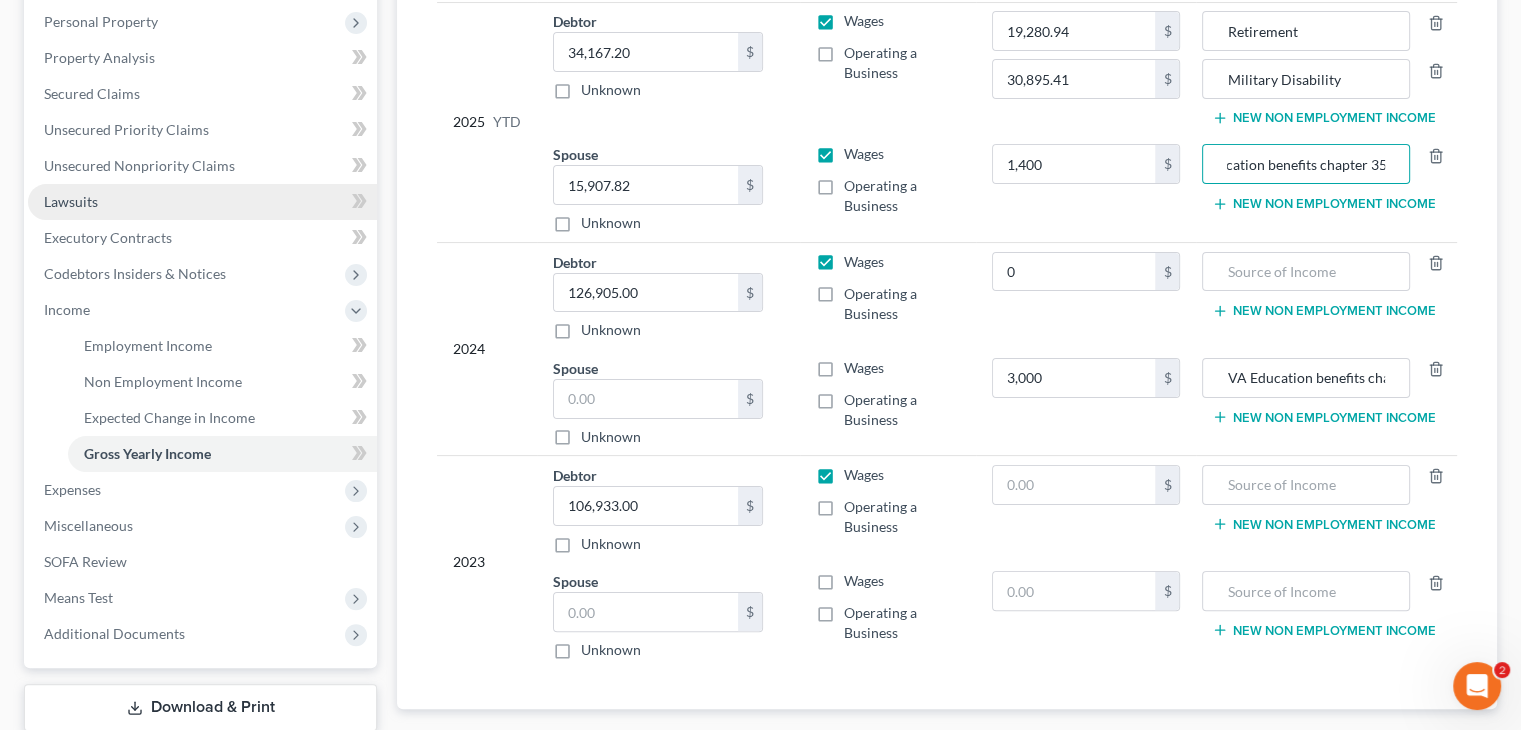 scroll, scrollTop: 0, scrollLeft: 0, axis: both 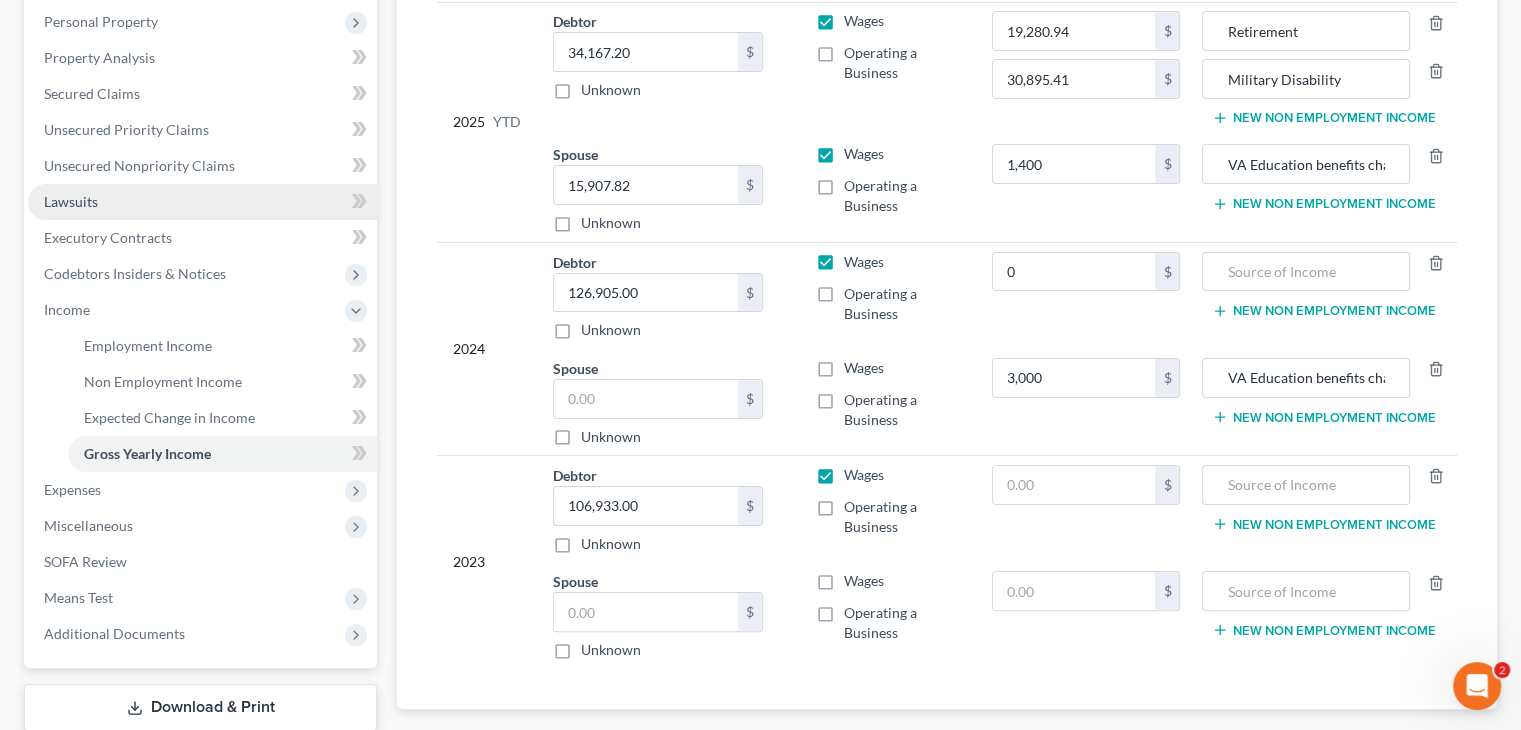 click on "Lawsuits" at bounding box center [71, 201] 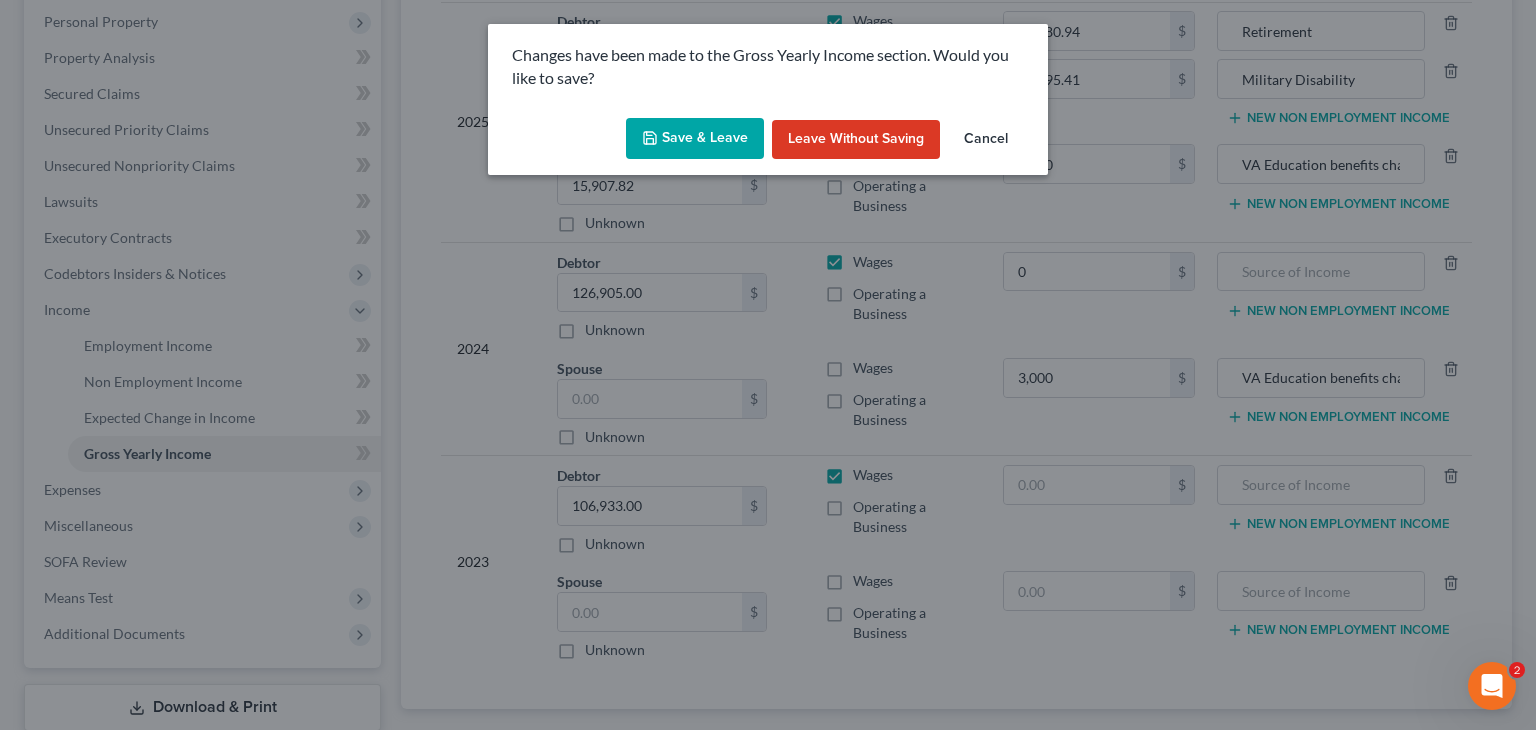 click on "Save & Leave" at bounding box center [695, 139] 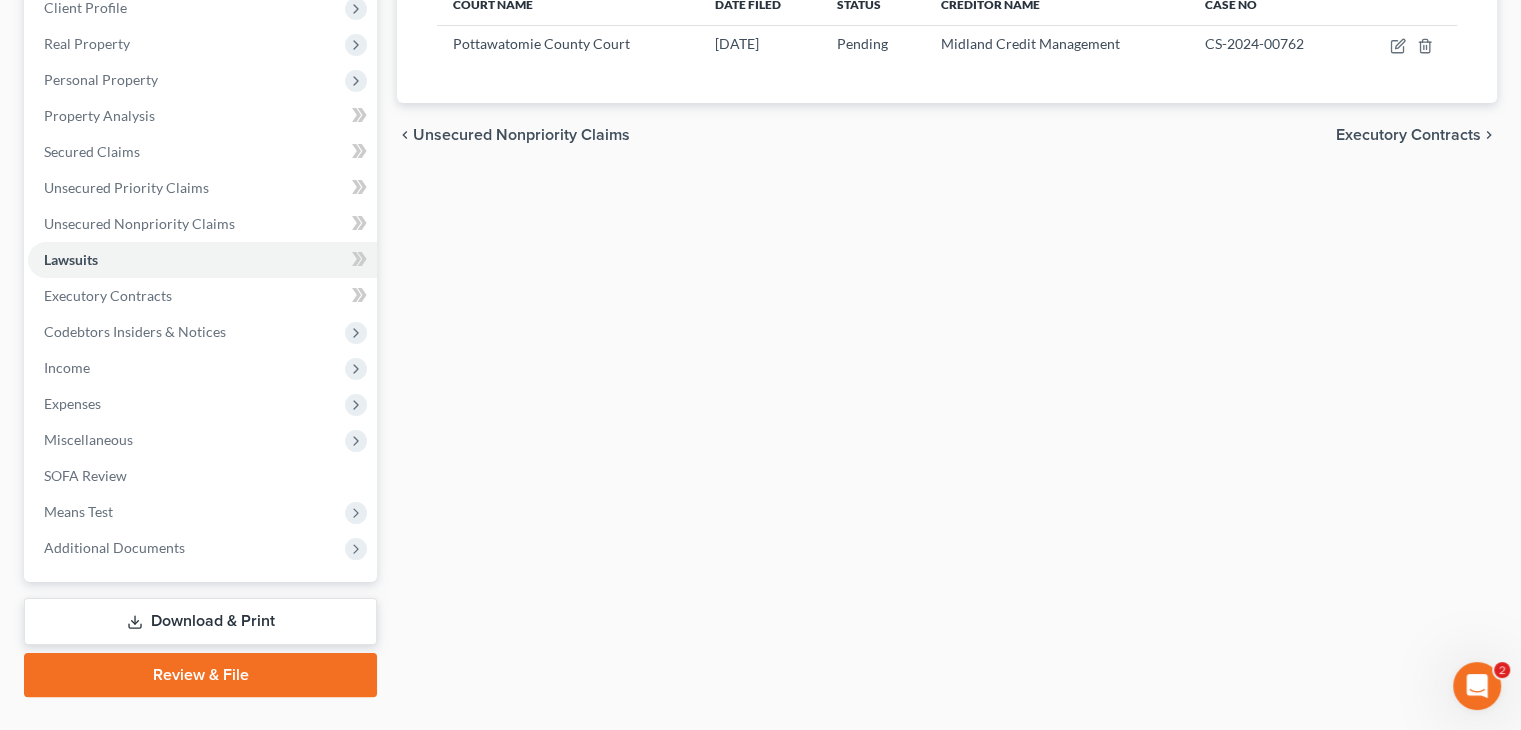 scroll, scrollTop: 0, scrollLeft: 0, axis: both 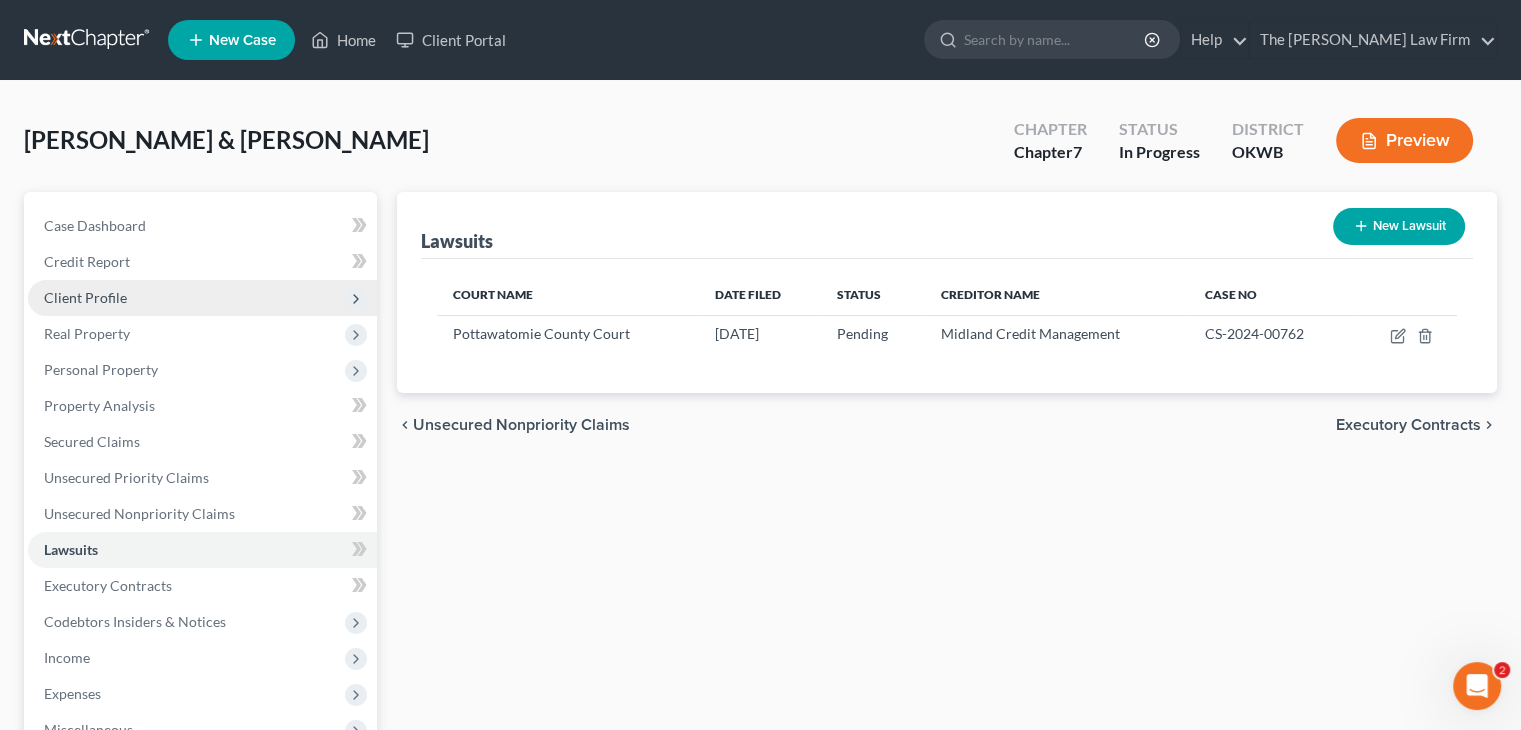 click on "Client Profile" at bounding box center [85, 297] 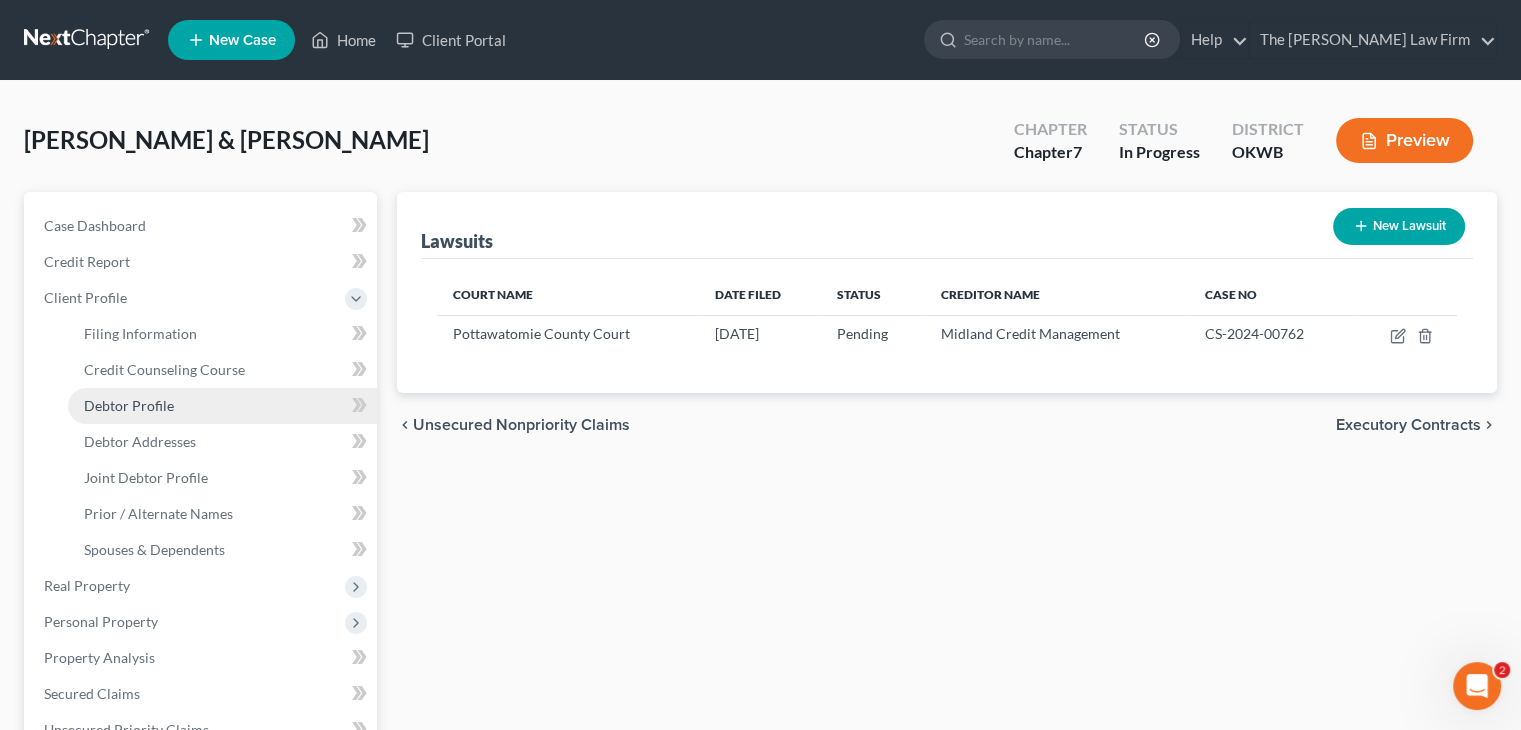 click on "Debtor Profile" at bounding box center [222, 406] 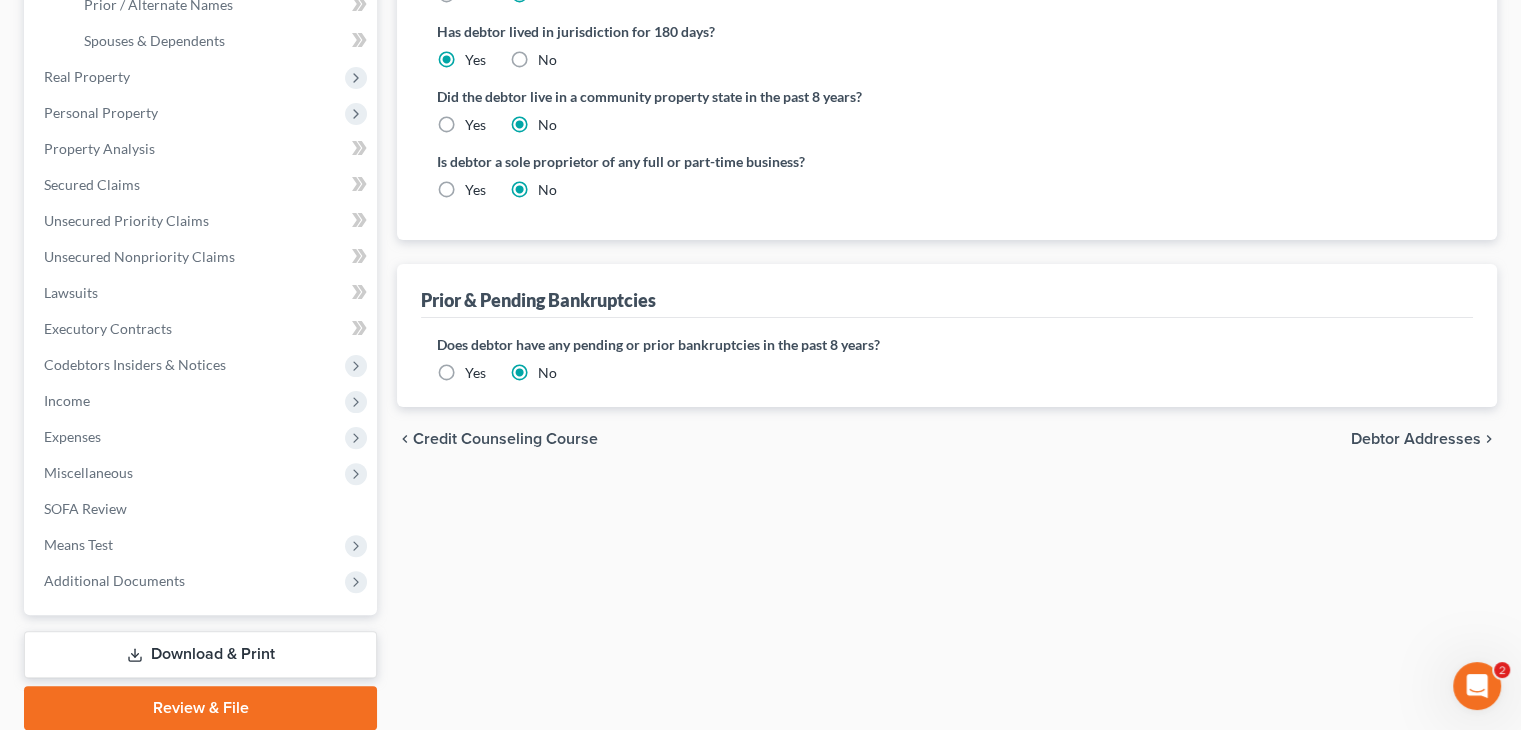 scroll, scrollTop: 584, scrollLeft: 0, axis: vertical 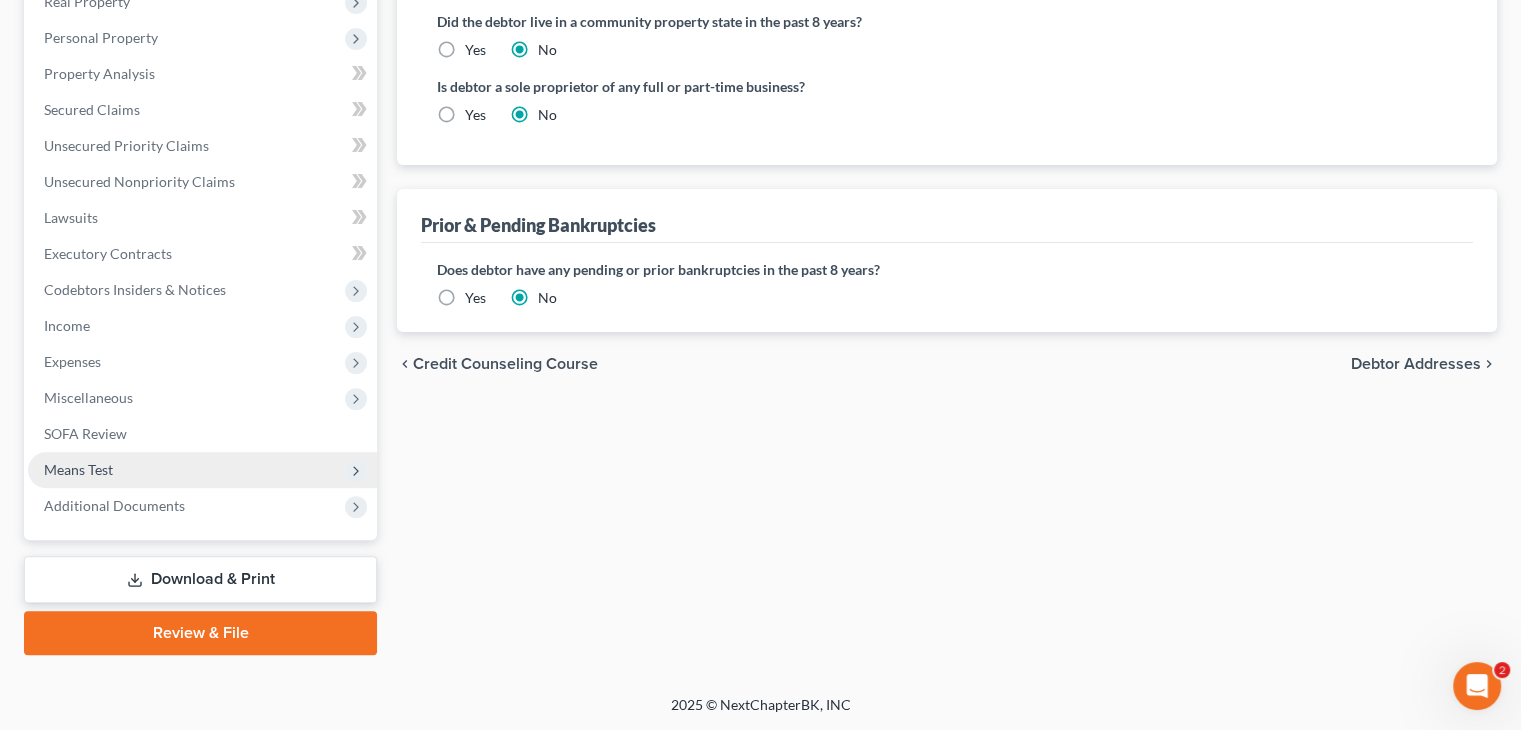 click on "Means Test" at bounding box center (78, 469) 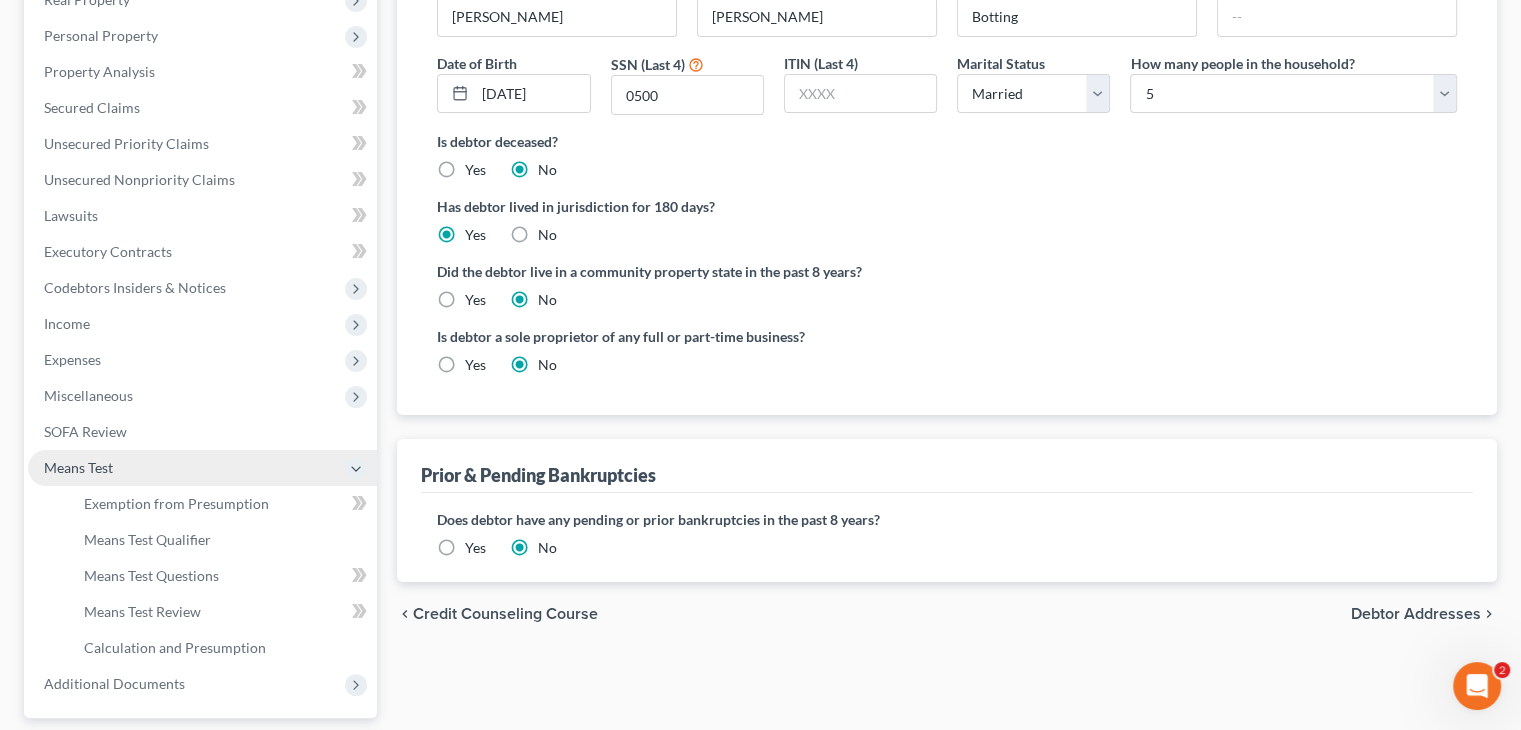 scroll, scrollTop: 332, scrollLeft: 0, axis: vertical 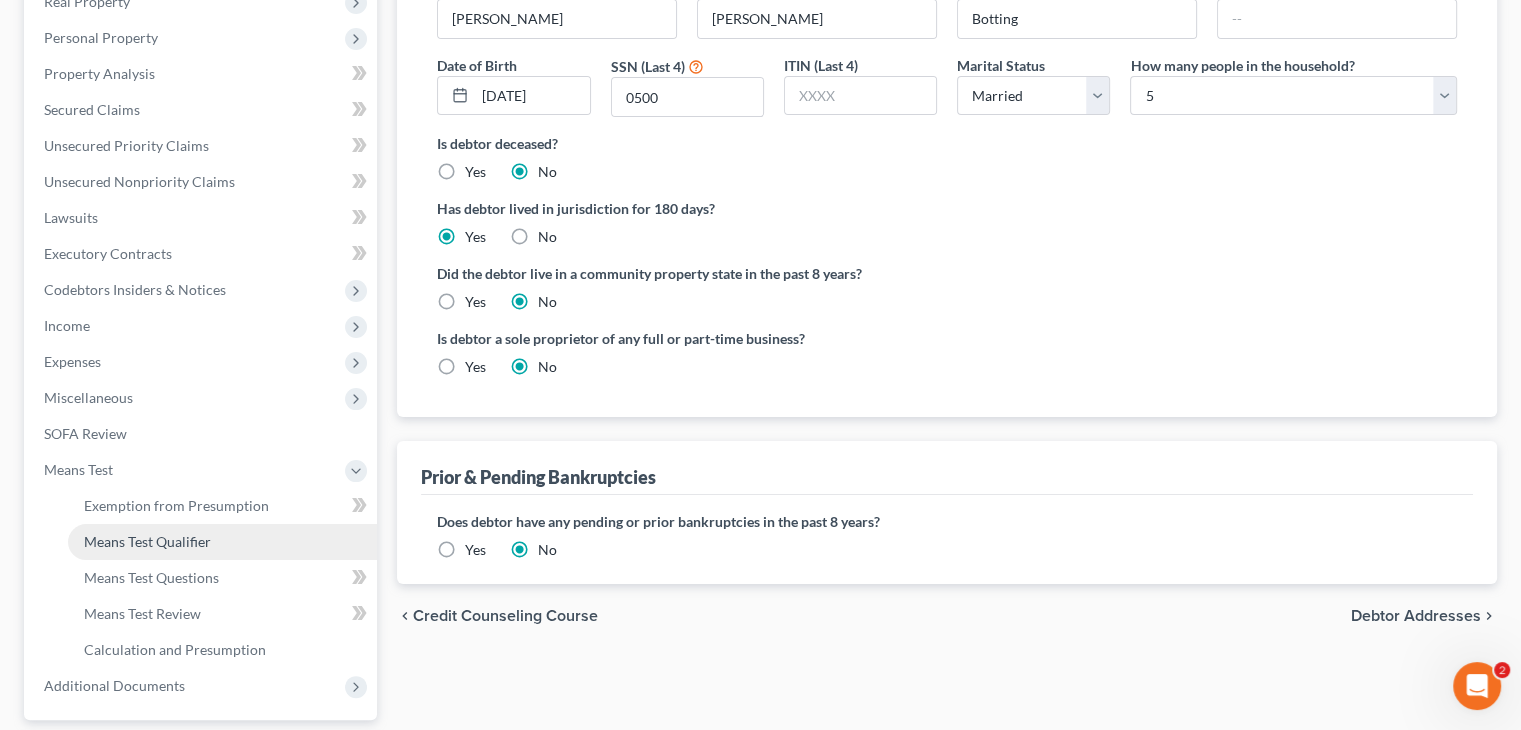 click on "Means Test Qualifier" at bounding box center (147, 541) 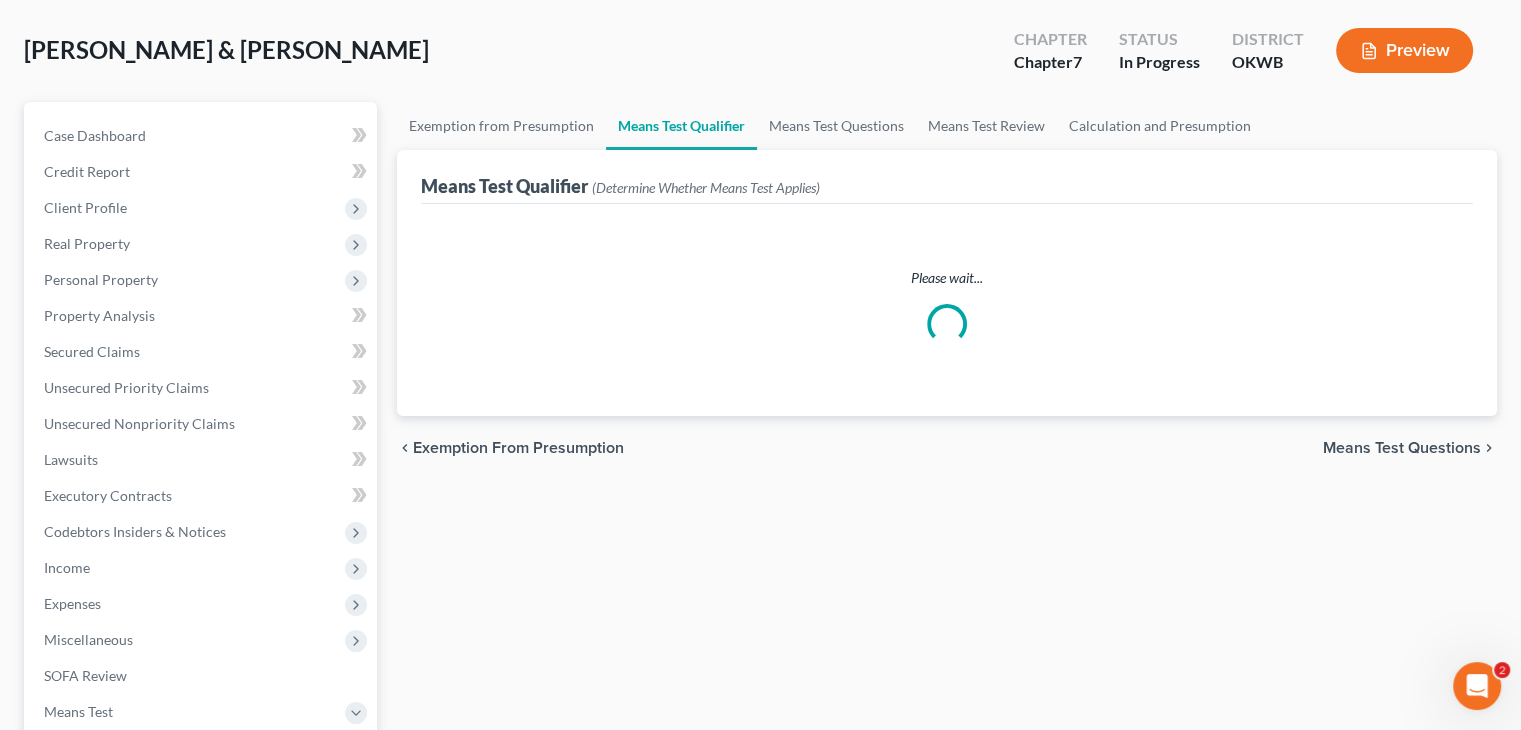 scroll, scrollTop: 0, scrollLeft: 0, axis: both 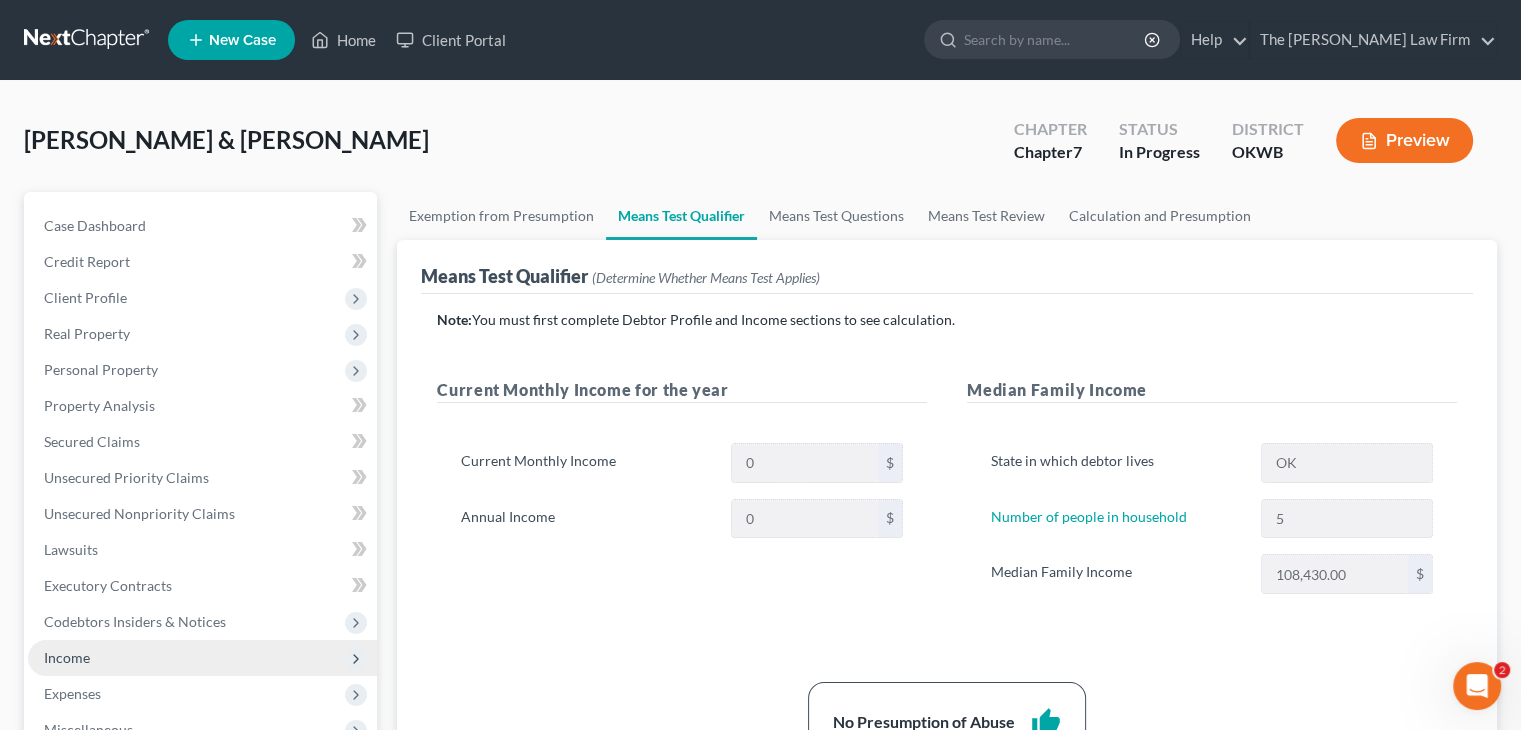 click on "Income" at bounding box center (202, 658) 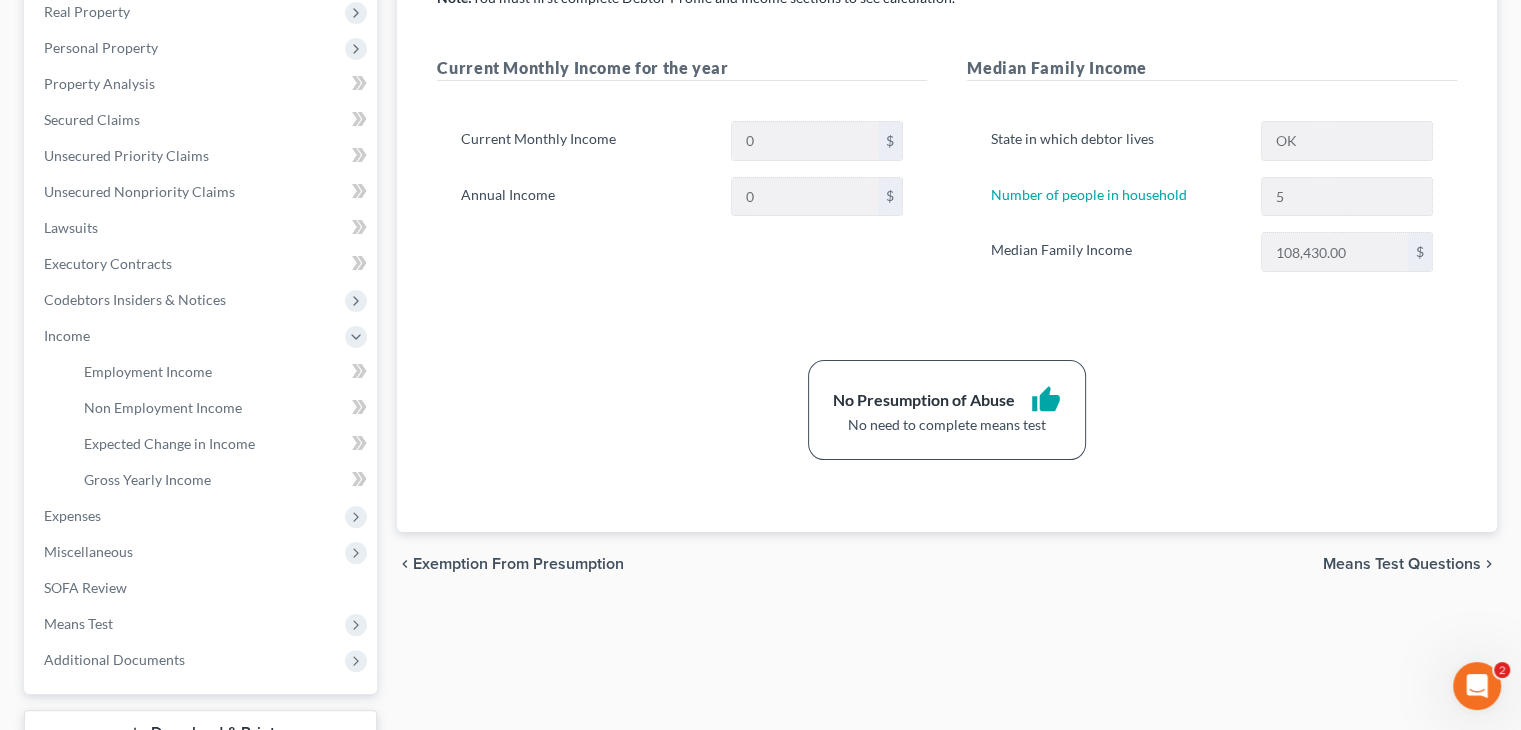 scroll, scrollTop: 324, scrollLeft: 0, axis: vertical 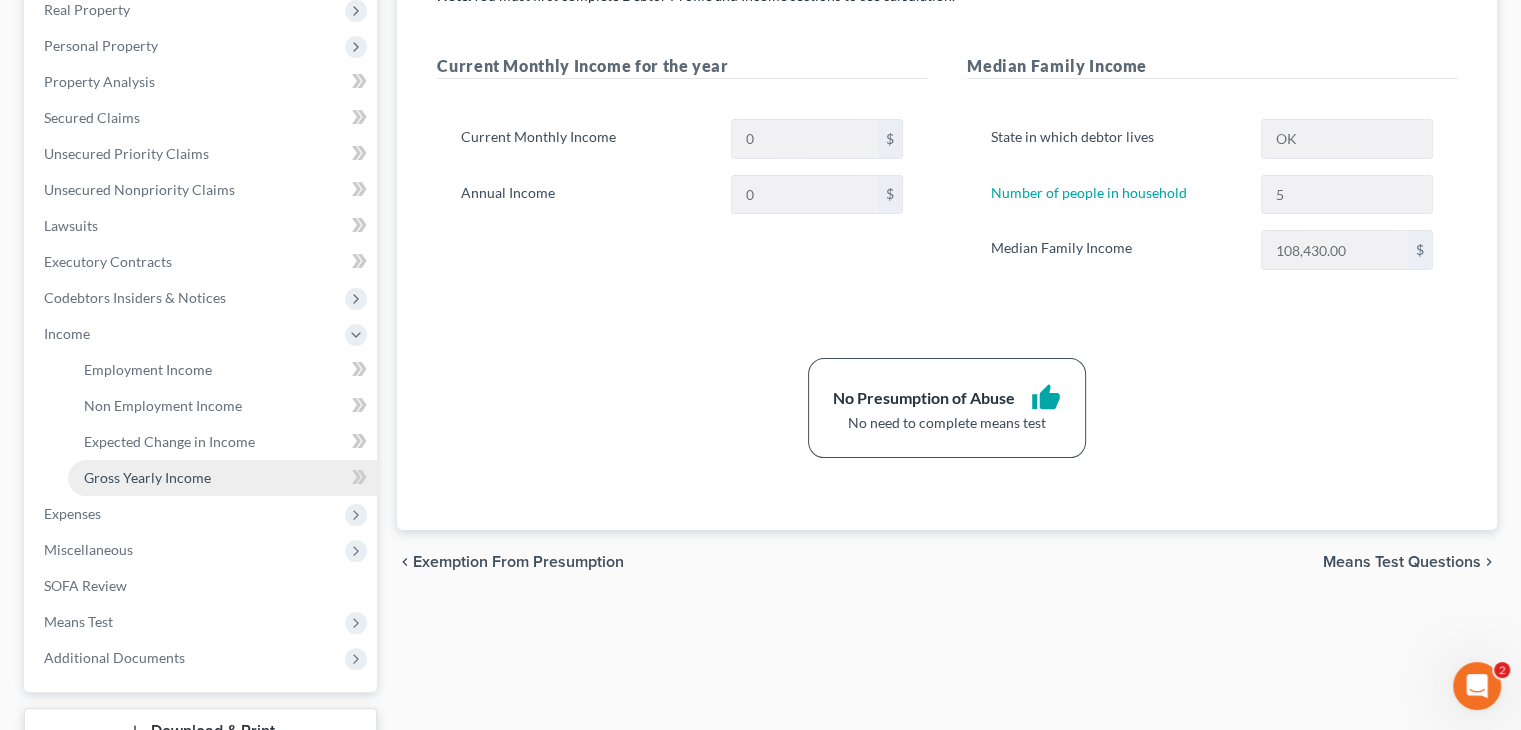 click on "Gross Yearly Income" at bounding box center (147, 477) 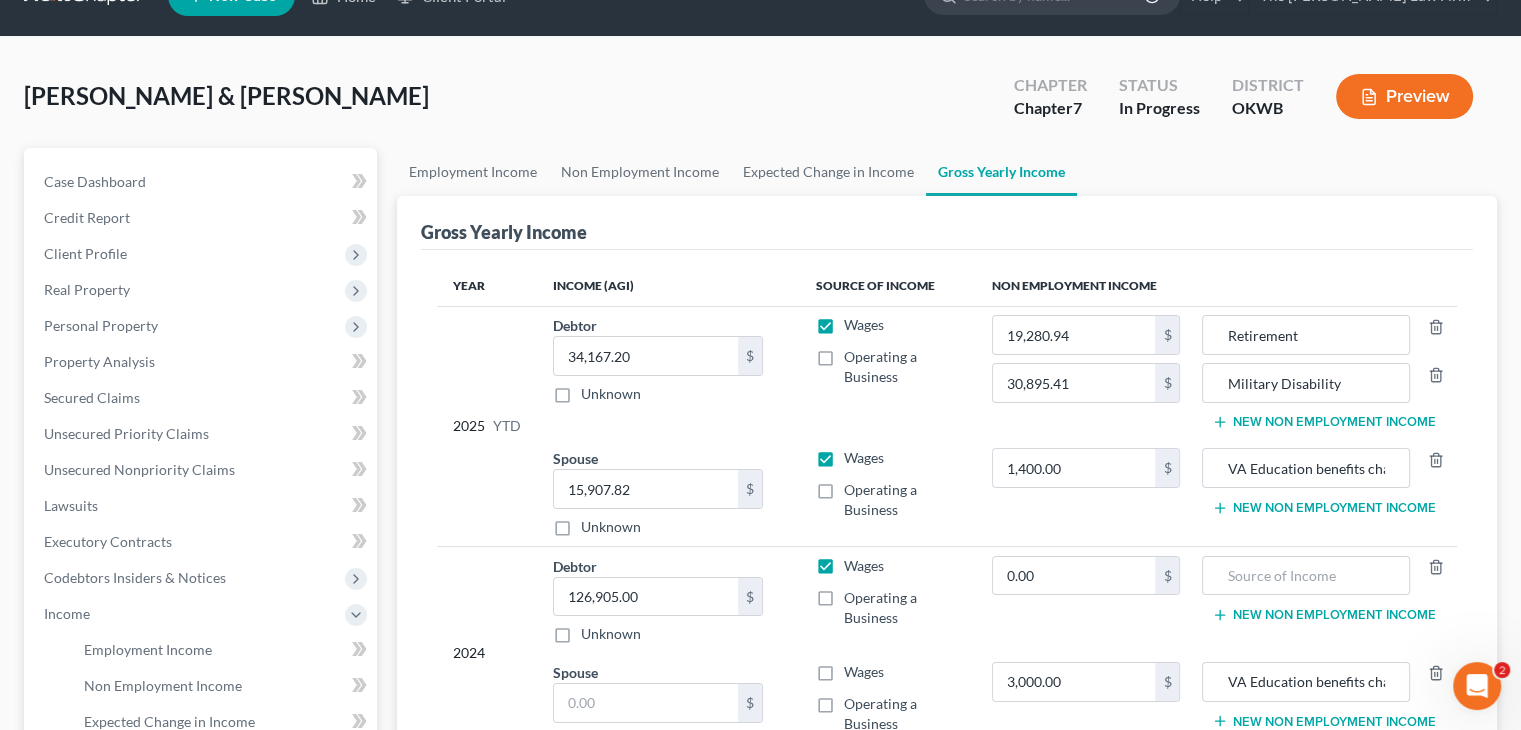 scroll, scrollTop: 0, scrollLeft: 0, axis: both 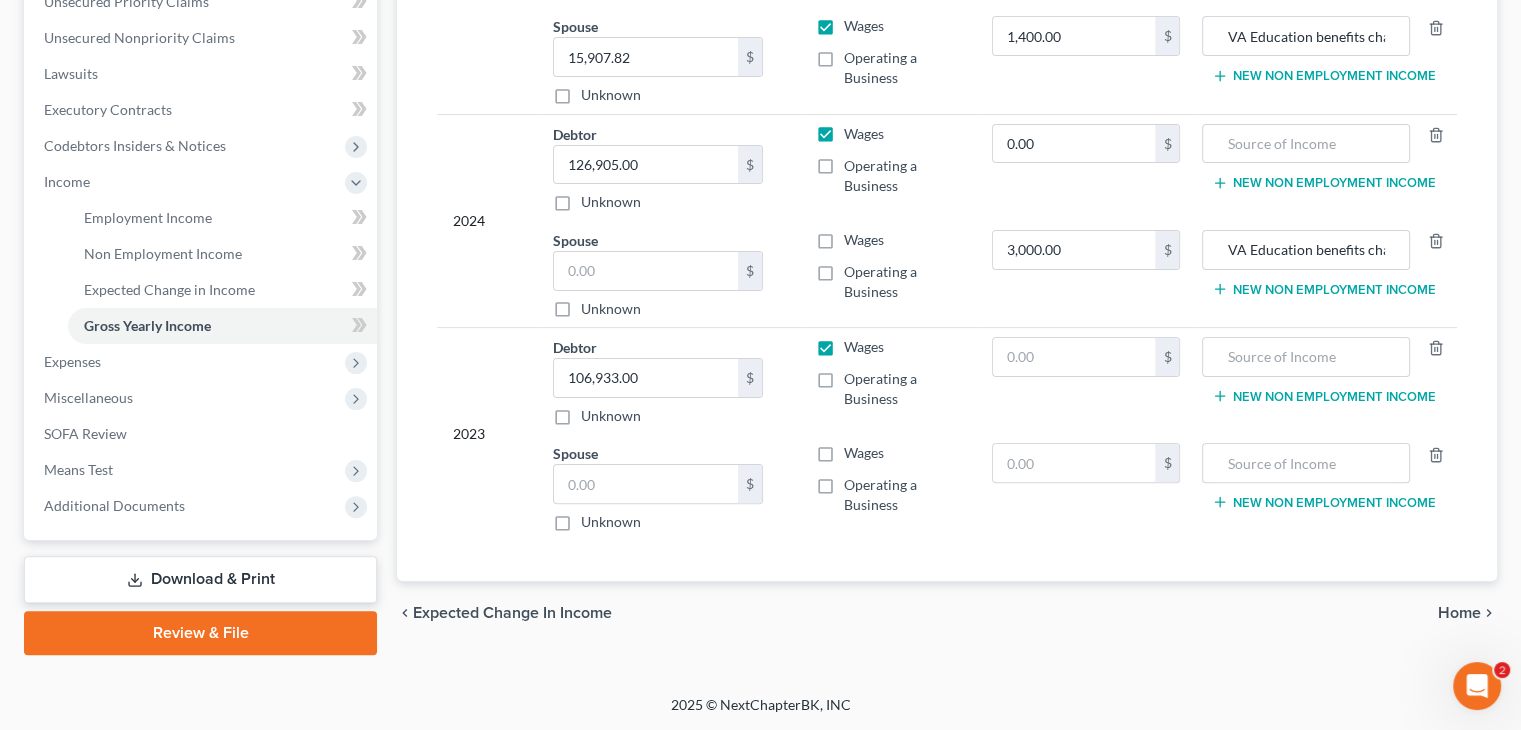 click on "Review & File" at bounding box center (200, 633) 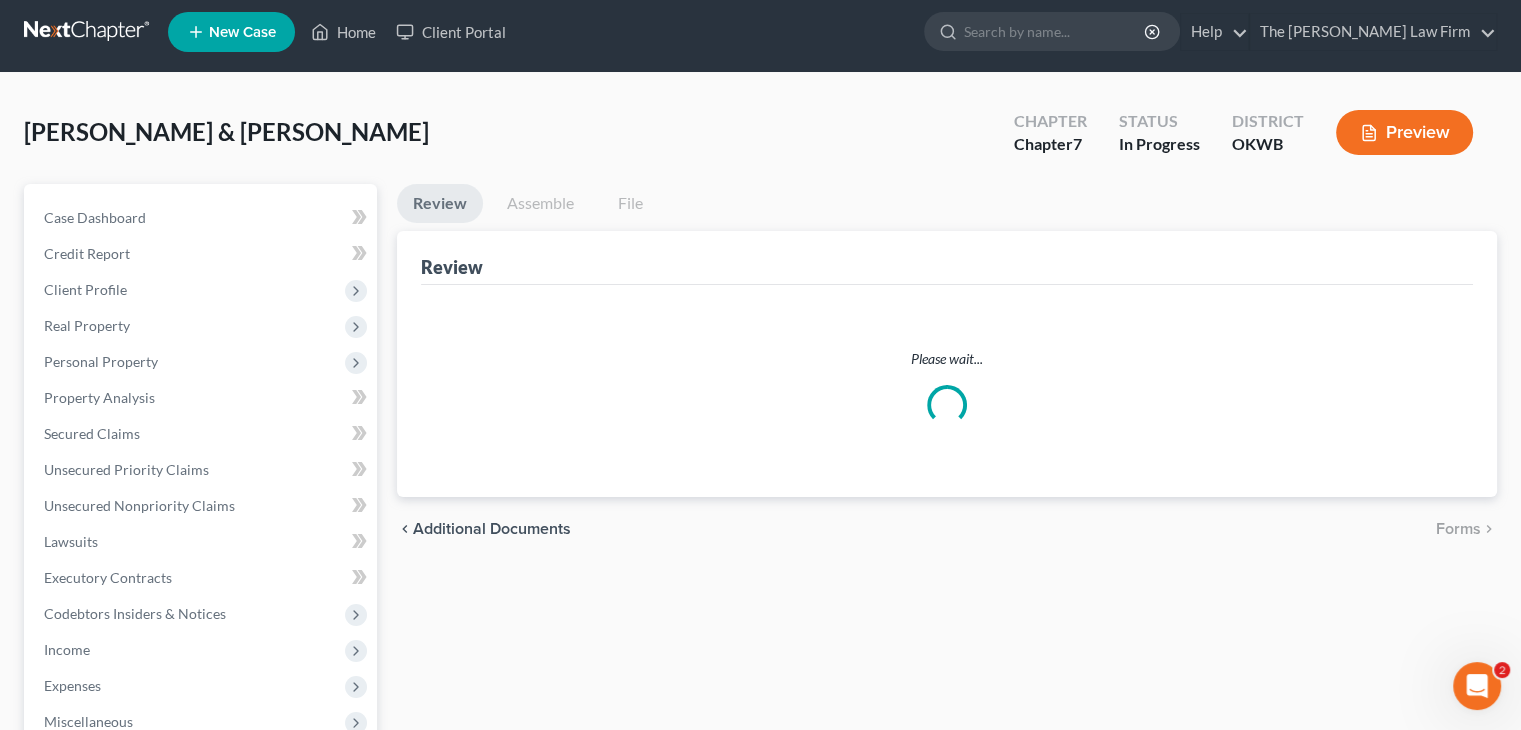 scroll, scrollTop: 0, scrollLeft: 0, axis: both 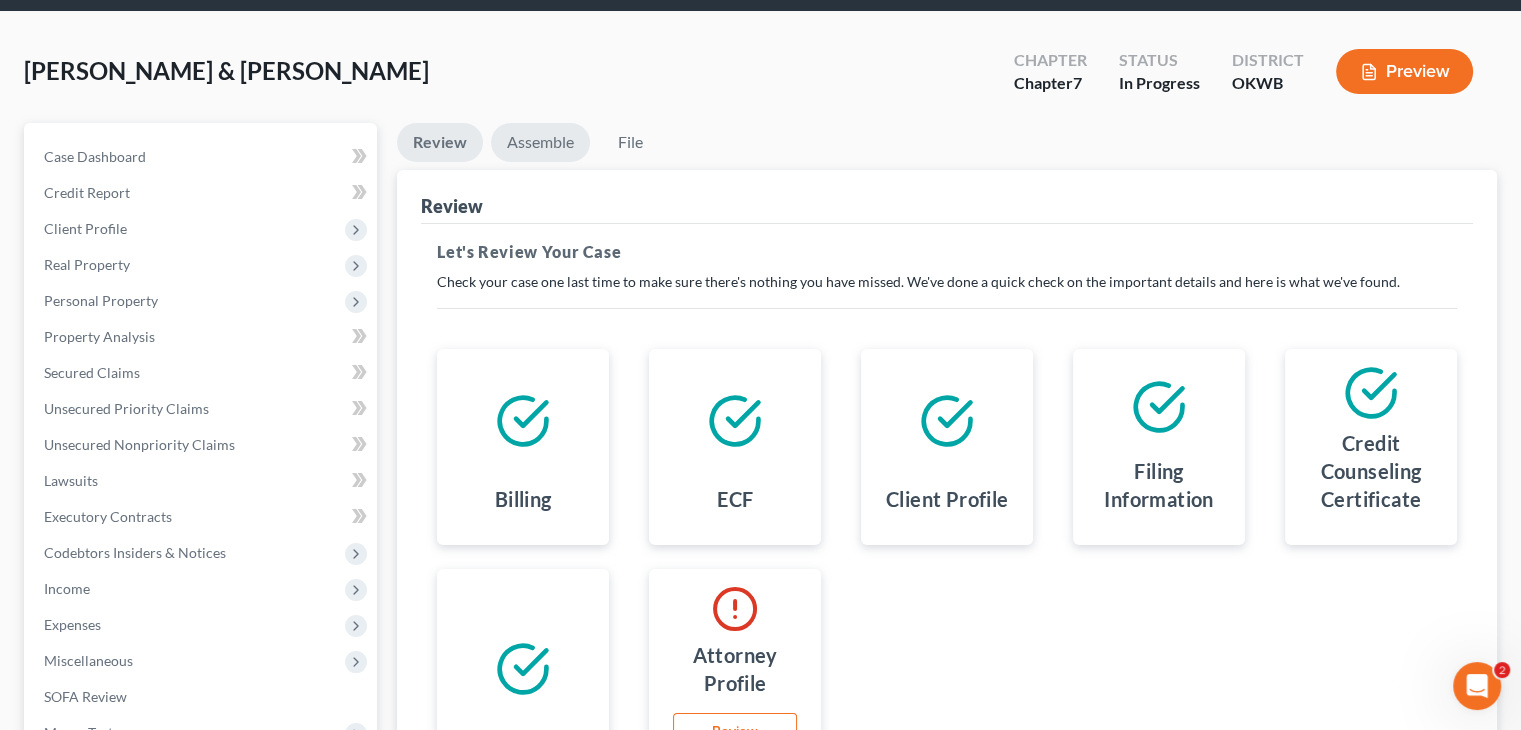 click on "Assemble" at bounding box center [540, 142] 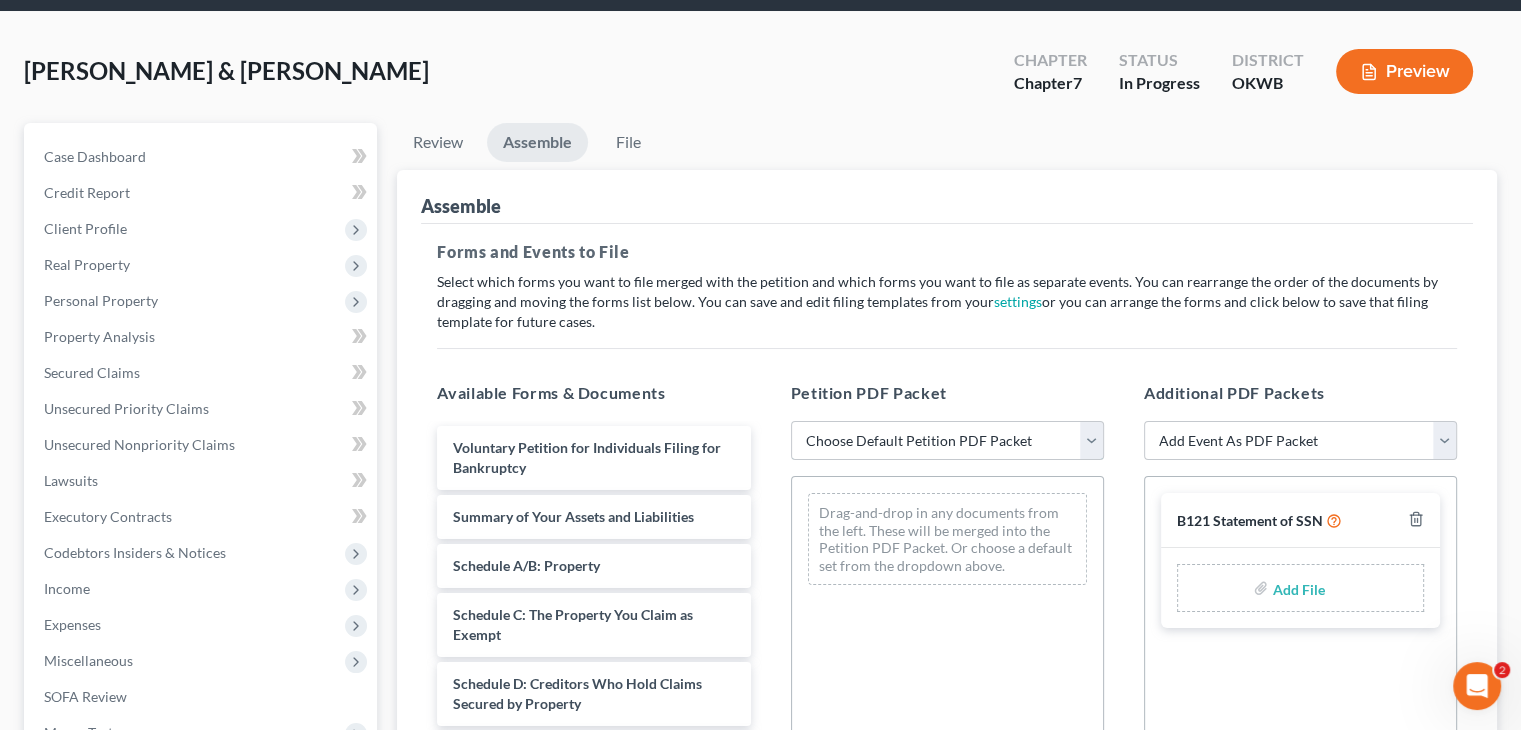click on "Choose Default Petition PDF Packet Complete Bankruptcy Petition (all forms and schedules) Emergency Filing (Voluntary Petition and Creditor List Only)" at bounding box center [947, 441] 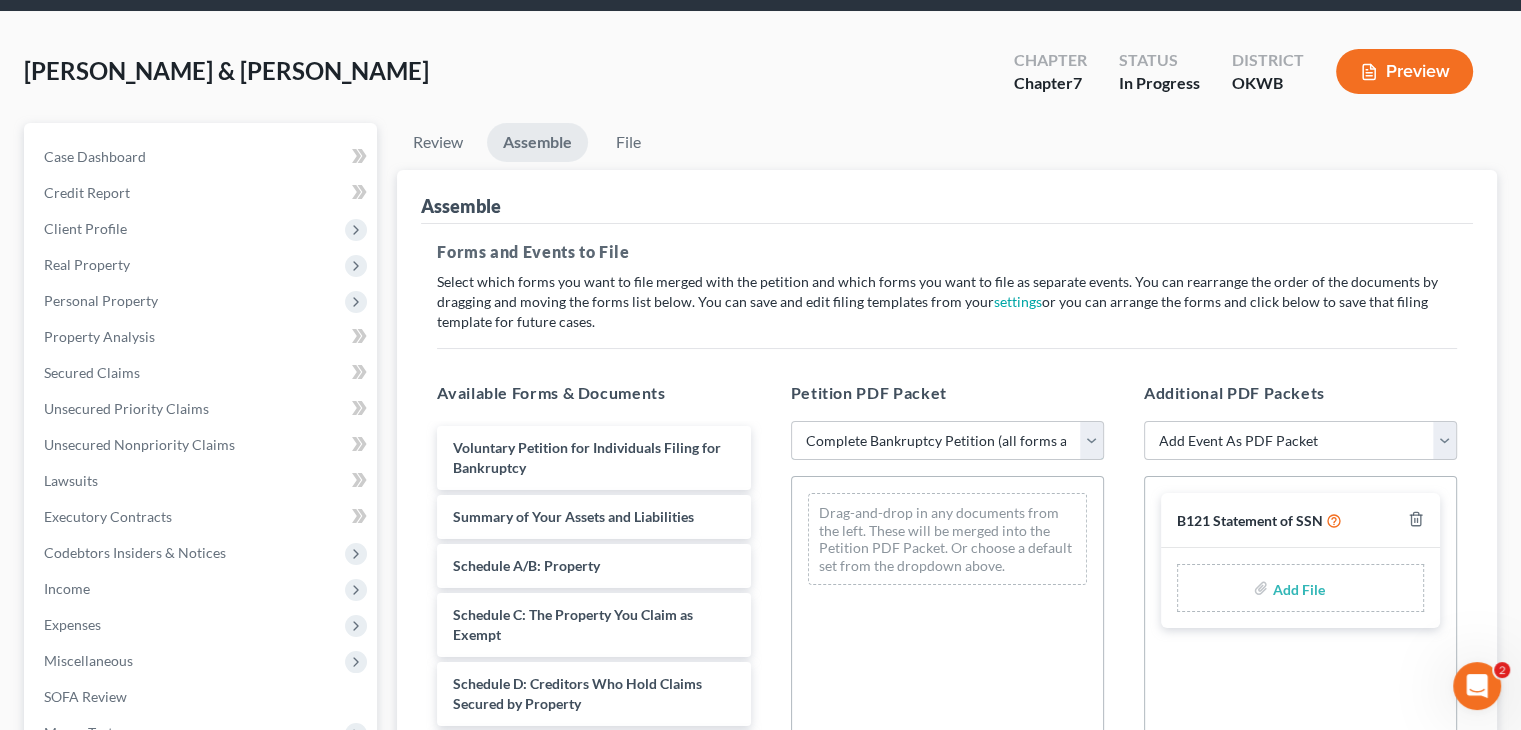 click on "Choose Default Petition PDF Packet Complete Bankruptcy Petition (all forms and schedules) Emergency Filing (Voluntary Petition and Creditor List Only)" at bounding box center (947, 441) 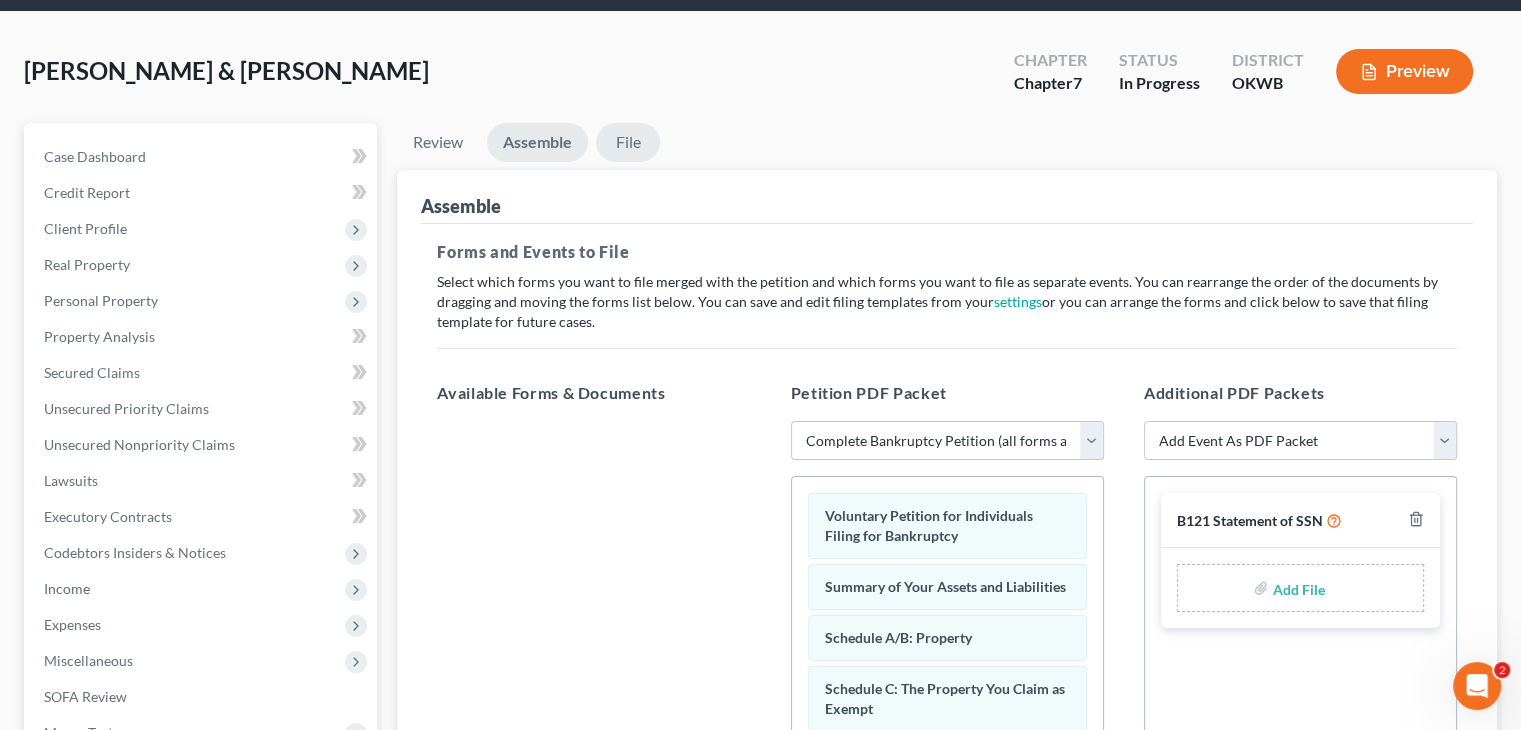 click on "File" at bounding box center [628, 142] 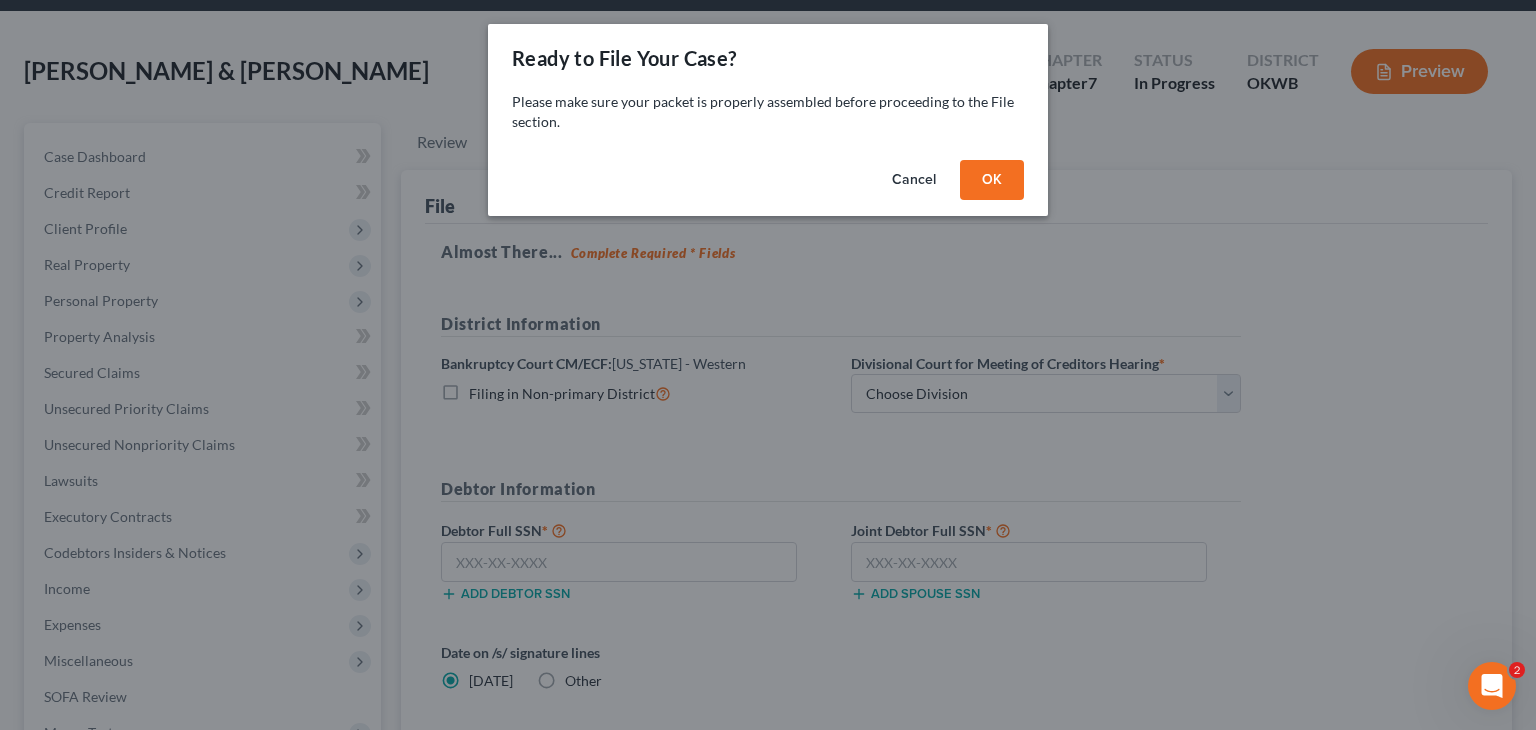 click on "OK" at bounding box center (992, 180) 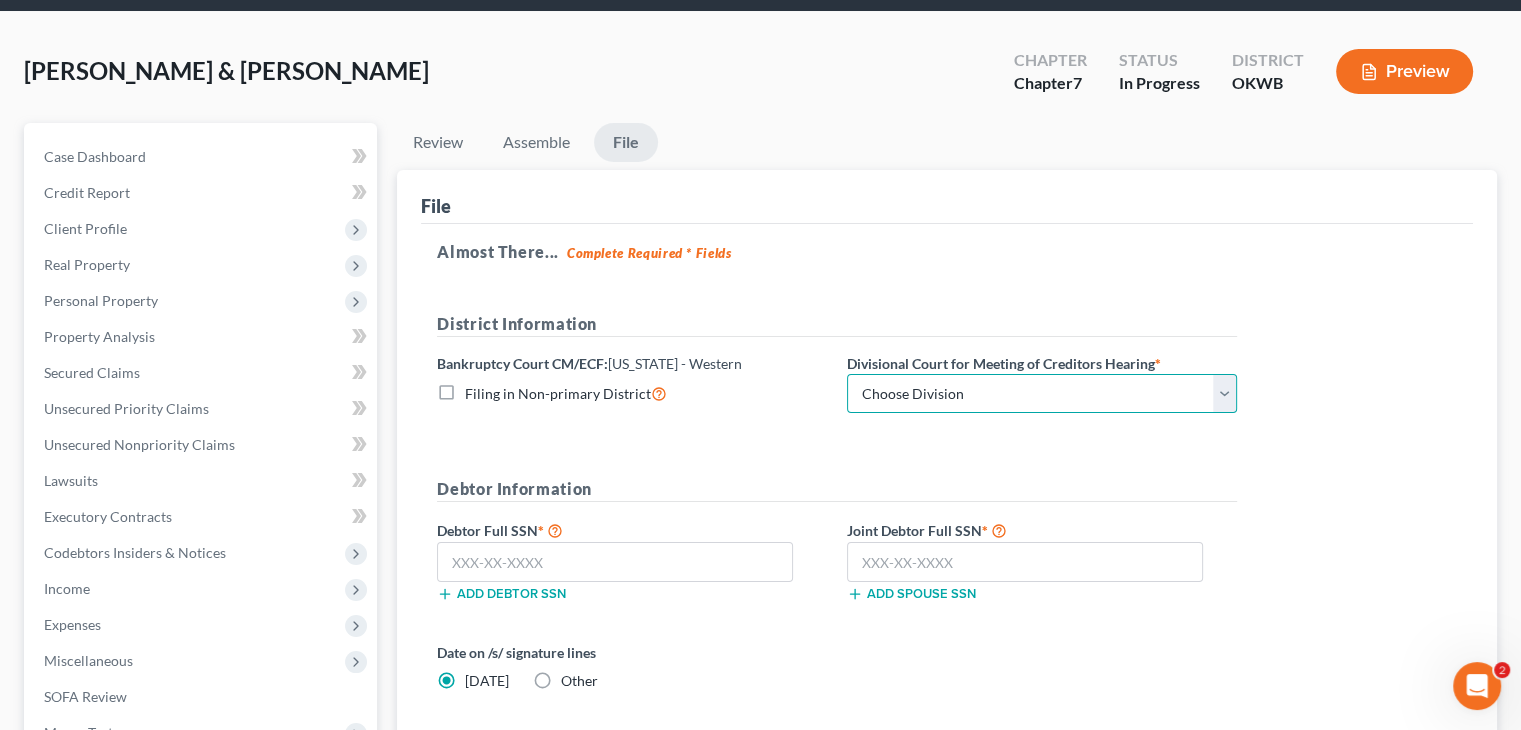 click on "Choose Division [US_STATE][GEOGRAPHIC_DATA]" at bounding box center (1042, 394) 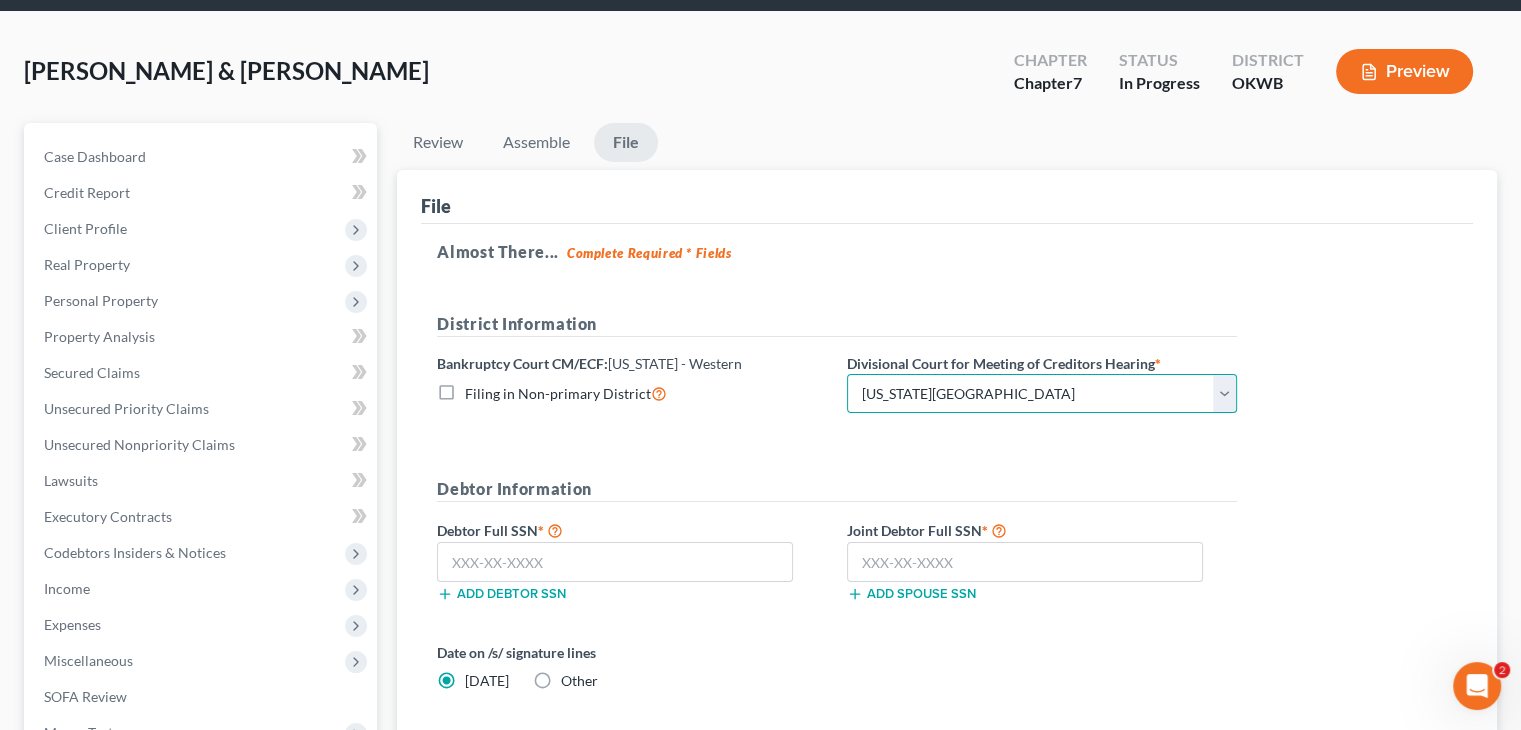 click on "Choose Division [US_STATE][GEOGRAPHIC_DATA]" at bounding box center (1042, 394) 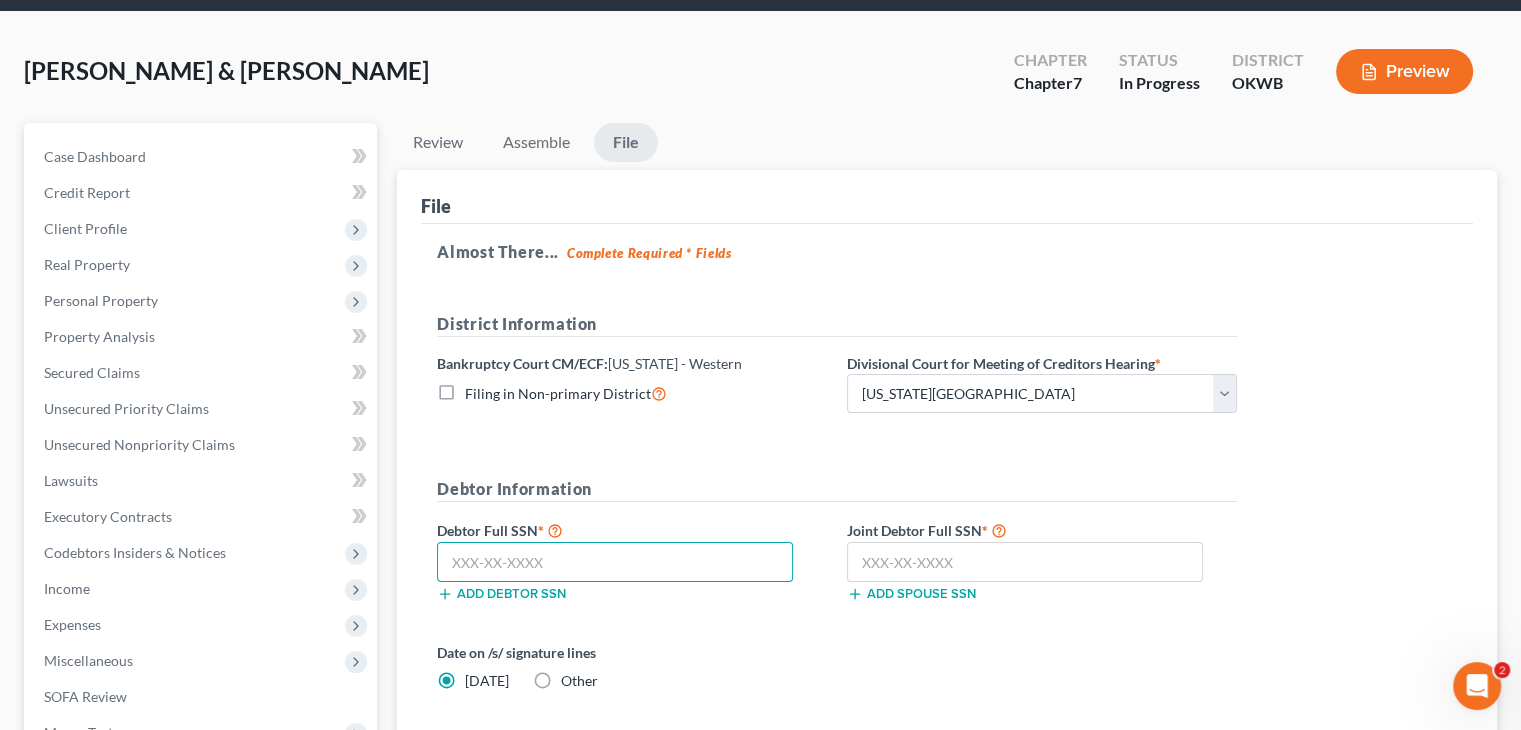 click at bounding box center [615, 562] 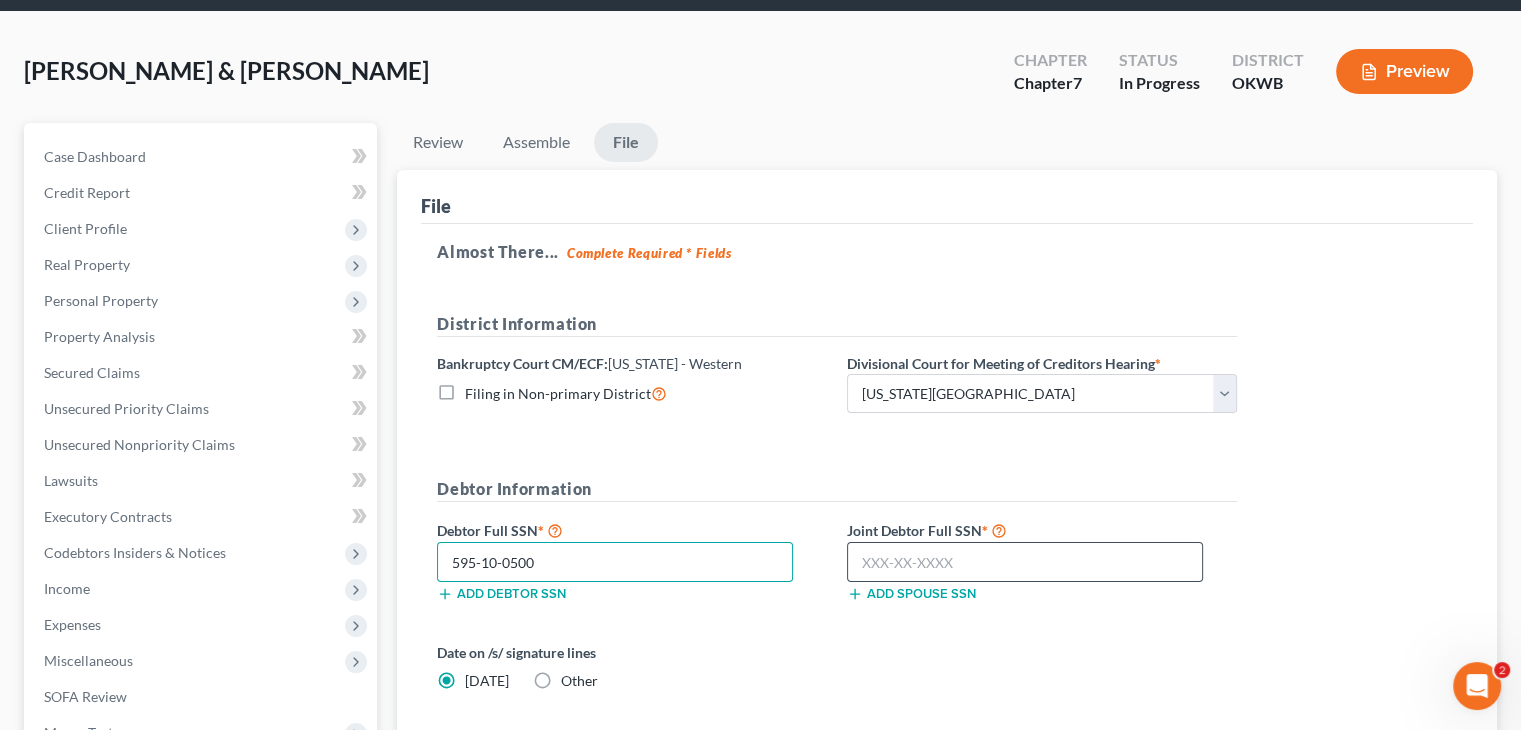 type on "595-10-0500" 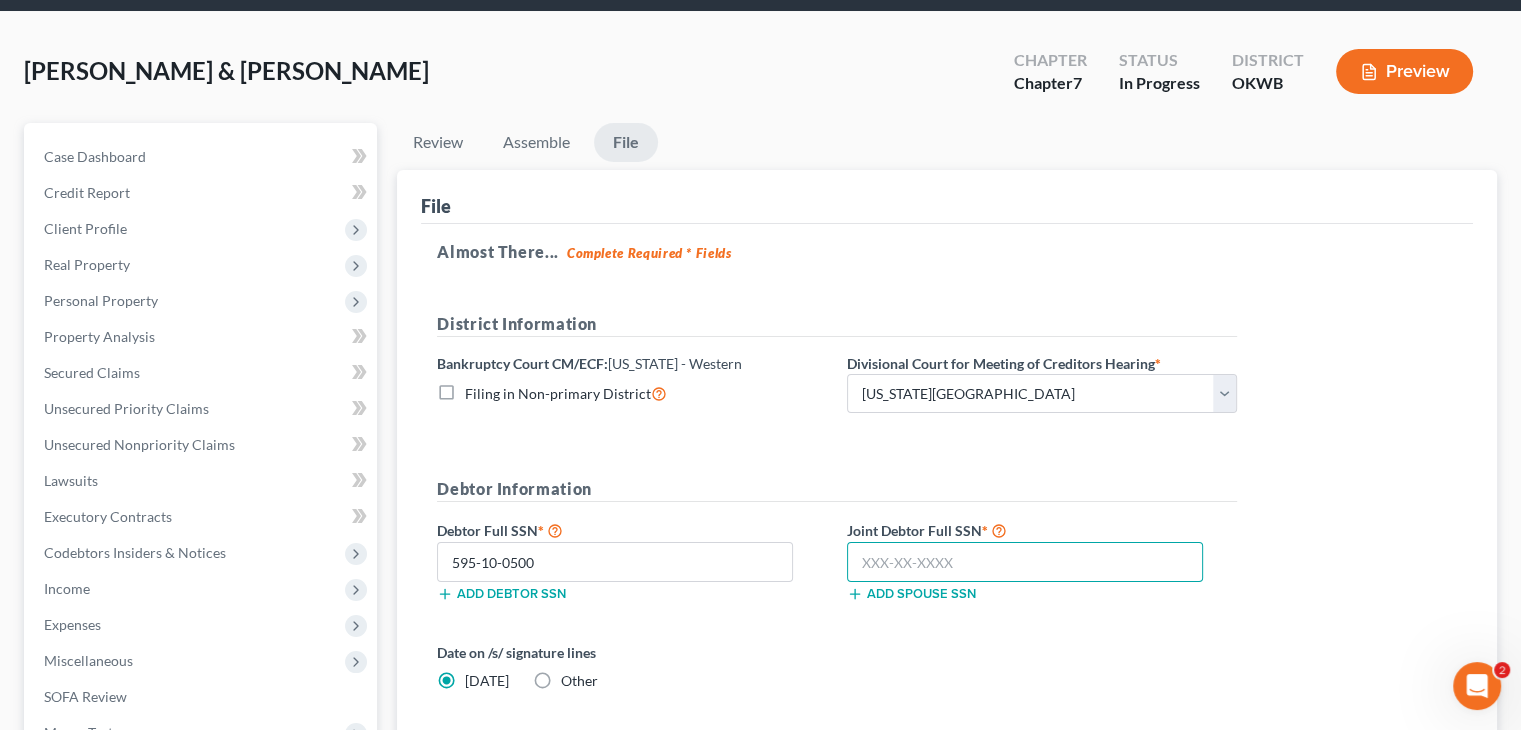 click at bounding box center (1025, 562) 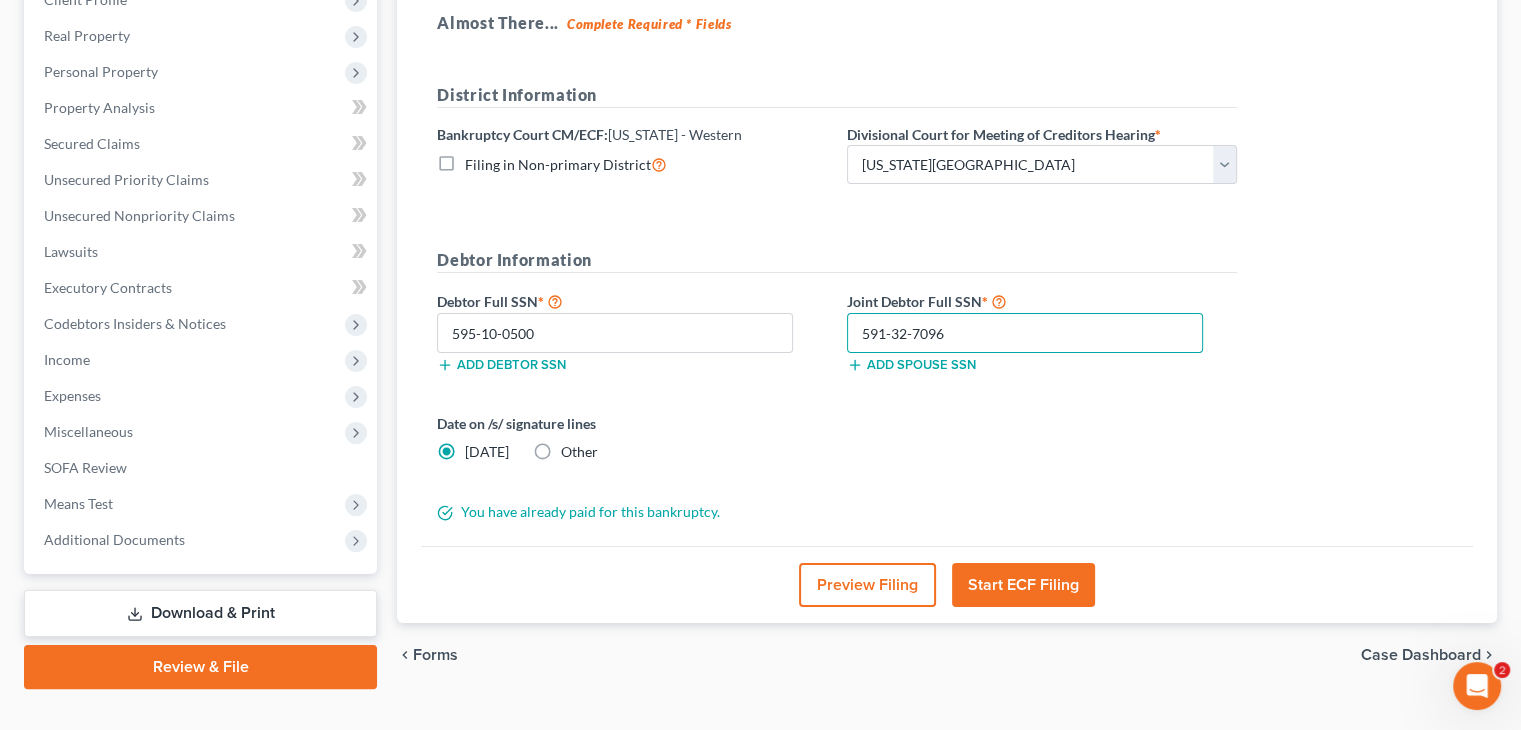 scroll, scrollTop: 299, scrollLeft: 0, axis: vertical 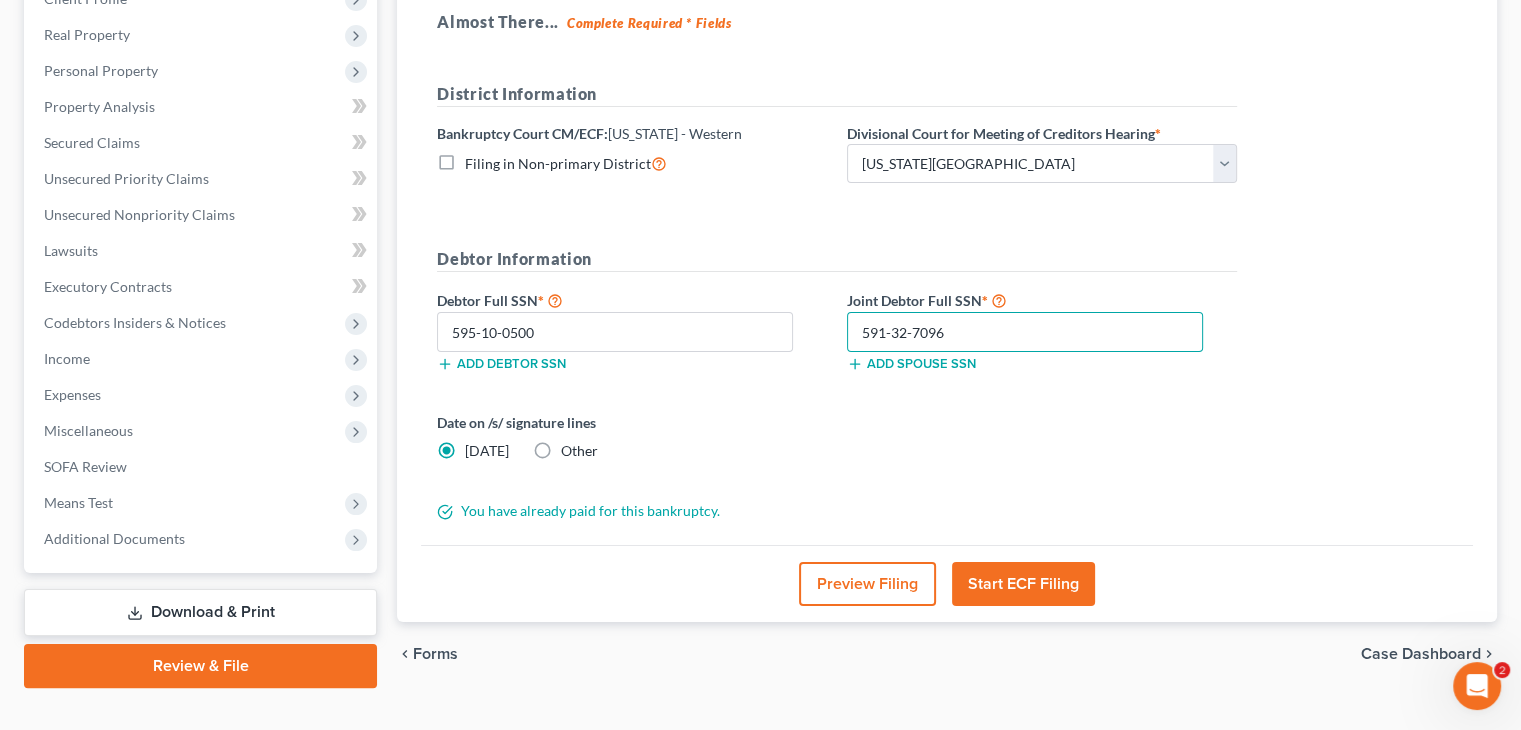type on "591-32-7096" 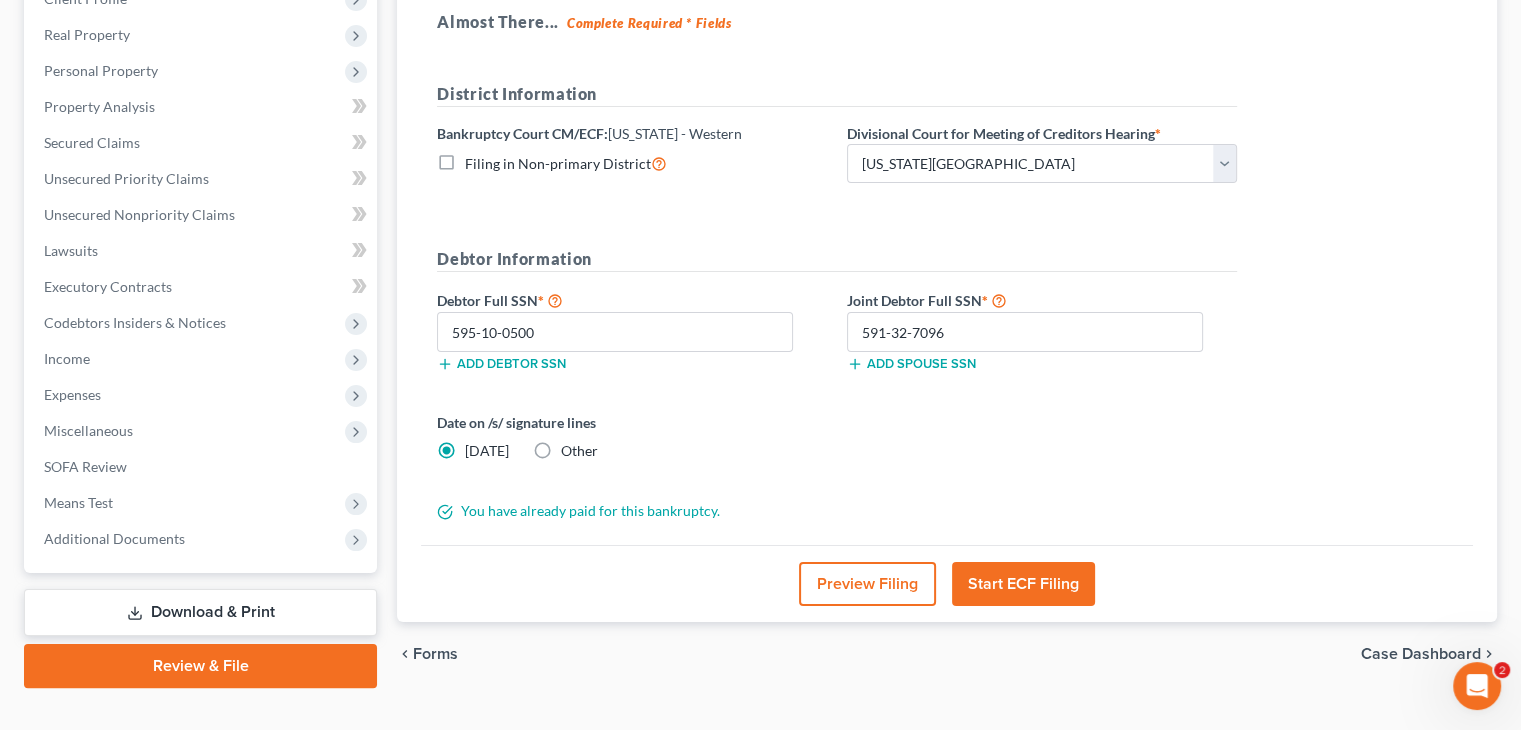 click on "Start ECF Filing" at bounding box center [1023, 584] 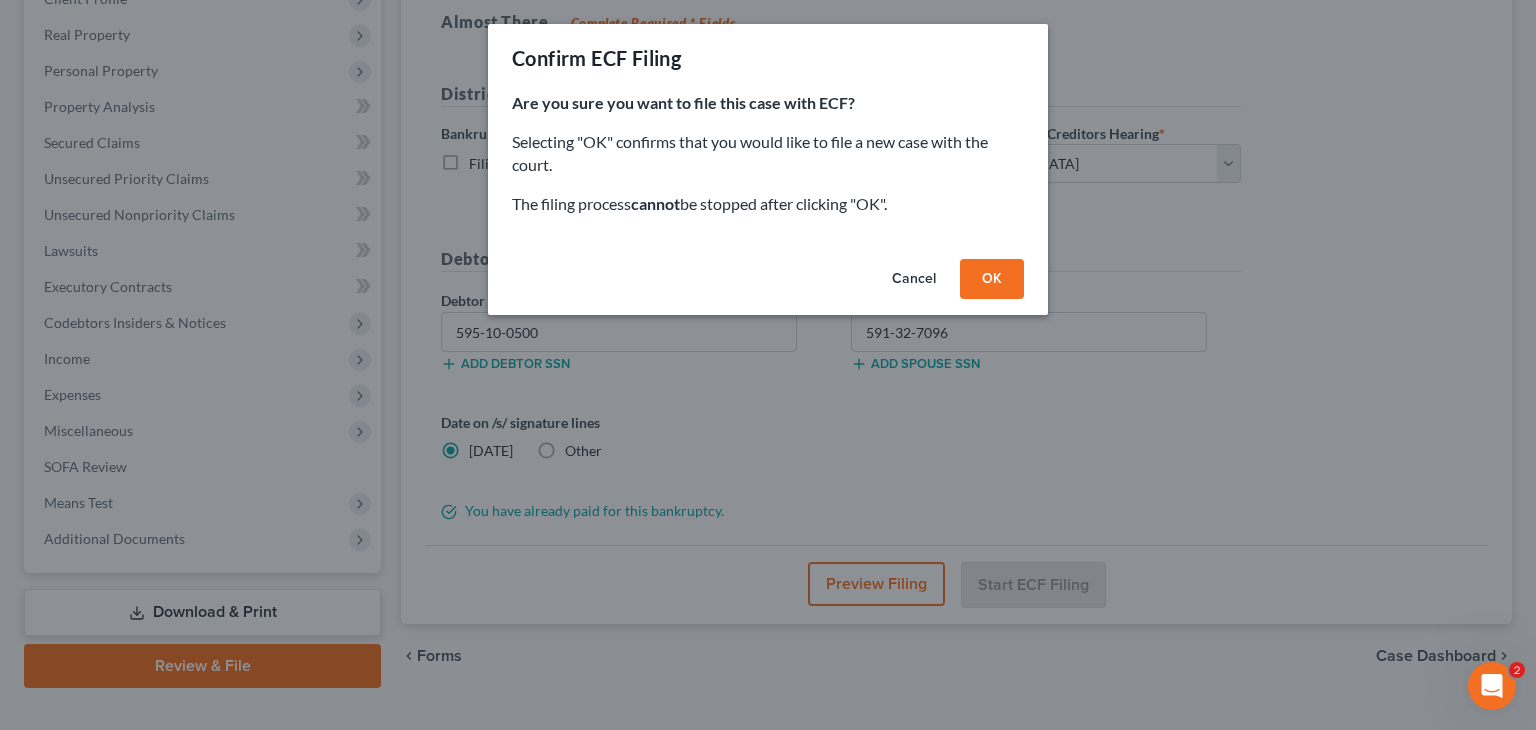 click on "OK" at bounding box center (992, 279) 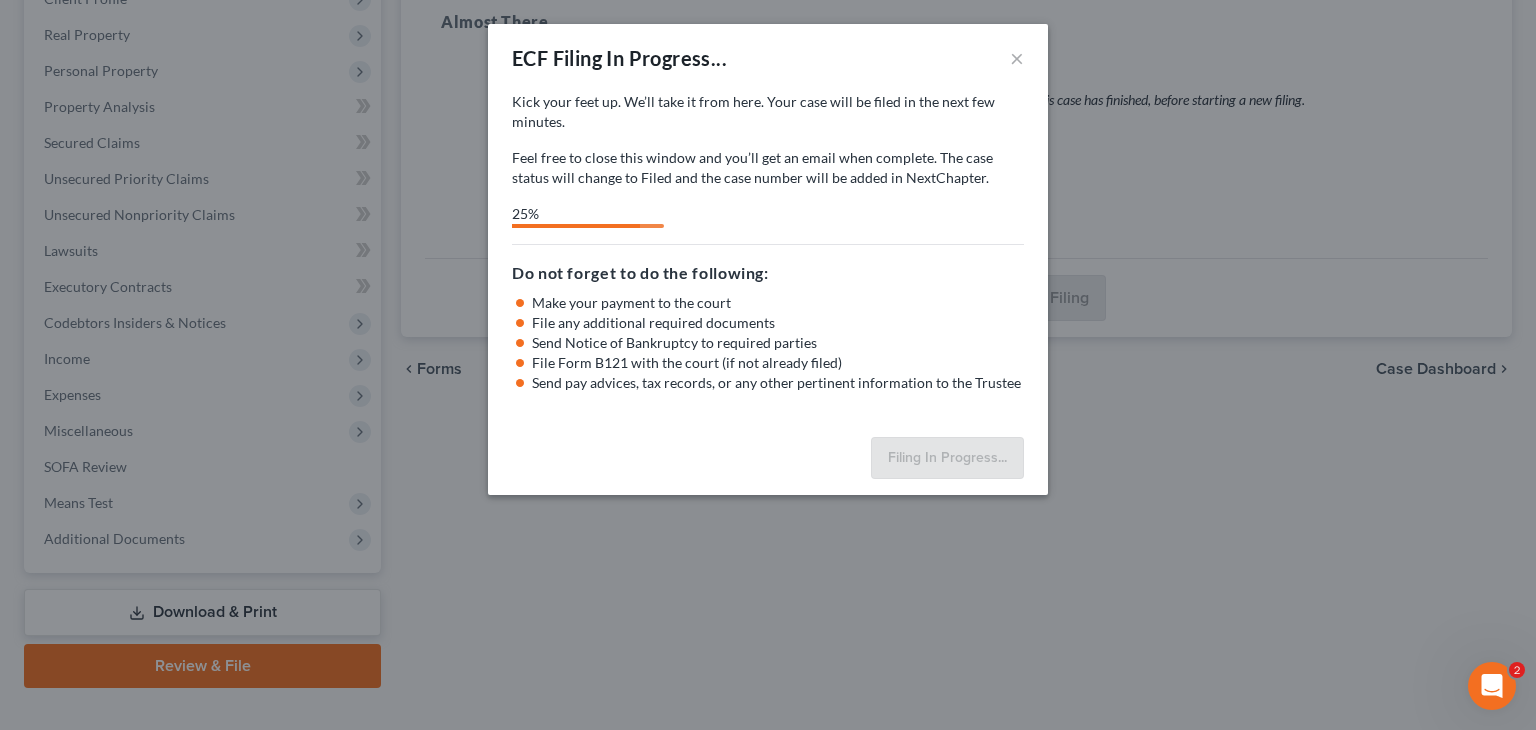 select on "0" 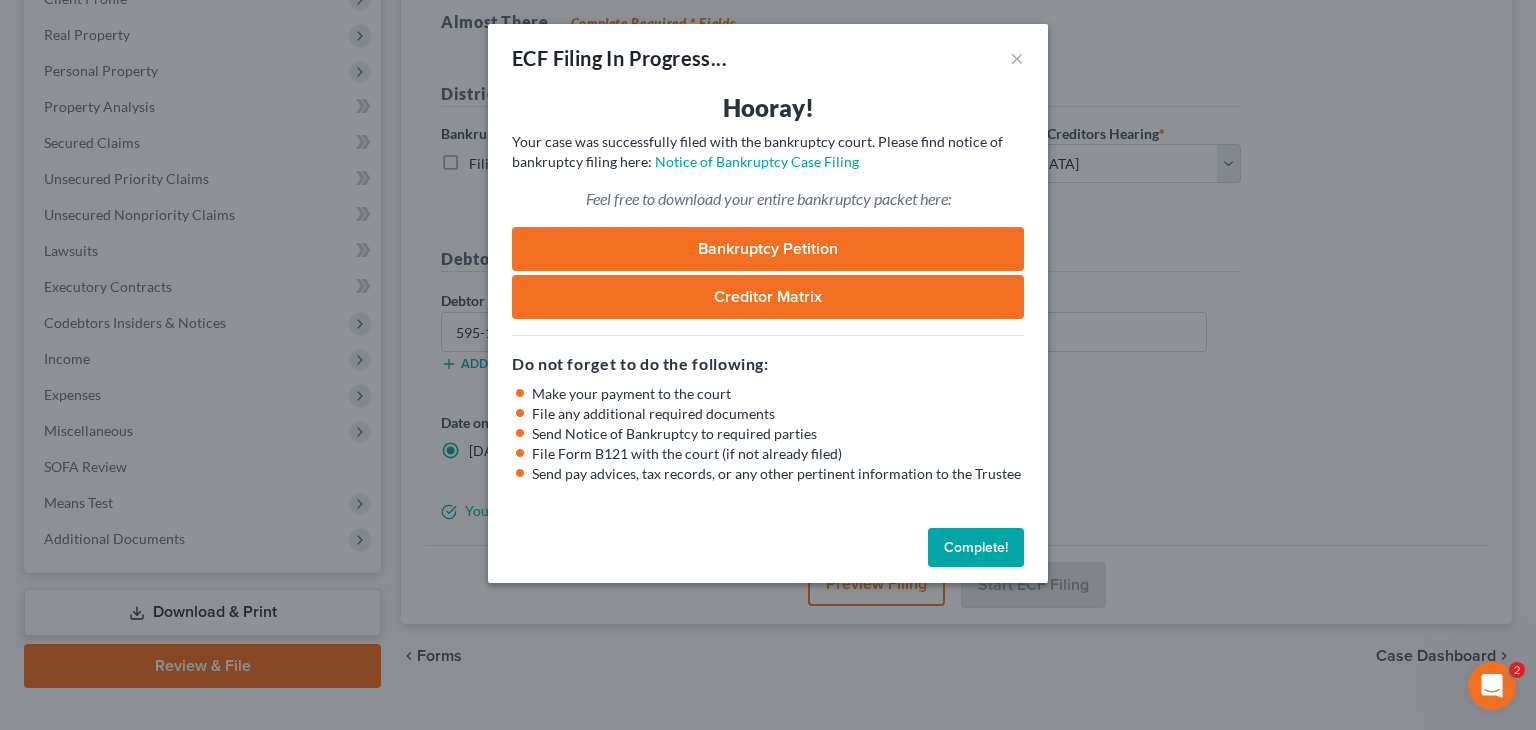 click on "Complete!" at bounding box center (976, 548) 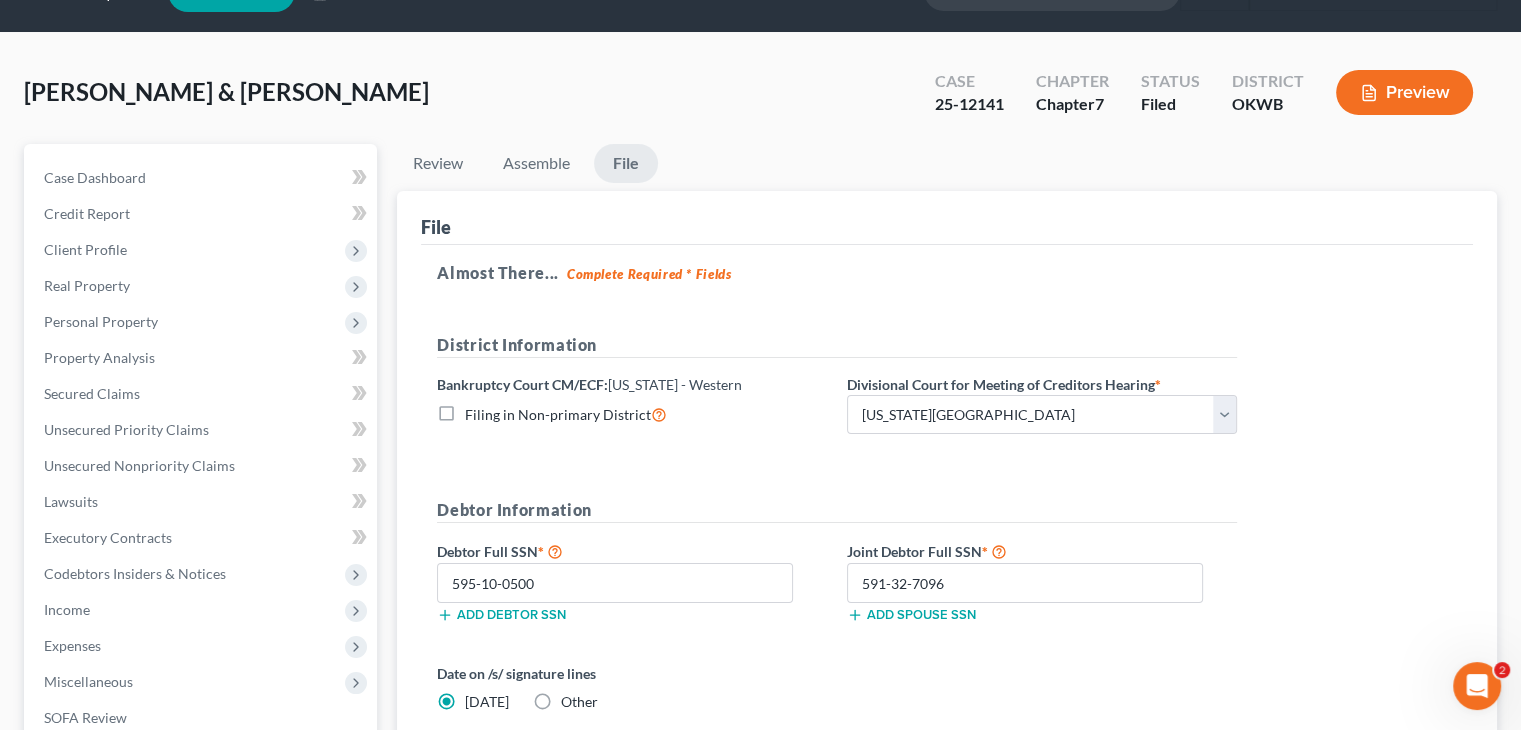 scroll, scrollTop: 0, scrollLeft: 0, axis: both 